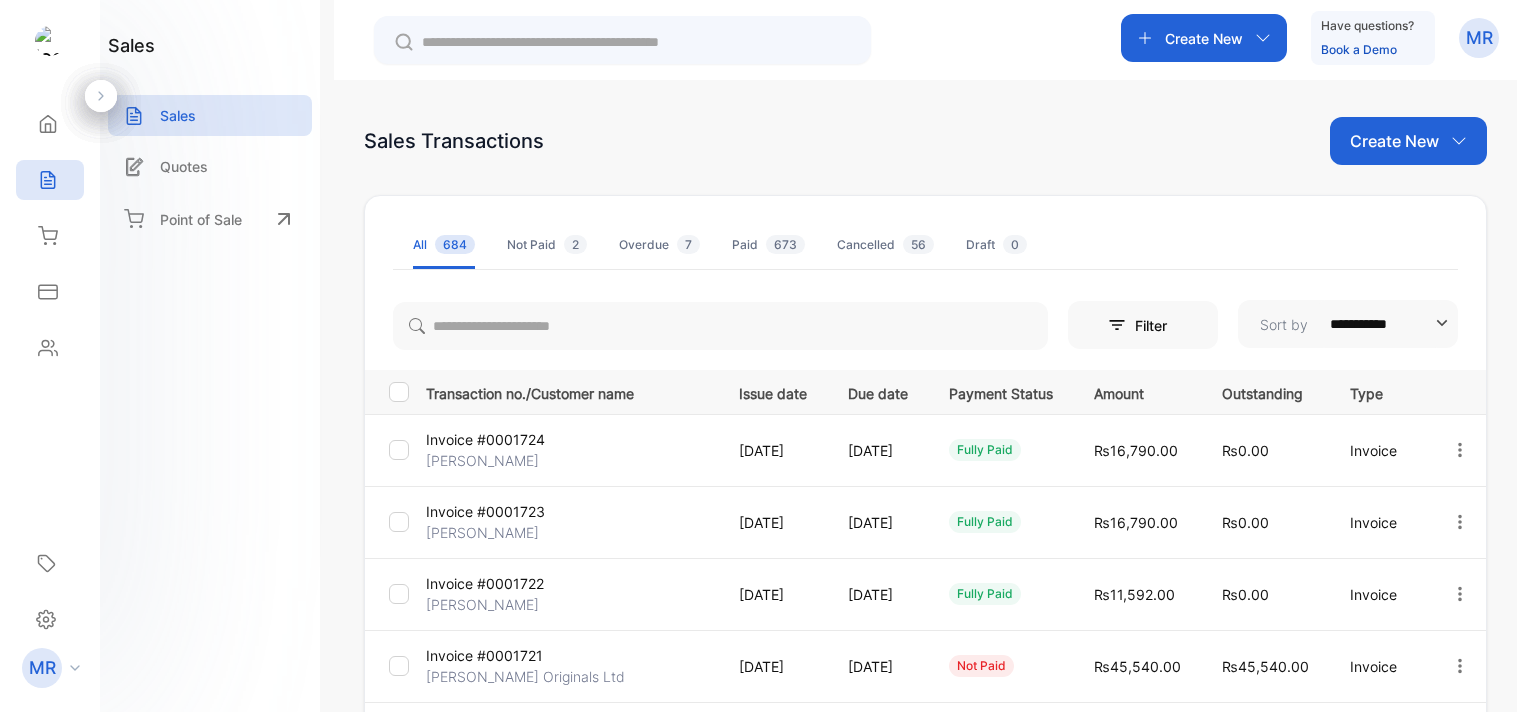scroll, scrollTop: 0, scrollLeft: 0, axis: both 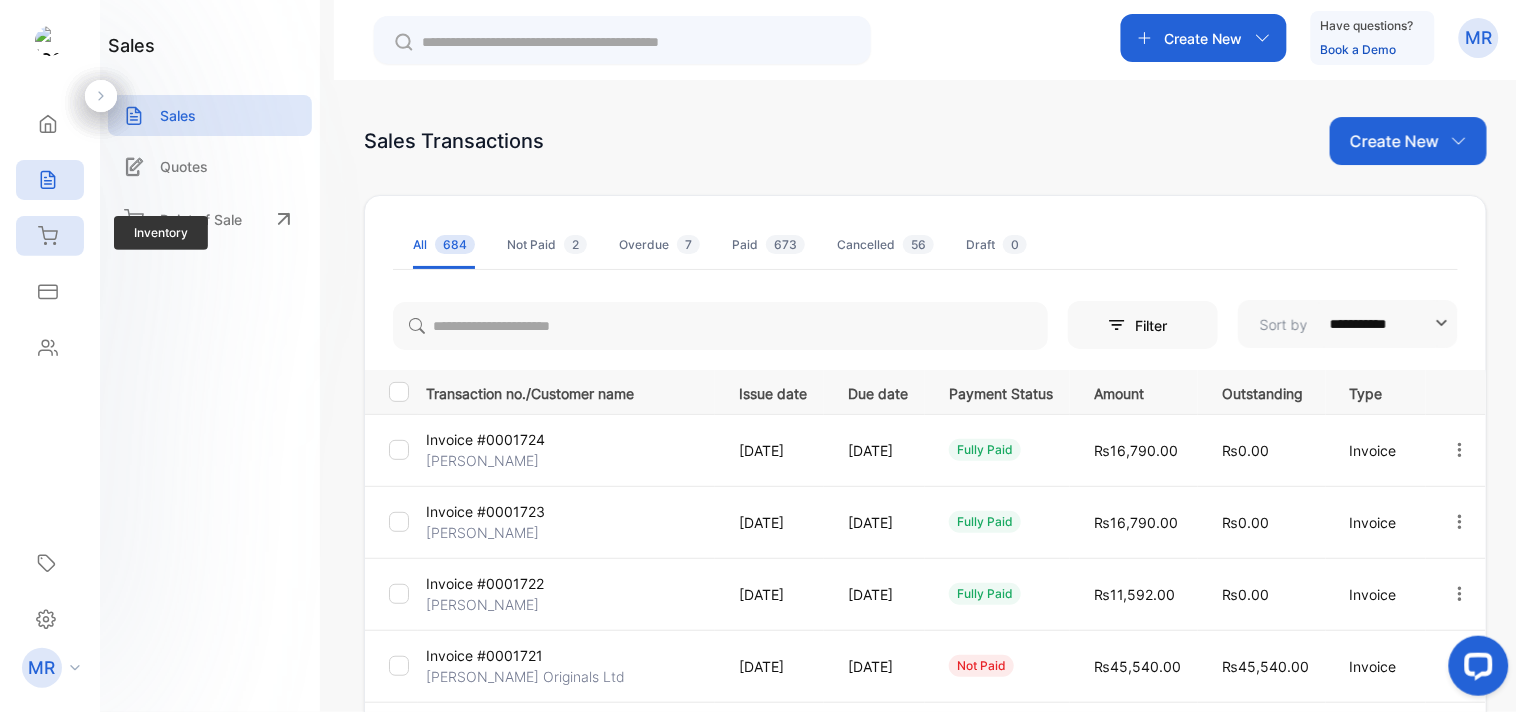 click on "Inventory" at bounding box center [50, 236] 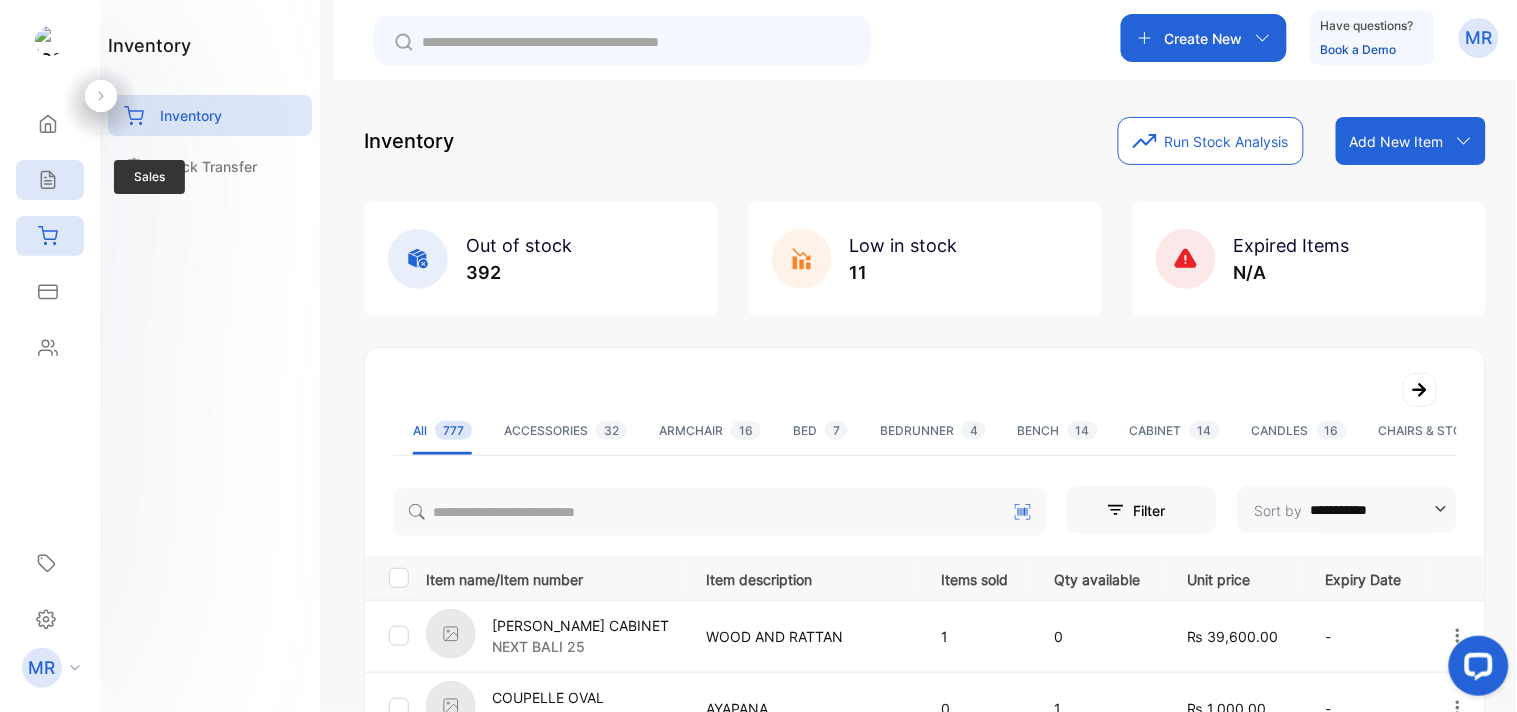 click 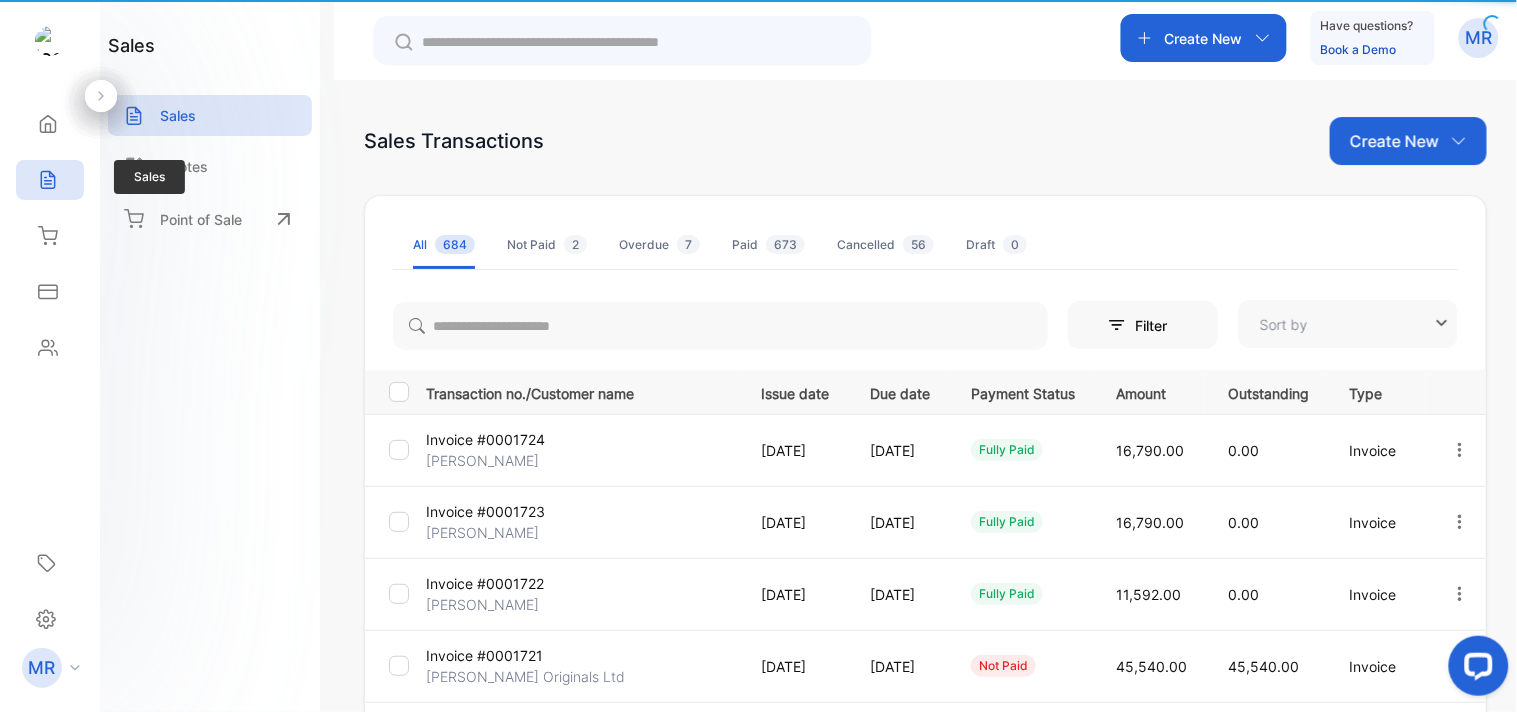 type on "**********" 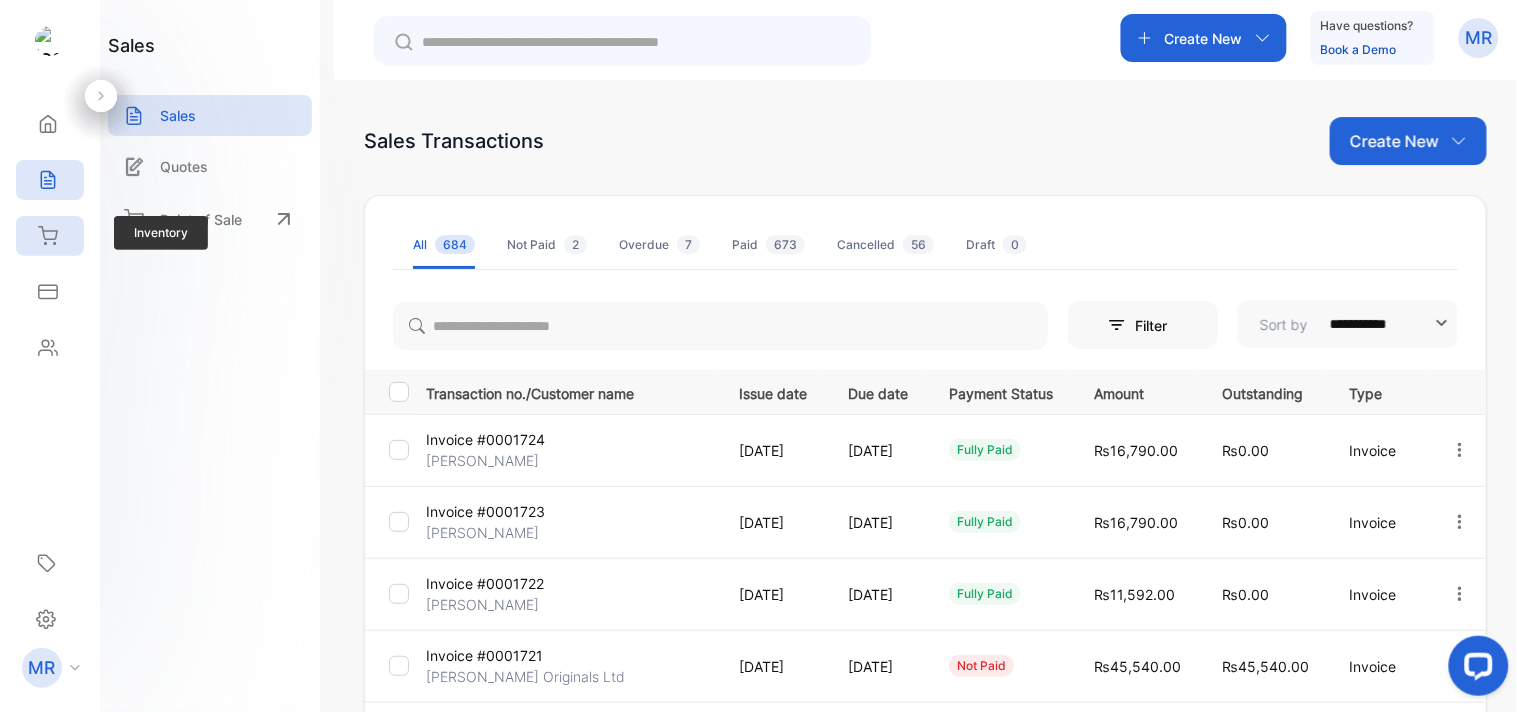 click 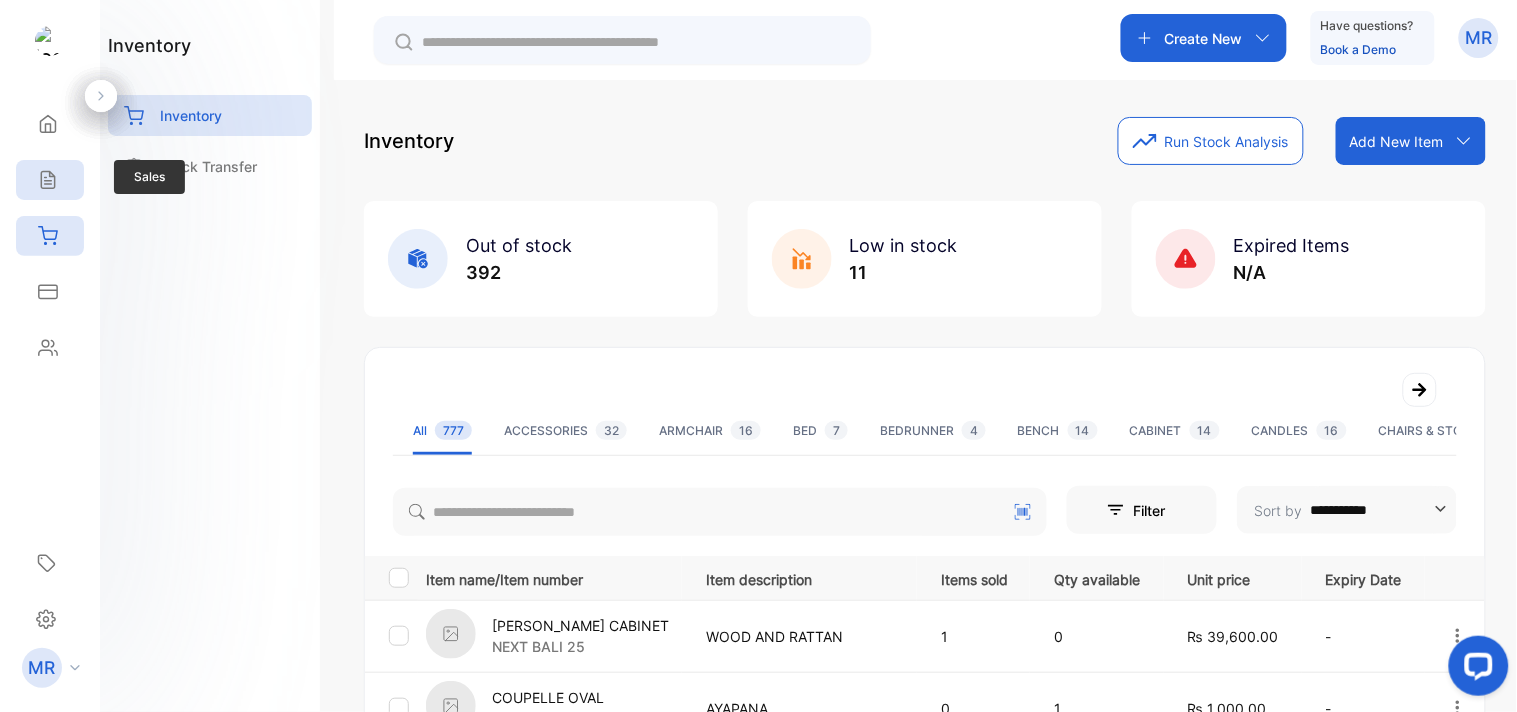 click 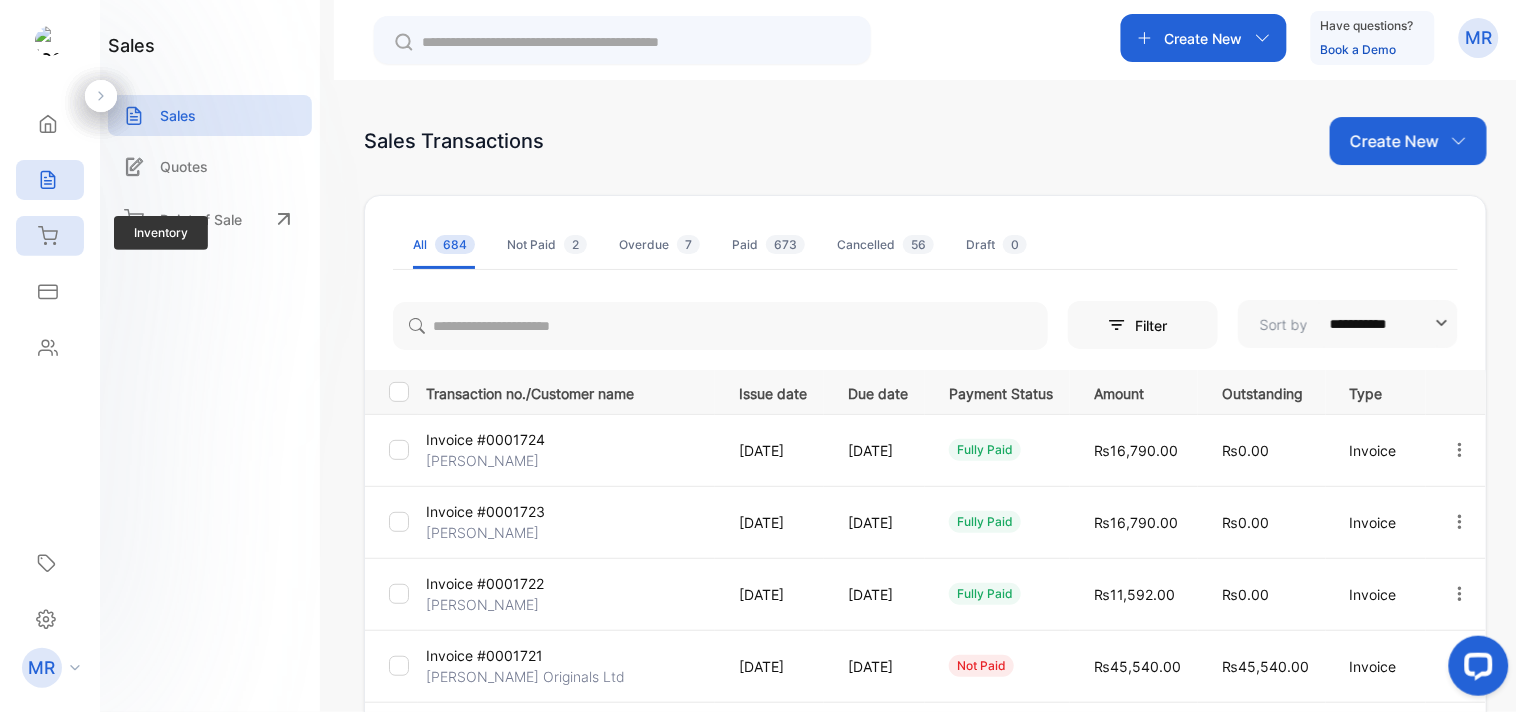 click 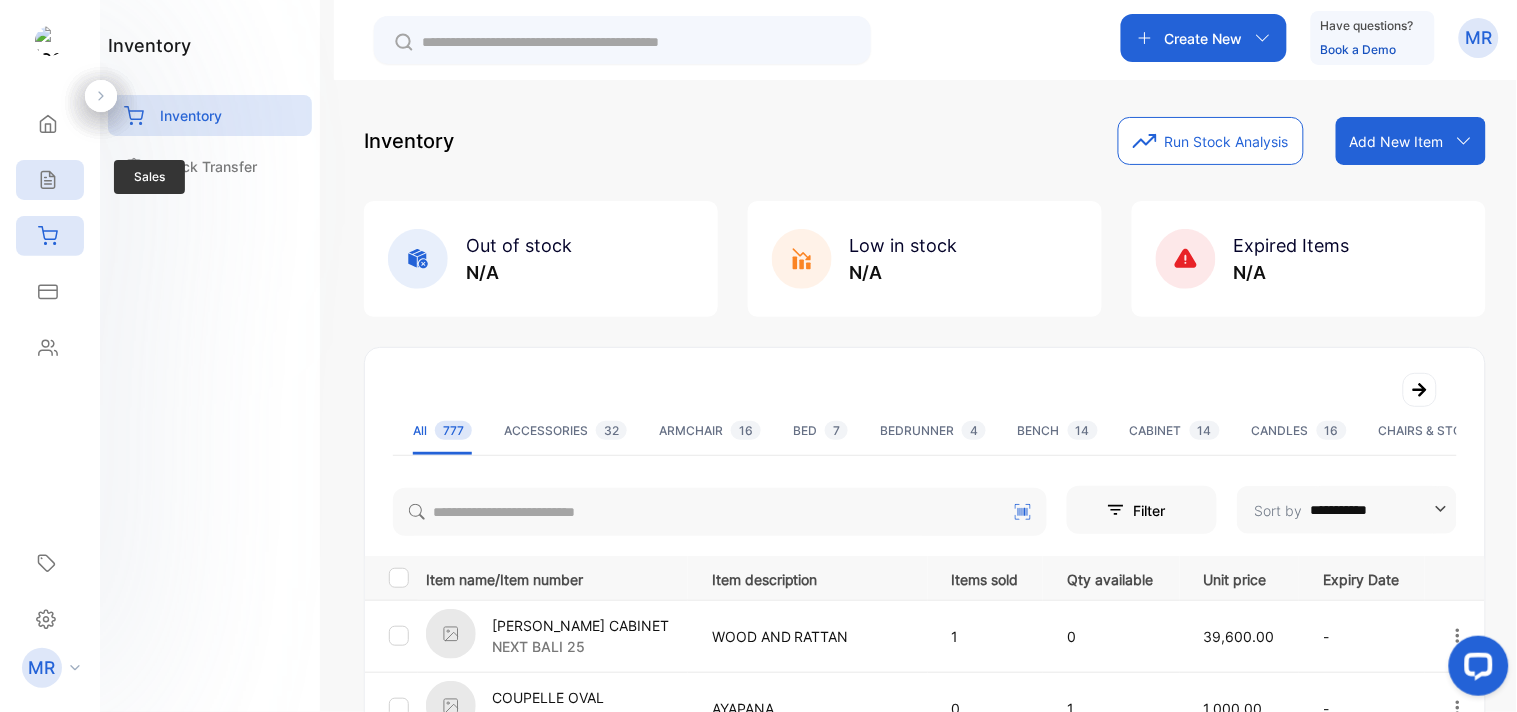 click 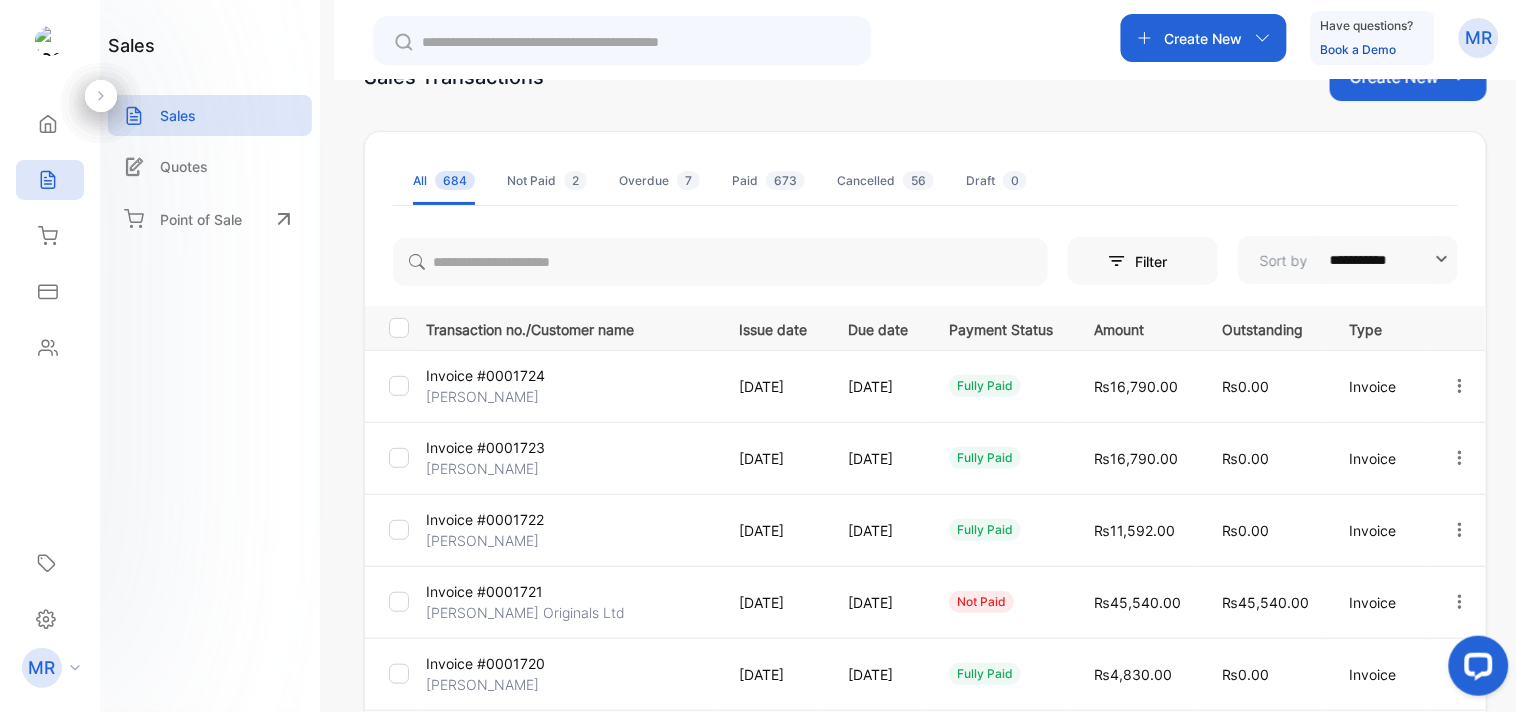 scroll, scrollTop: 0, scrollLeft: 0, axis: both 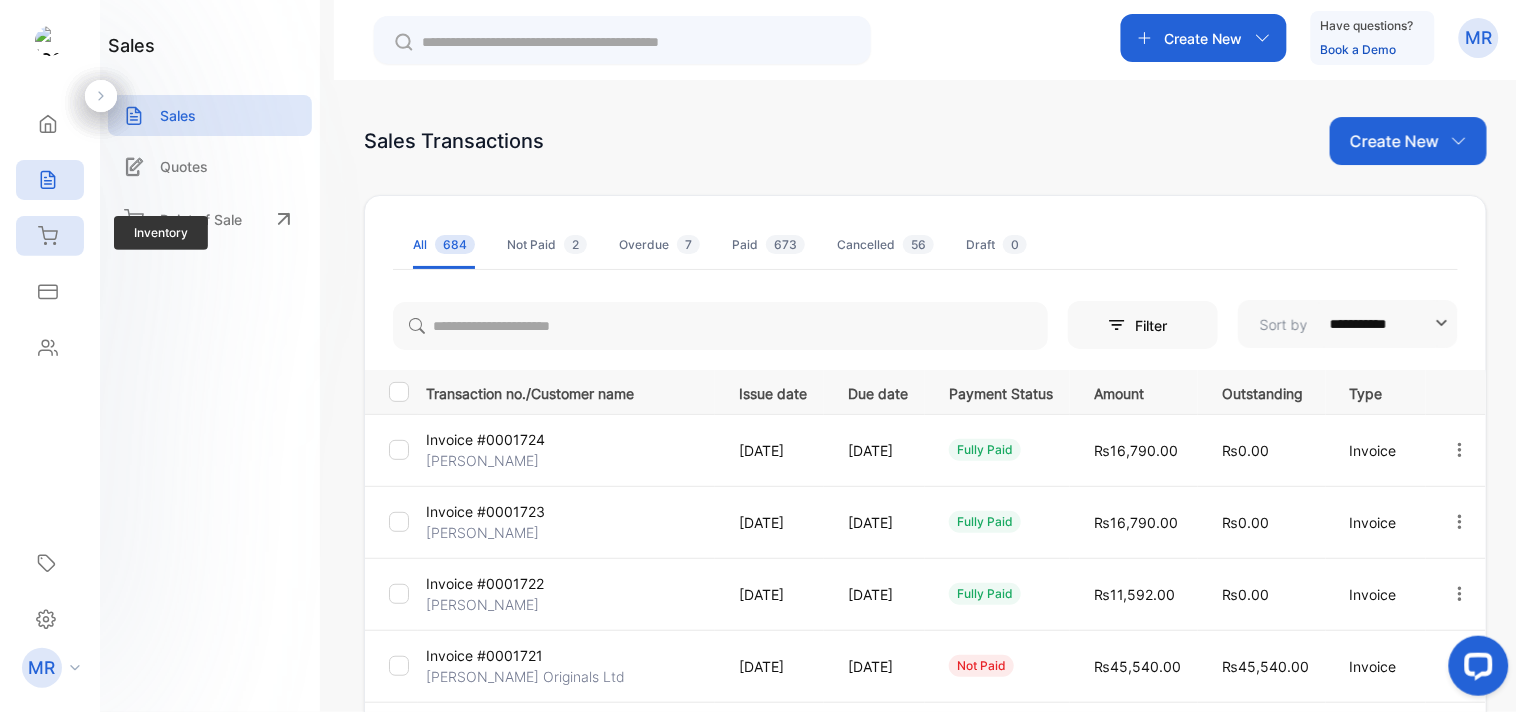 click 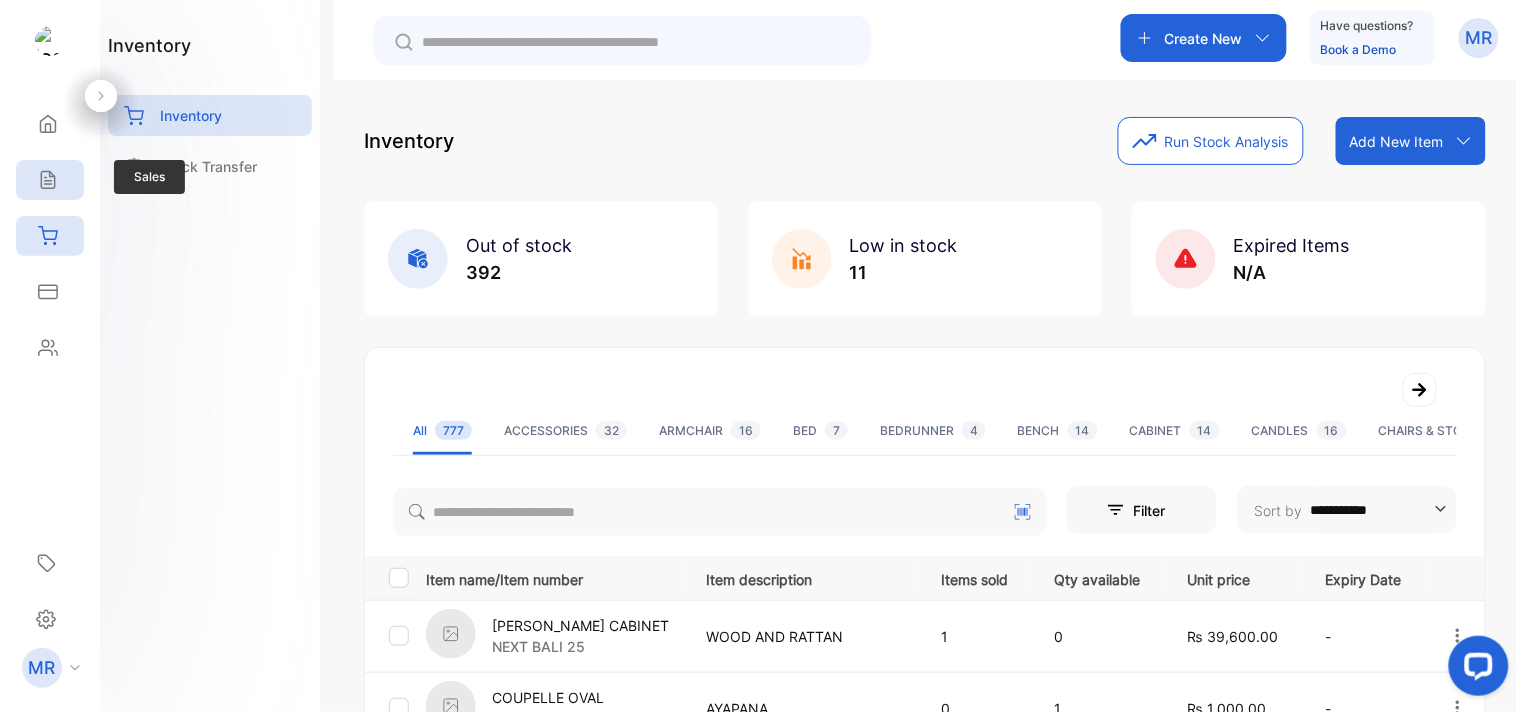 click on "Sales" at bounding box center [50, 180] 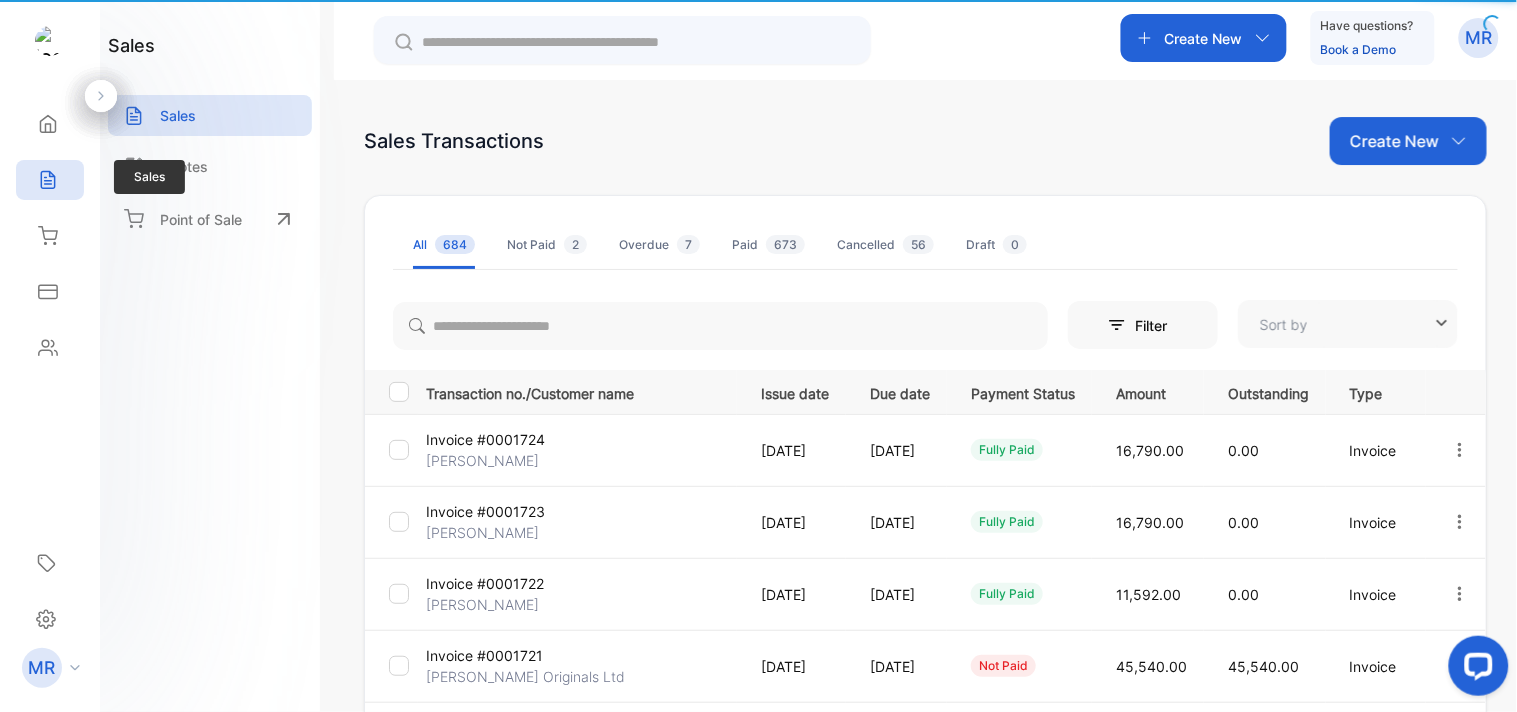 type on "**********" 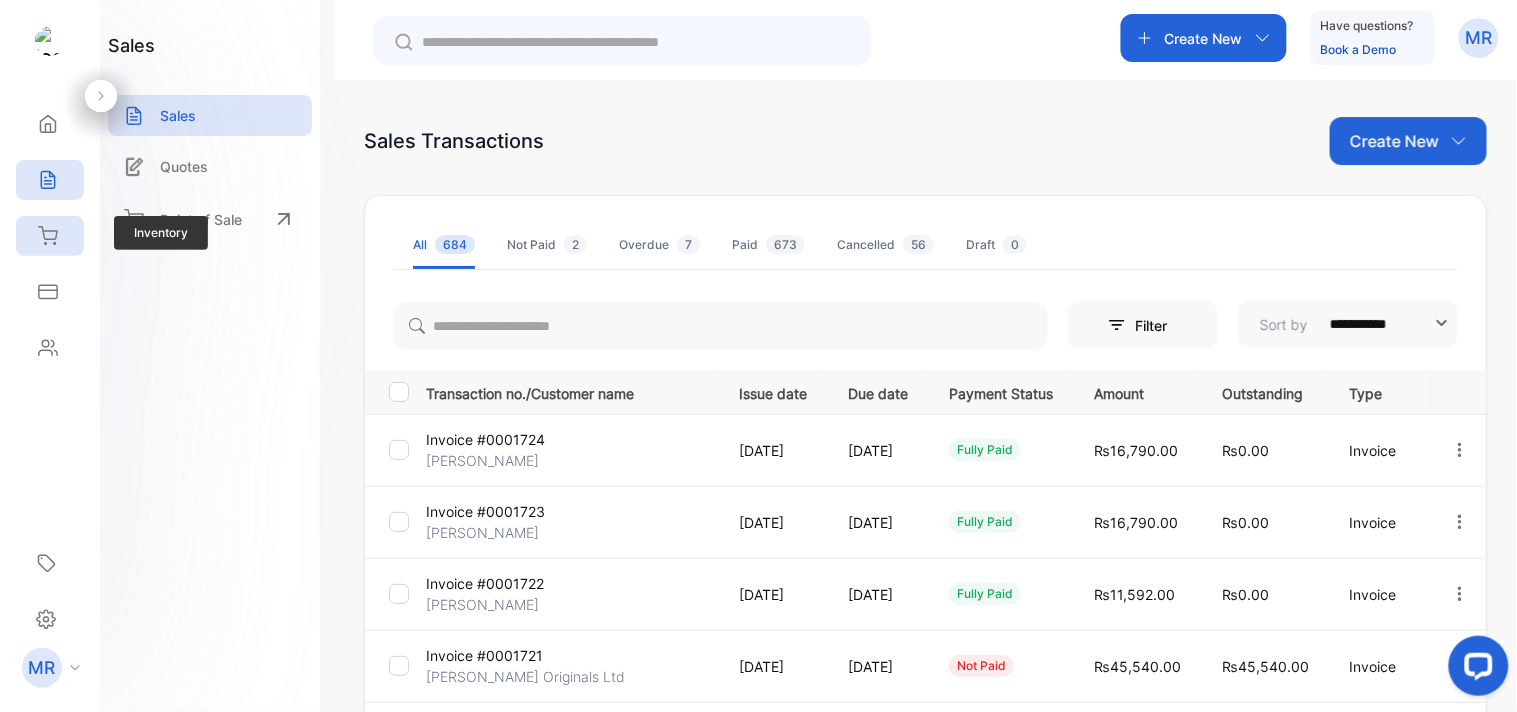 click 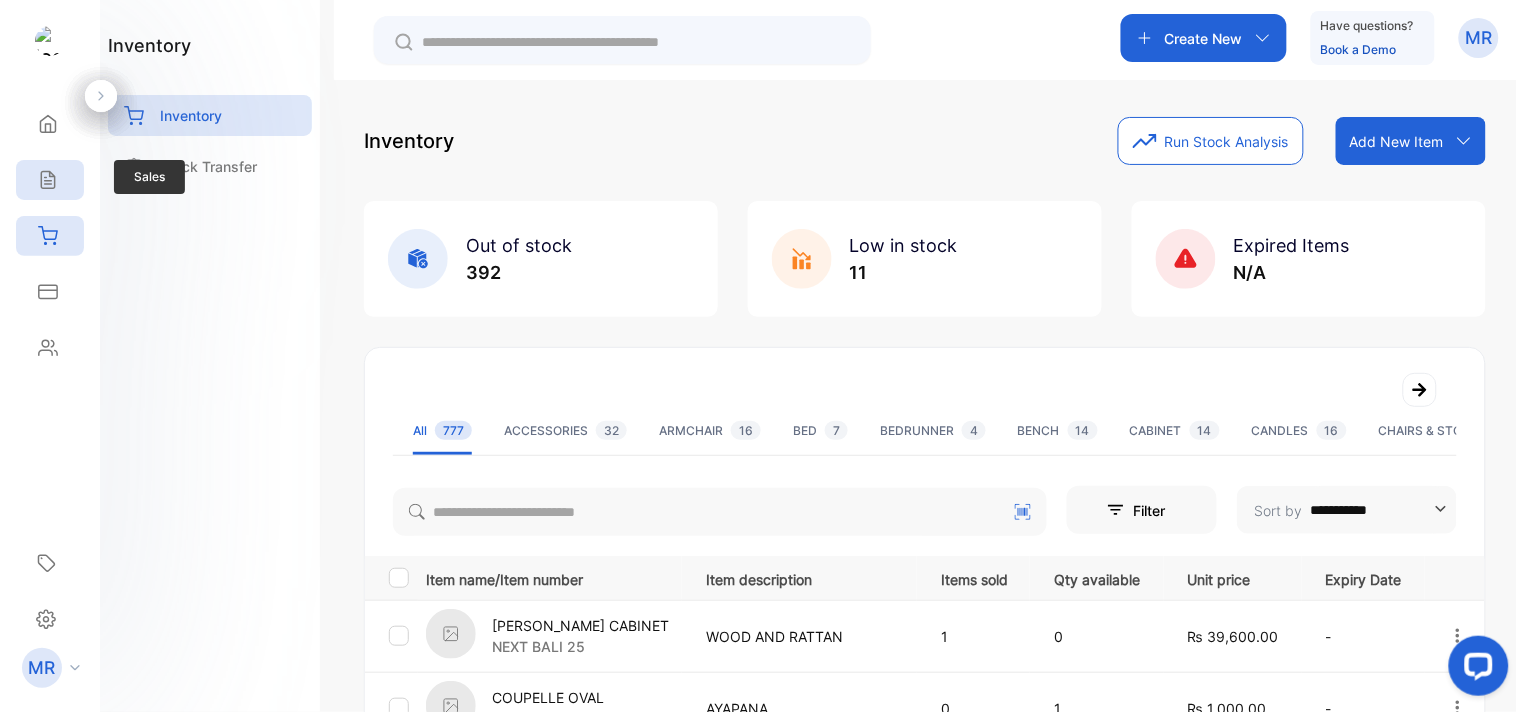 click 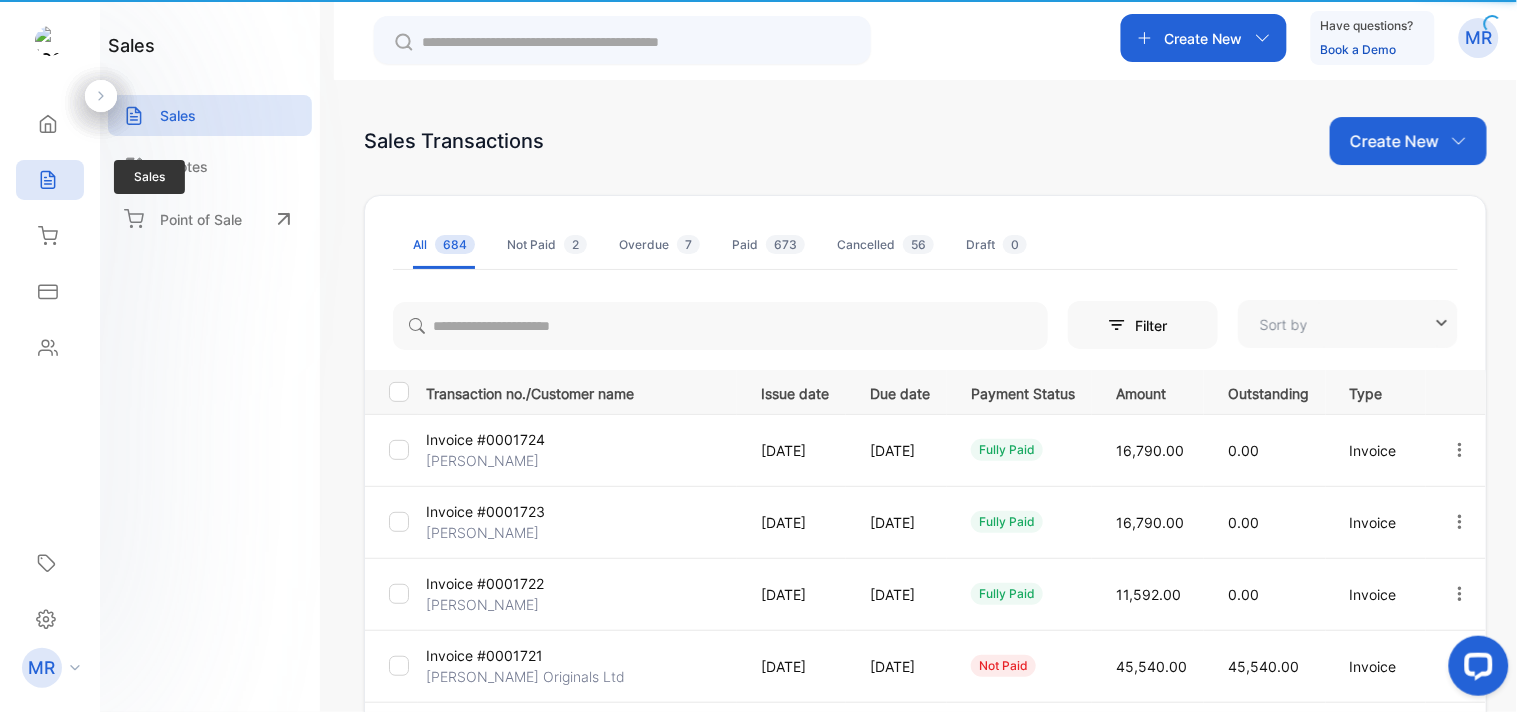 type on "**********" 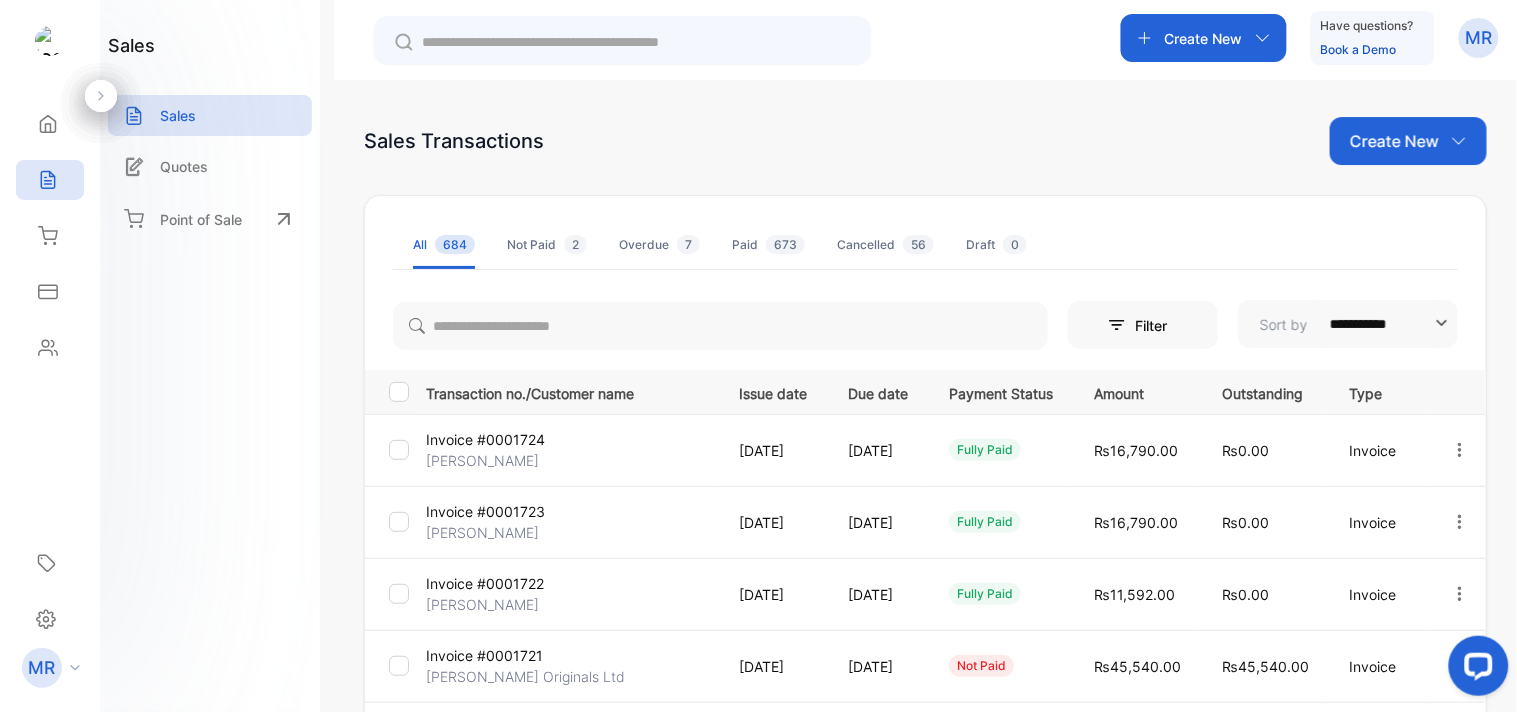 click on "Create New" at bounding box center [1394, 141] 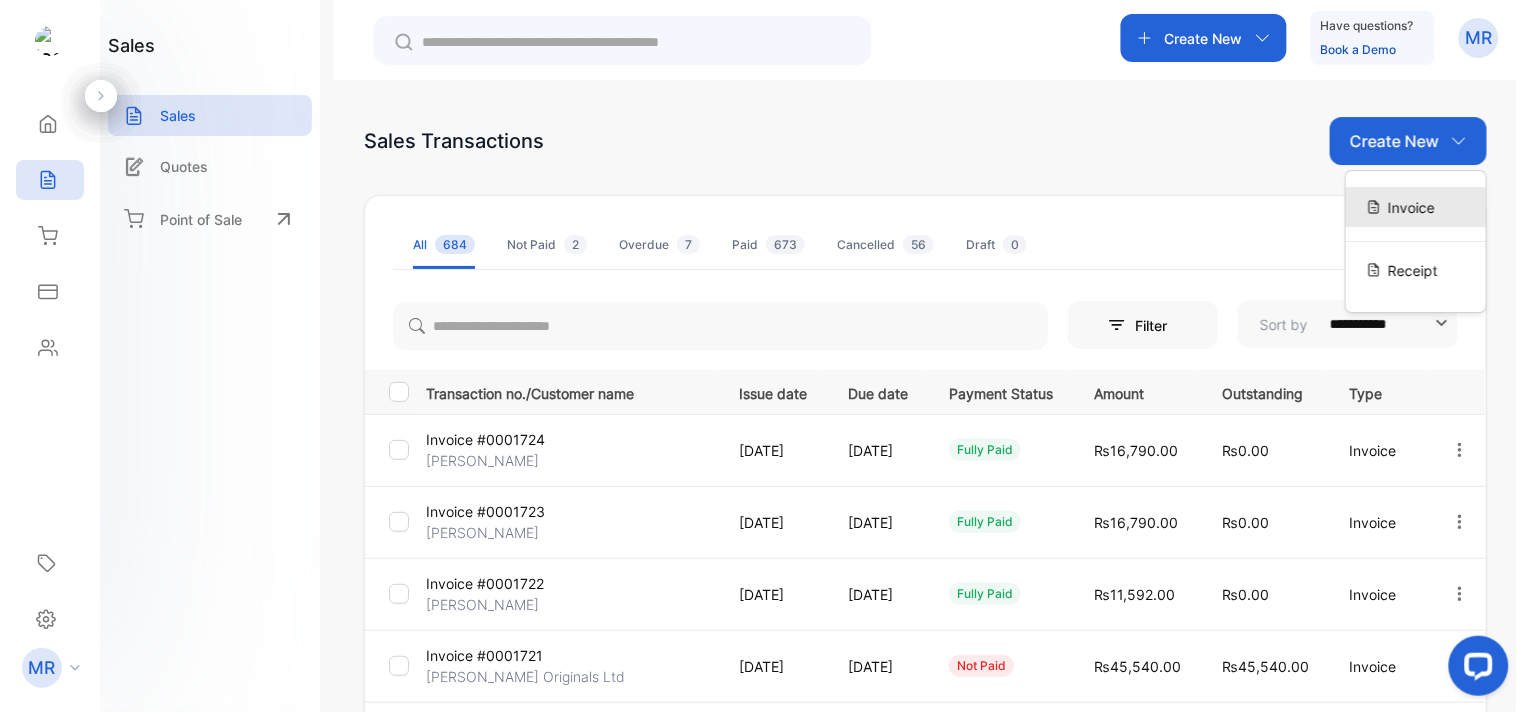 click on "Invoice" at bounding box center (1411, 207) 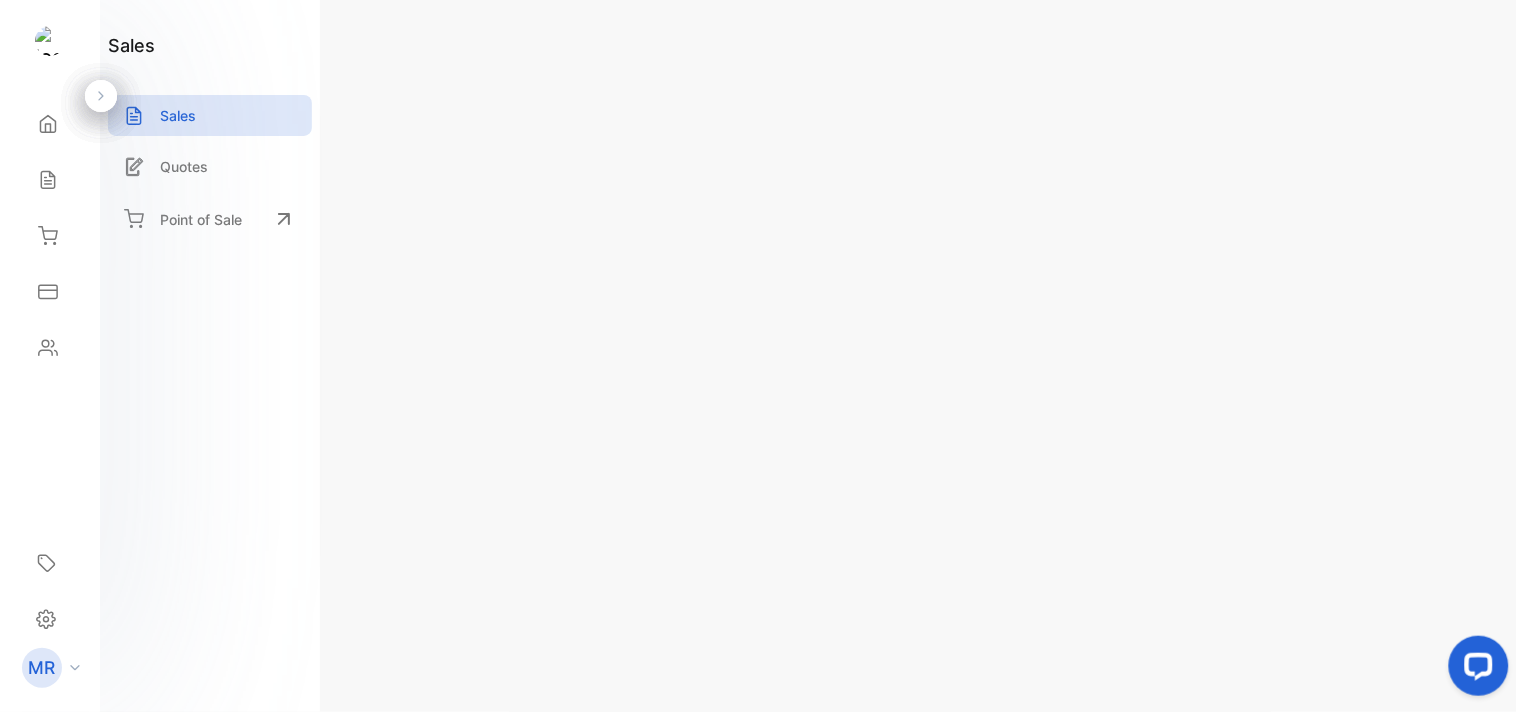 type on "**********" 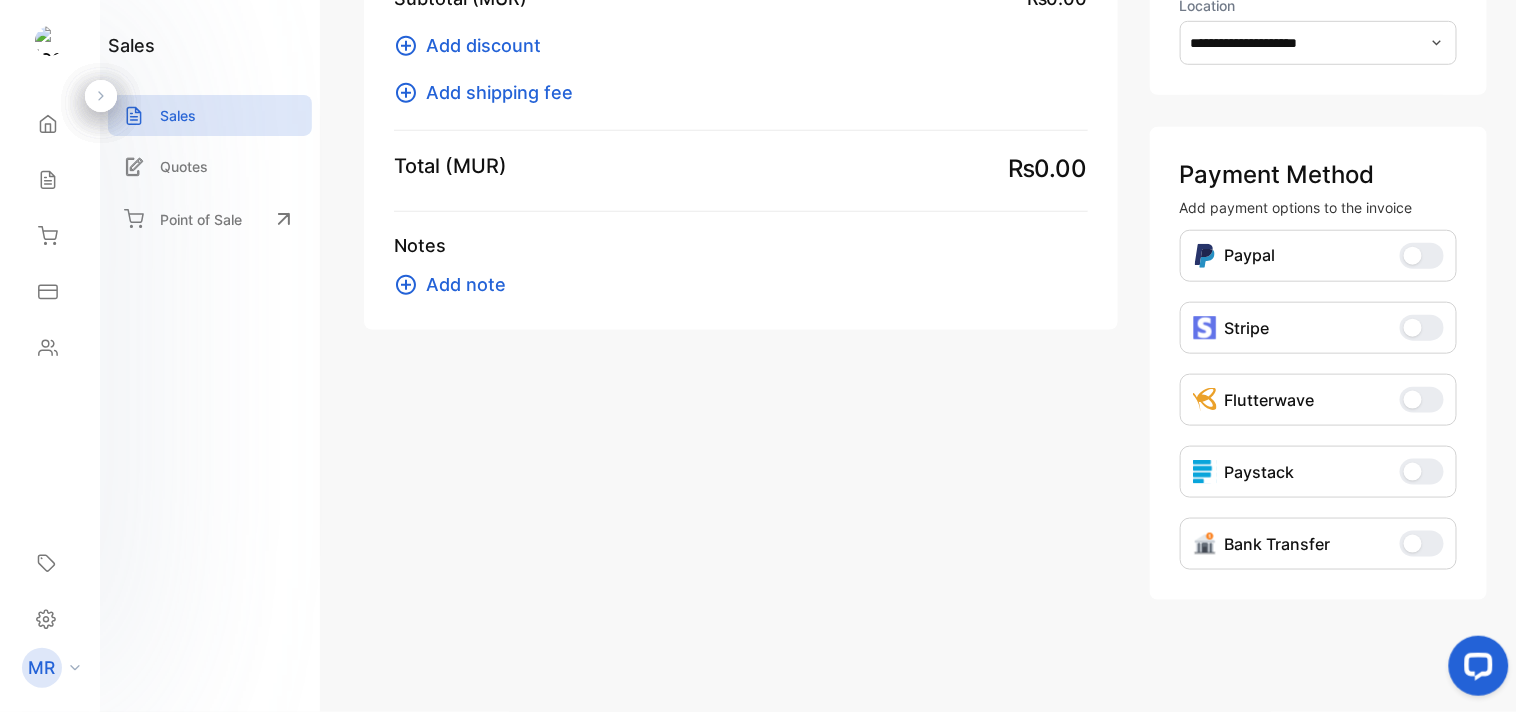 scroll, scrollTop: 0, scrollLeft: 0, axis: both 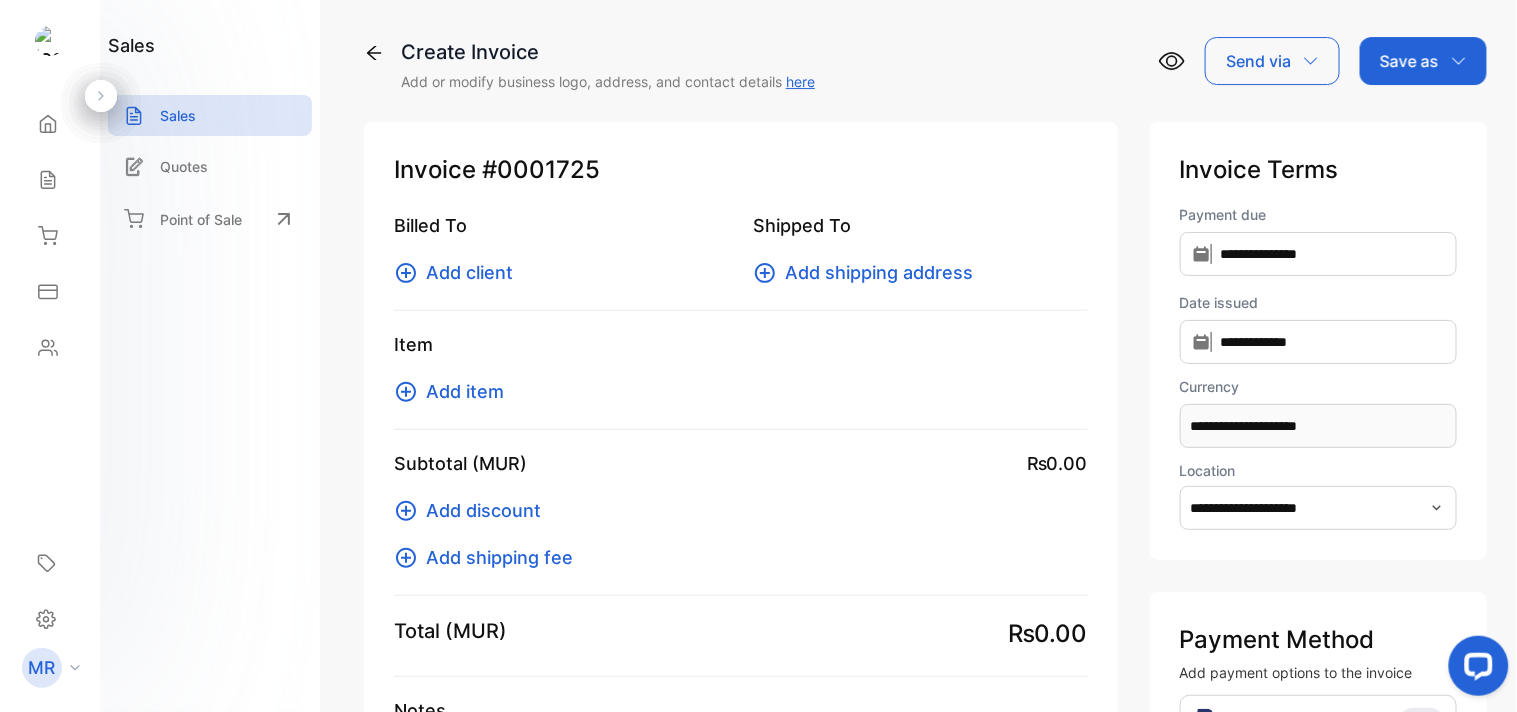 click on "Add item" at bounding box center [465, 391] 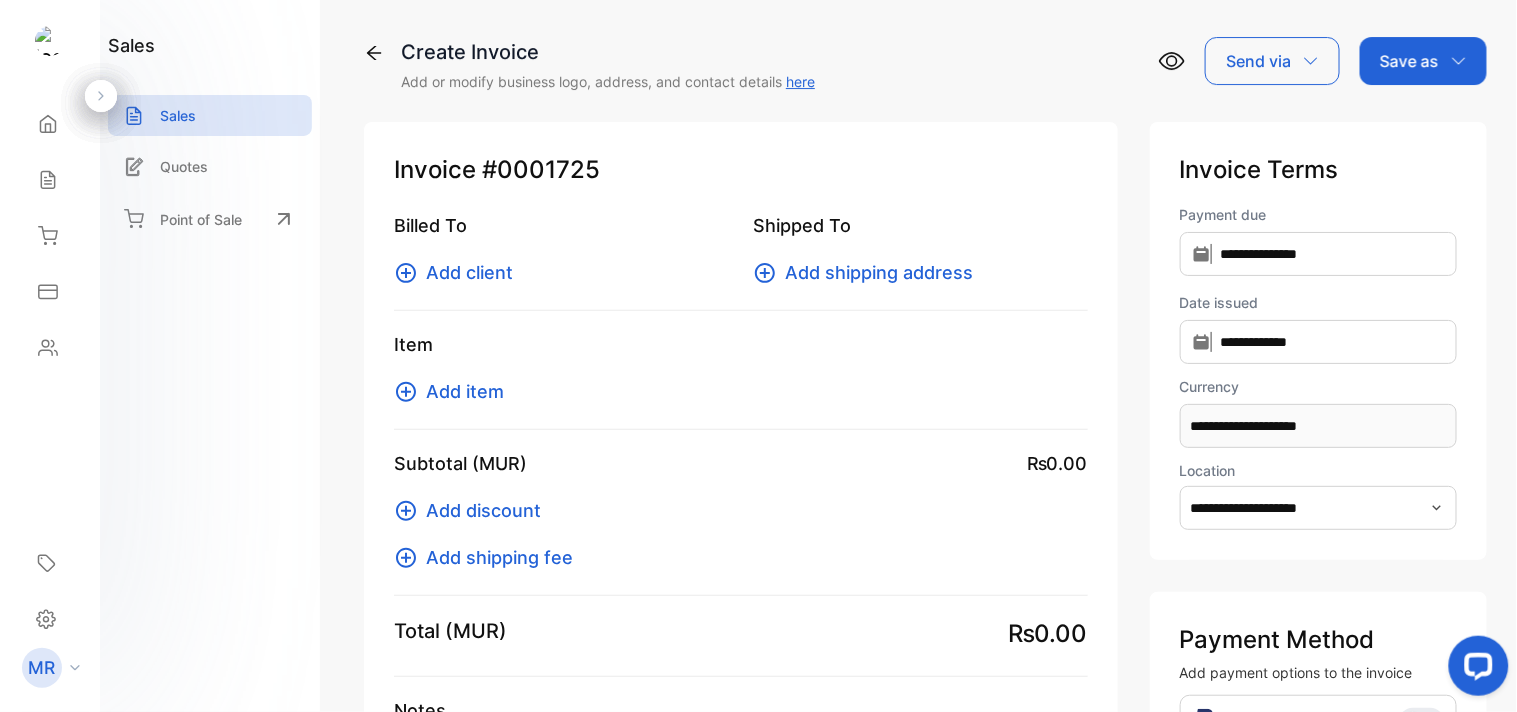 click 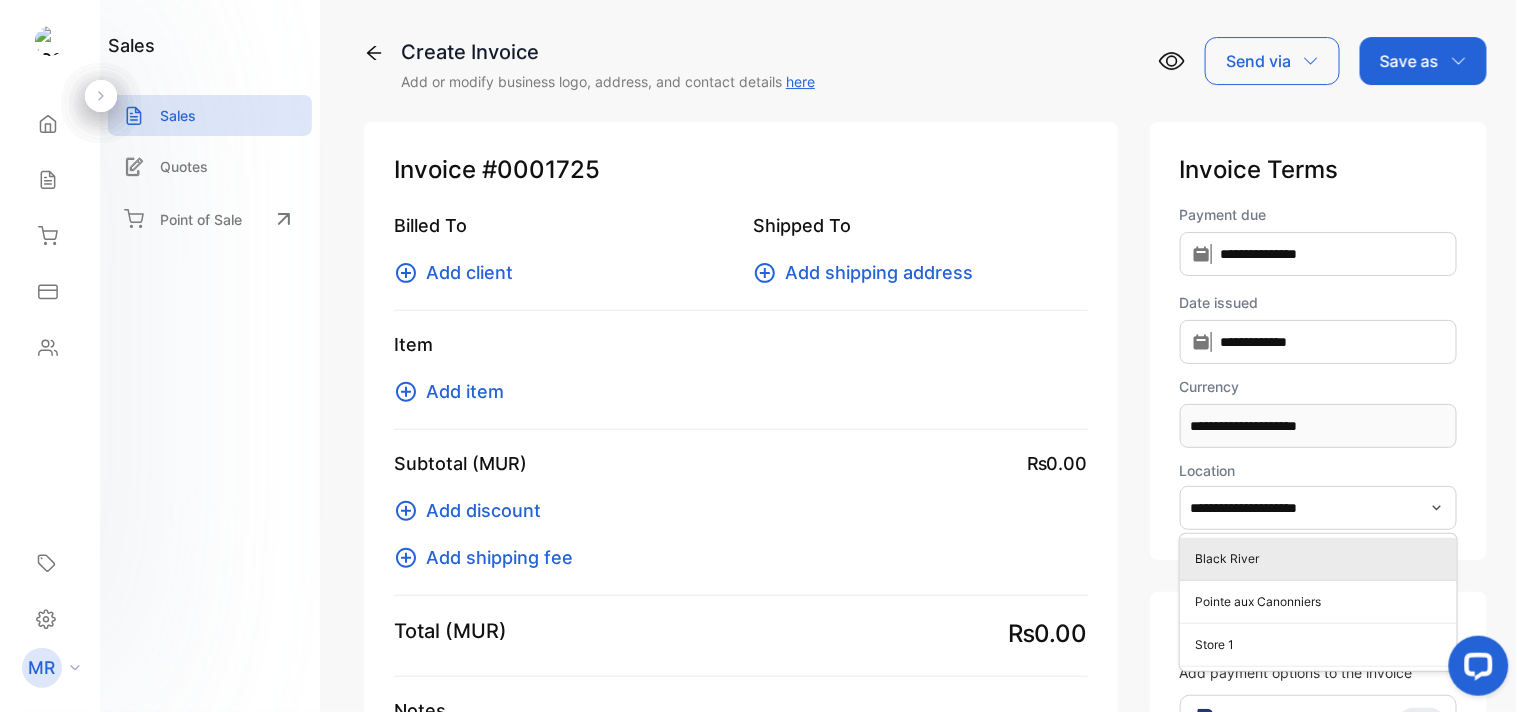 click on "Black River" at bounding box center (1322, 559) 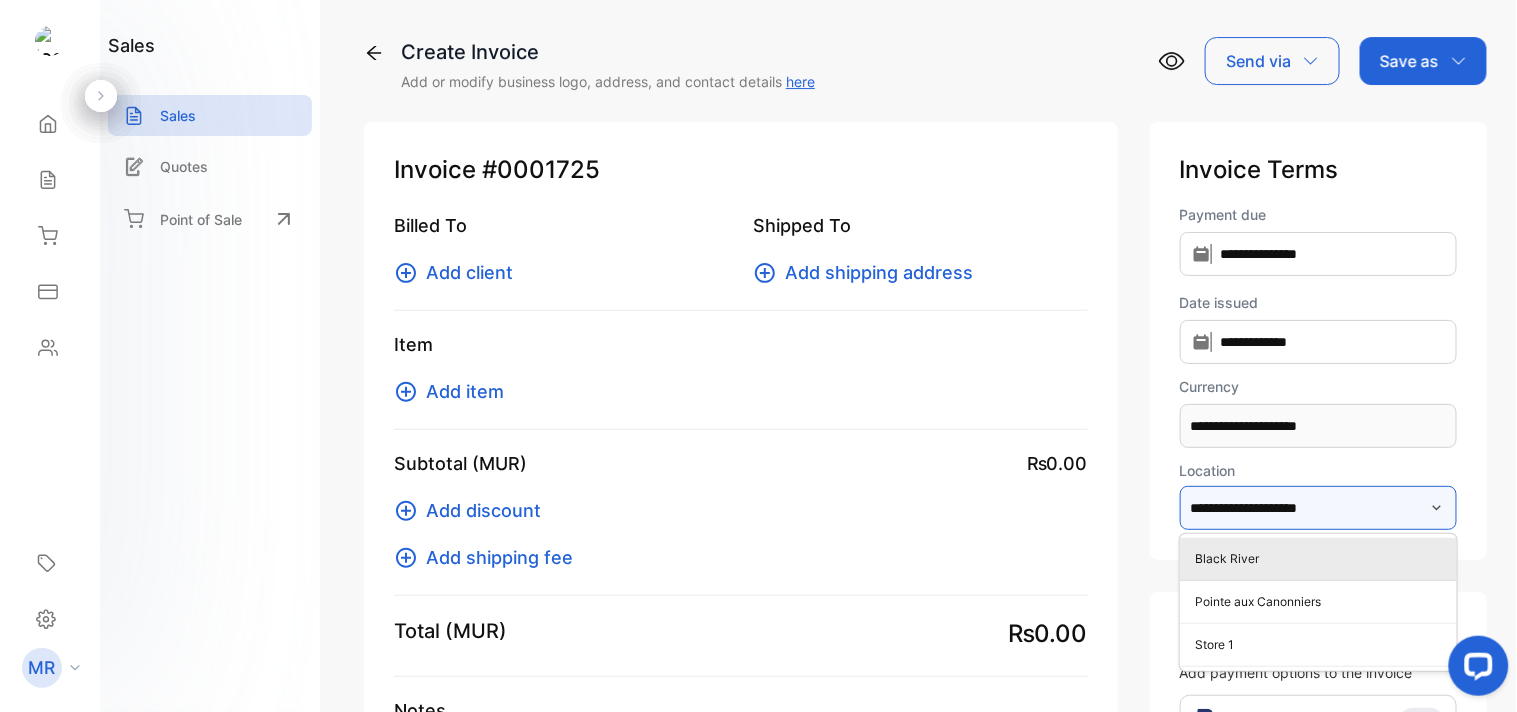 type on "**********" 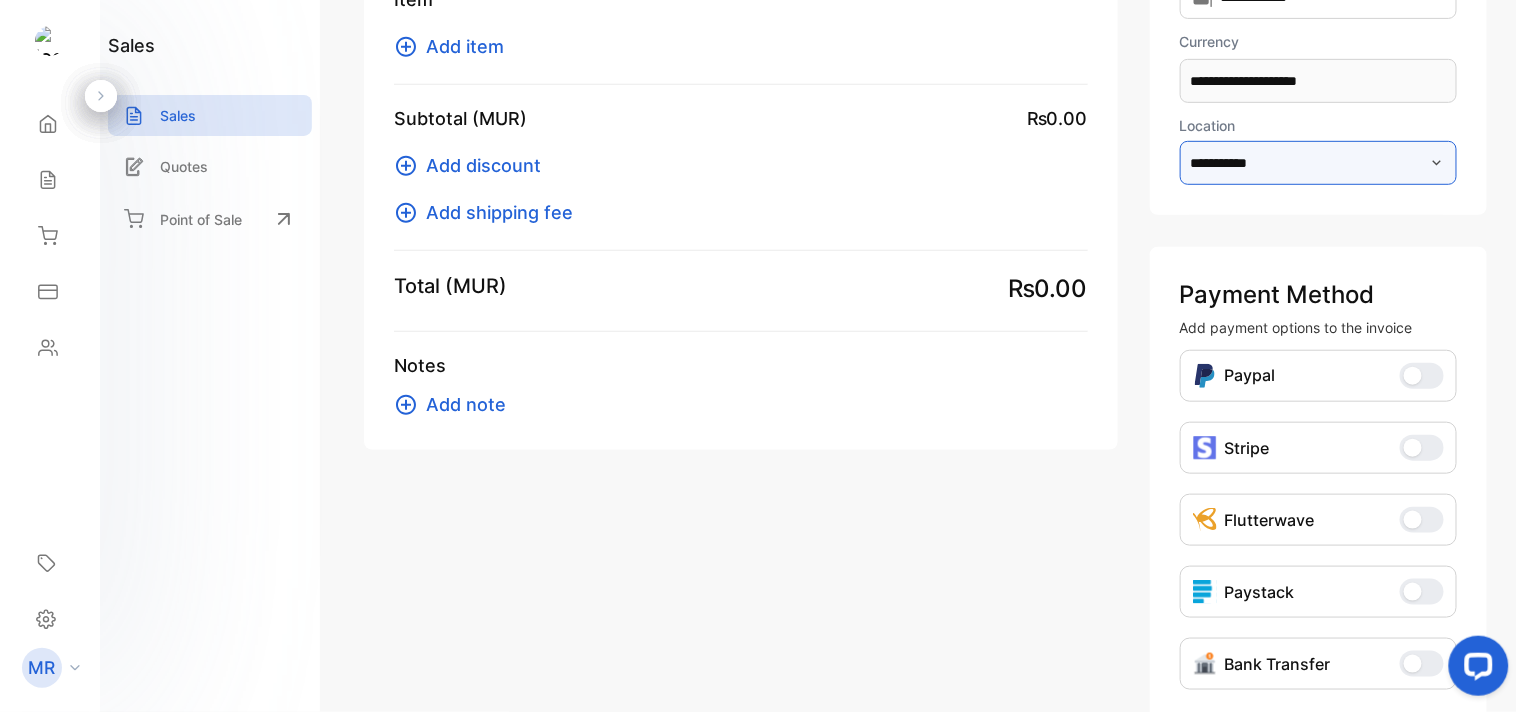 scroll, scrollTop: 465, scrollLeft: 0, axis: vertical 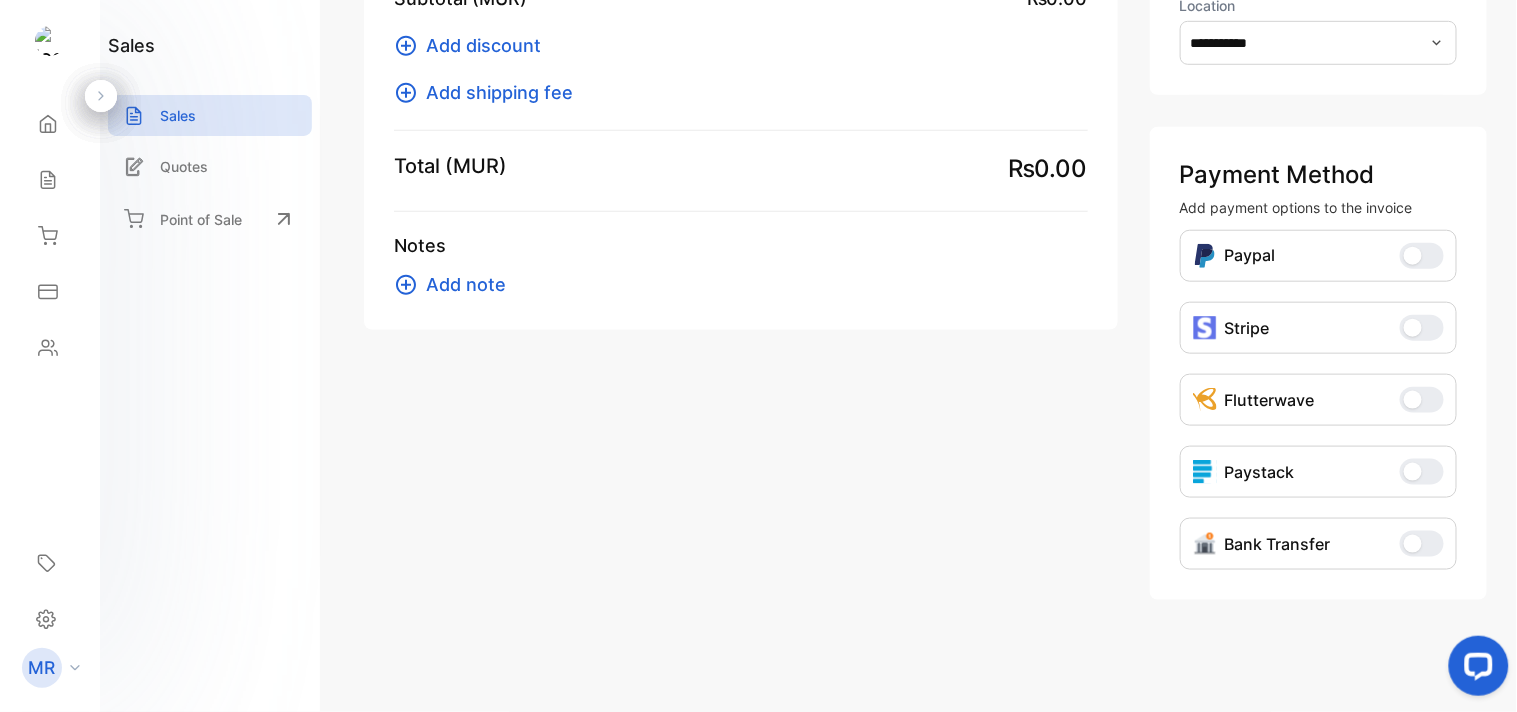click on "Bank Transfer" at bounding box center (1422, 544) 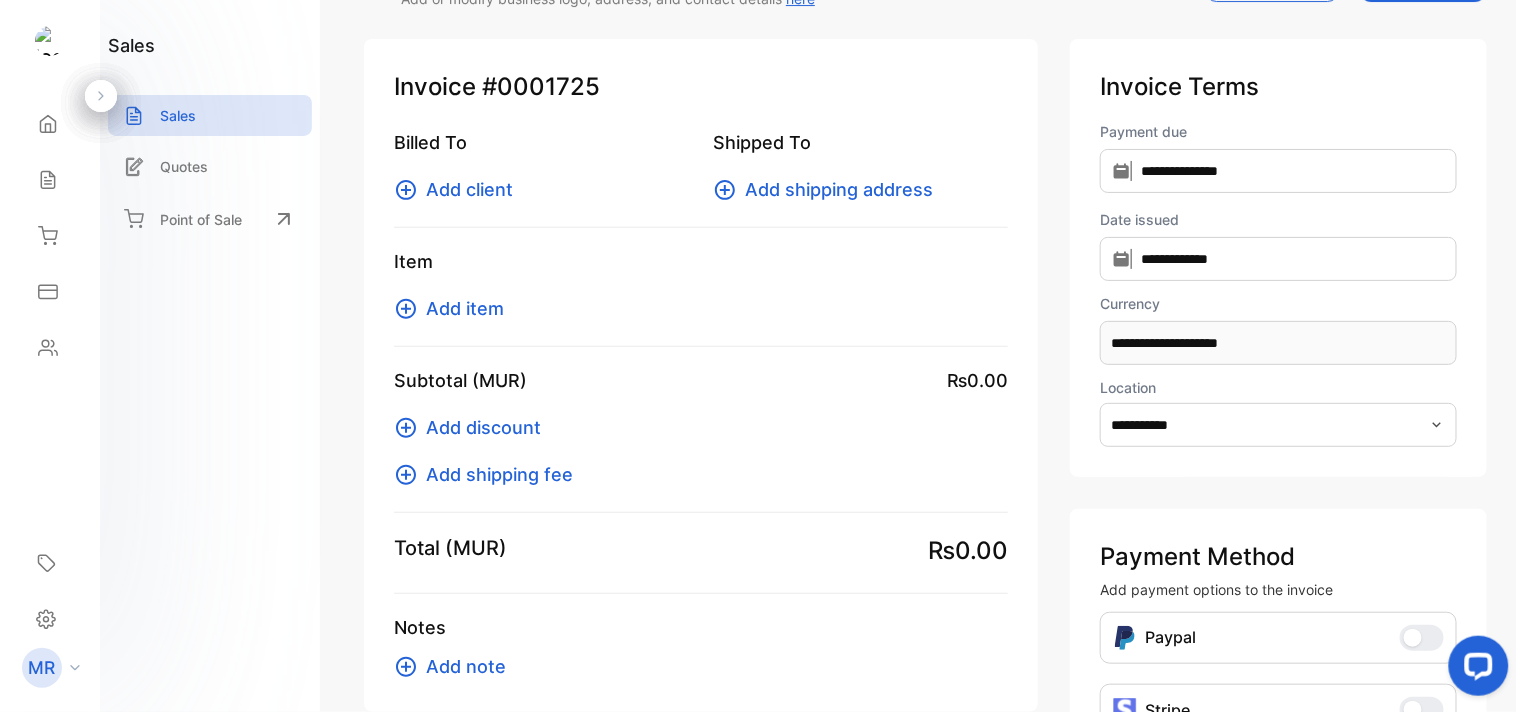 scroll, scrollTop: 0, scrollLeft: 0, axis: both 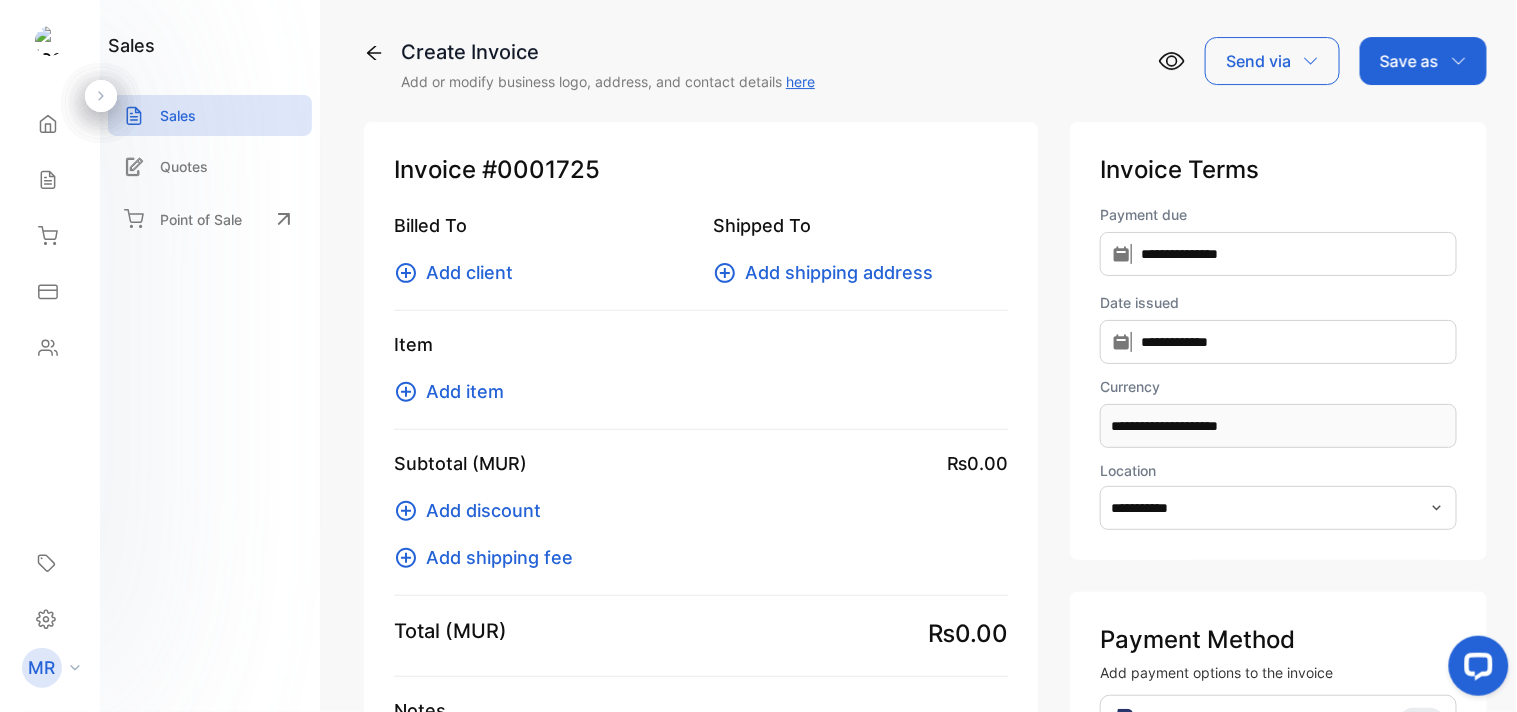 click on "Add item" at bounding box center (465, 391) 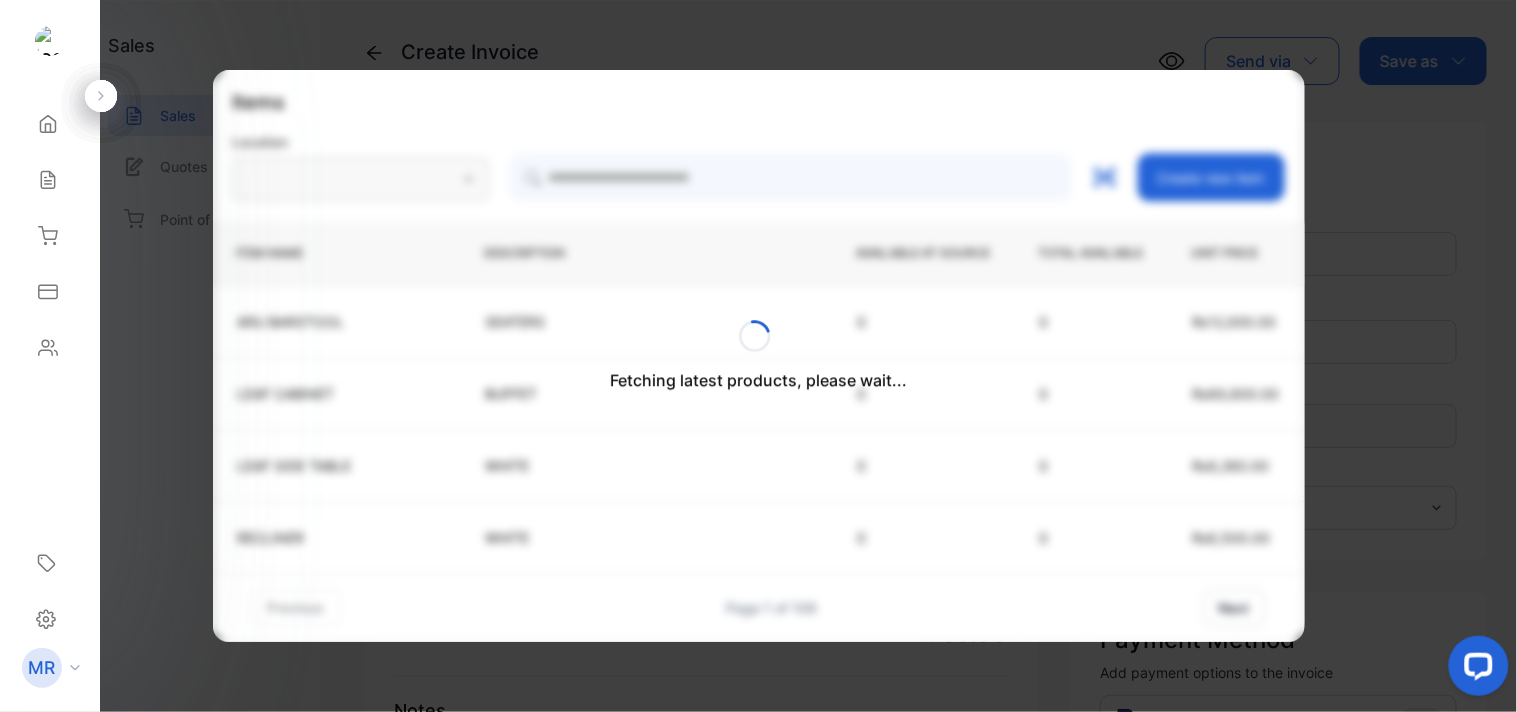 type on "**********" 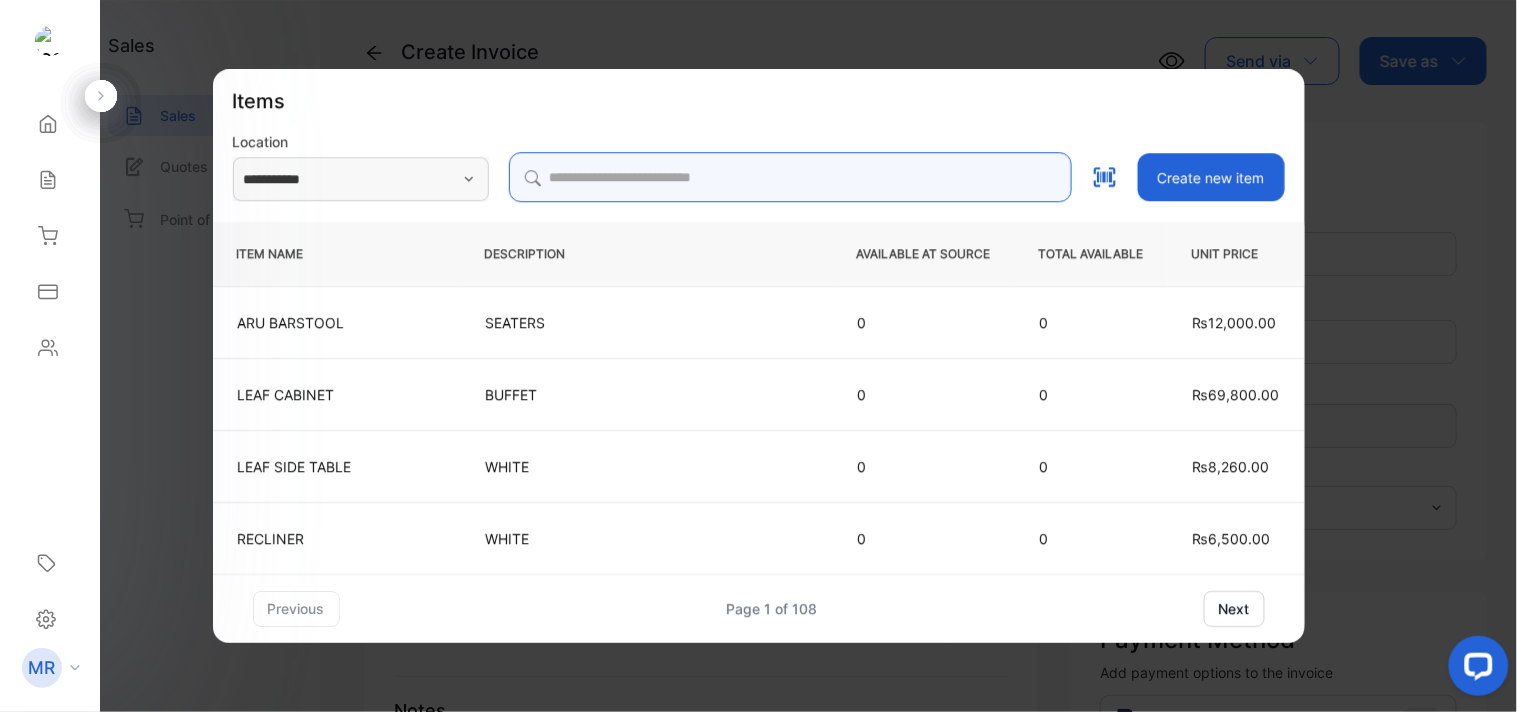 click at bounding box center (790, 177) 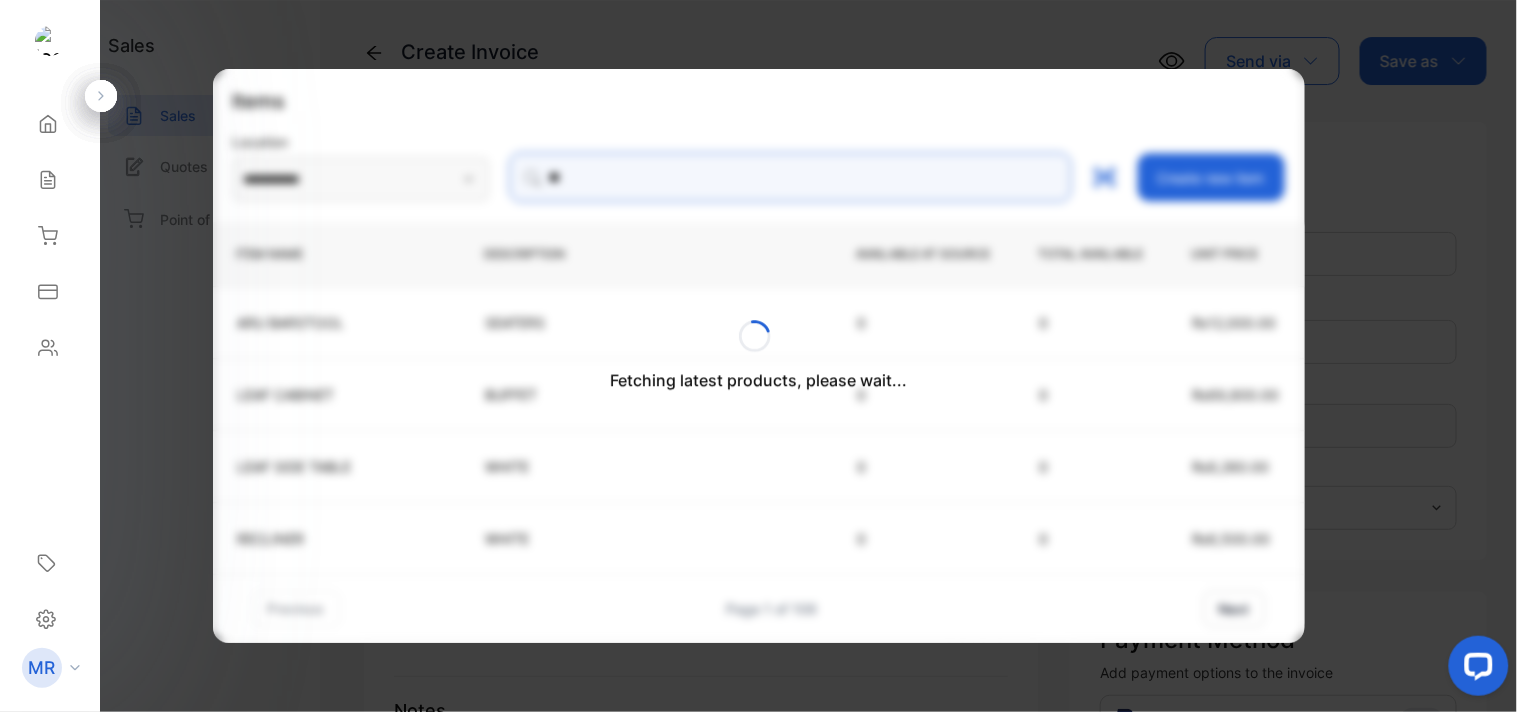 type on "**********" 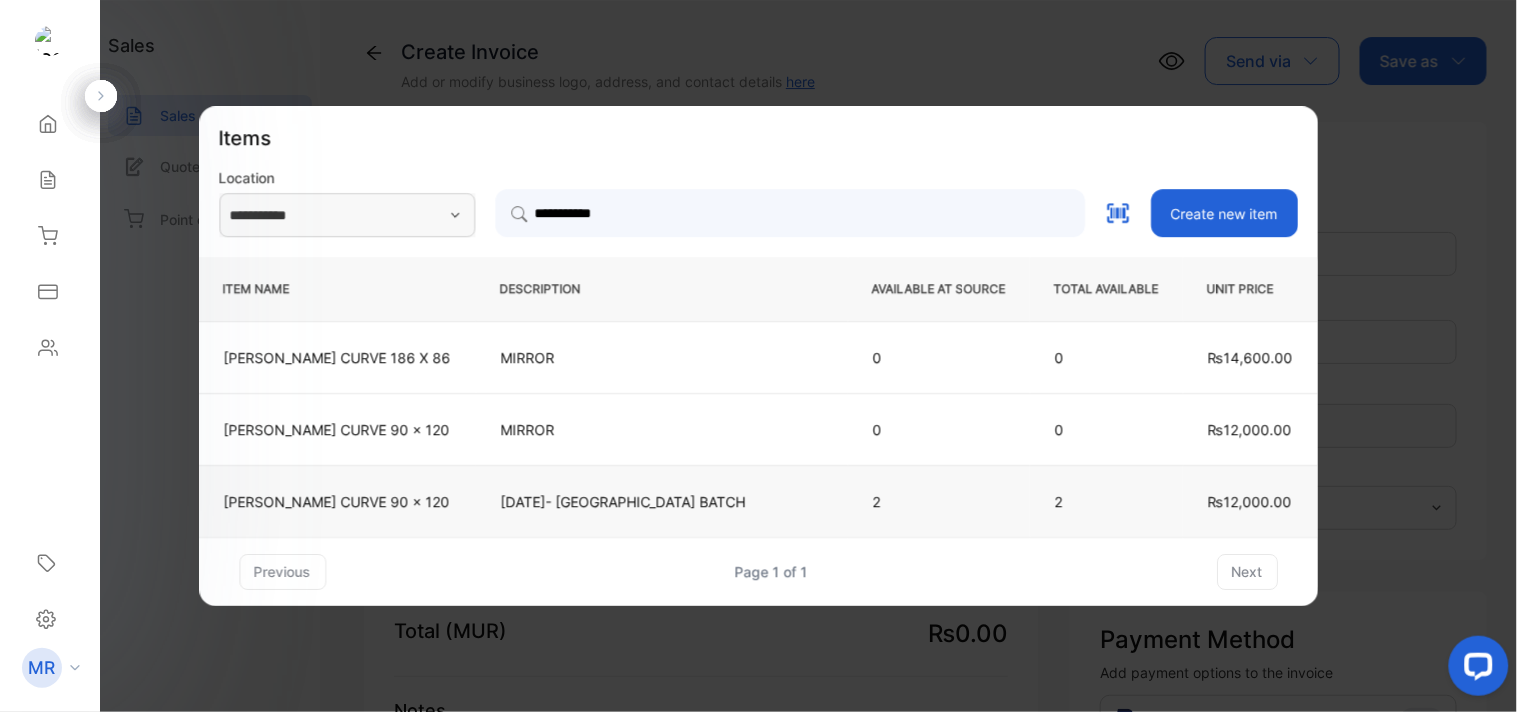 click on "[DATE]- [GEOGRAPHIC_DATA] BATCH" at bounding box center [662, 501] 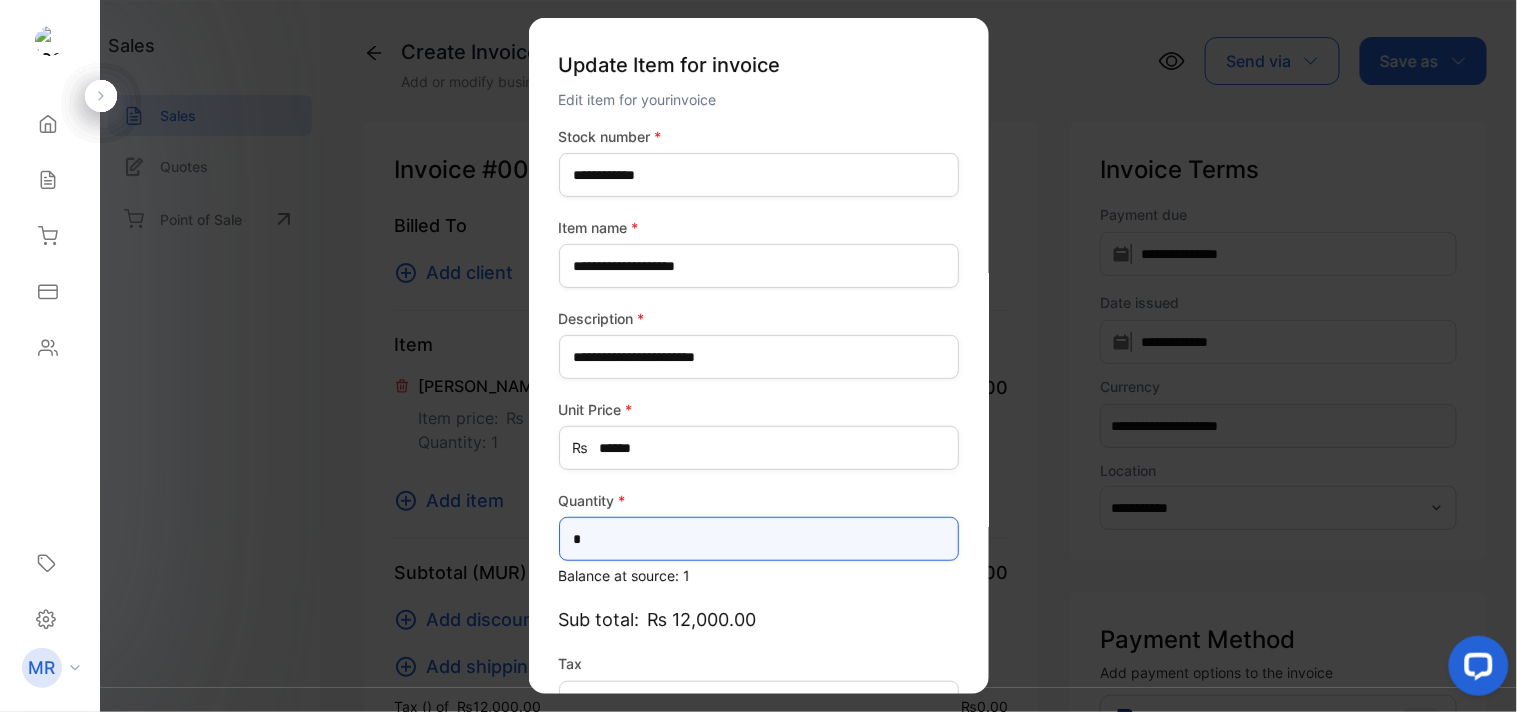click on "*" at bounding box center [759, 539] 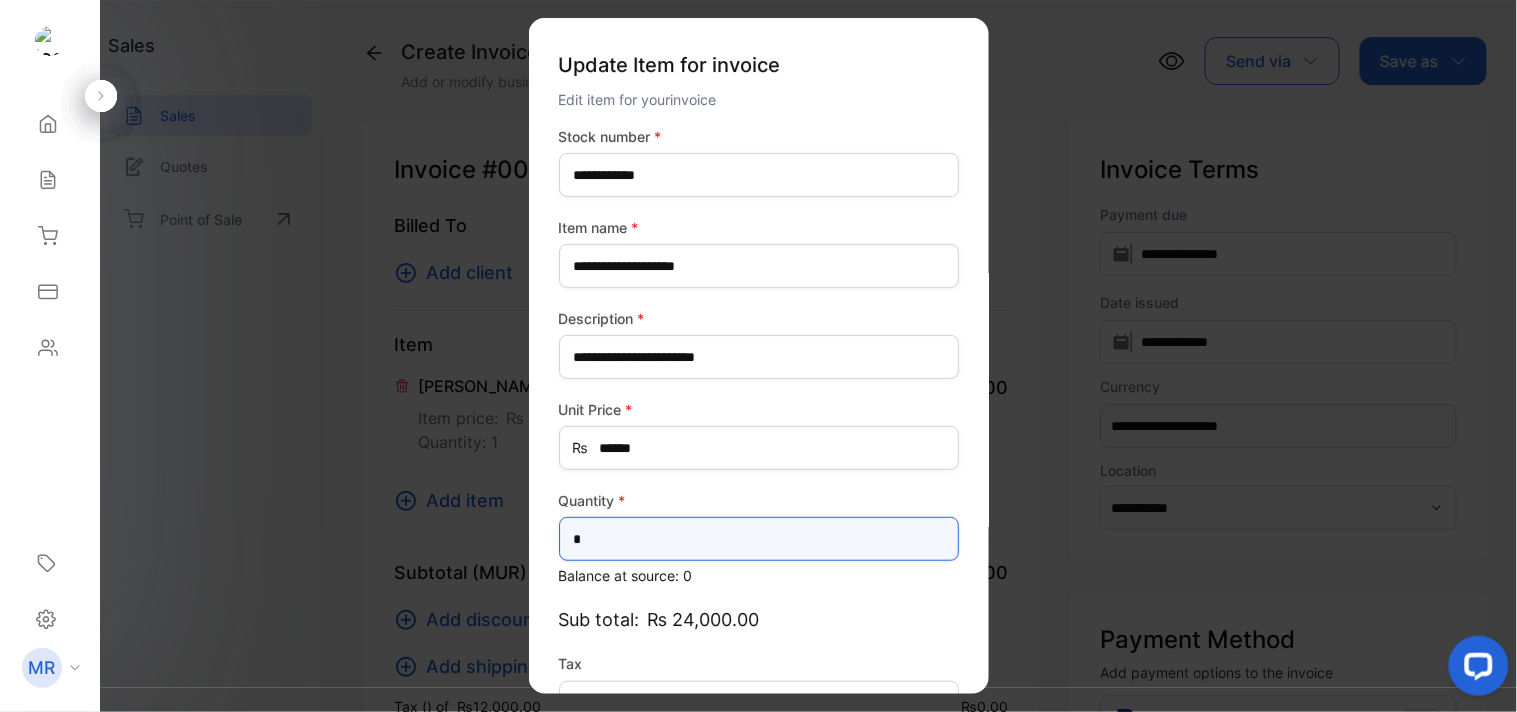 scroll, scrollTop: 130, scrollLeft: 0, axis: vertical 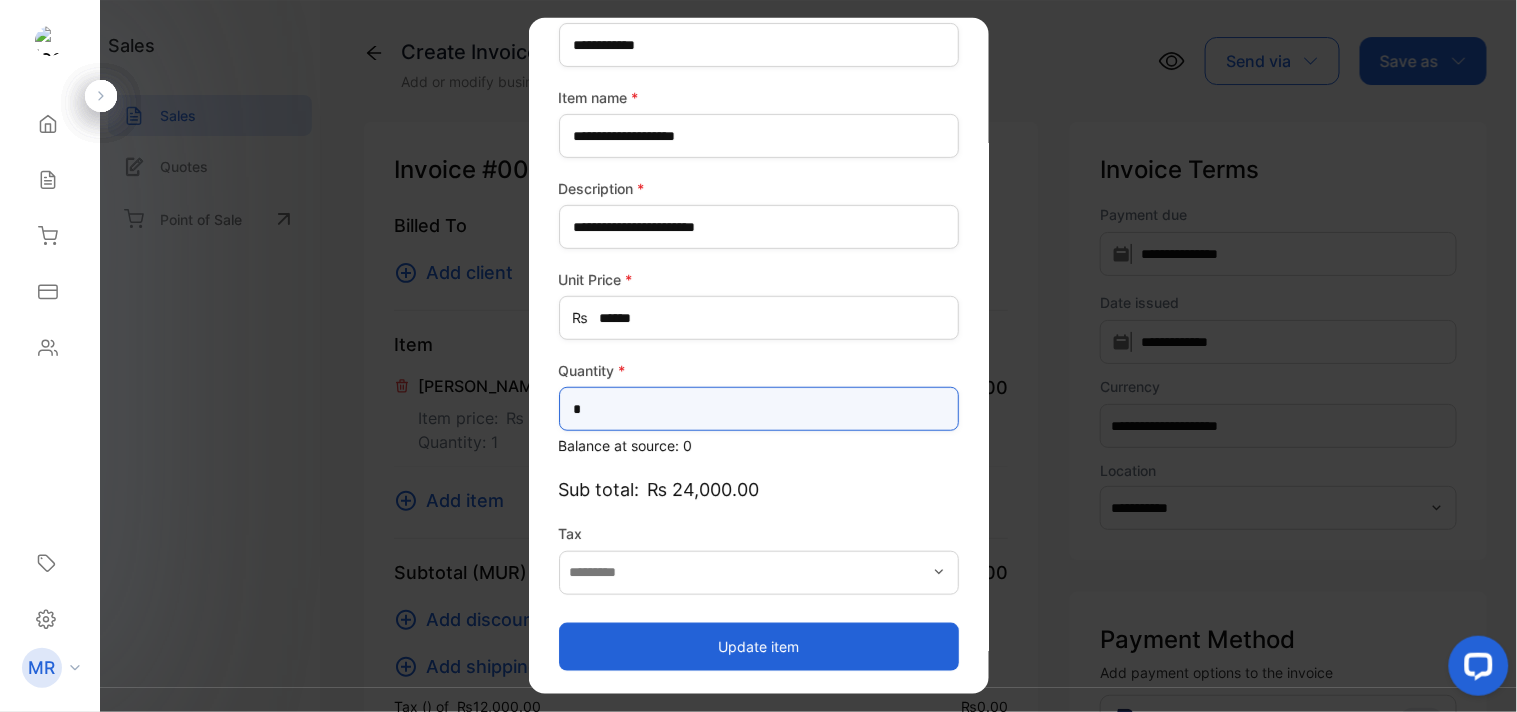 type on "*" 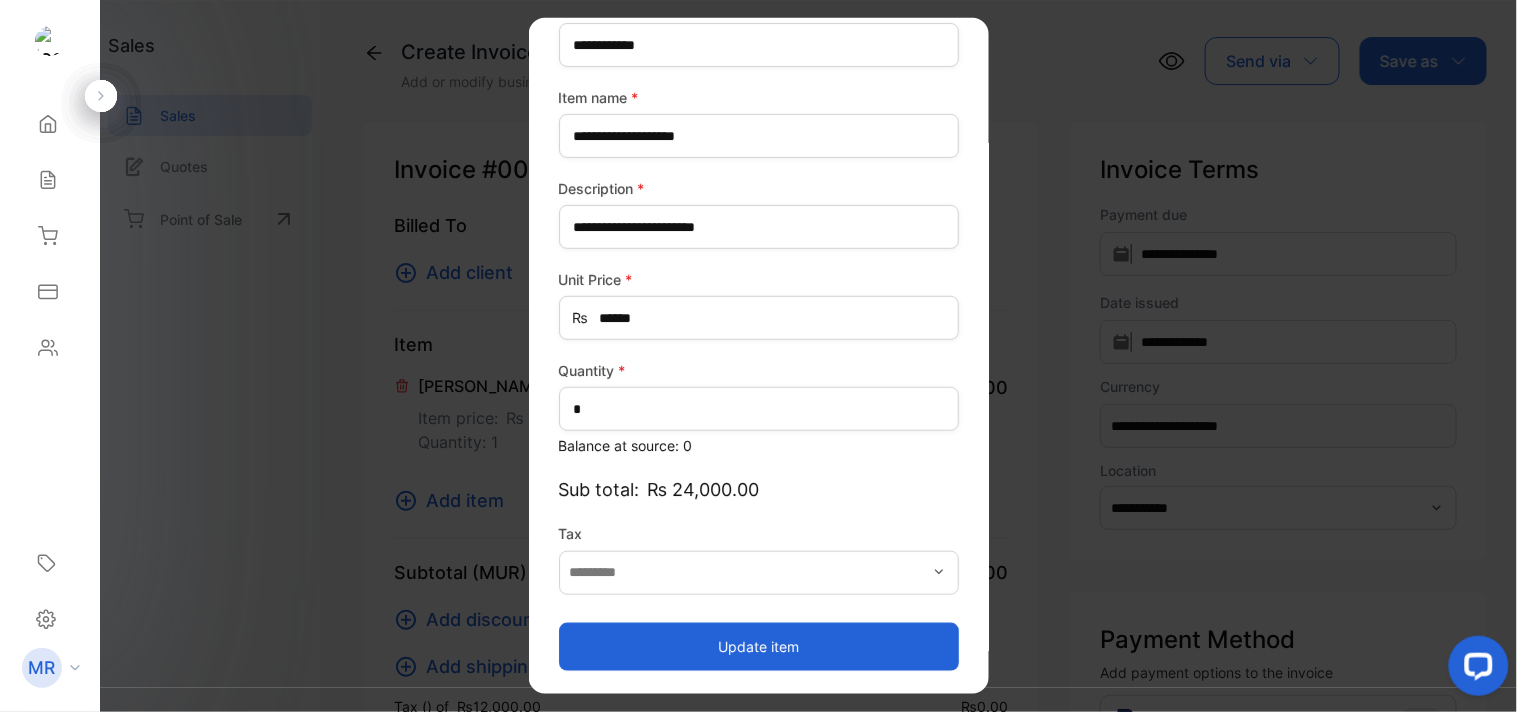 click 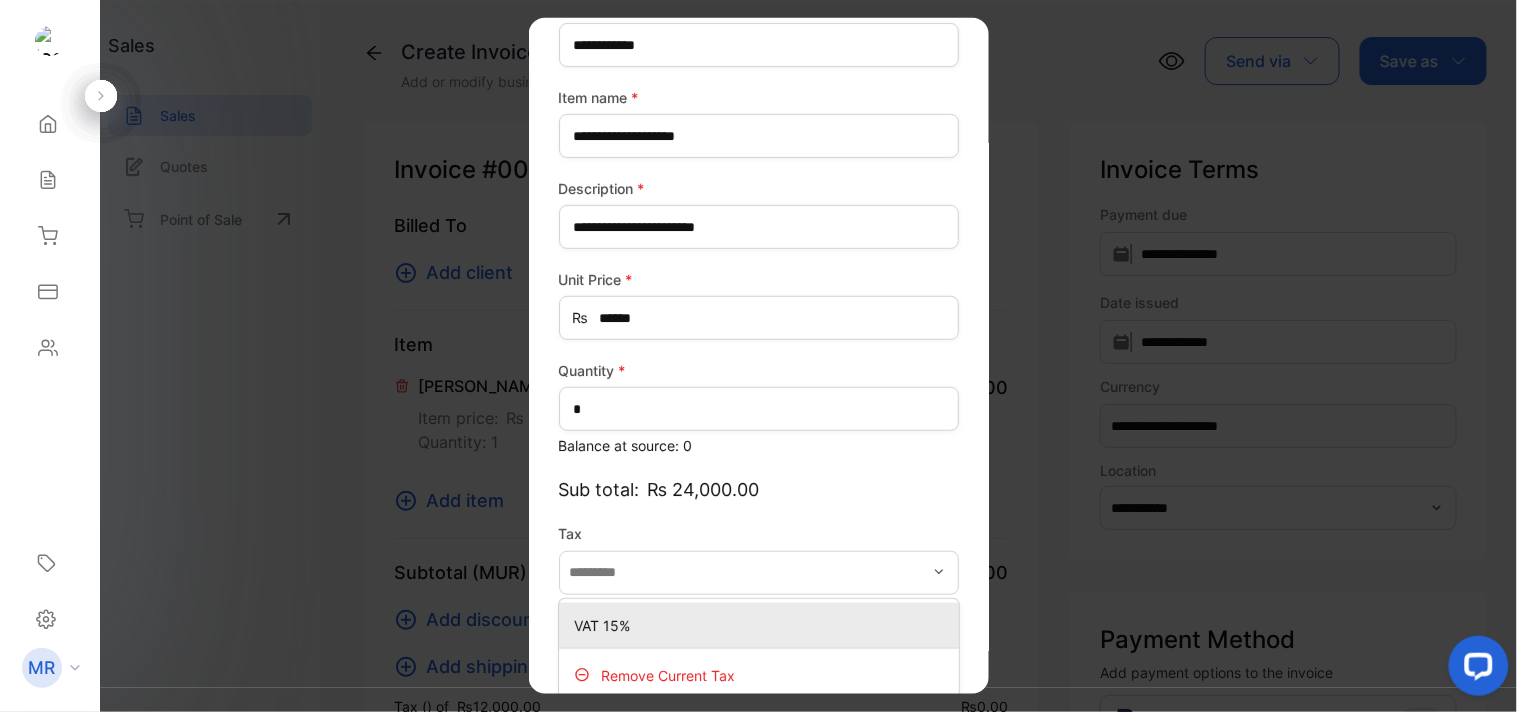 click on "VAT 15%" at bounding box center [763, 624] 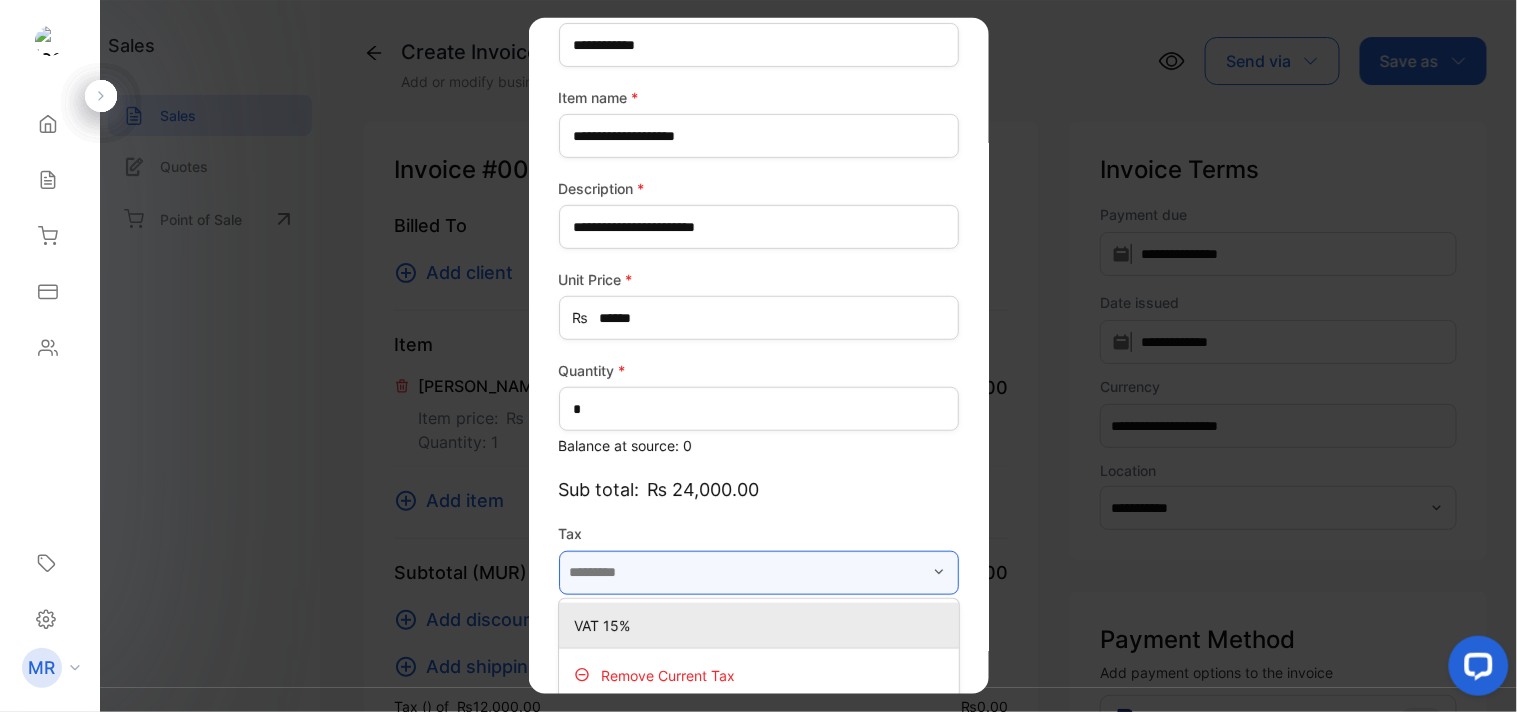 type on "*******" 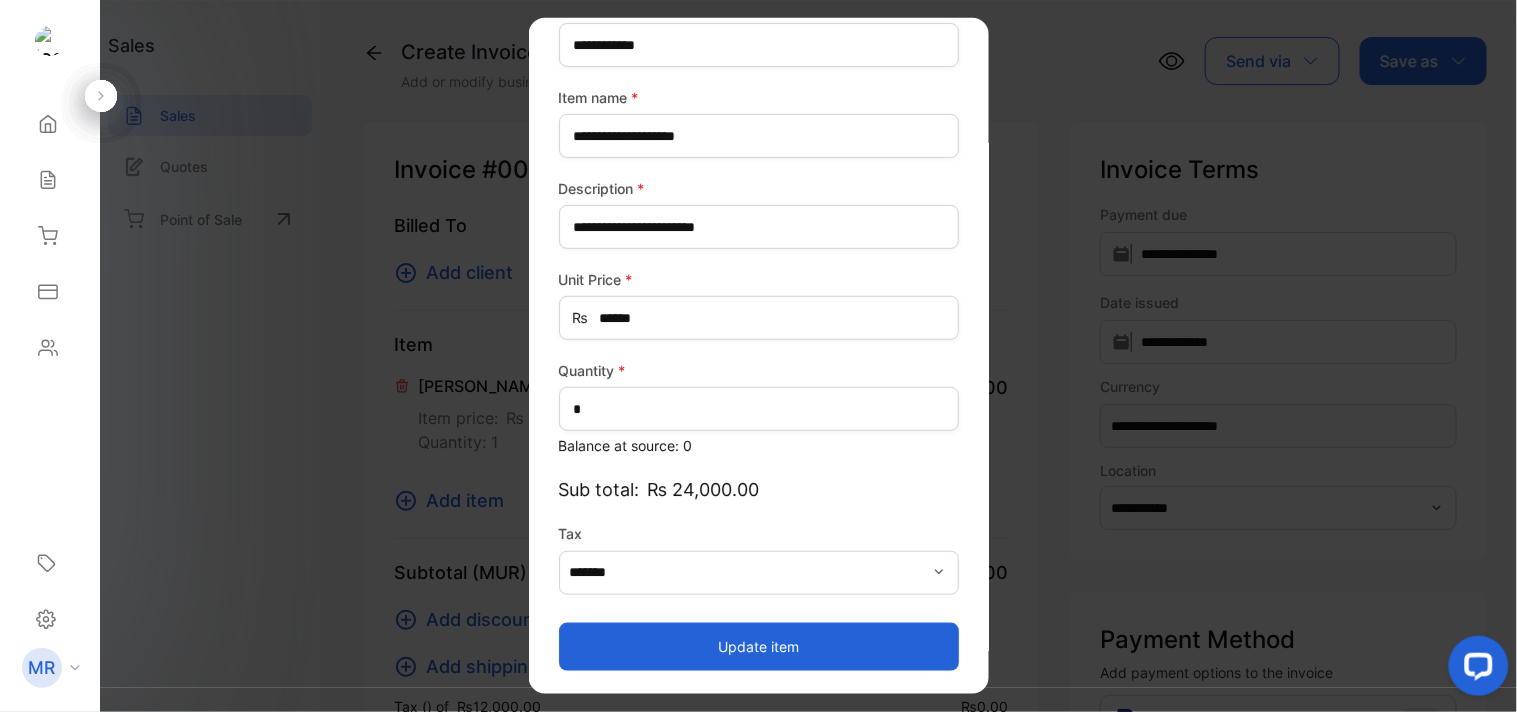 click on "Update item" at bounding box center (759, 646) 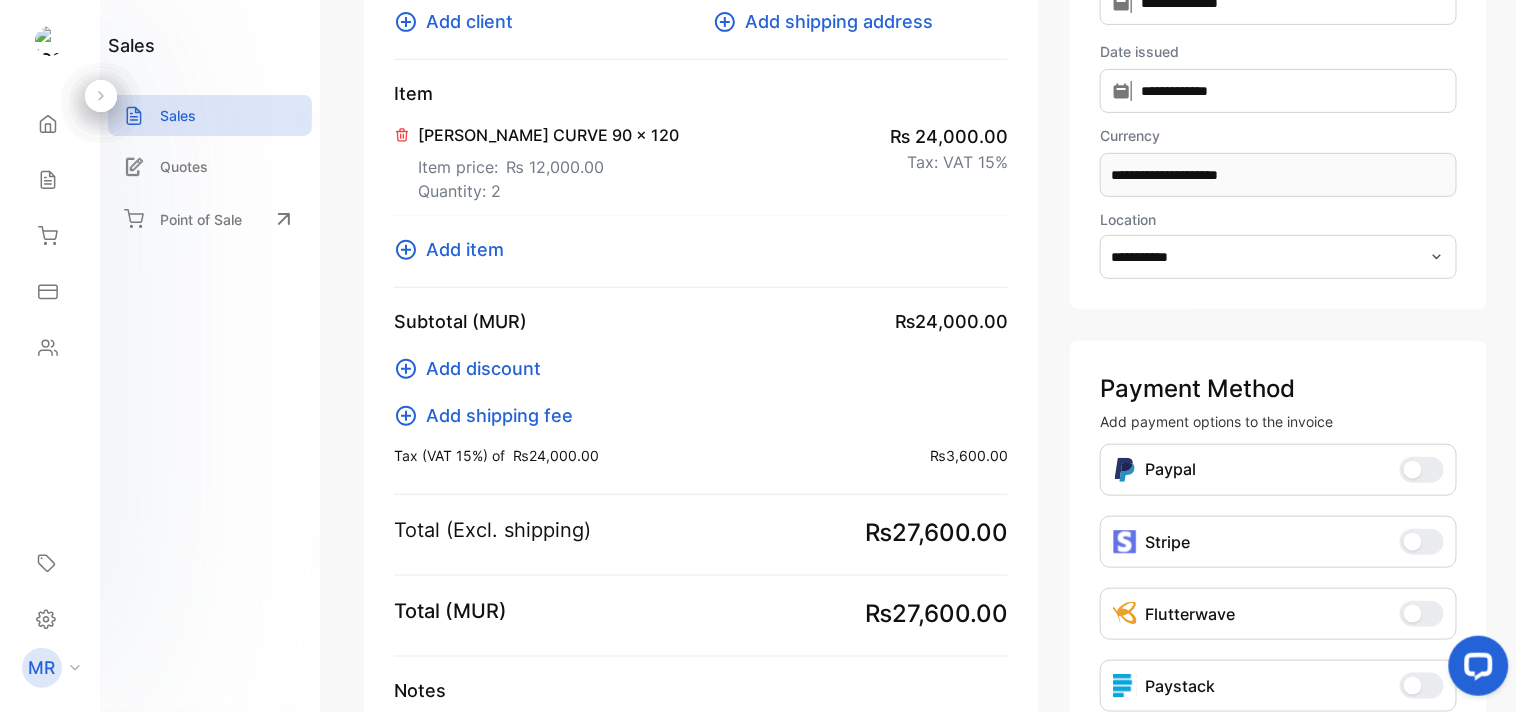 scroll, scrollTop: 252, scrollLeft: 0, axis: vertical 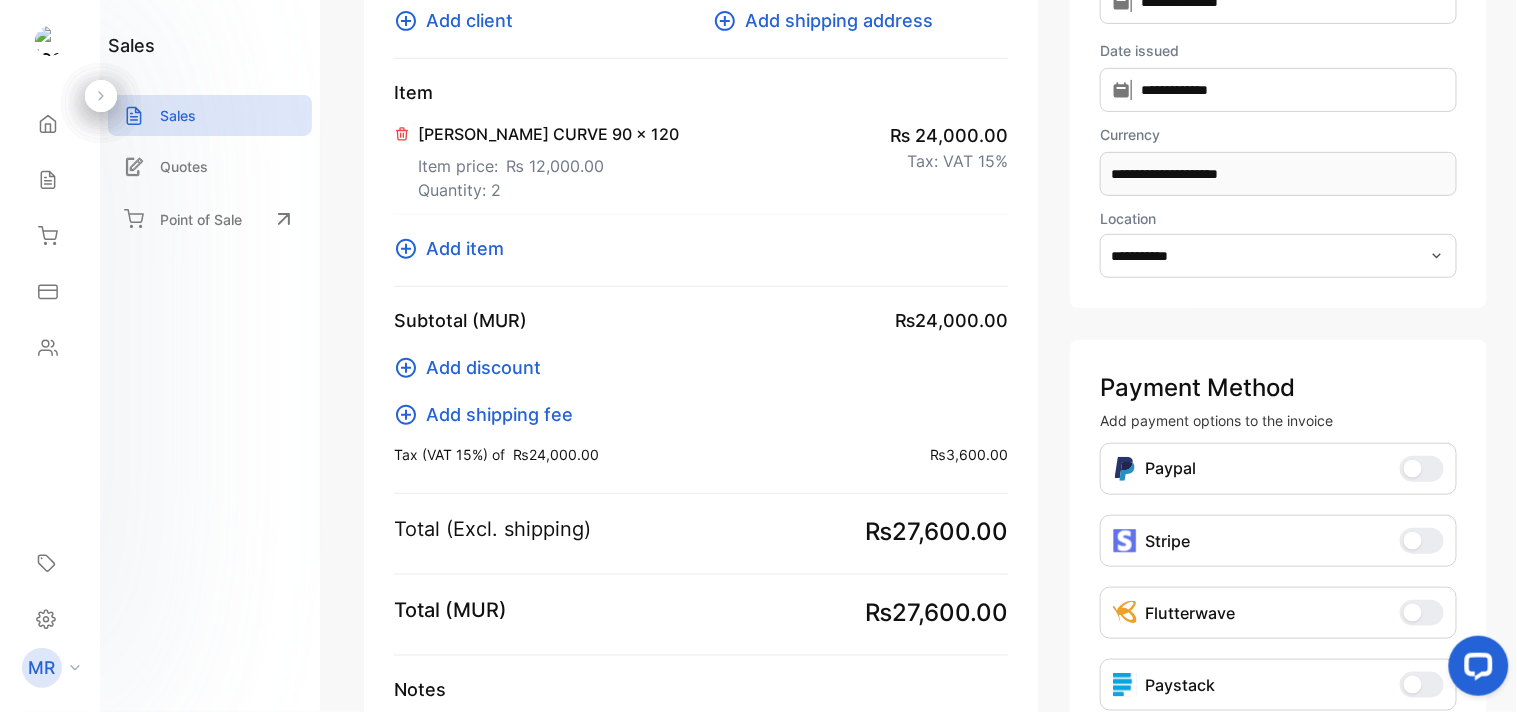 click on "Add discount Add shipping fee" at bounding box center (701, 381) 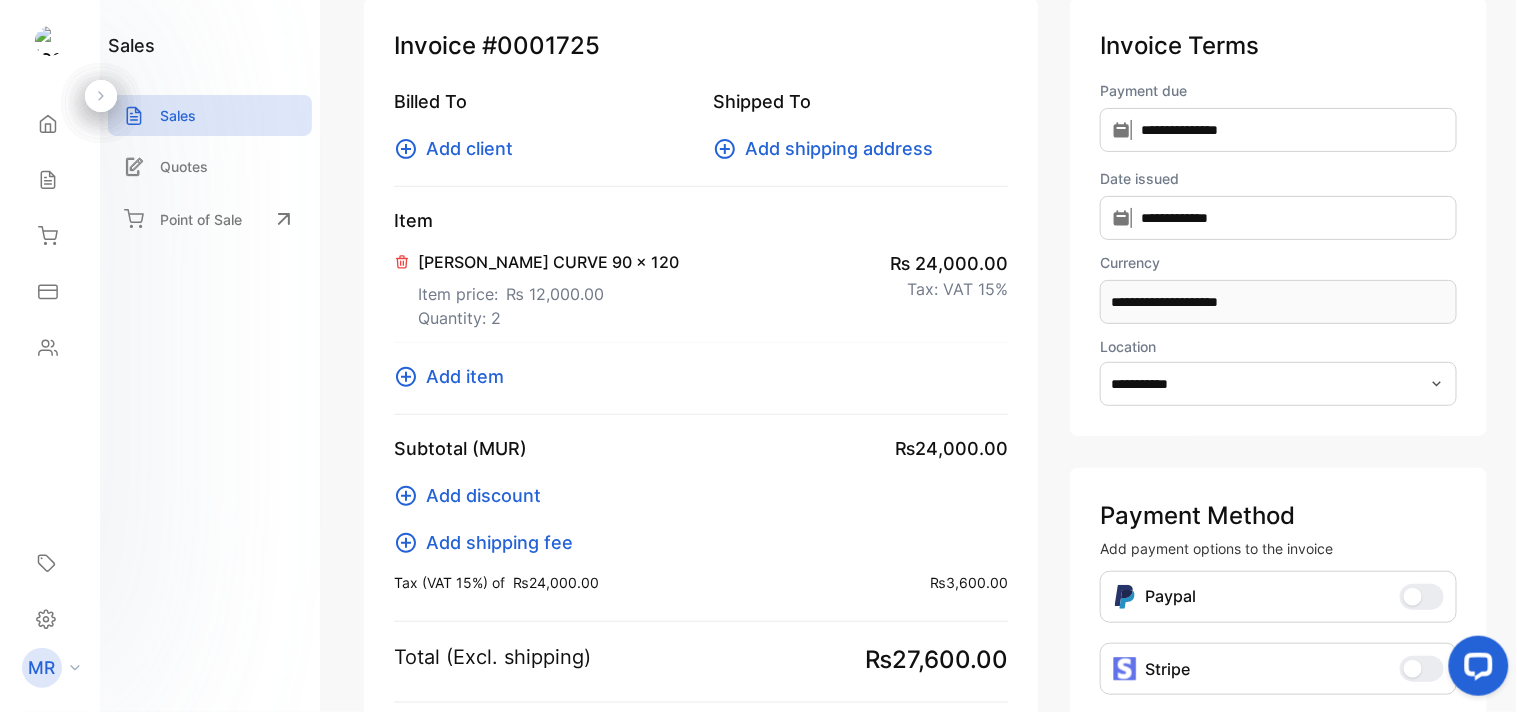 scroll, scrollTop: 111, scrollLeft: 0, axis: vertical 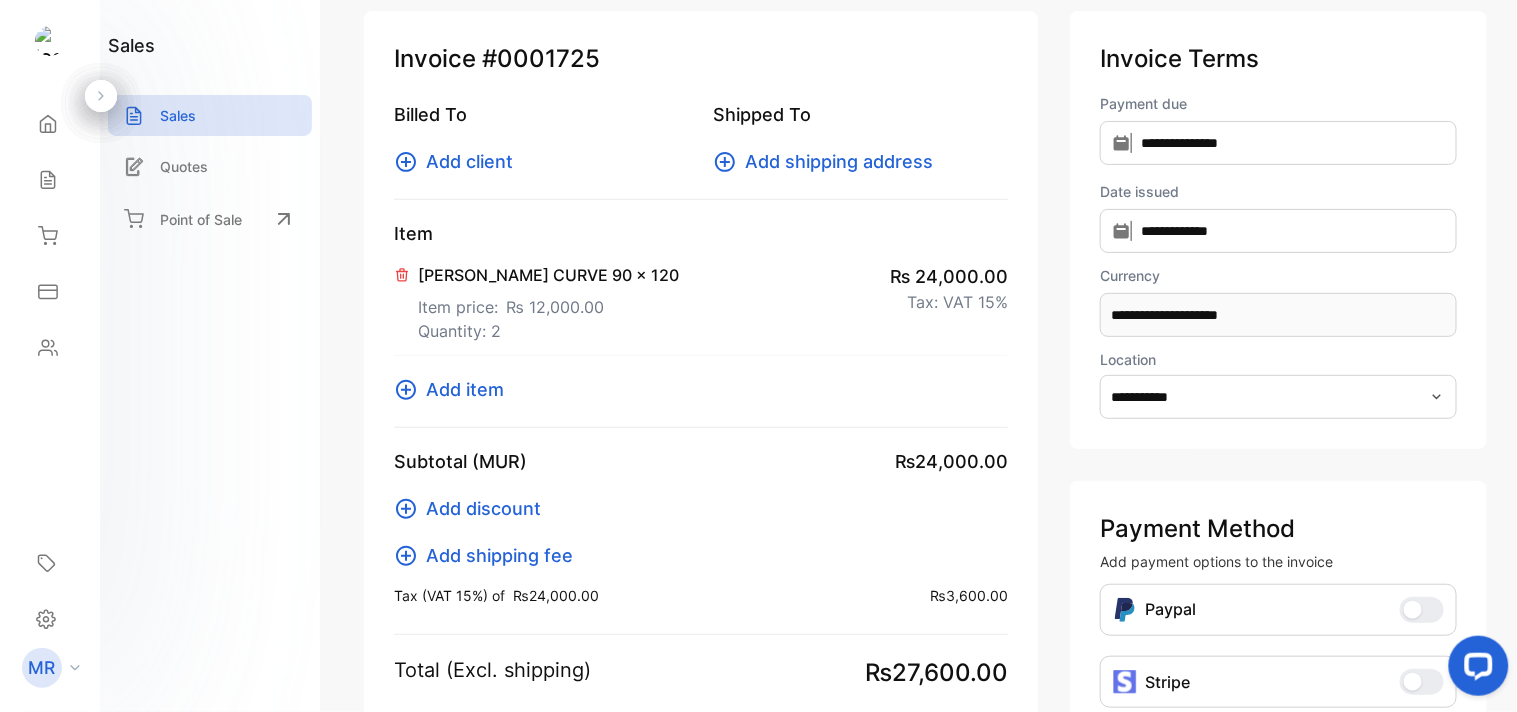 click on "Add item" at bounding box center [465, 389] 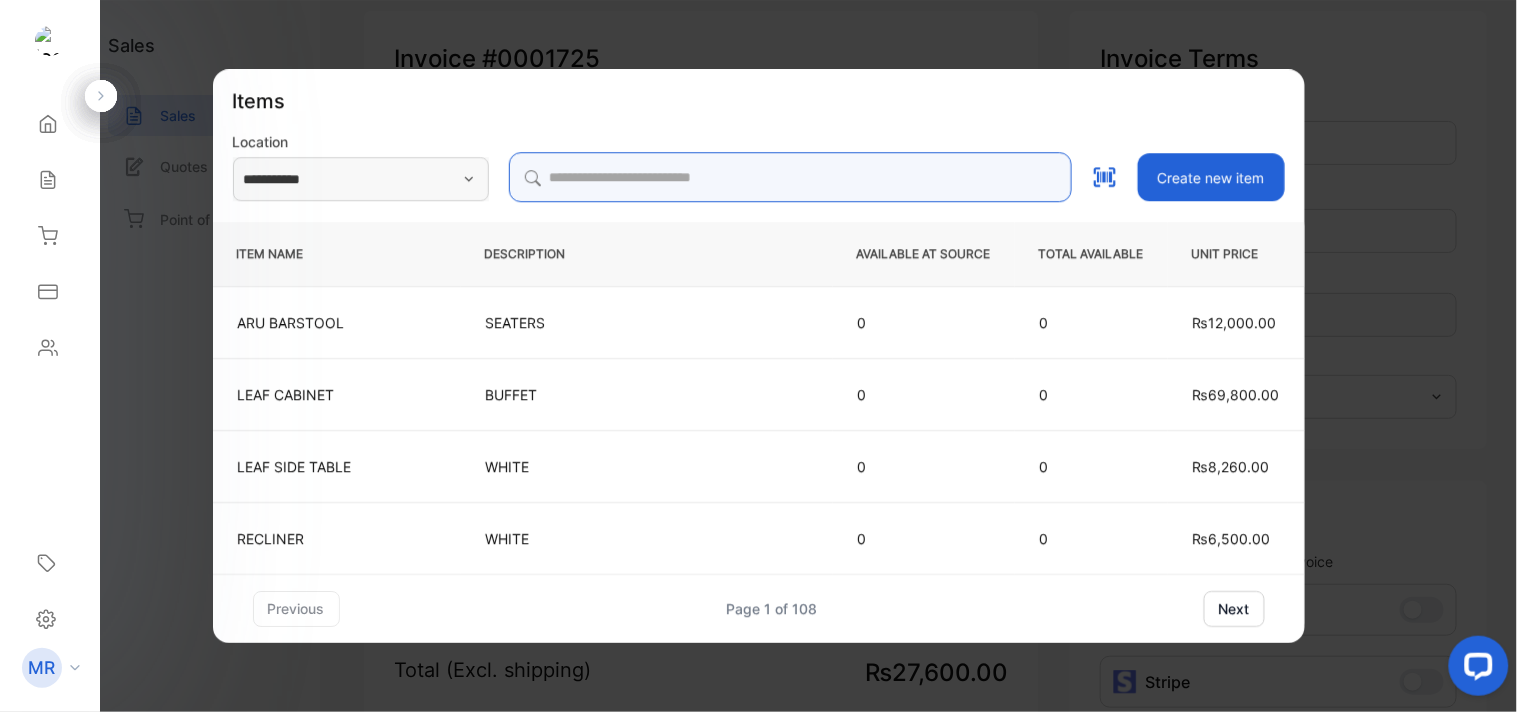 click at bounding box center [790, 177] 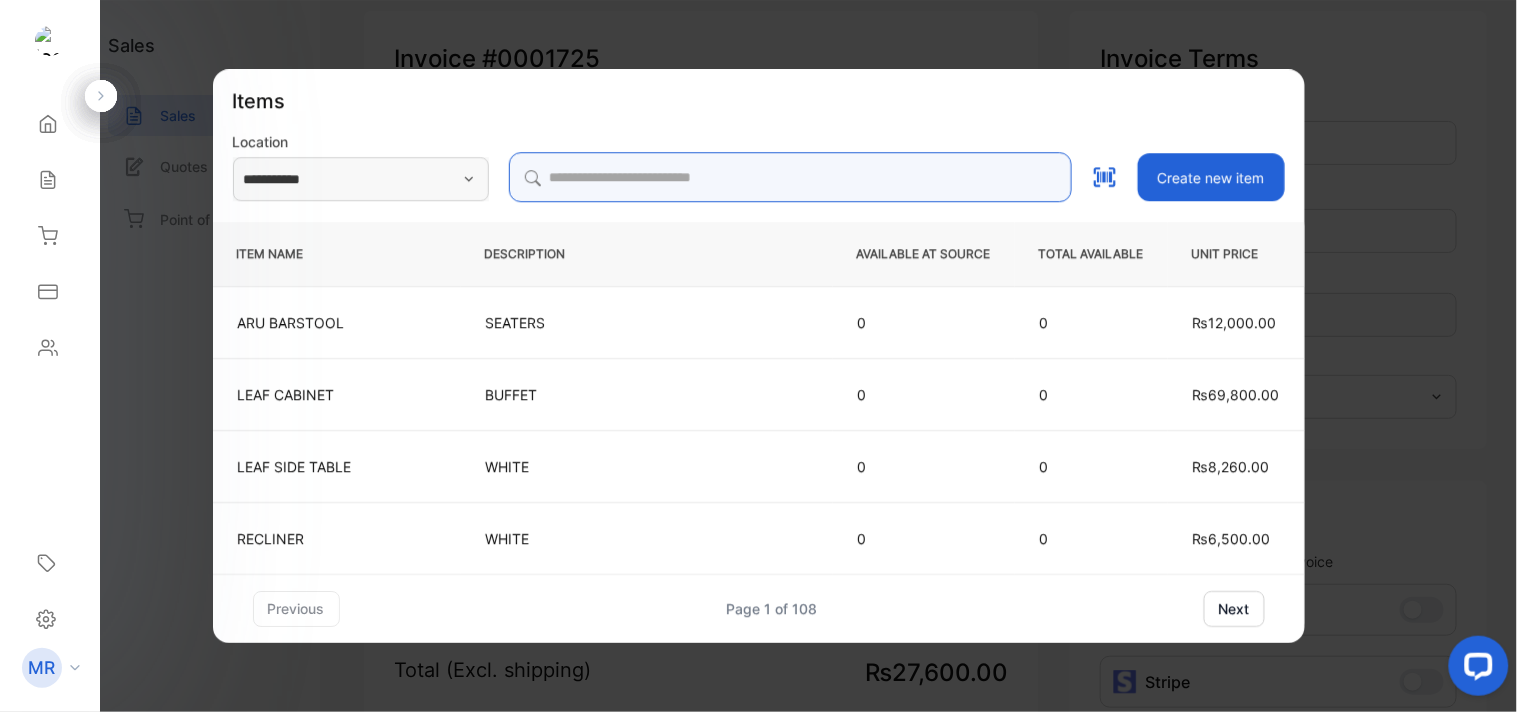 type on "*" 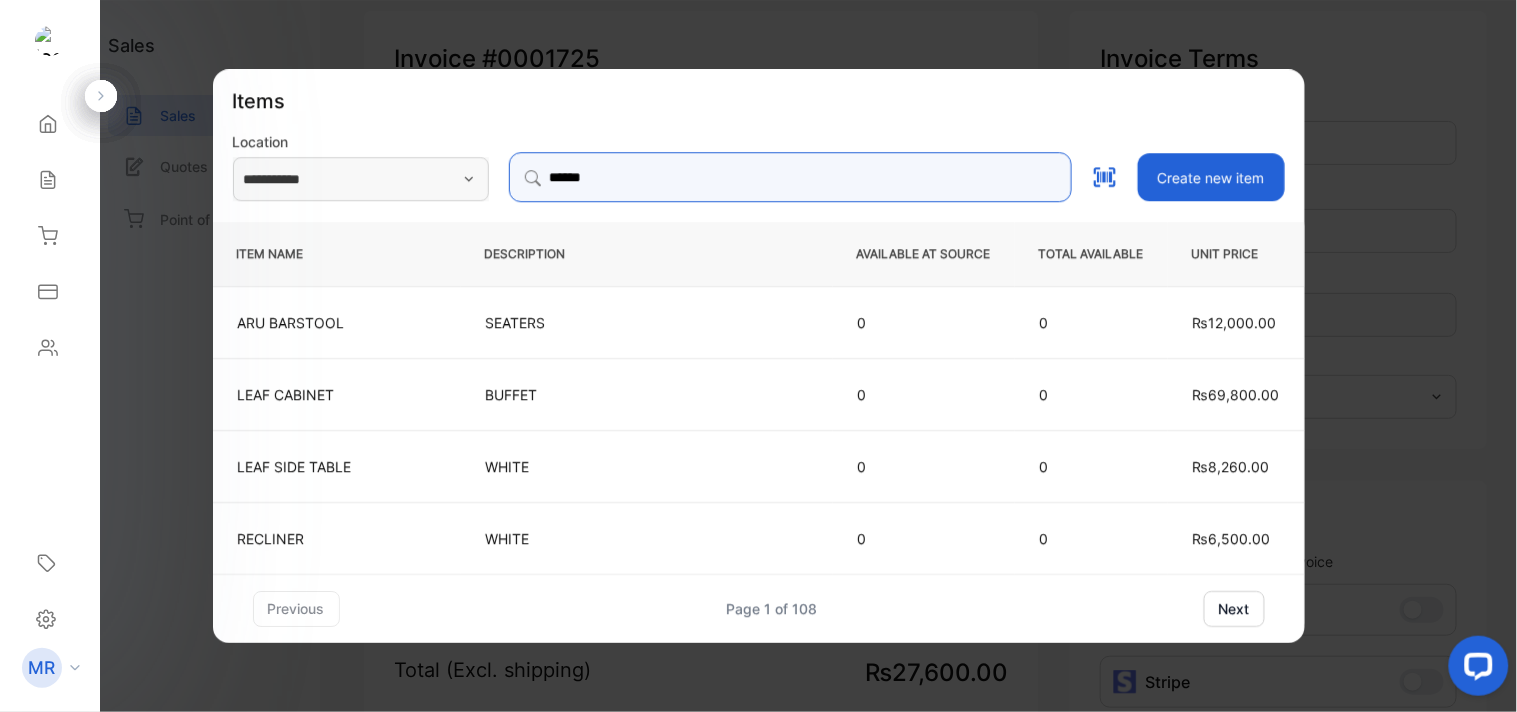 type on "**********" 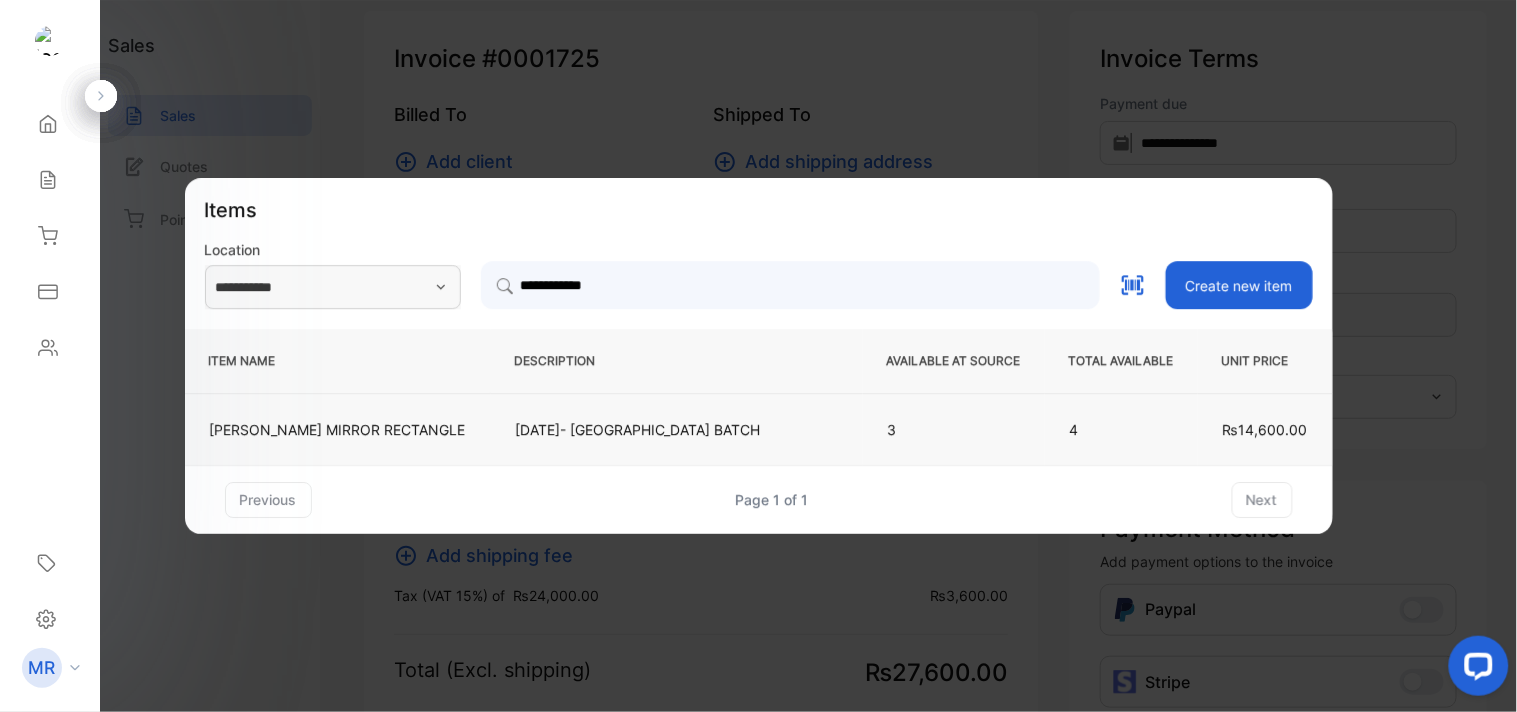 click on "[DATE]- [GEOGRAPHIC_DATA] BATCH" at bounding box center (677, 429) 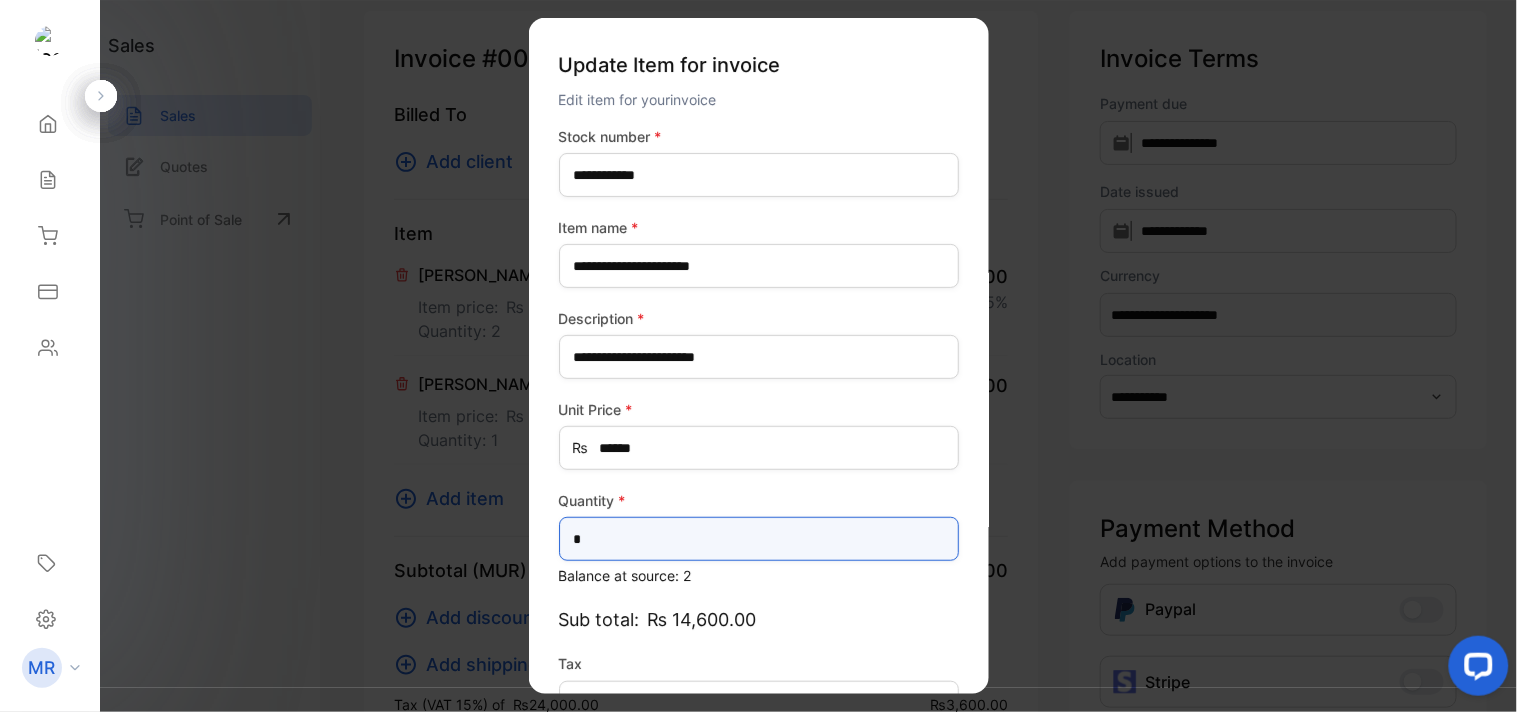 click on "*" at bounding box center (759, 539) 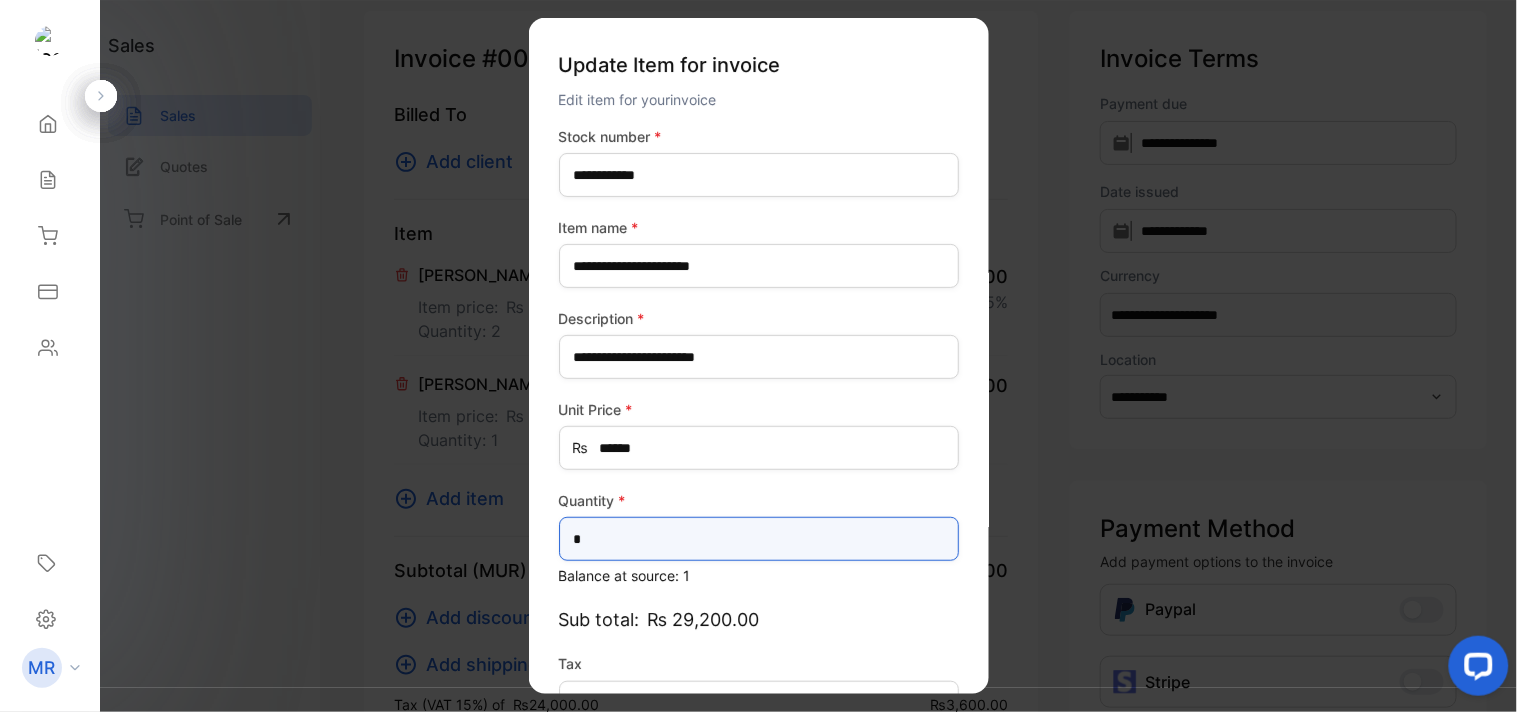 scroll, scrollTop: 130, scrollLeft: 0, axis: vertical 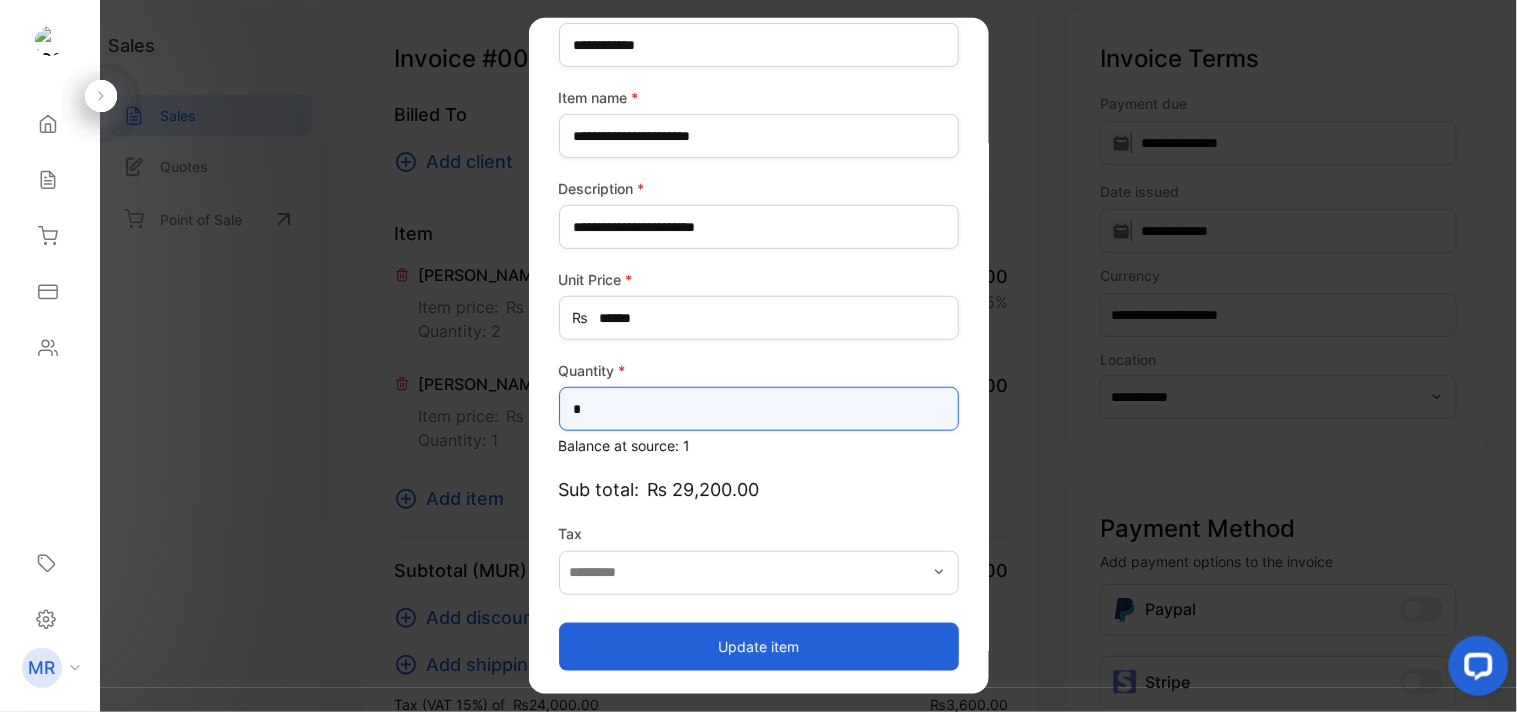 type on "*" 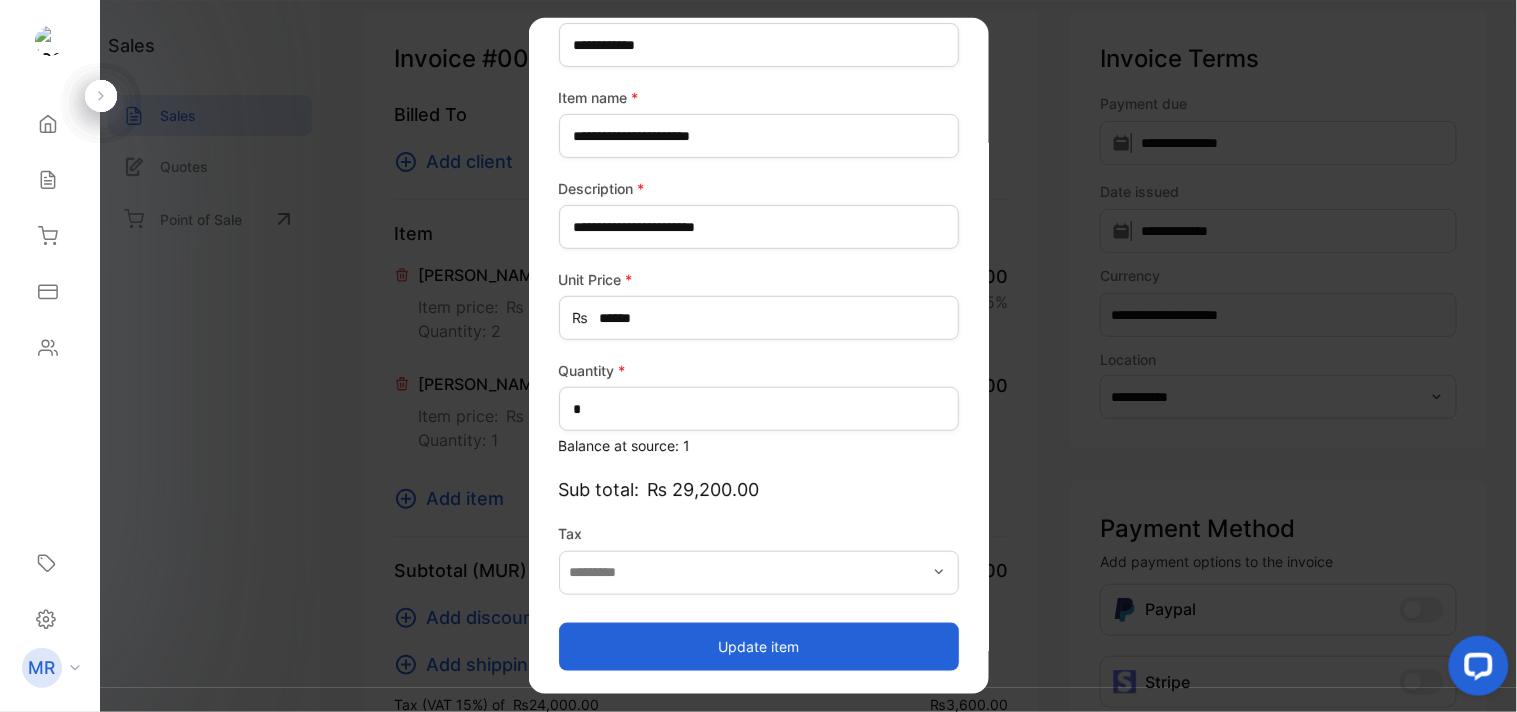 click 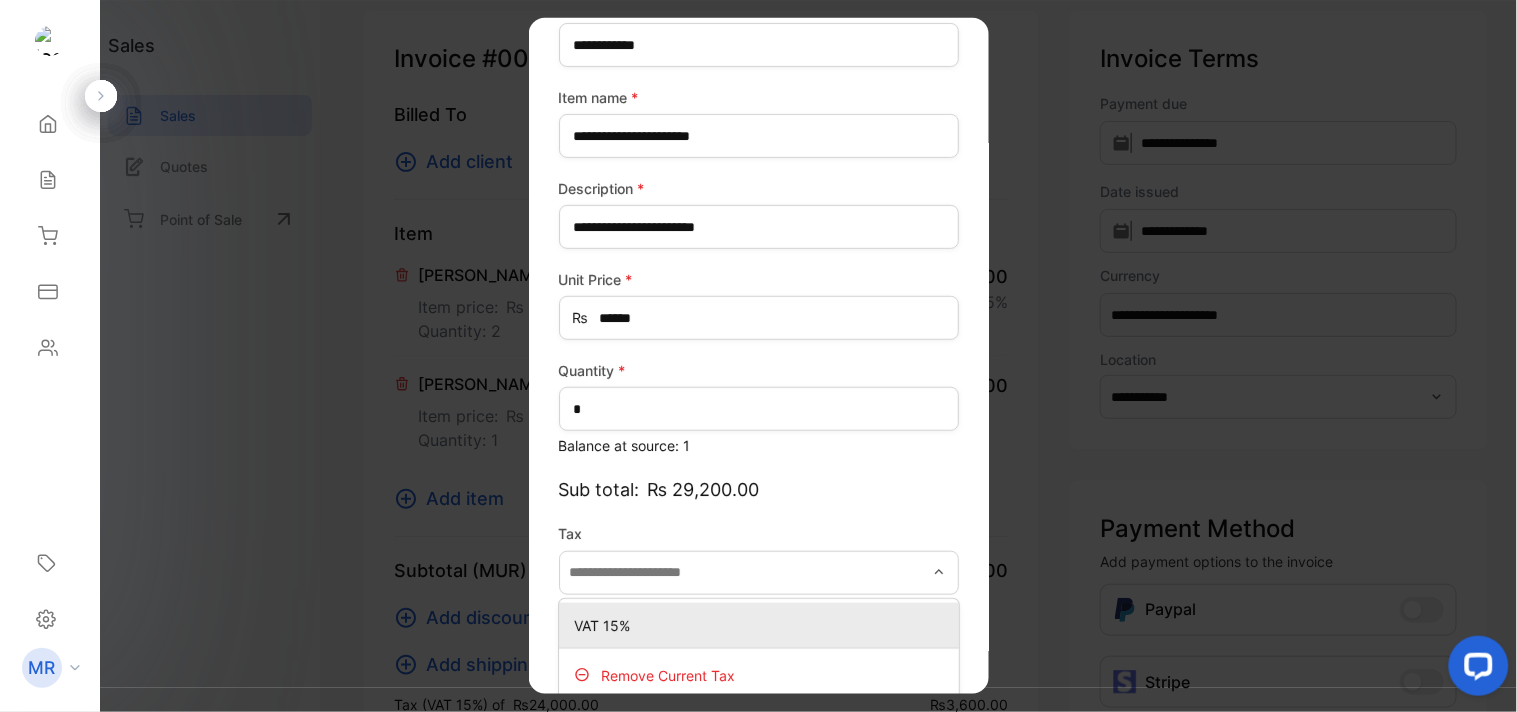 click on "VAT 15%" at bounding box center (763, 624) 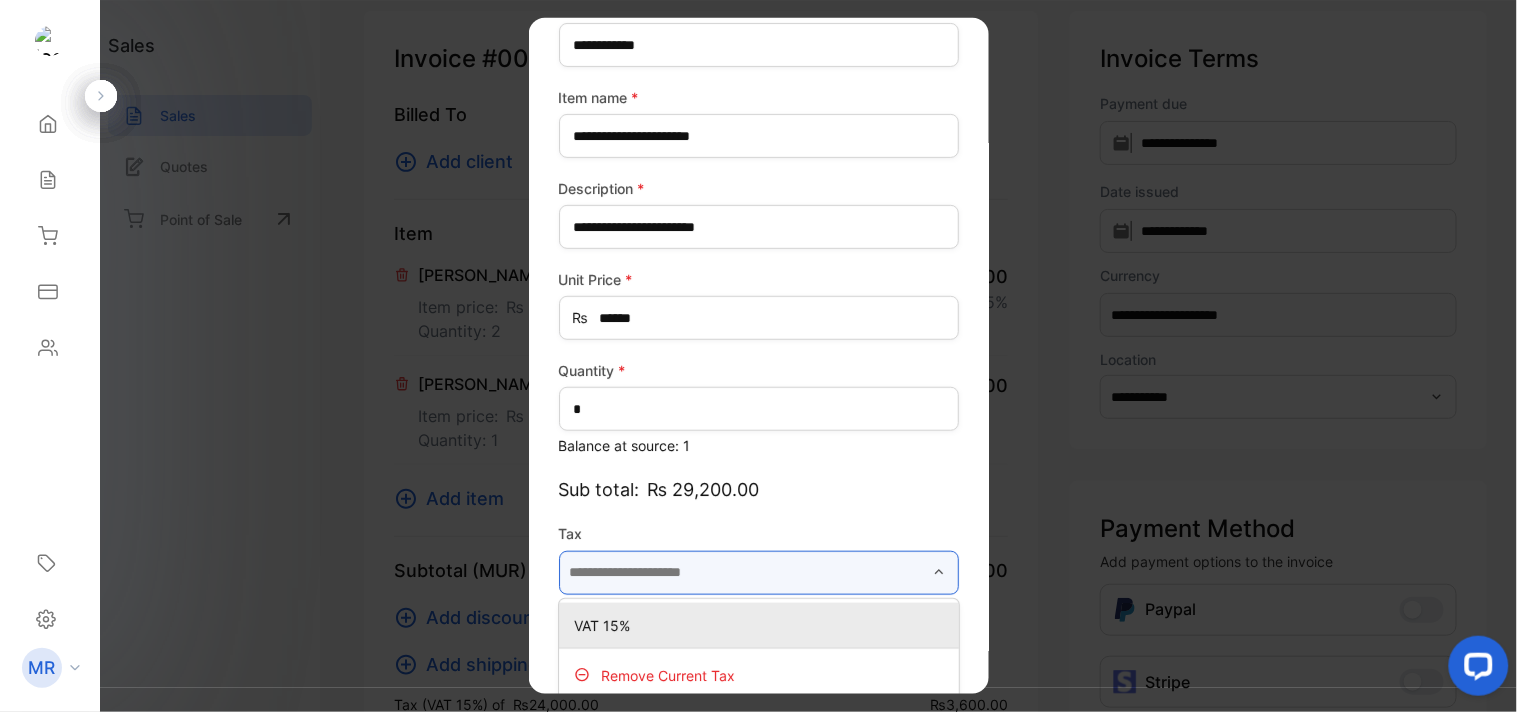 type on "*******" 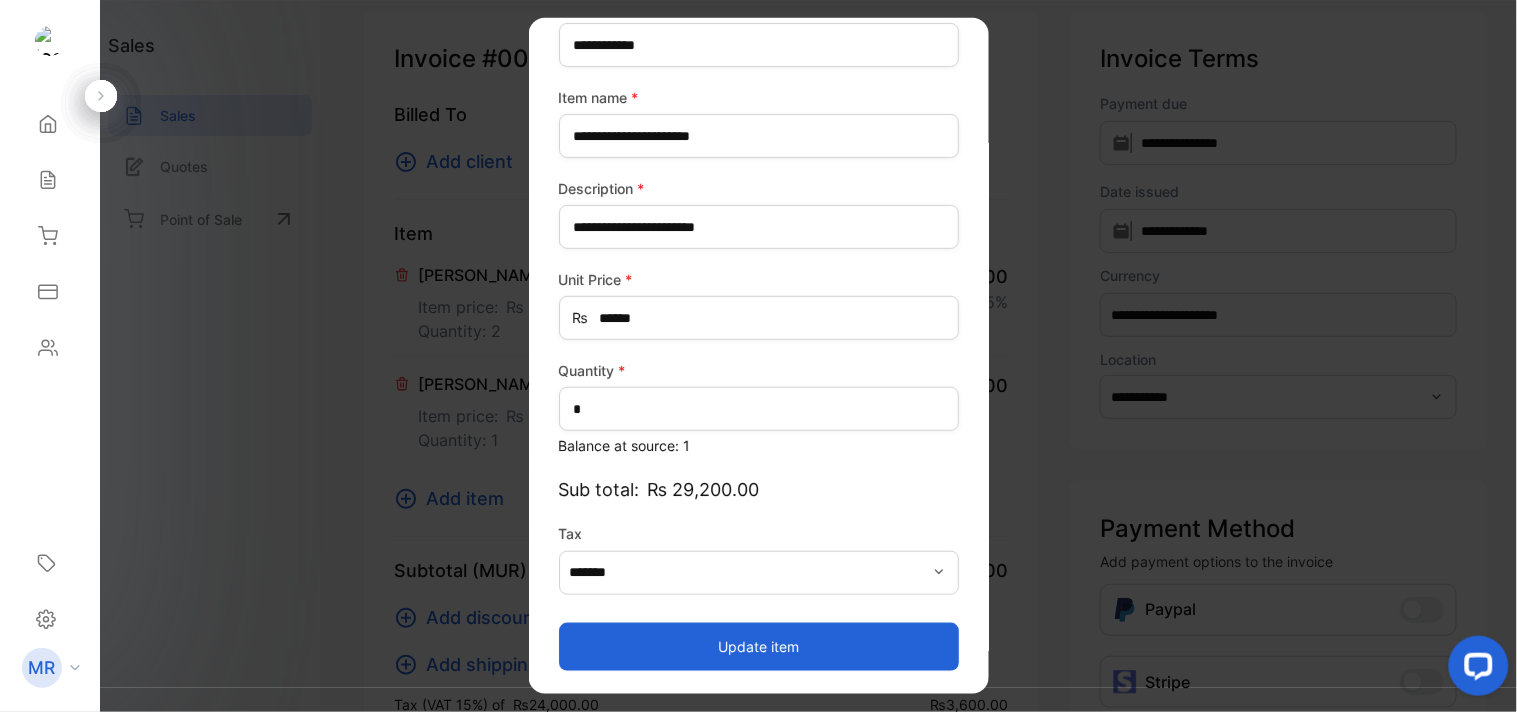 click on "Update item" at bounding box center (759, 646) 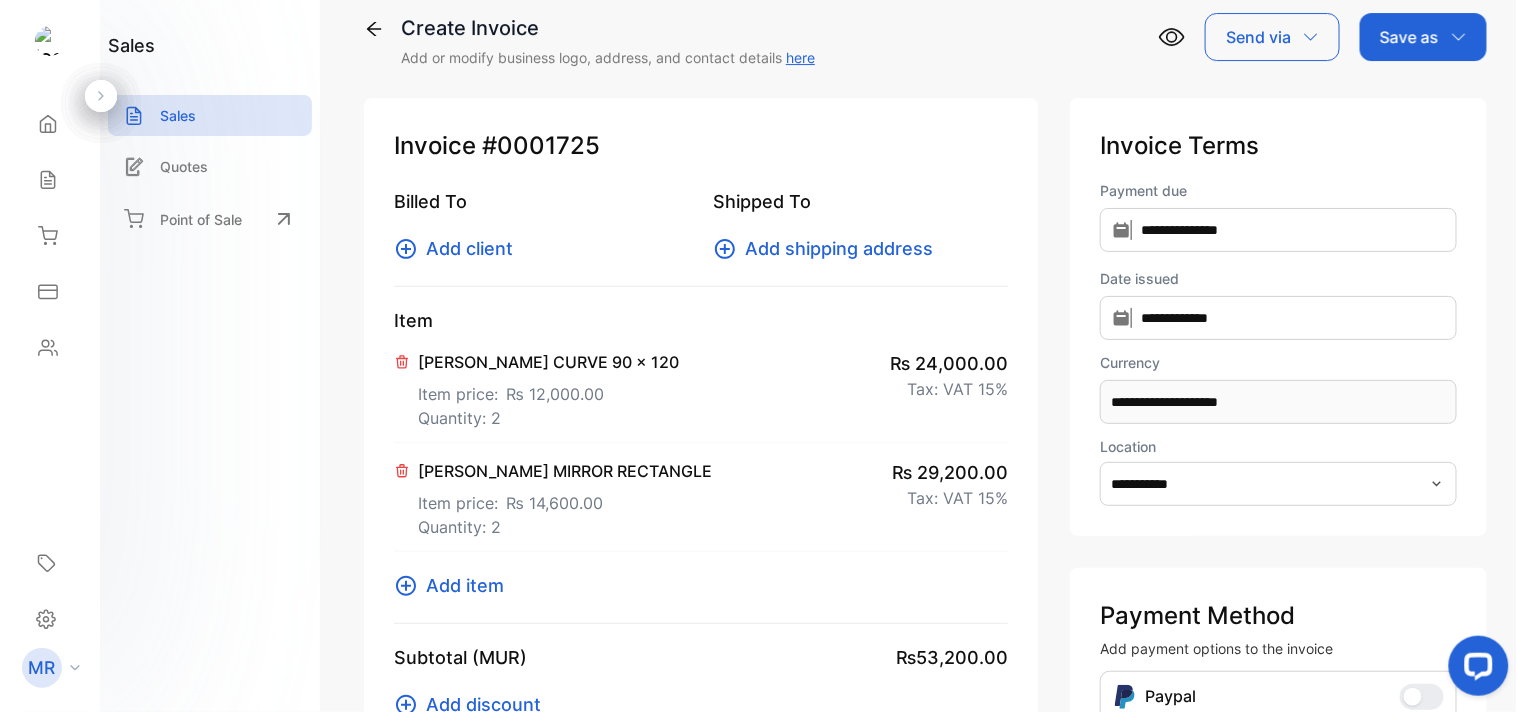 scroll, scrollTop: 0, scrollLeft: 0, axis: both 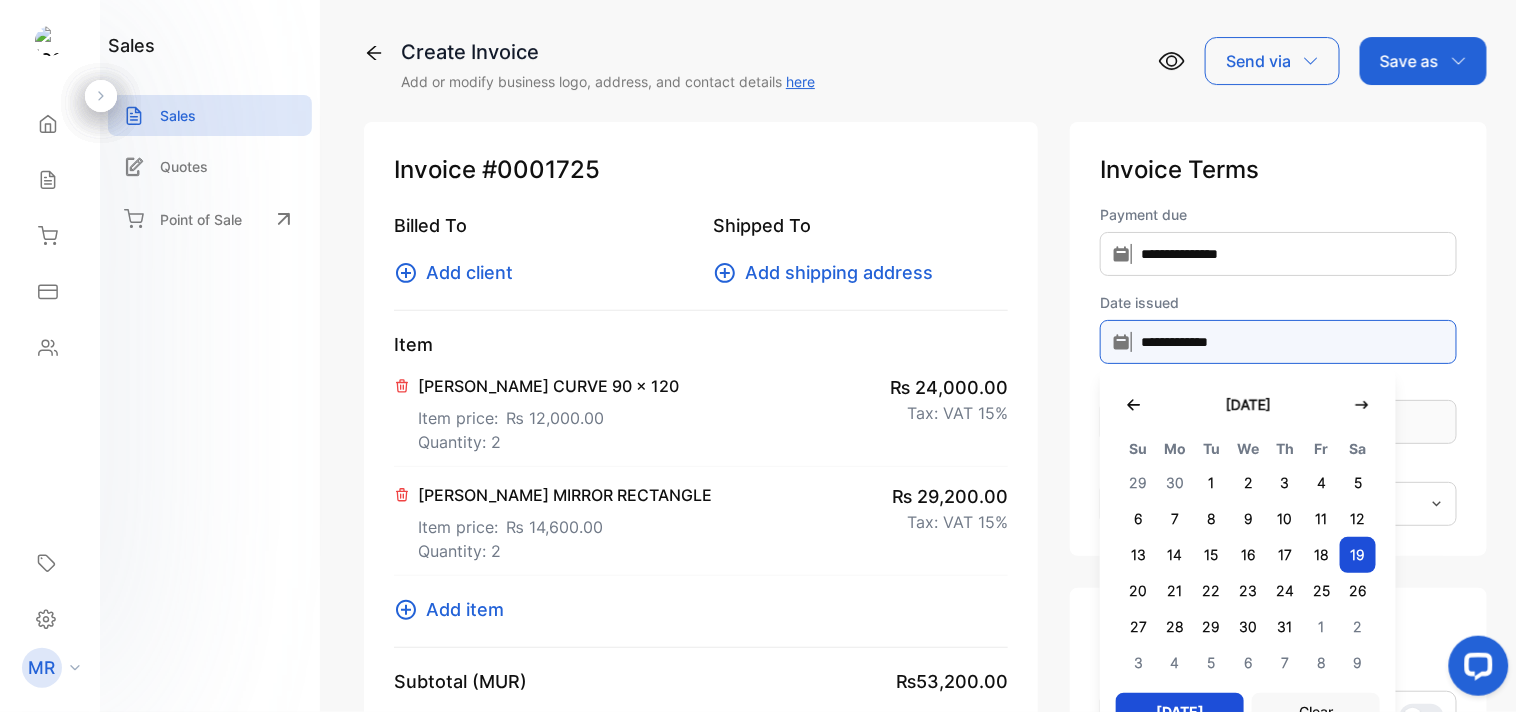click on "**********" at bounding box center [1278, 342] 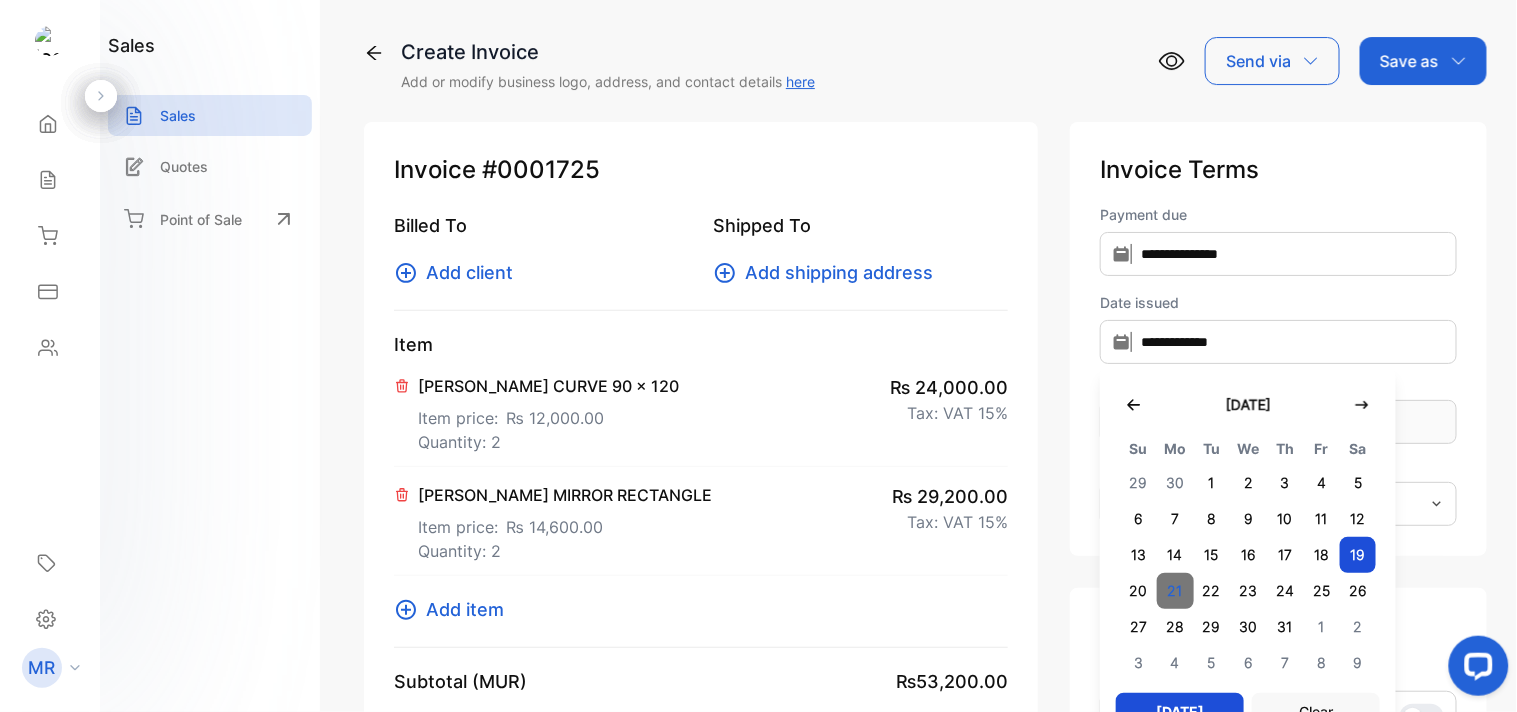 click on "21" at bounding box center (1175, 591) 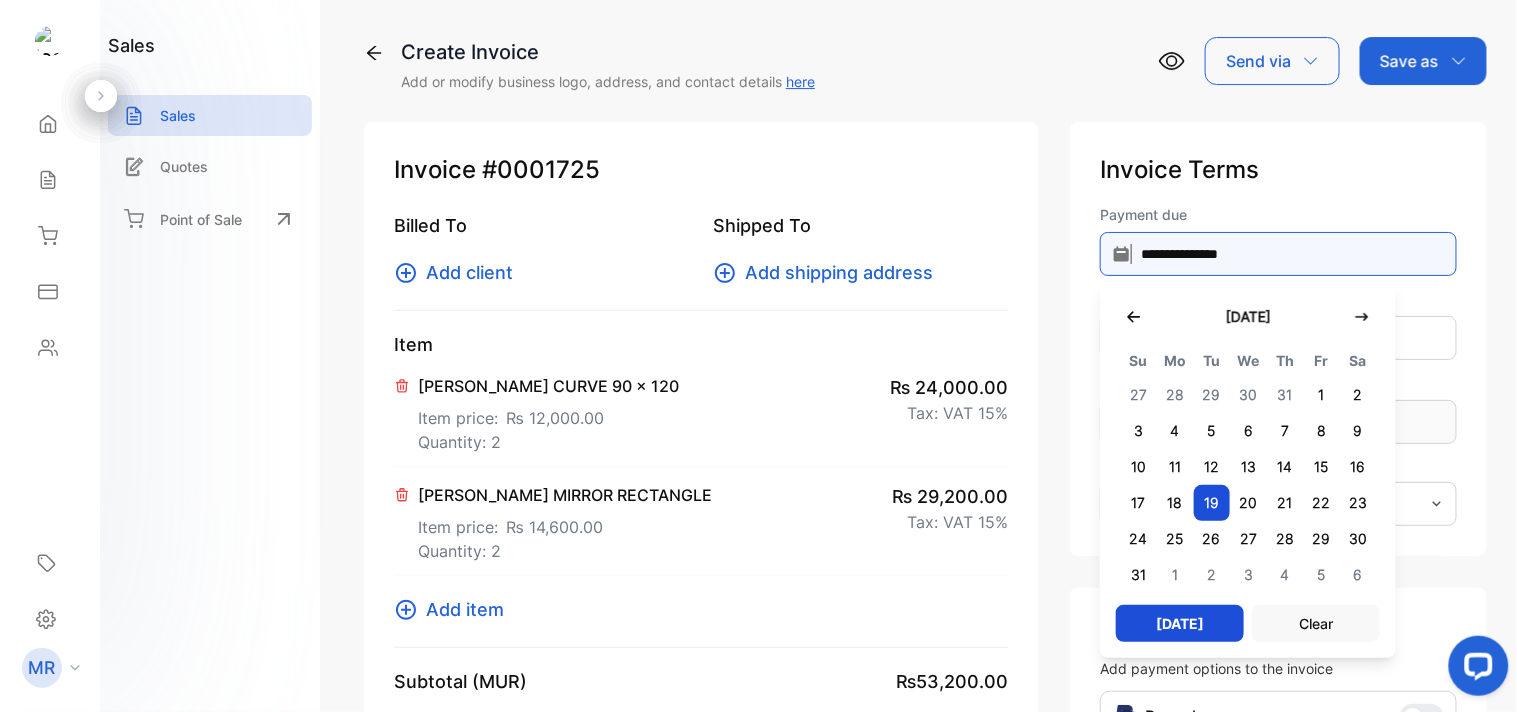 click on "**********" at bounding box center (1278, 254) 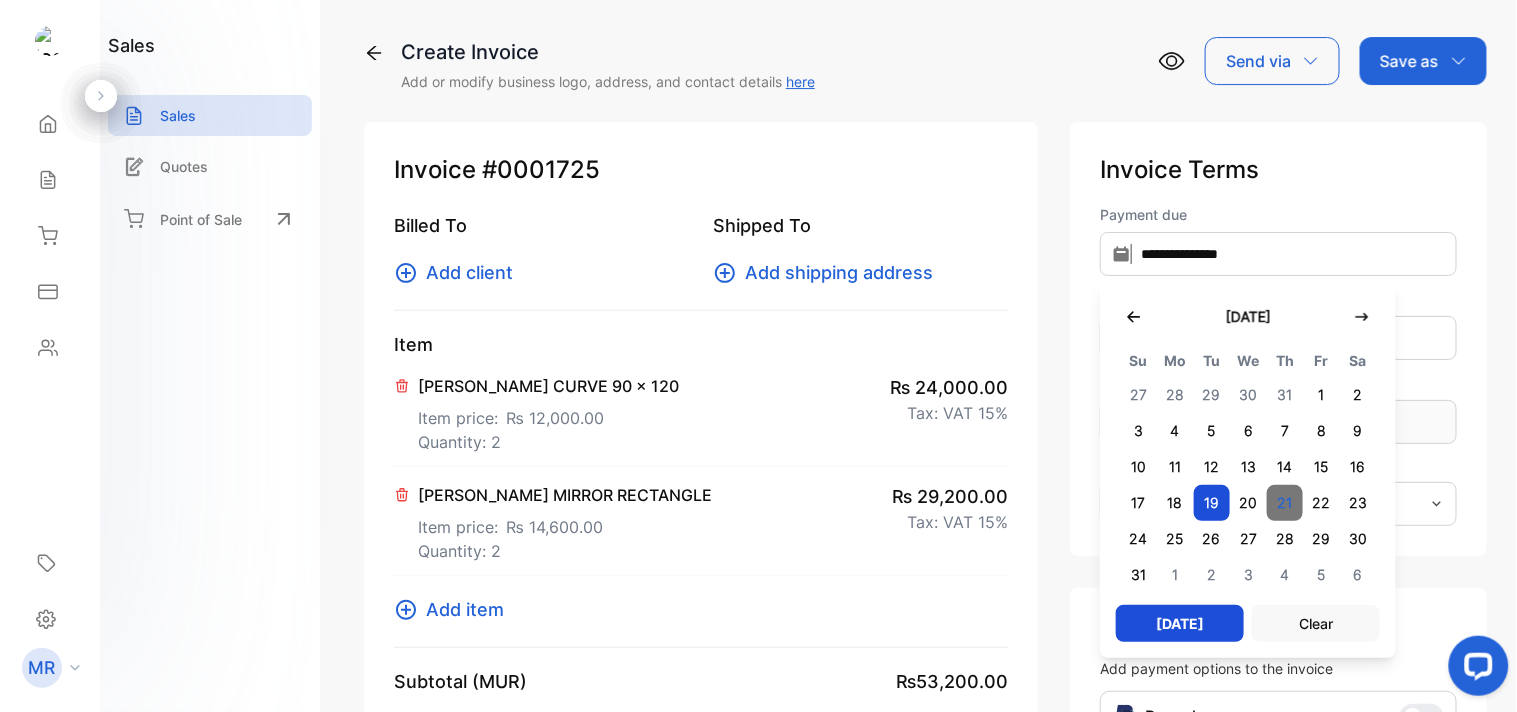 click on "21" at bounding box center [1285, 503] 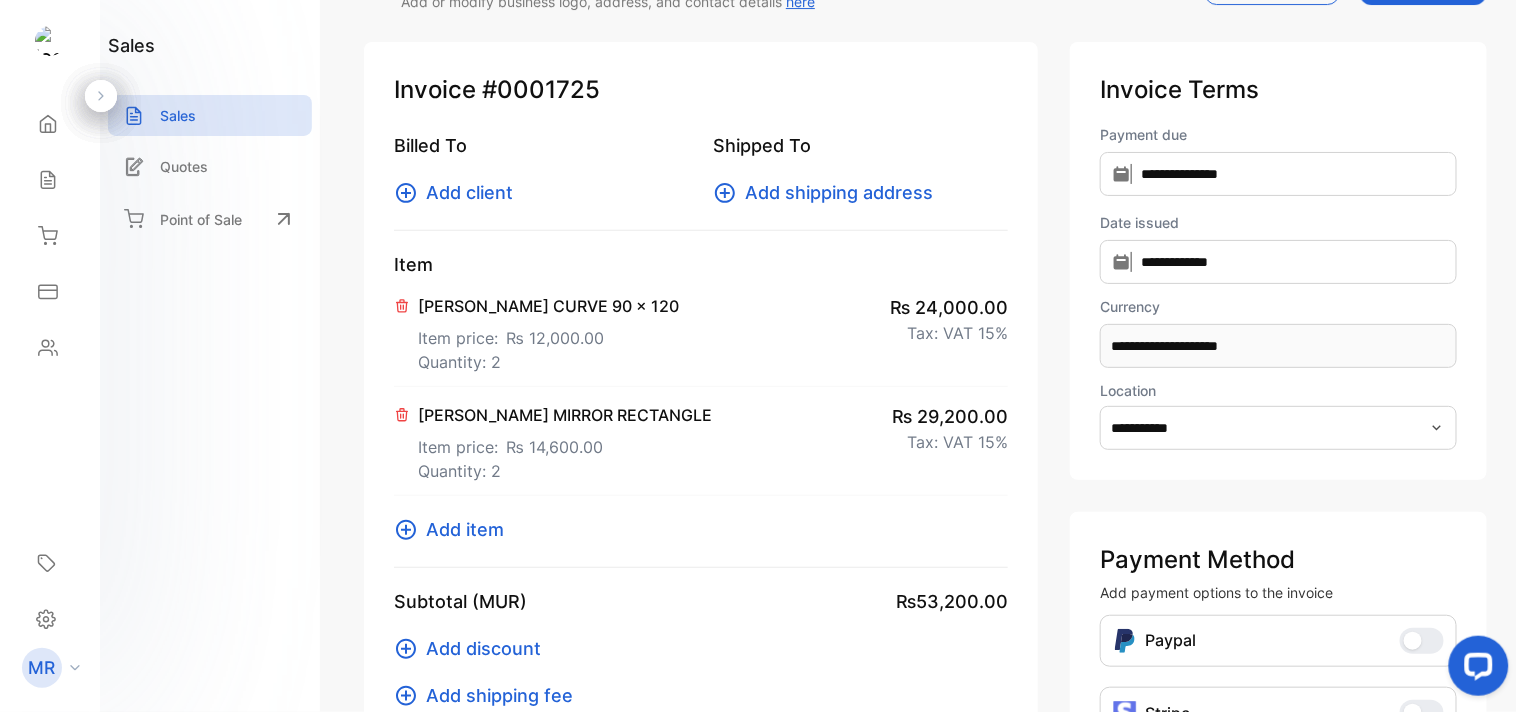 scroll, scrollTop: 0, scrollLeft: 0, axis: both 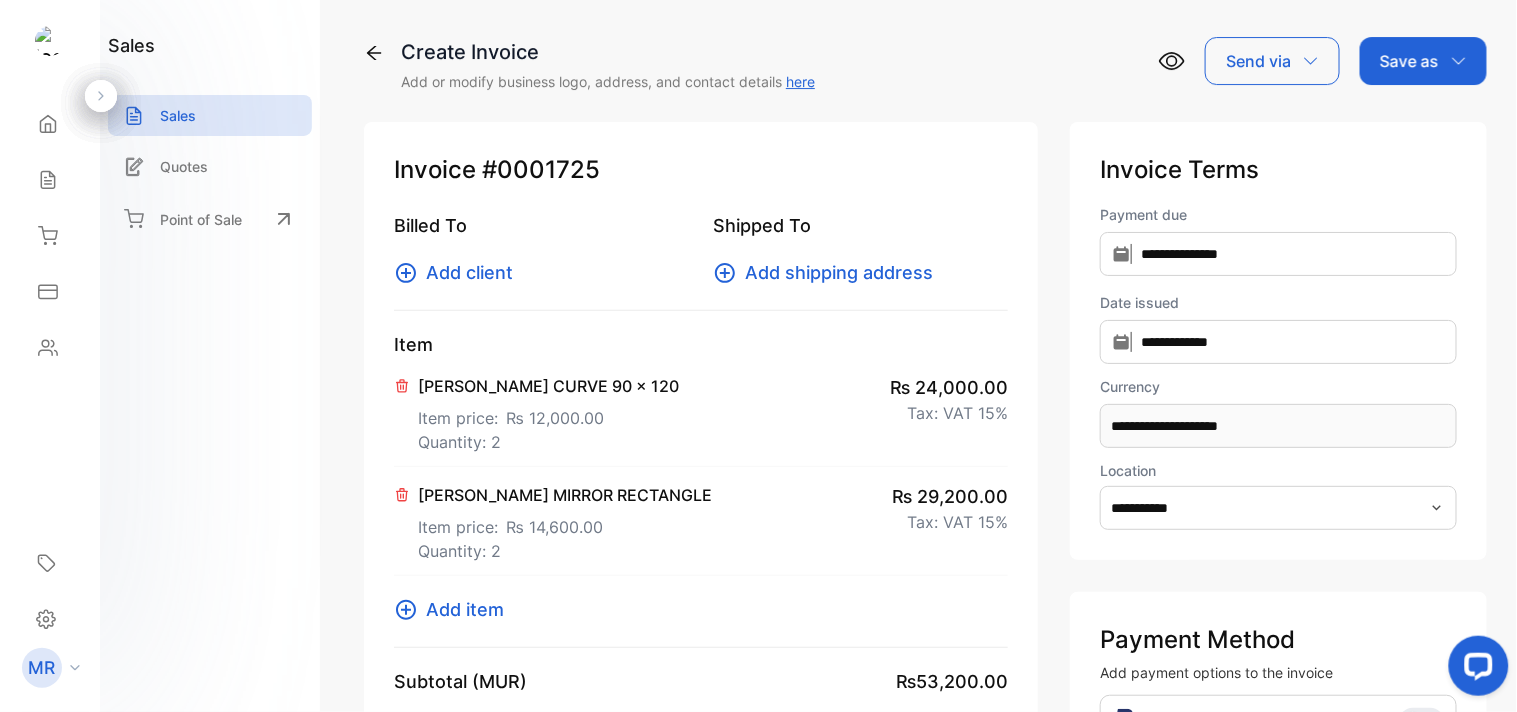 click on "Add client" at bounding box center (469, 272) 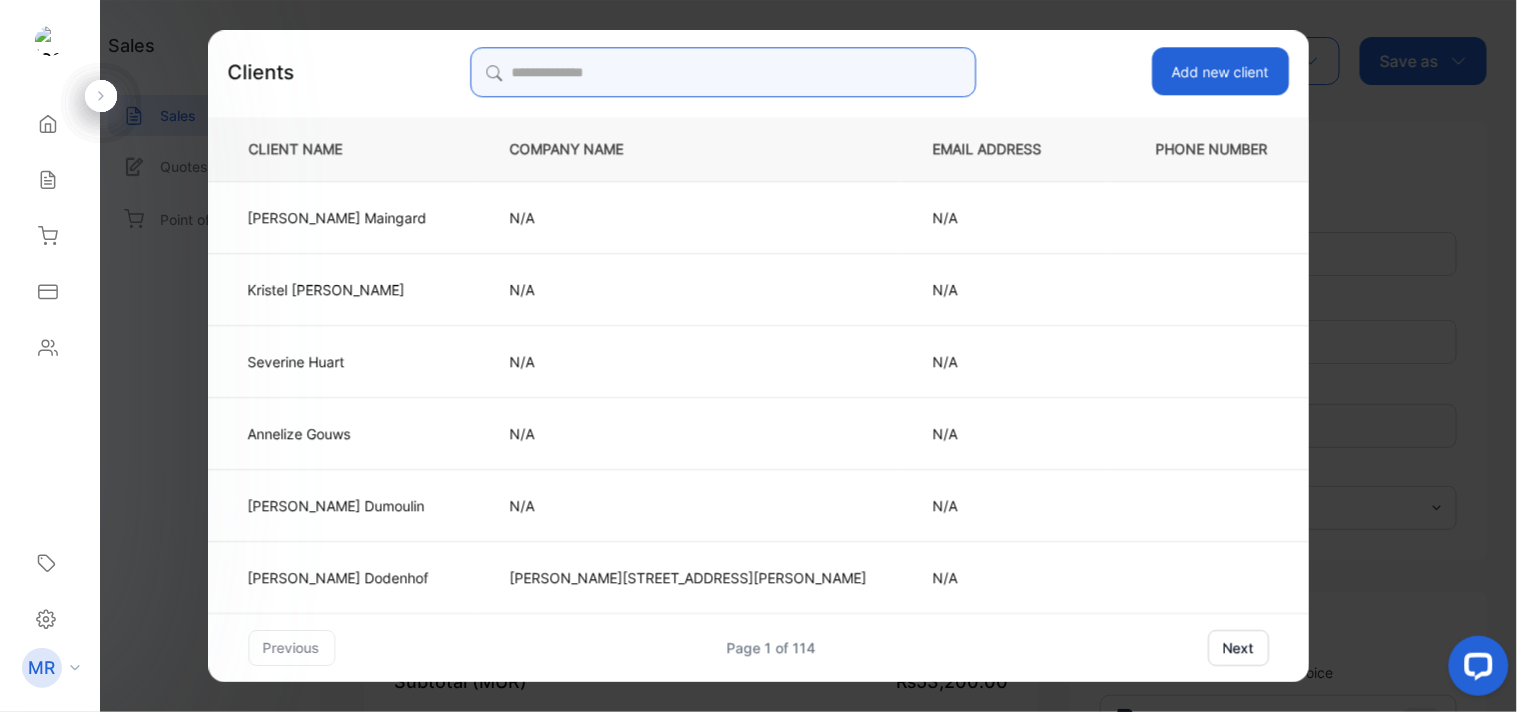 click at bounding box center (723, 72) 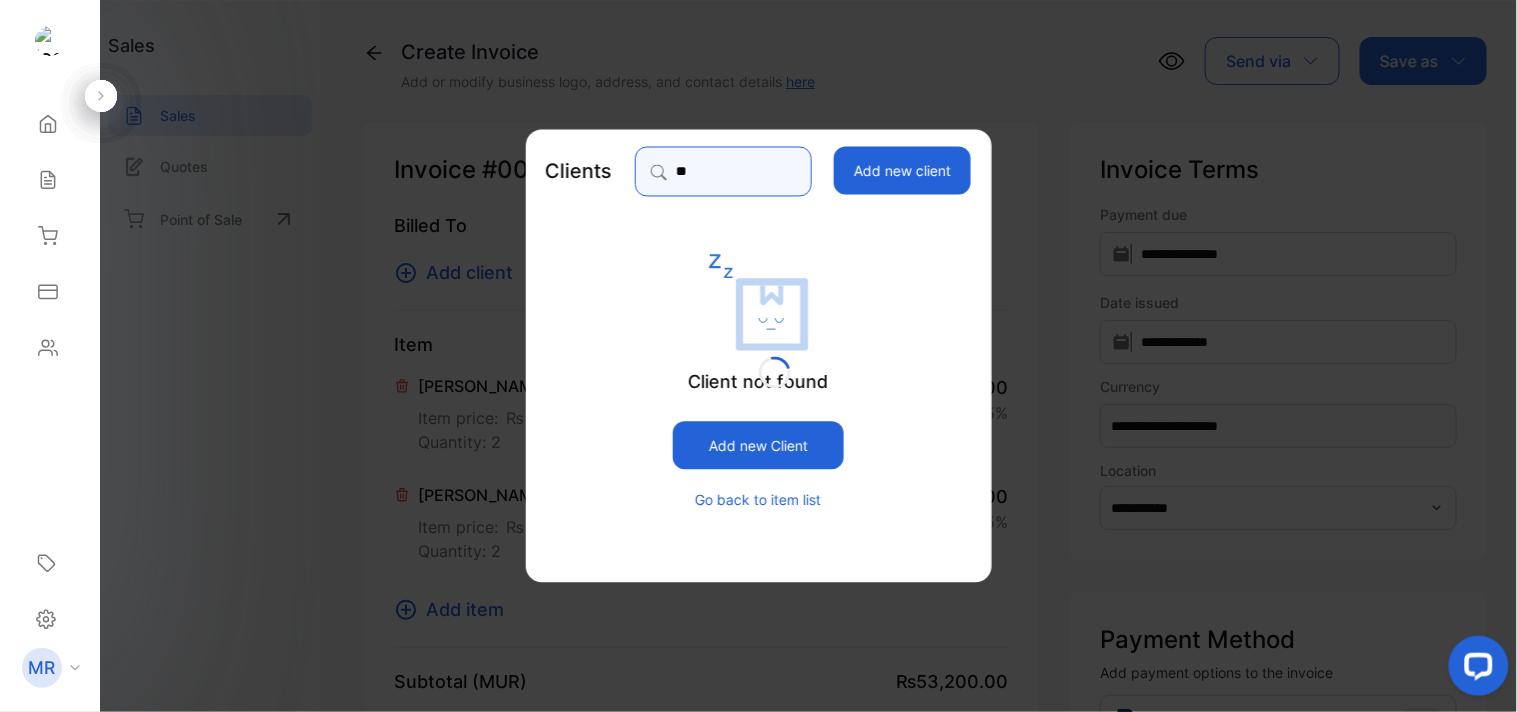type on "*" 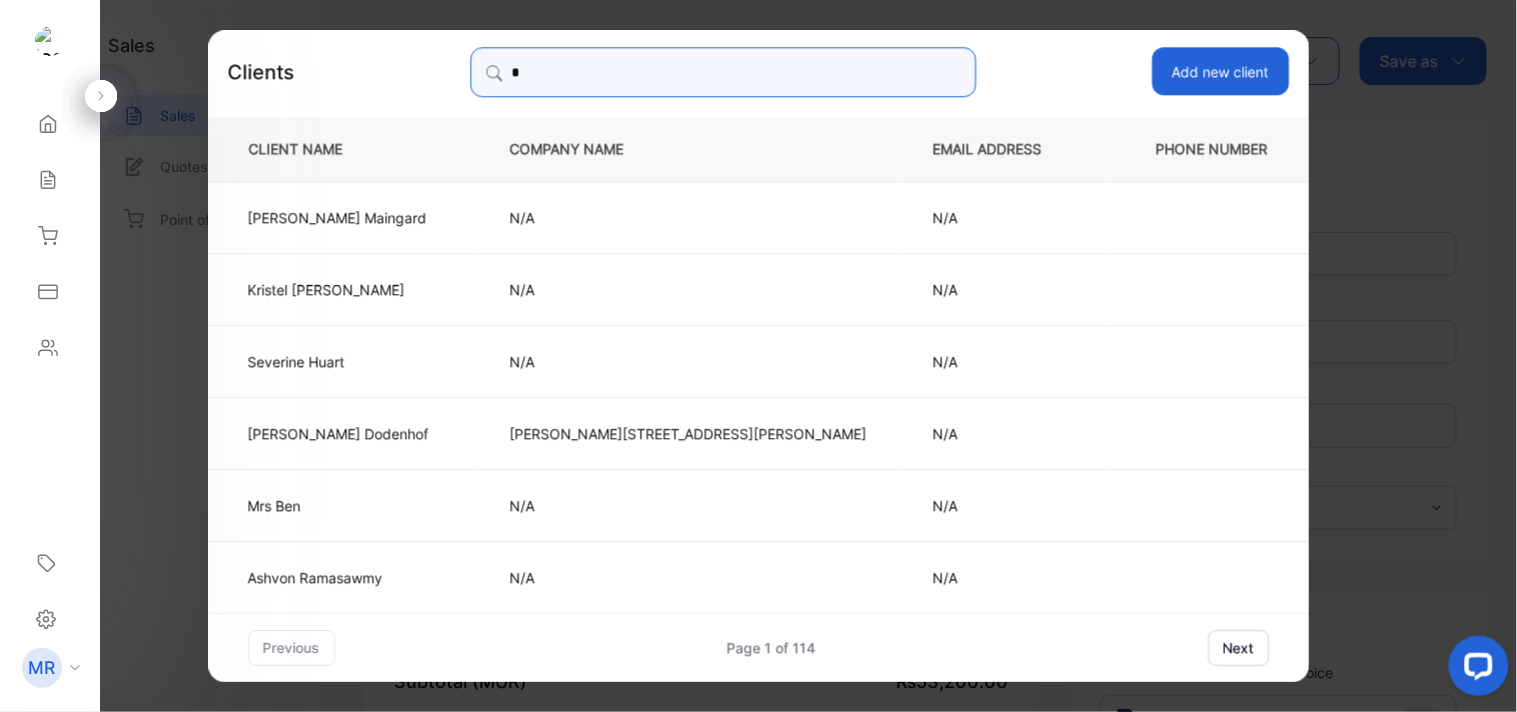 type 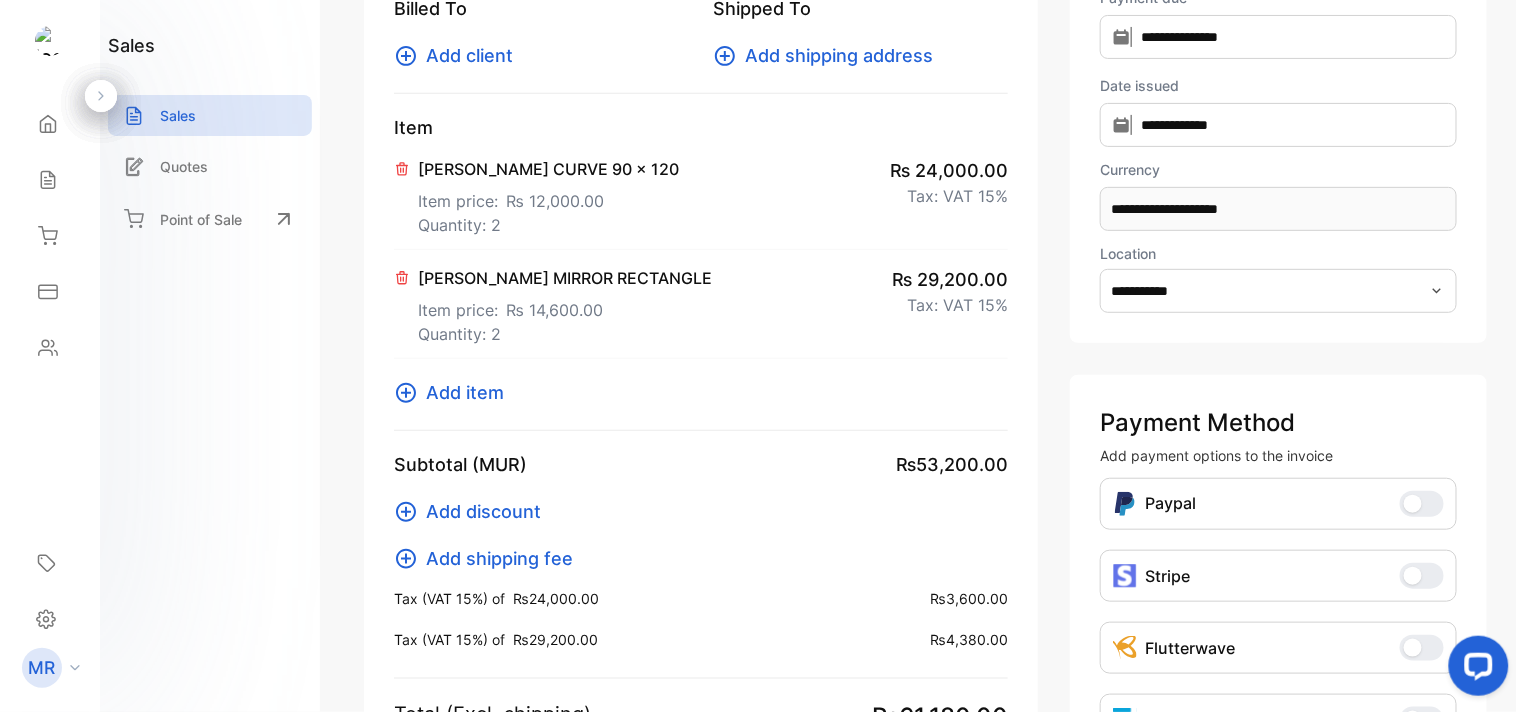 scroll, scrollTop: 0, scrollLeft: 0, axis: both 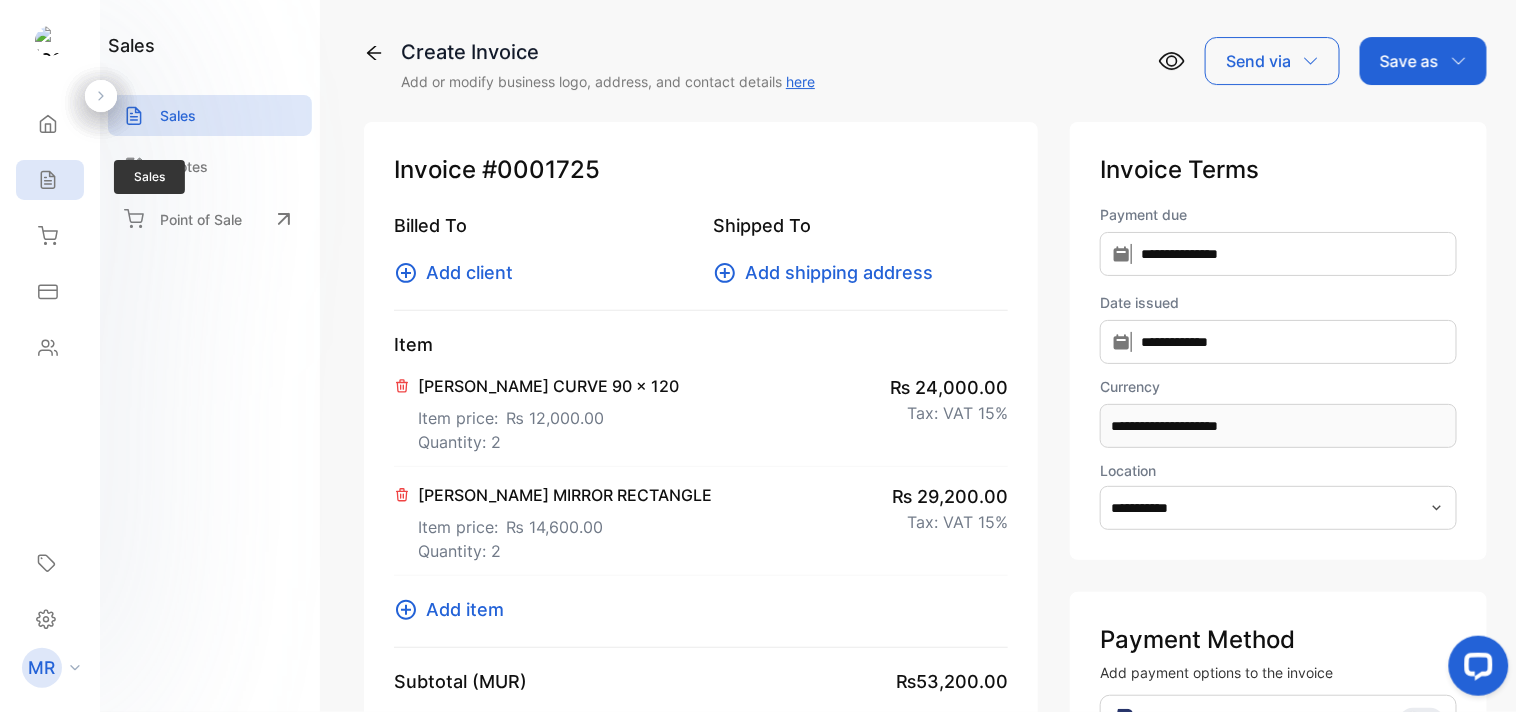 click 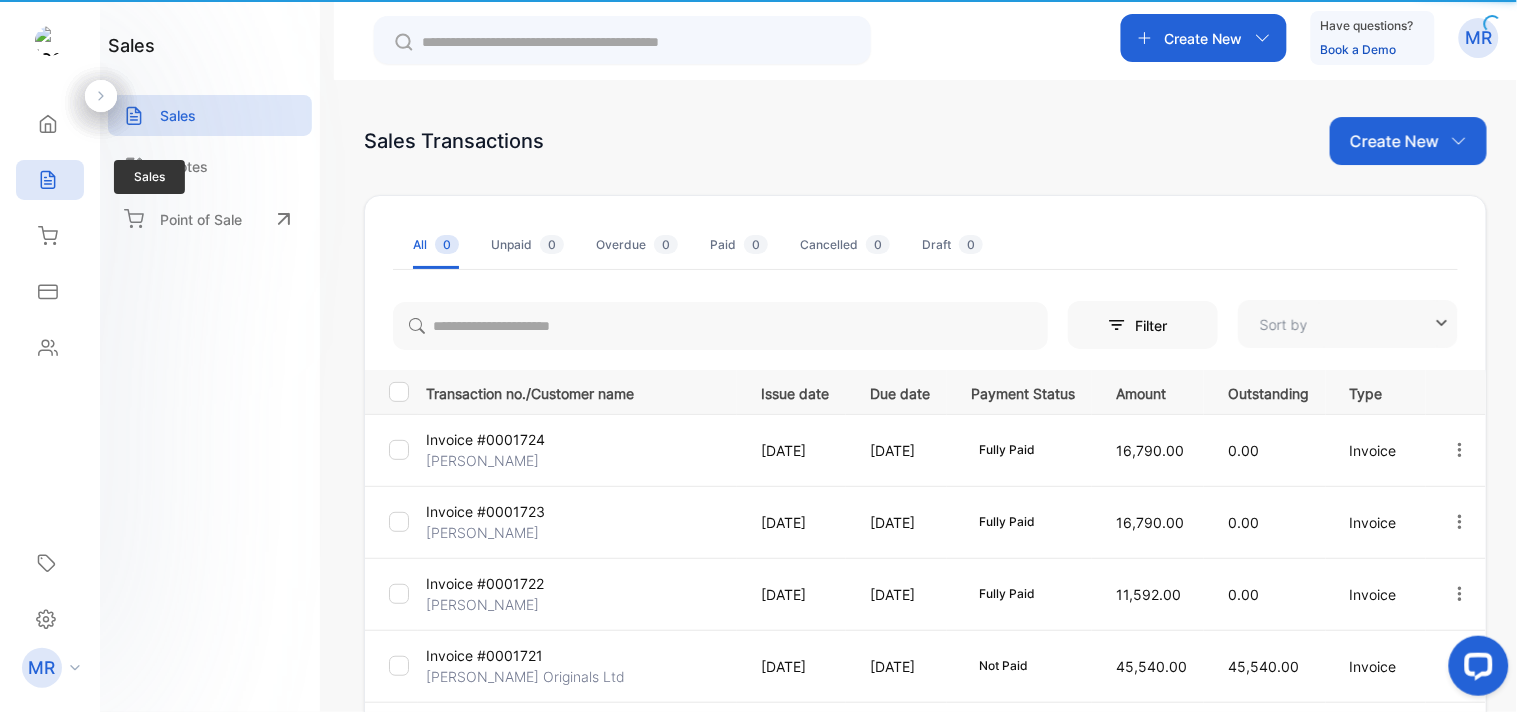 type on "**********" 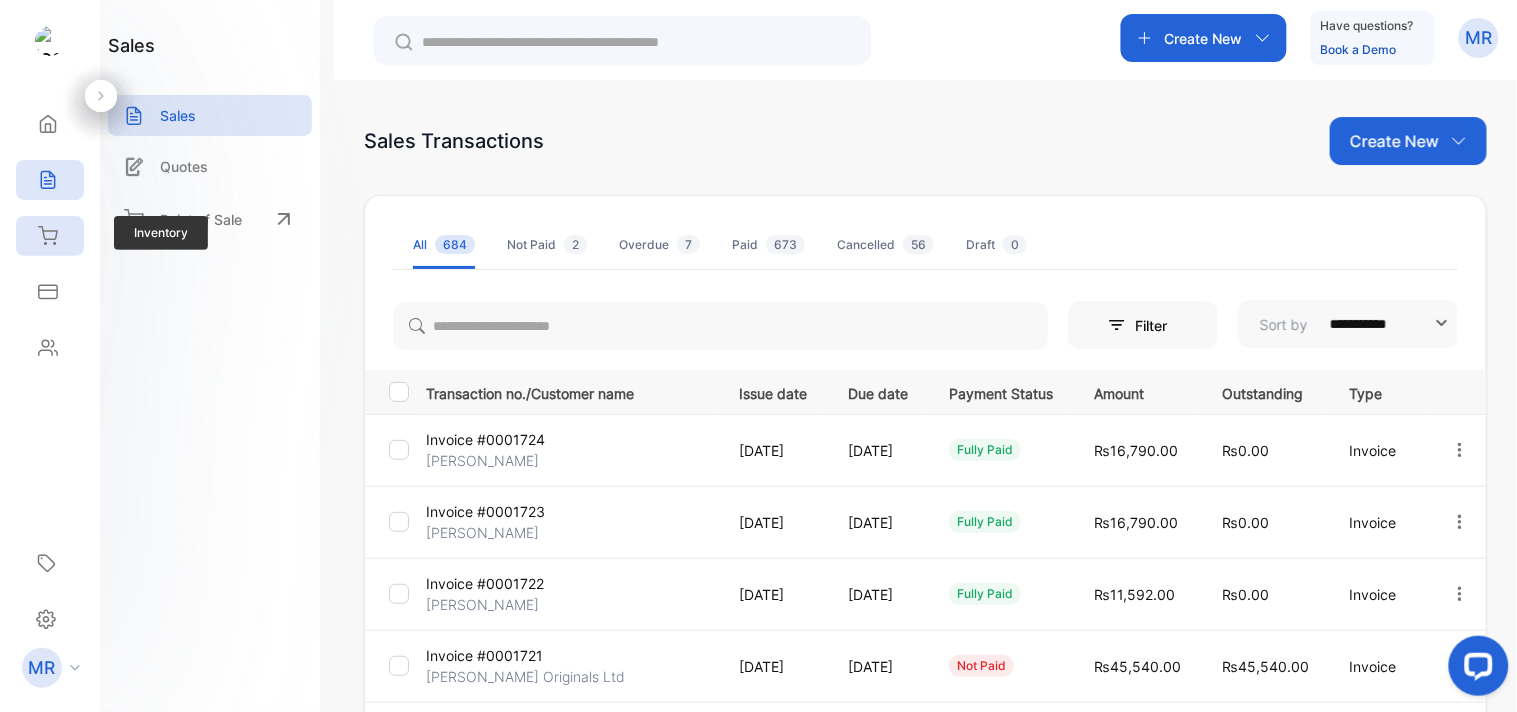 click 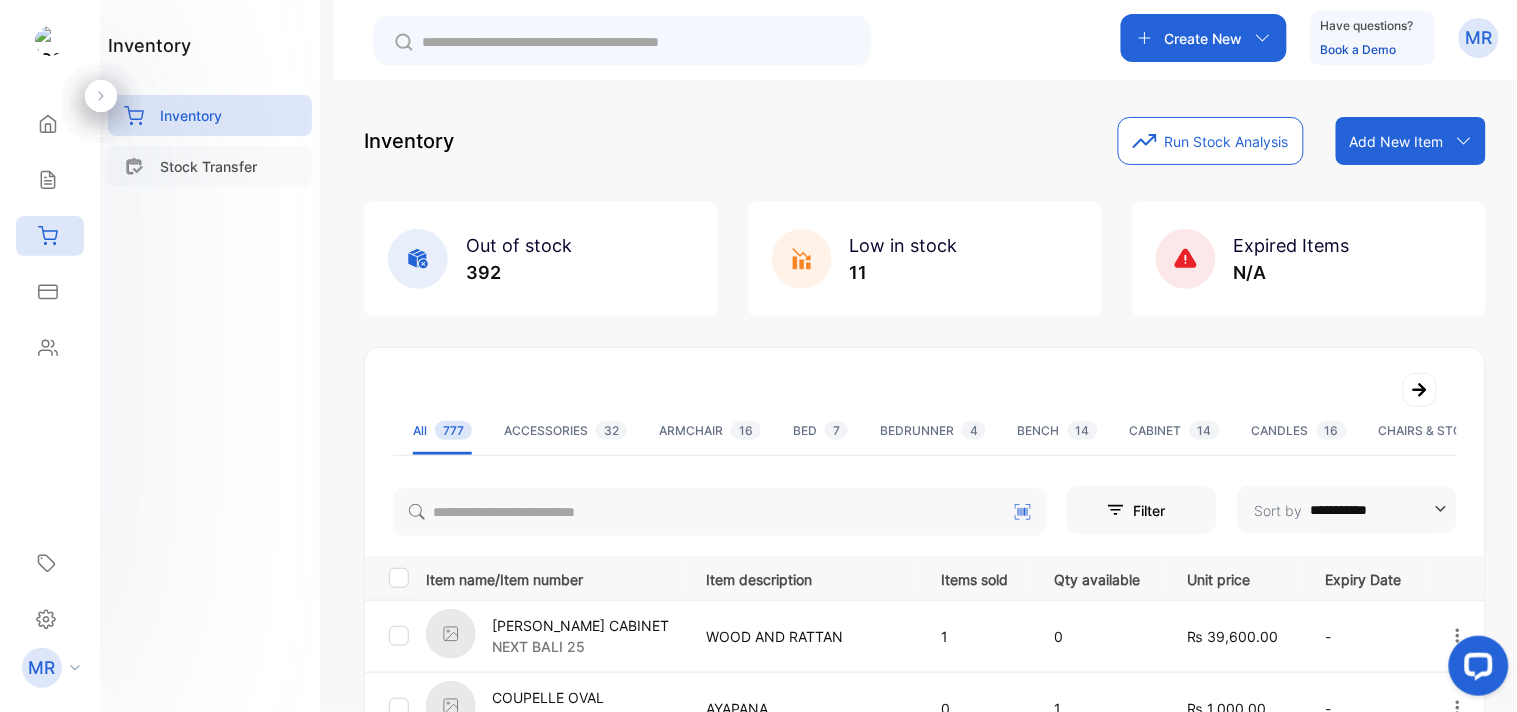 click on "Stock Transfer" at bounding box center (208, 166) 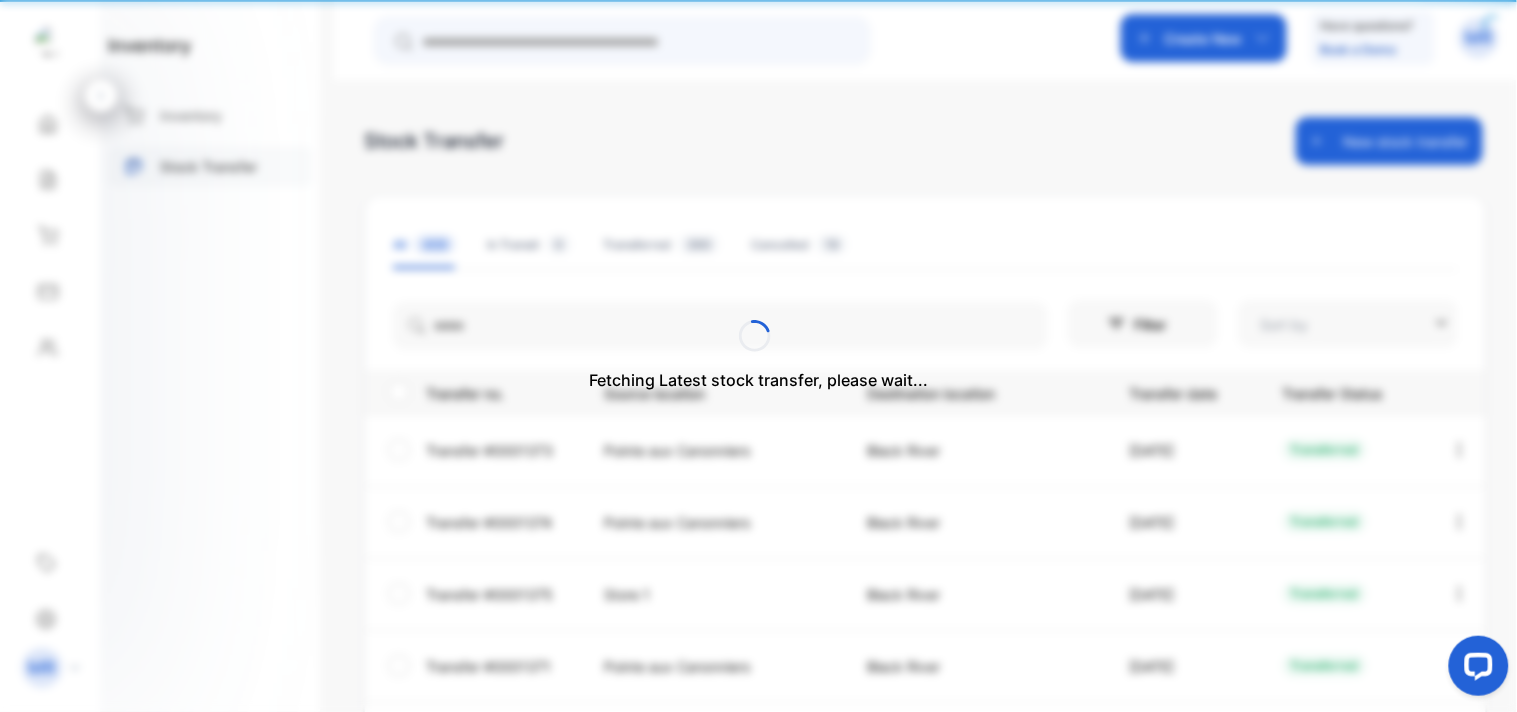 type on "**********" 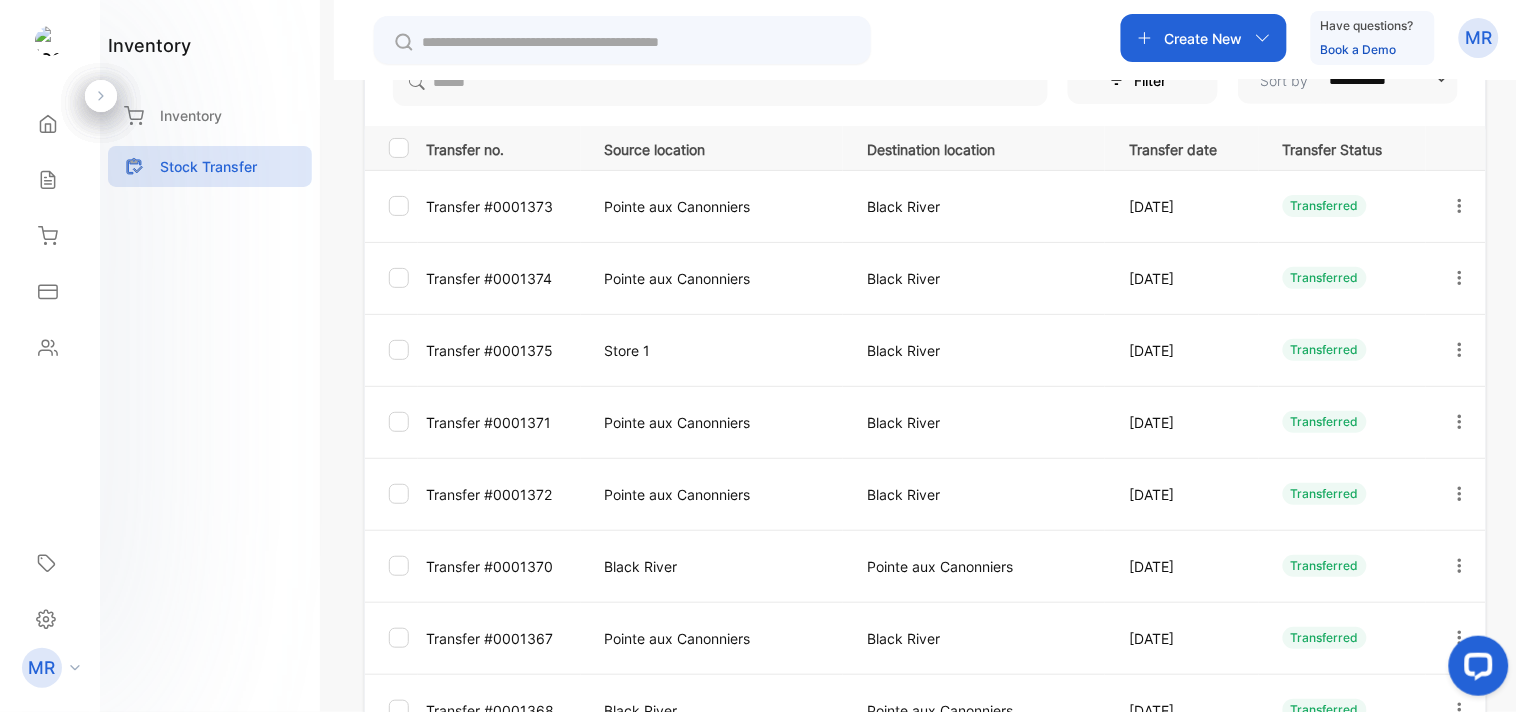 scroll, scrollTop: 245, scrollLeft: 0, axis: vertical 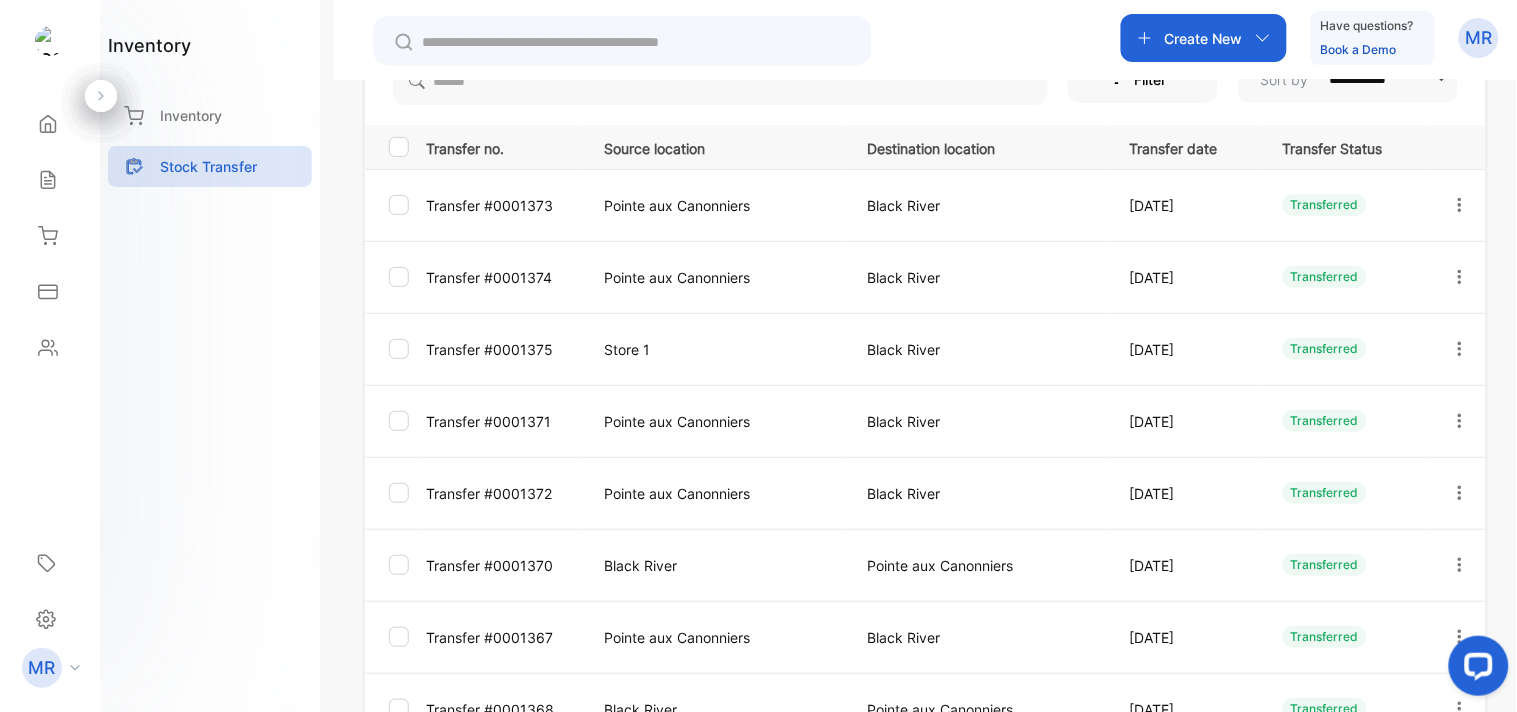 click 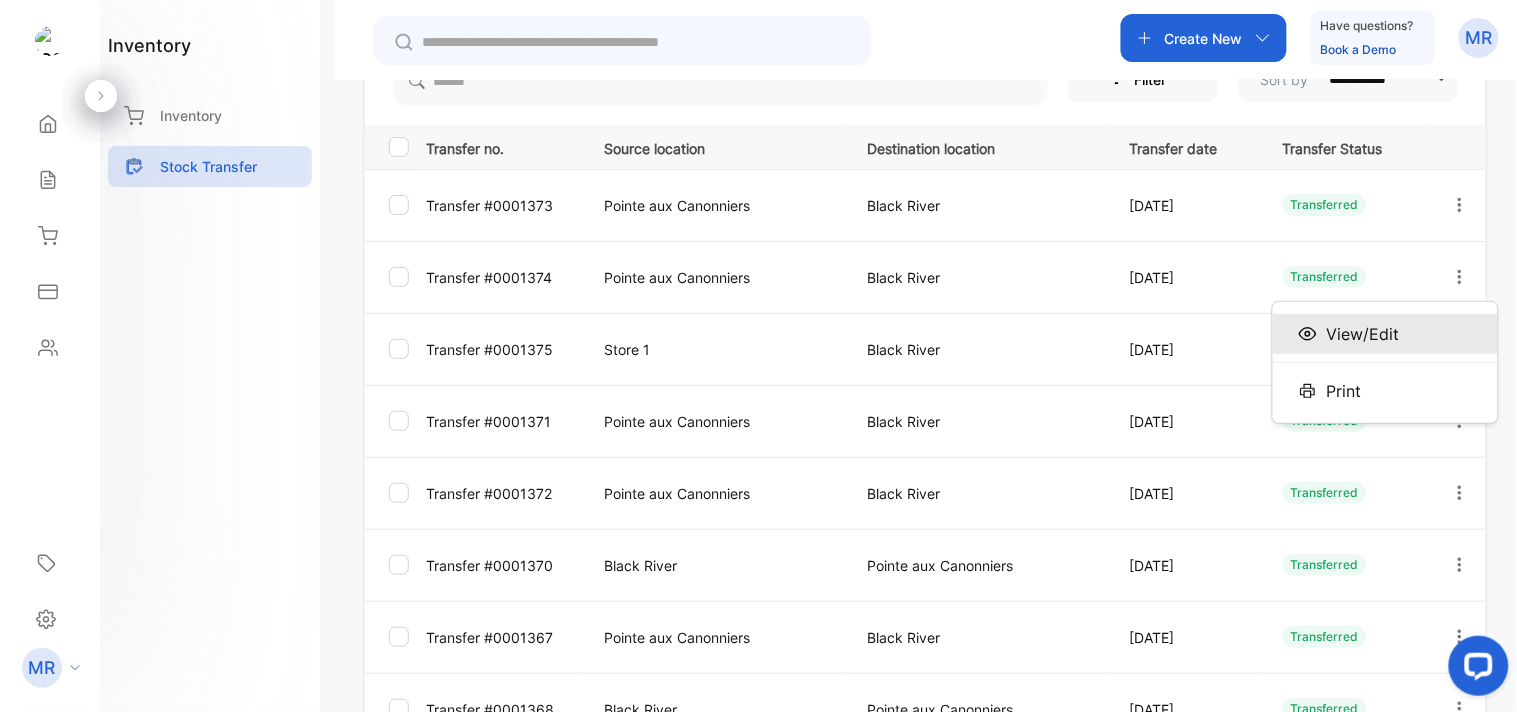 click on "View/Edit" at bounding box center [1385, 334] 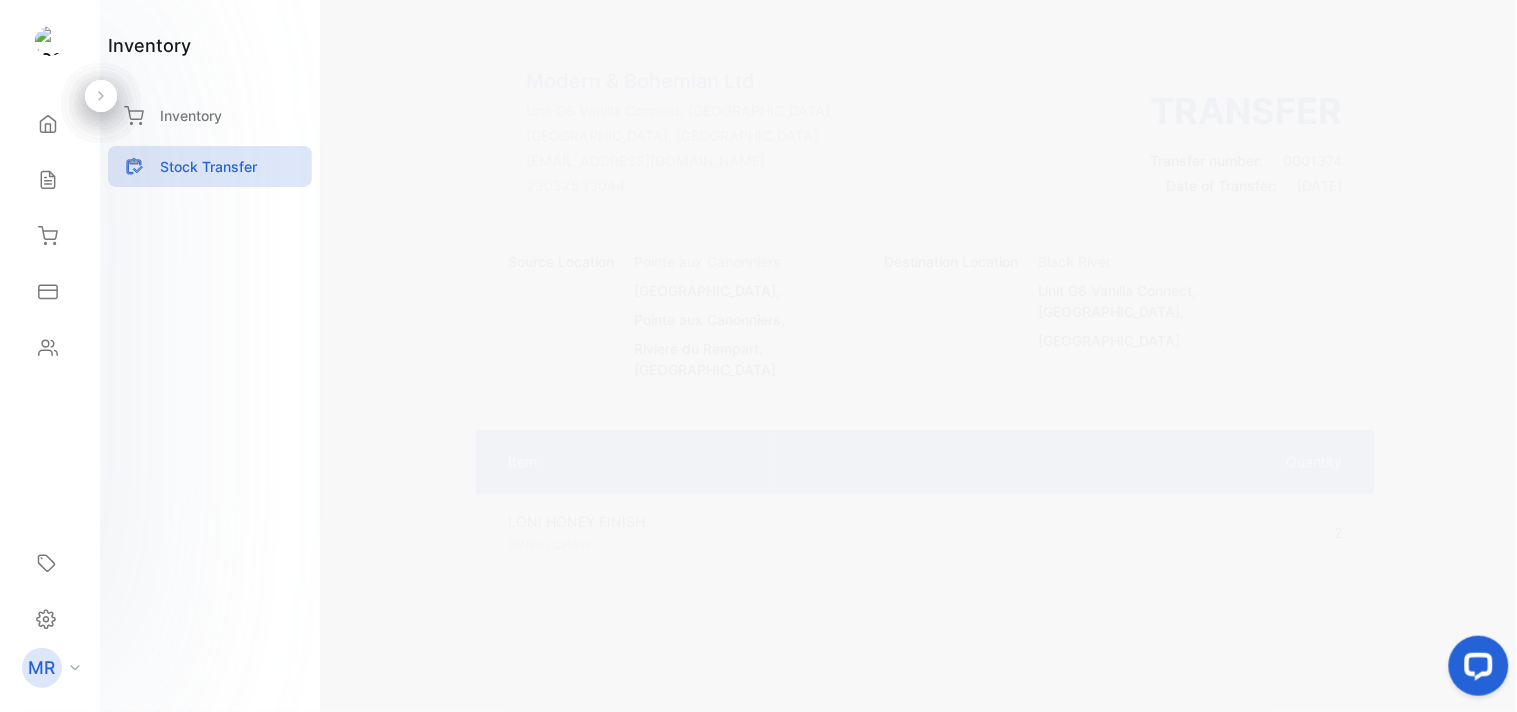 scroll, scrollTop: 0, scrollLeft: 0, axis: both 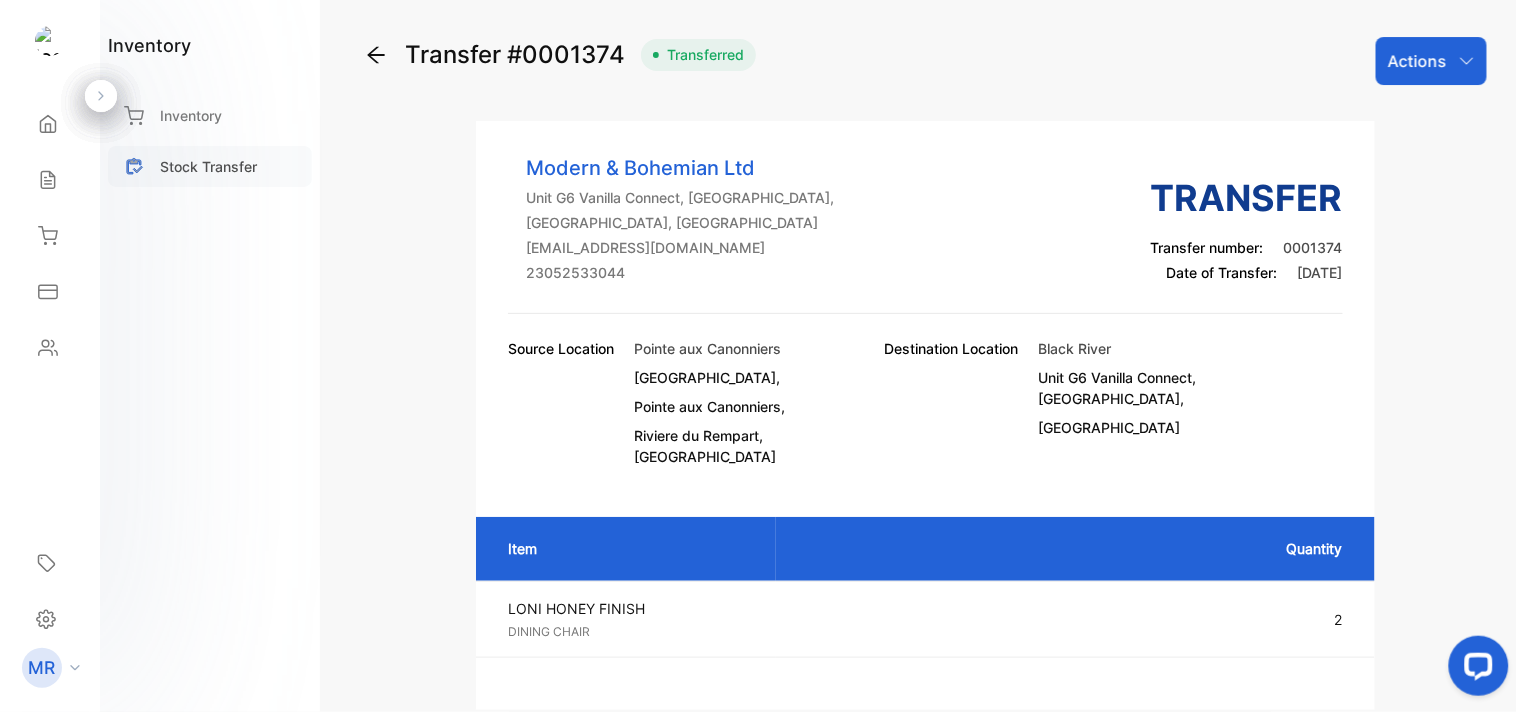 click on "Stock Transfer" at bounding box center (208, 166) 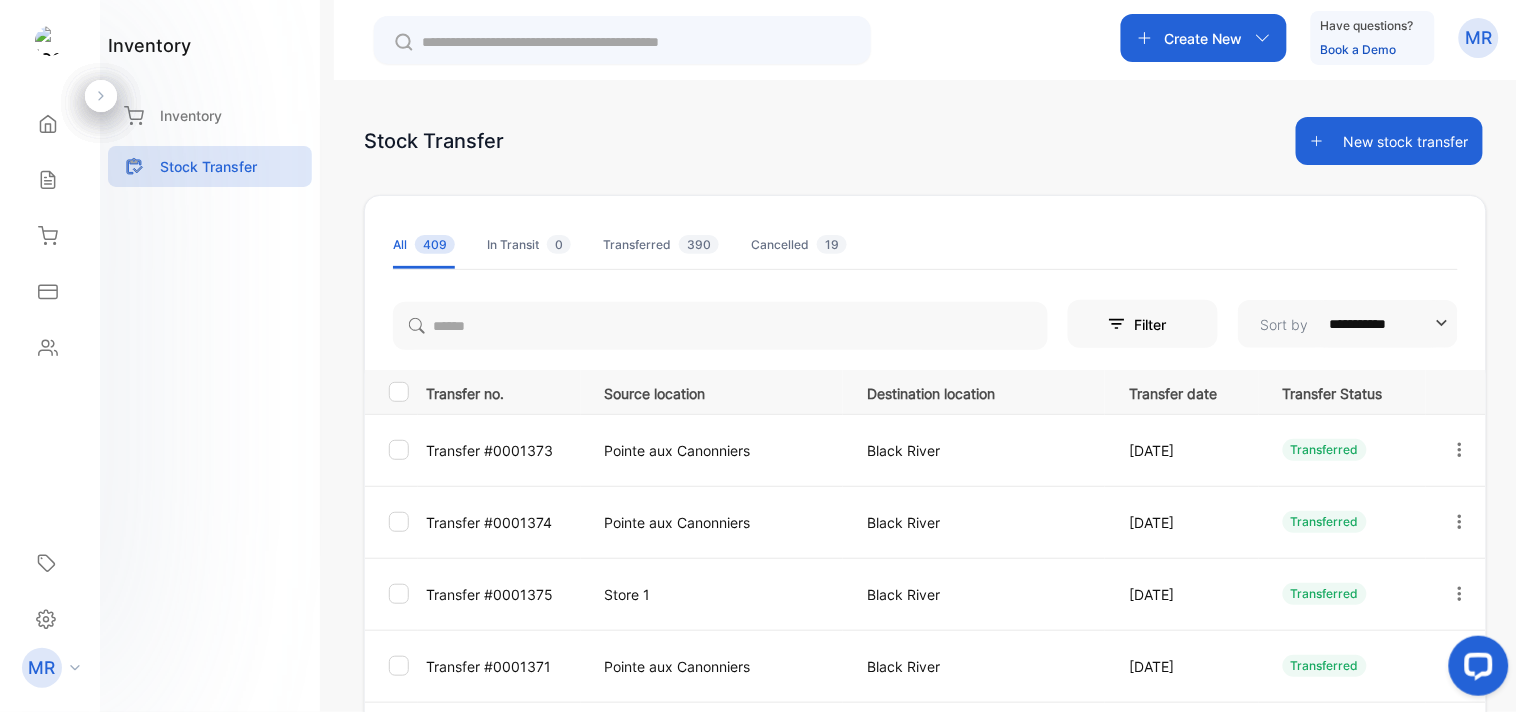 click 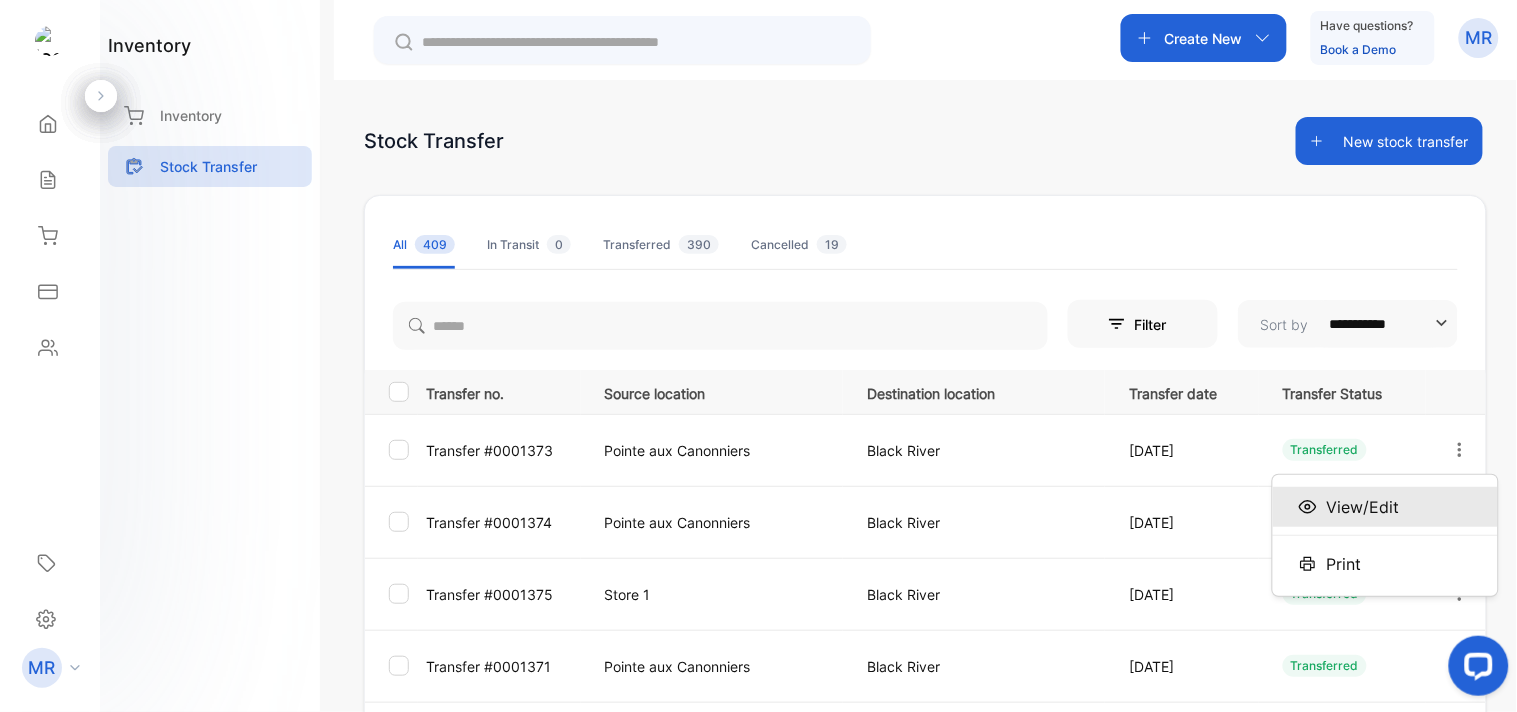 click on "View/Edit" at bounding box center [1385, 507] 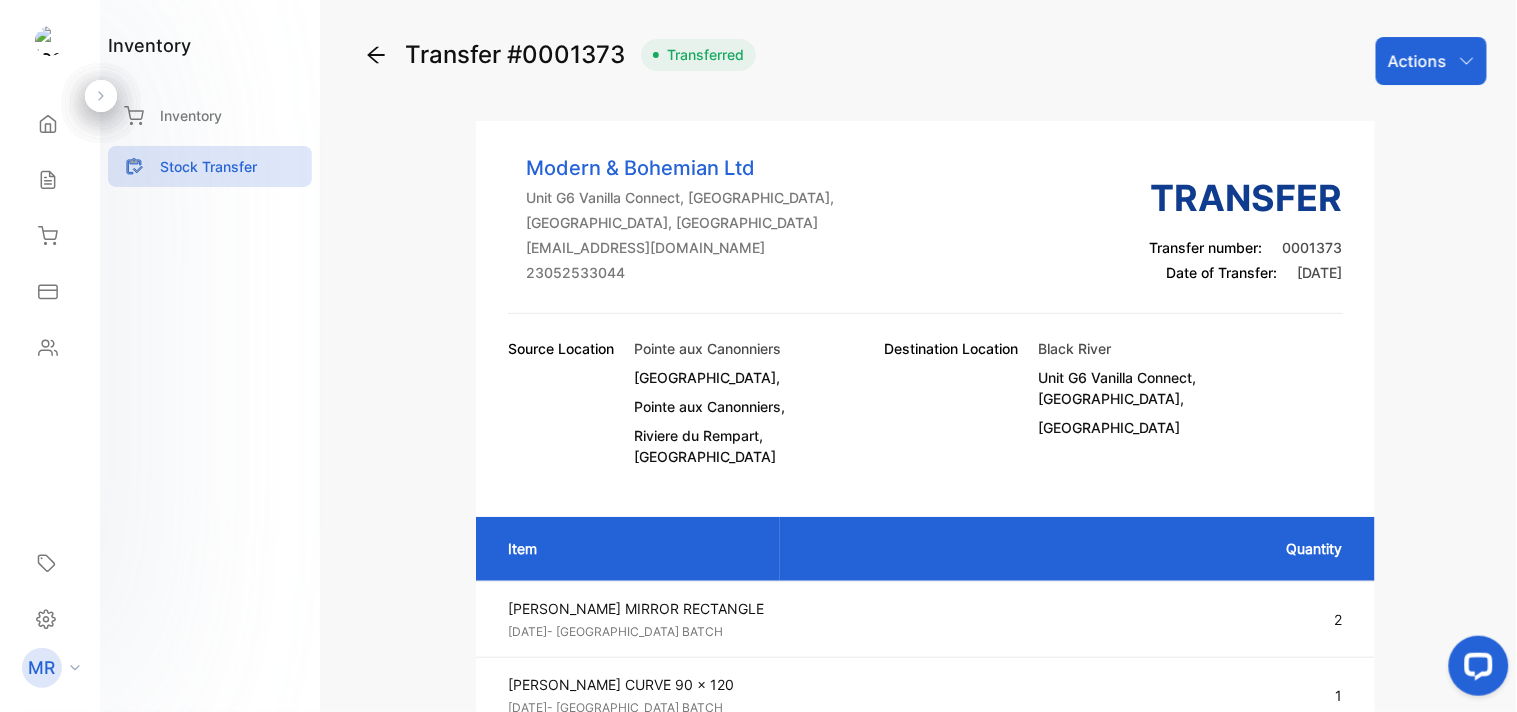 scroll, scrollTop: 164, scrollLeft: 0, axis: vertical 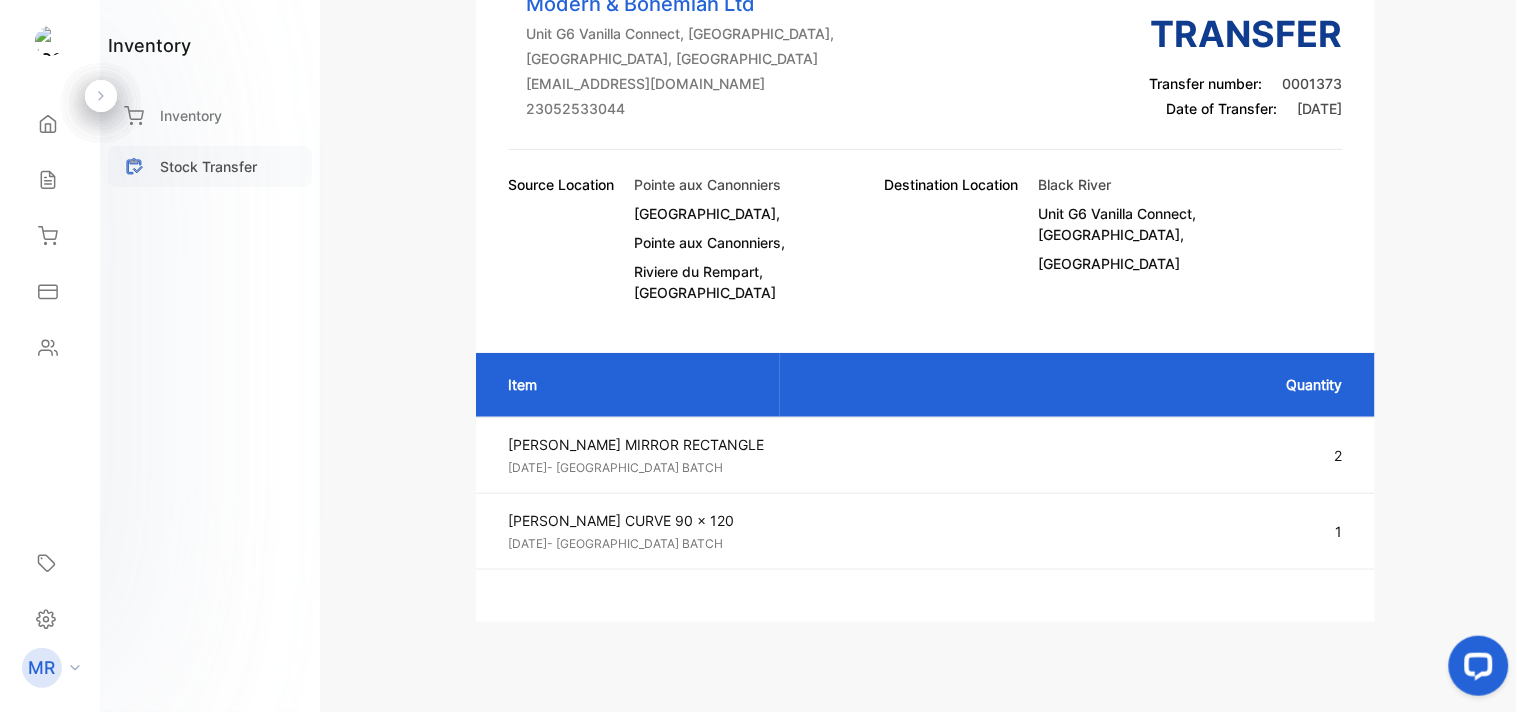 click on "Stock Transfer" at bounding box center (208, 166) 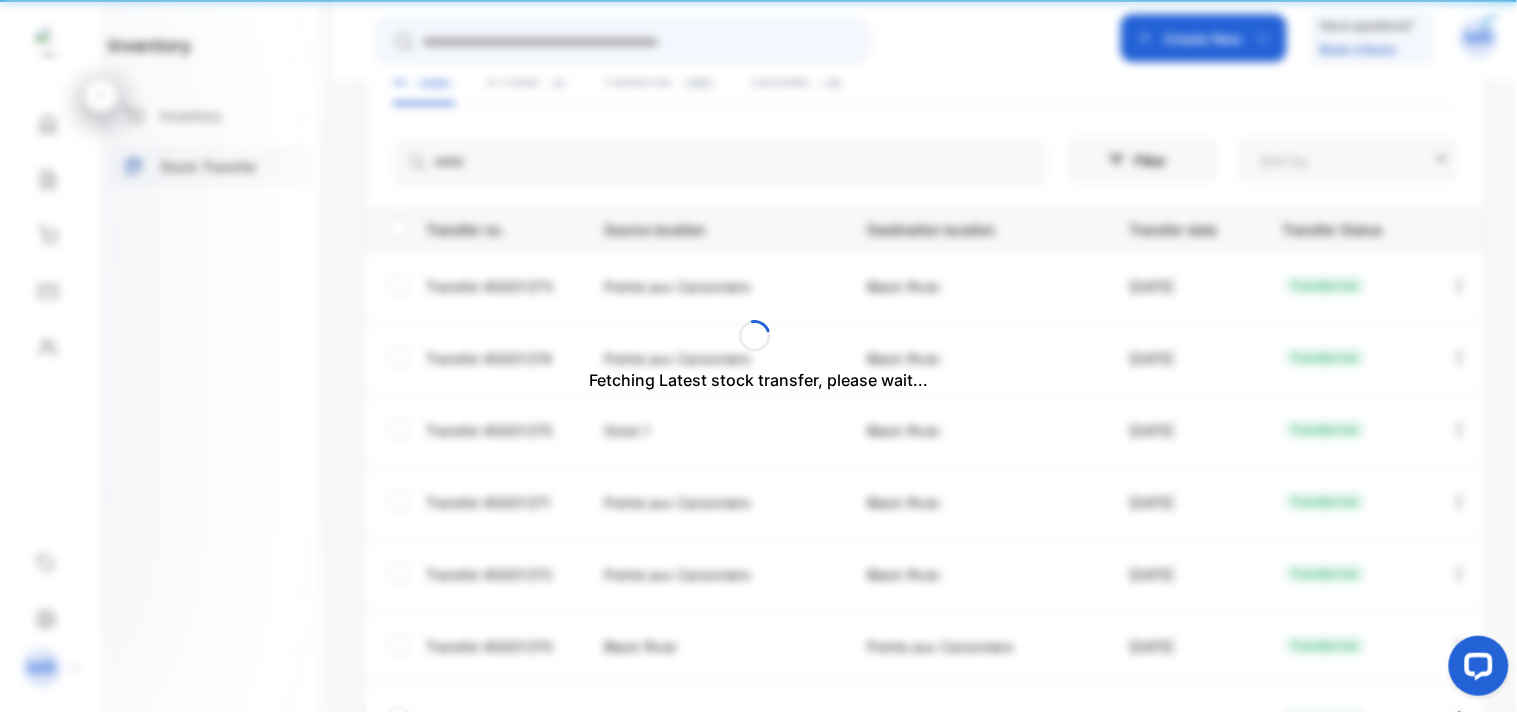 type on "**********" 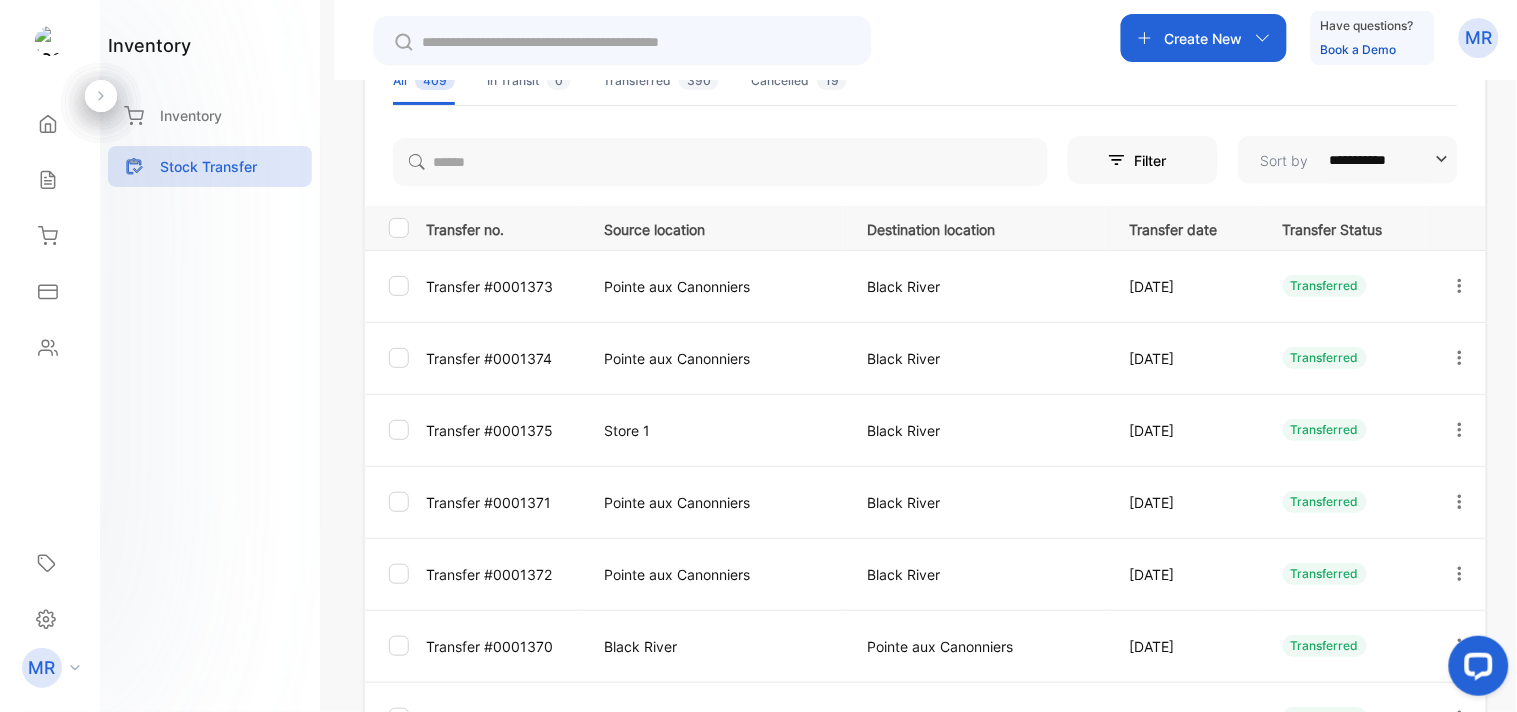 click 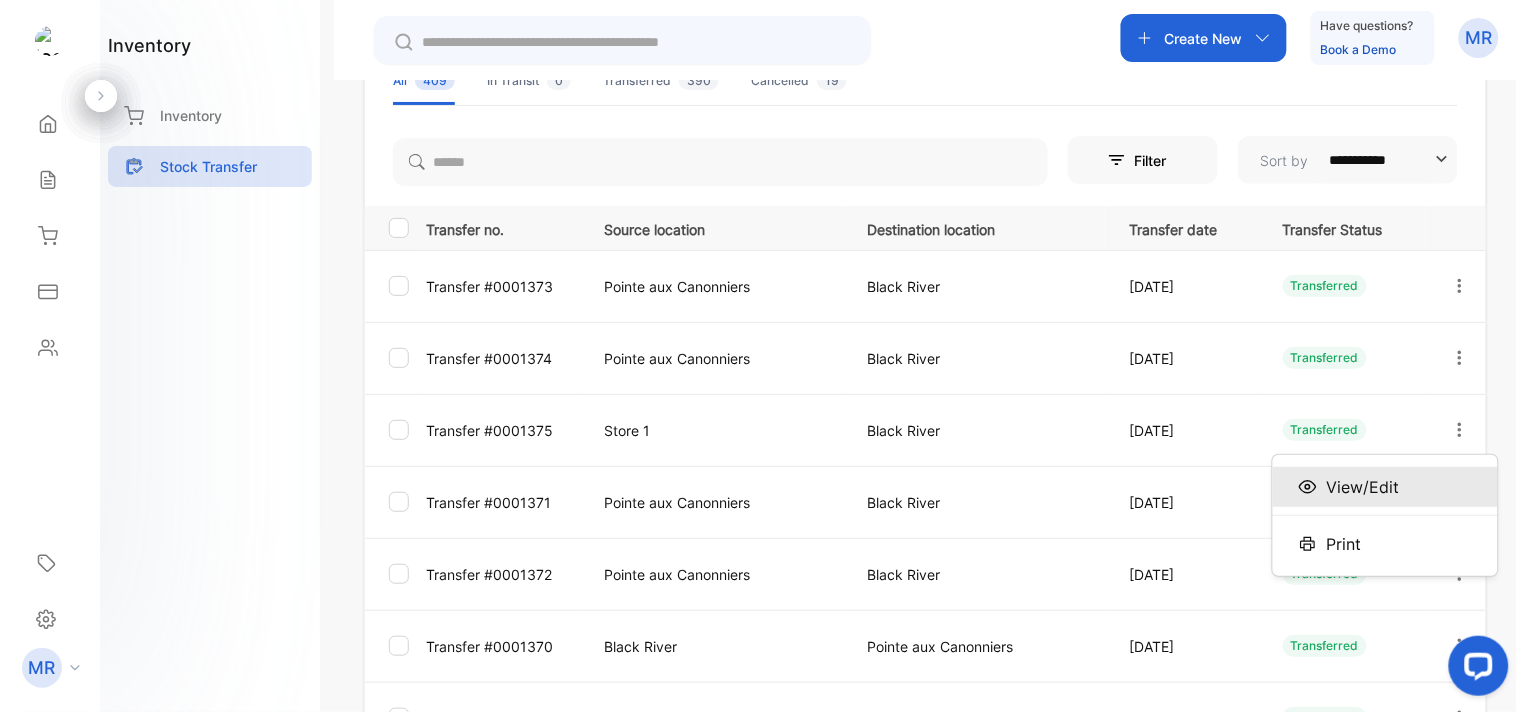 click on "View/Edit" at bounding box center [1385, 487] 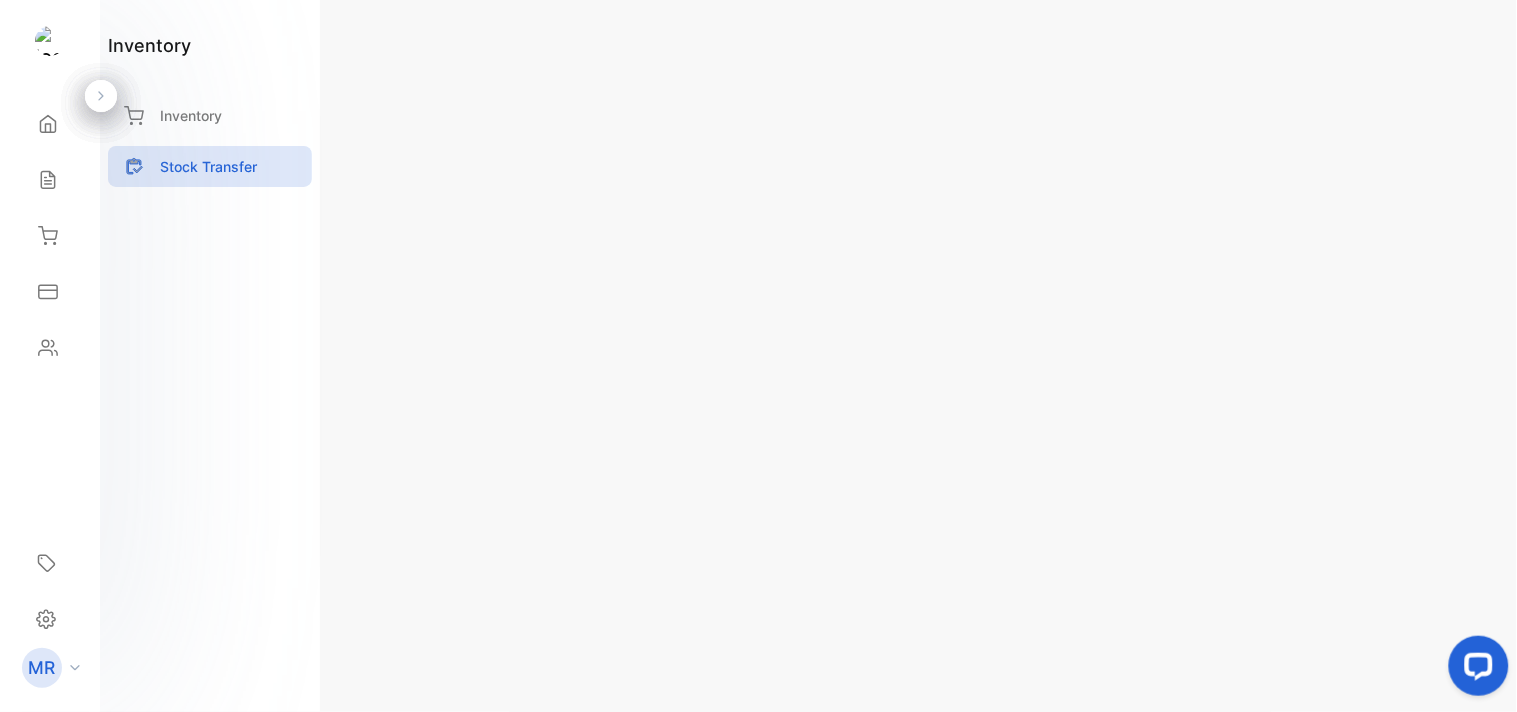 scroll, scrollTop: 58, scrollLeft: 0, axis: vertical 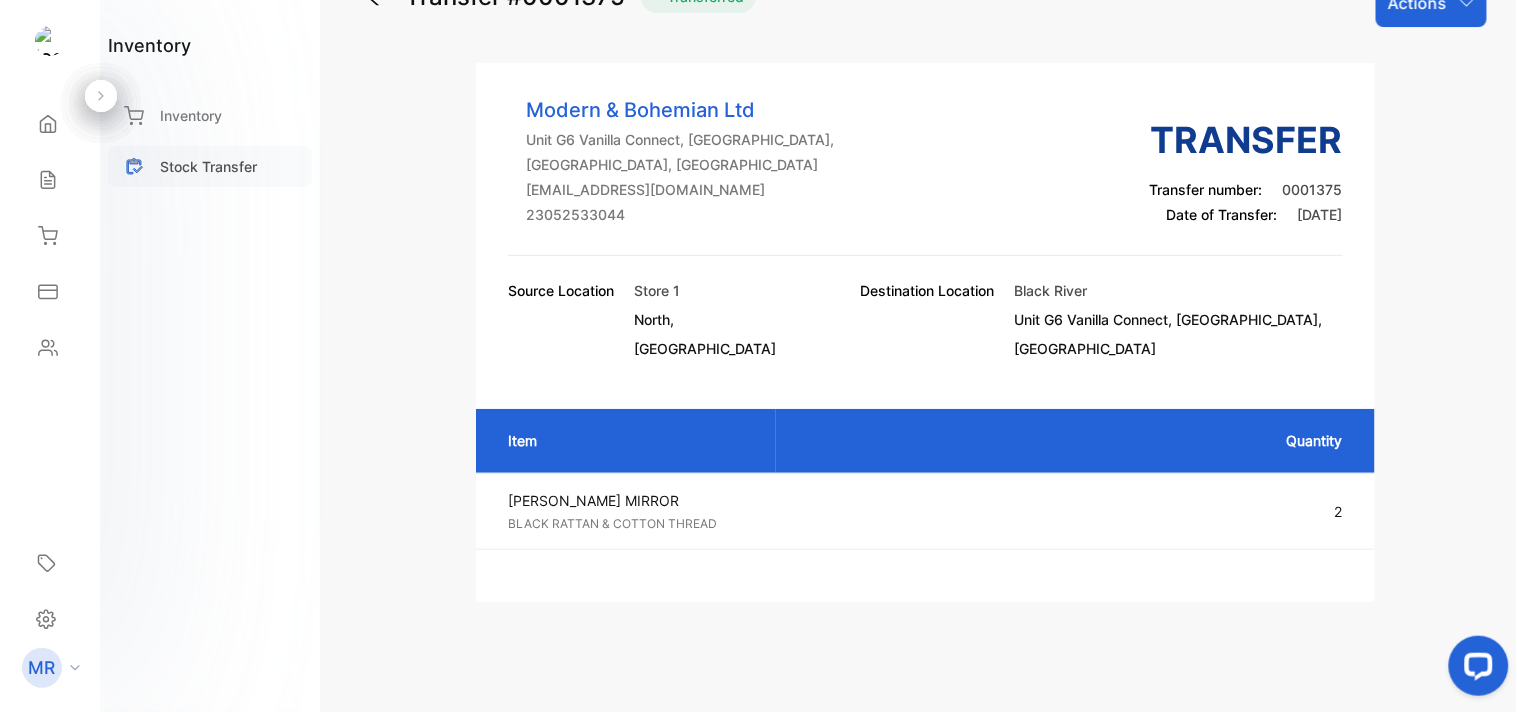 click on "Stock Transfer" at bounding box center [208, 166] 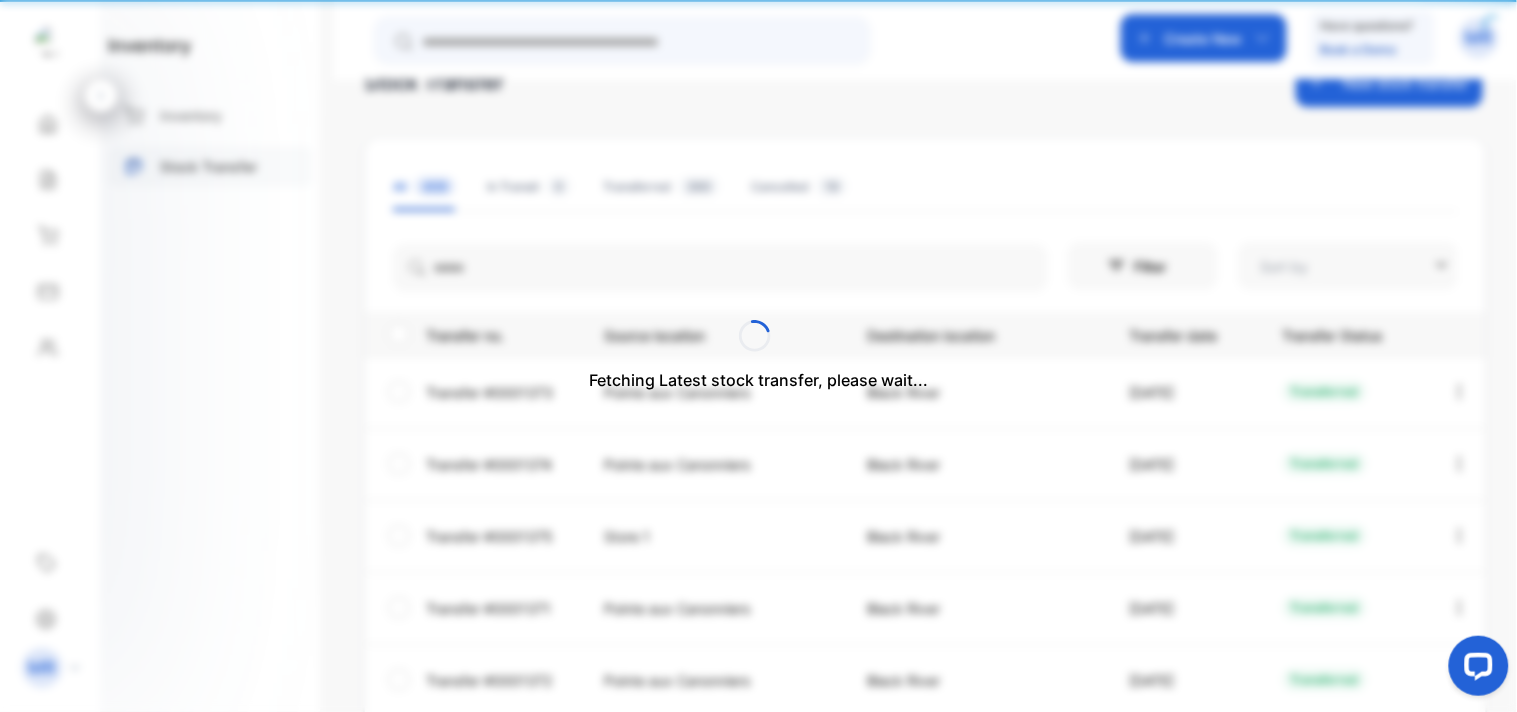 type on "**********" 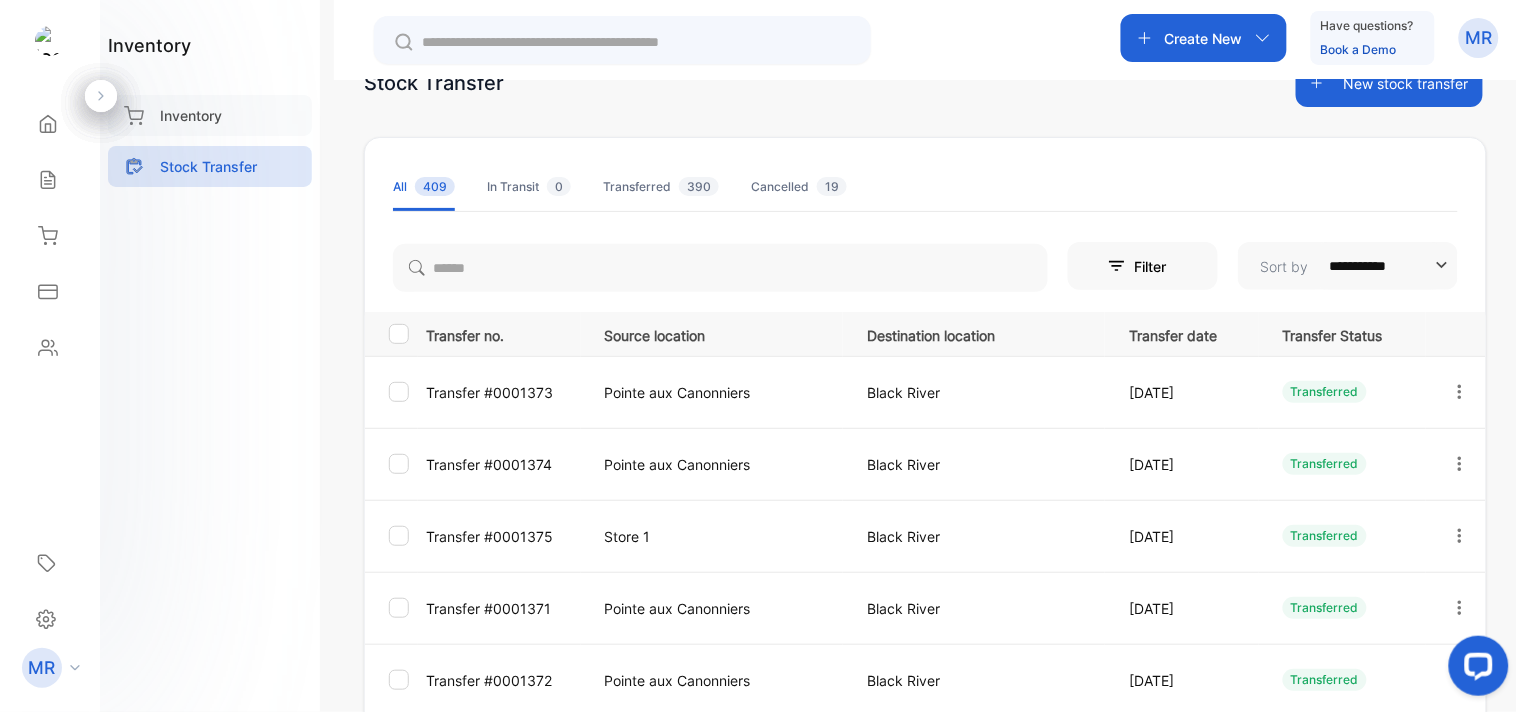 click on "Inventory" at bounding box center [191, 115] 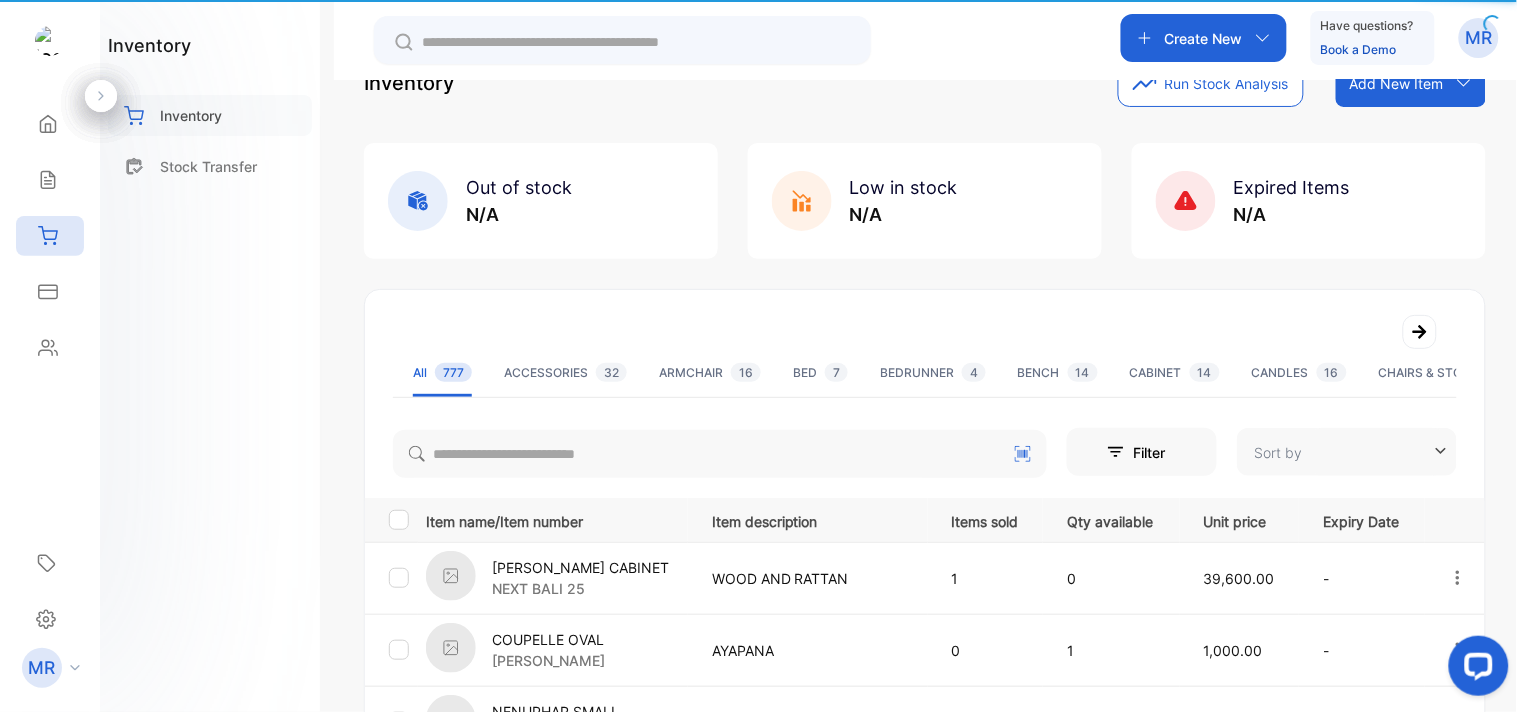 type on "**********" 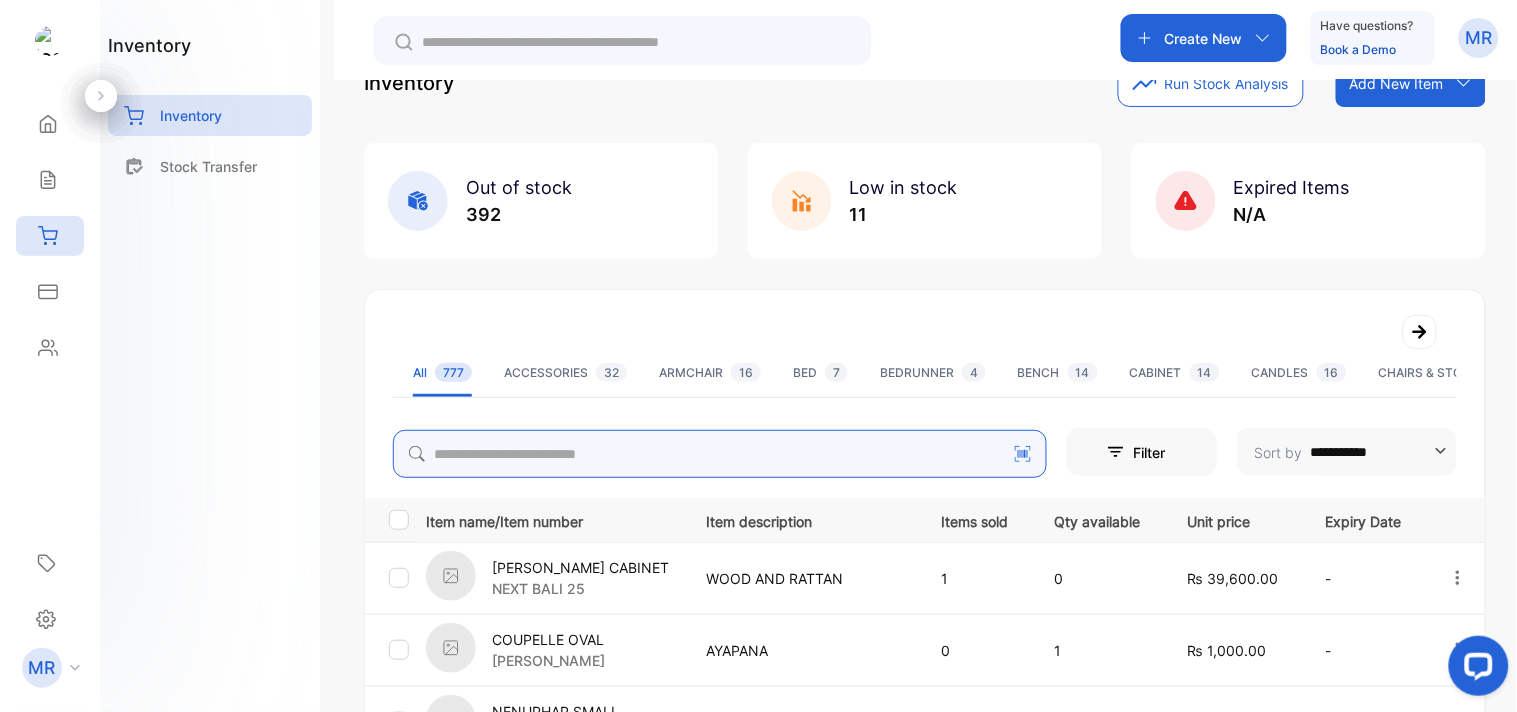 click at bounding box center (720, 454) 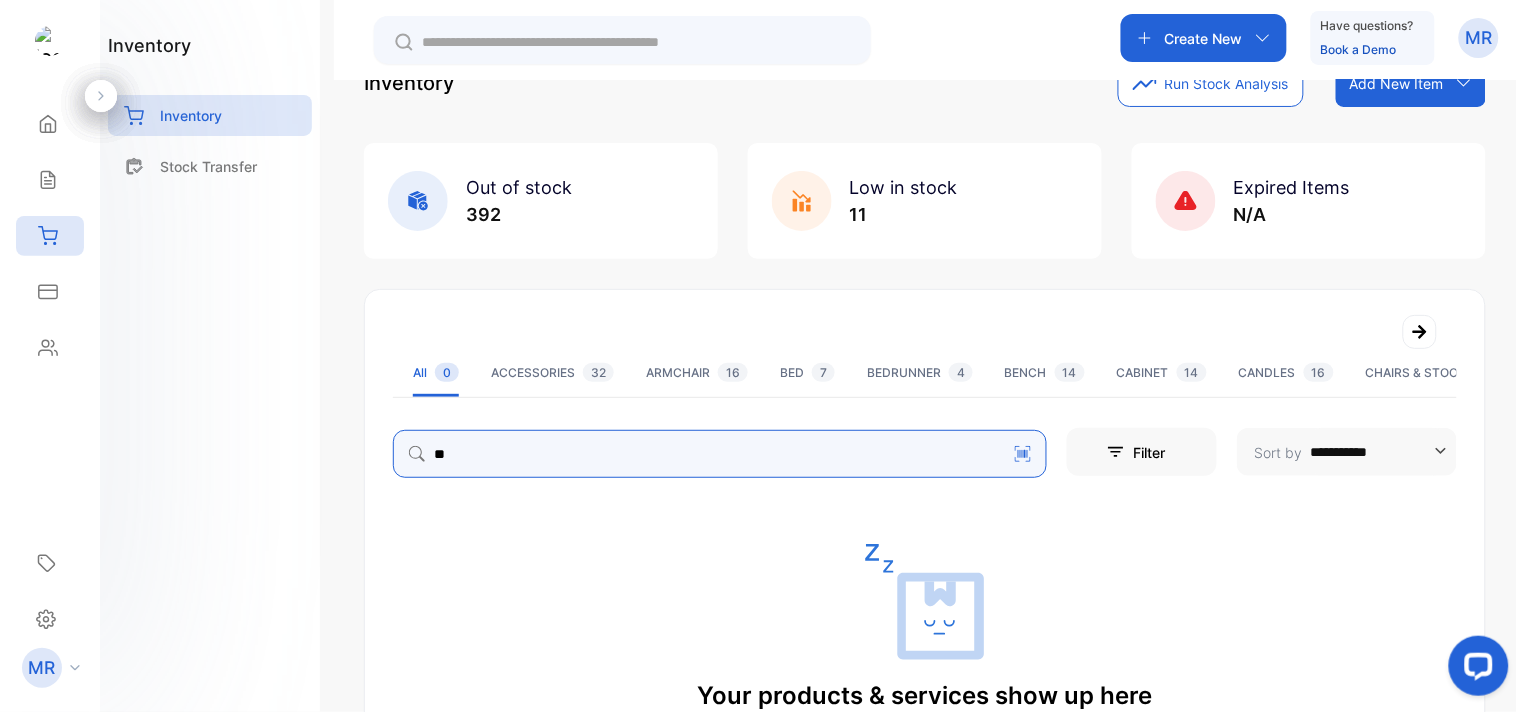 type on "*" 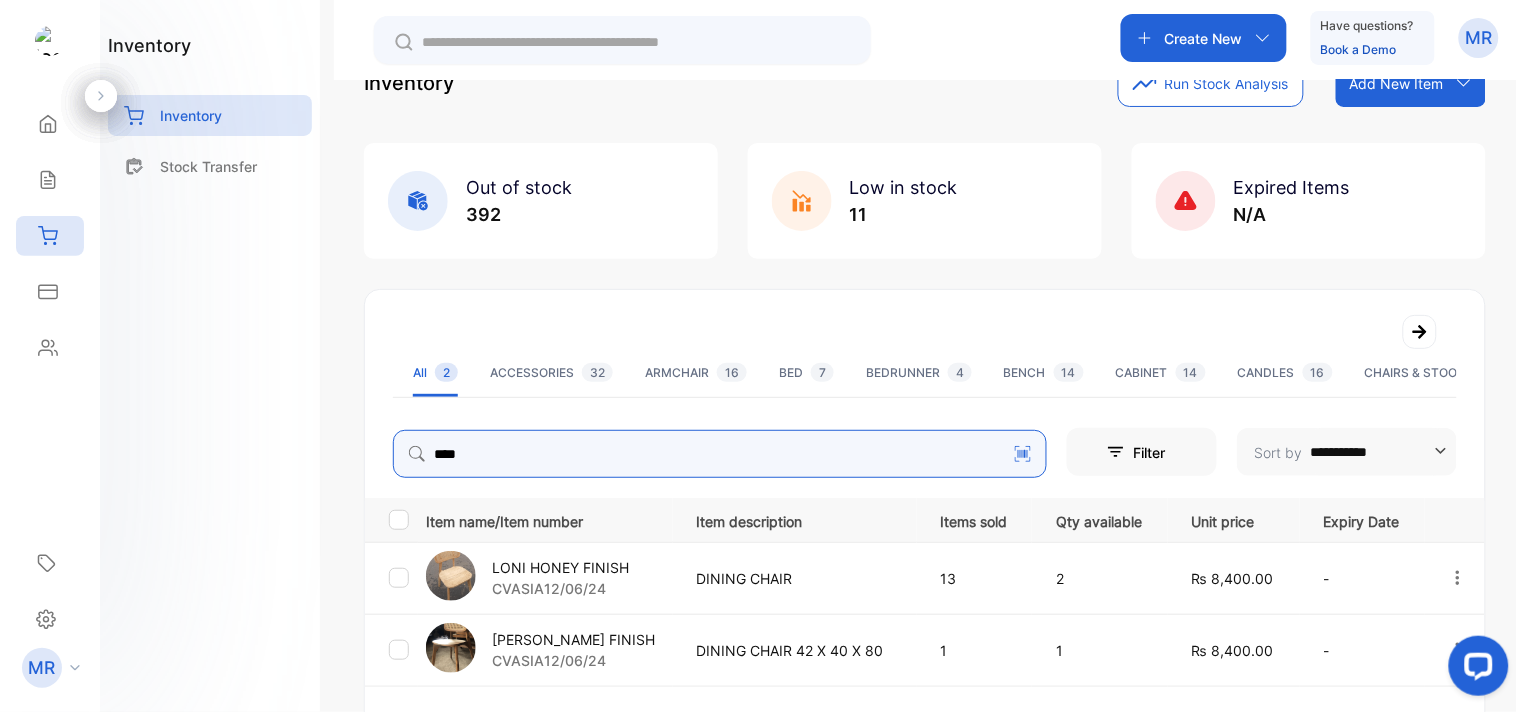 type on "****" 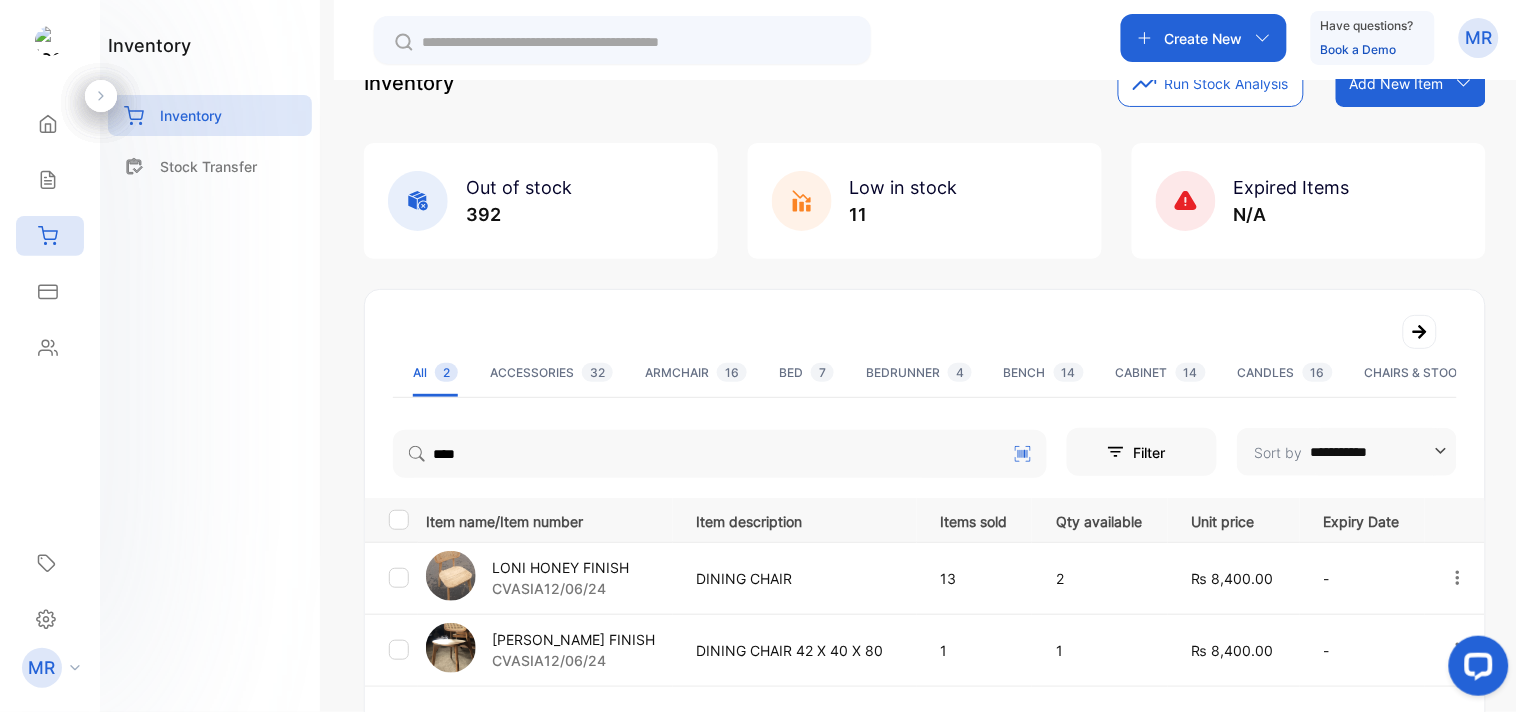 click on "inventory Inventory Stock Transfer" at bounding box center (210, 356) 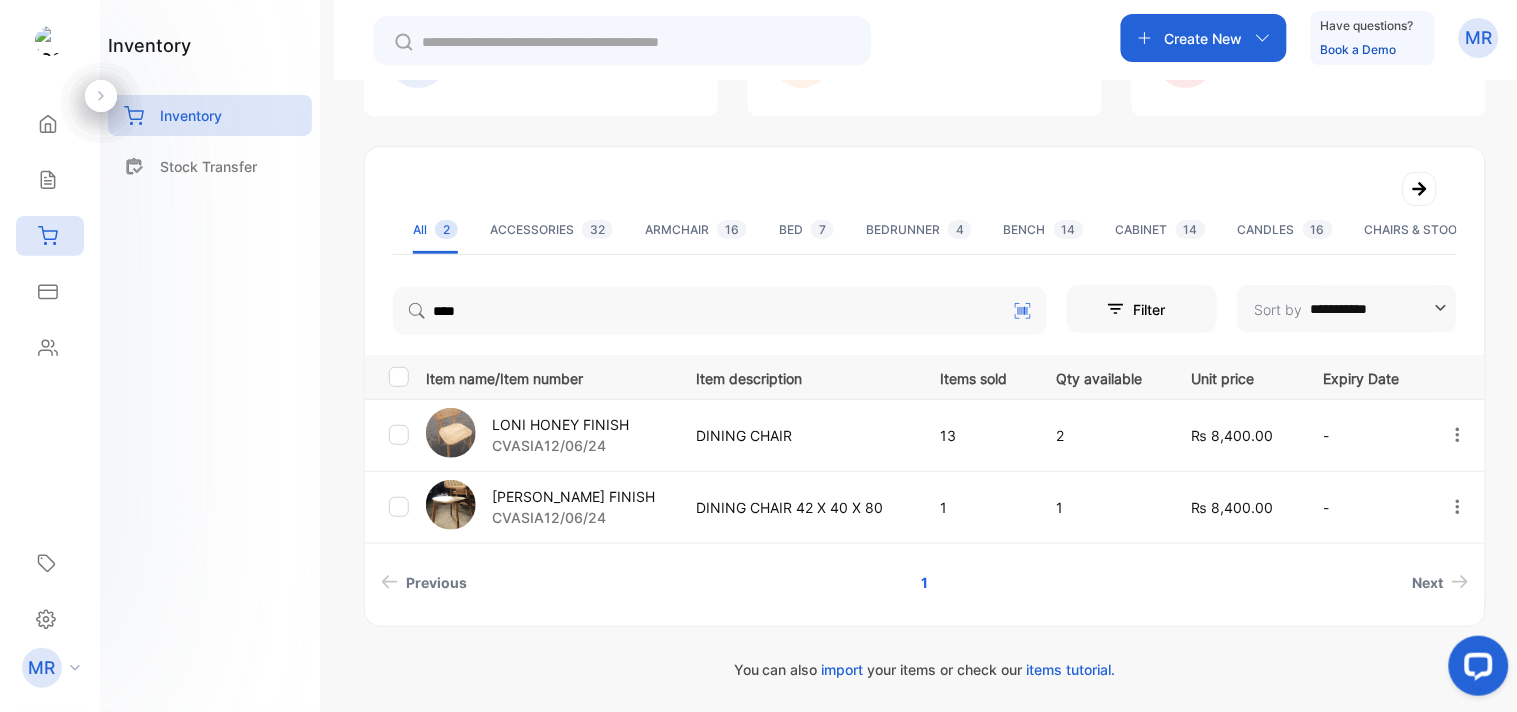 click on "LONI HONEY FINISH CVASIA12/06/24" at bounding box center [549, 435] 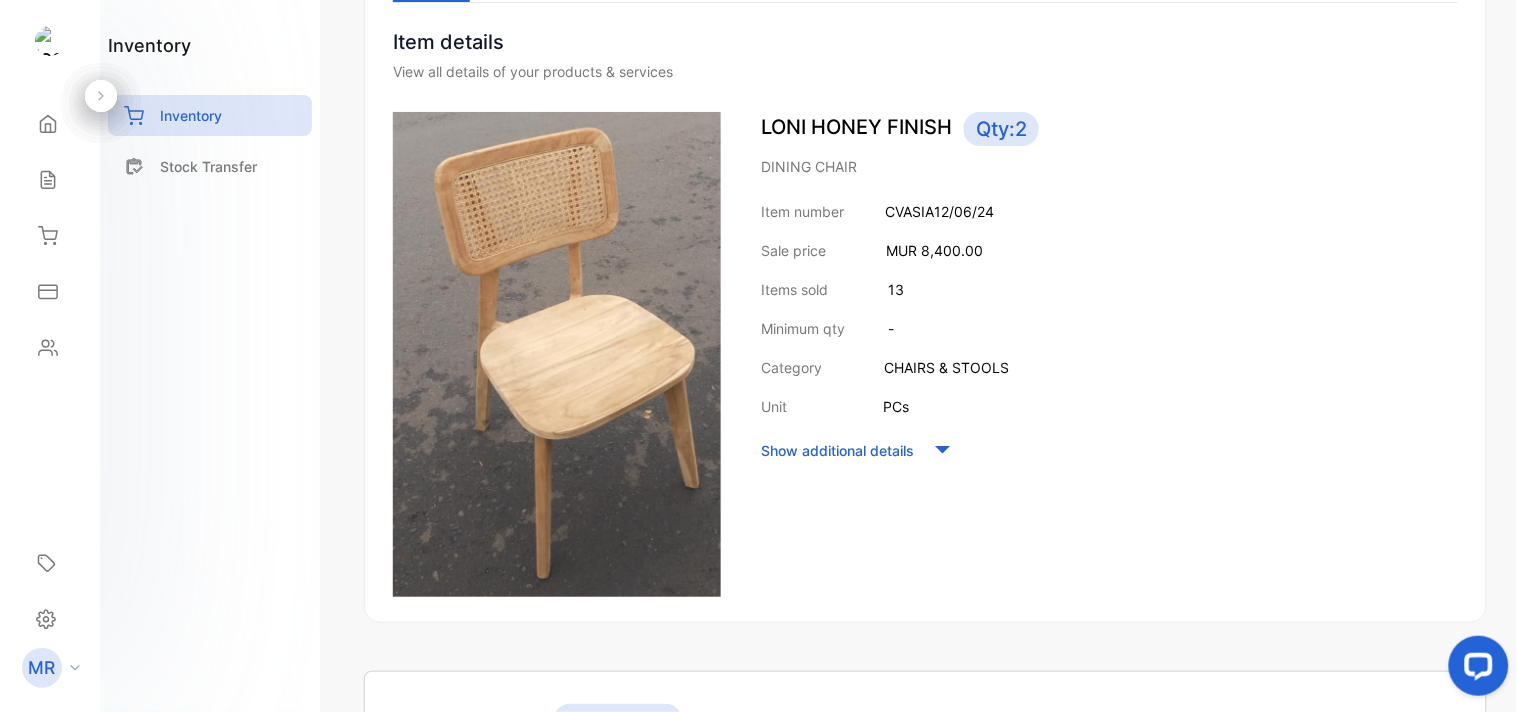 scroll, scrollTop: 0, scrollLeft: 0, axis: both 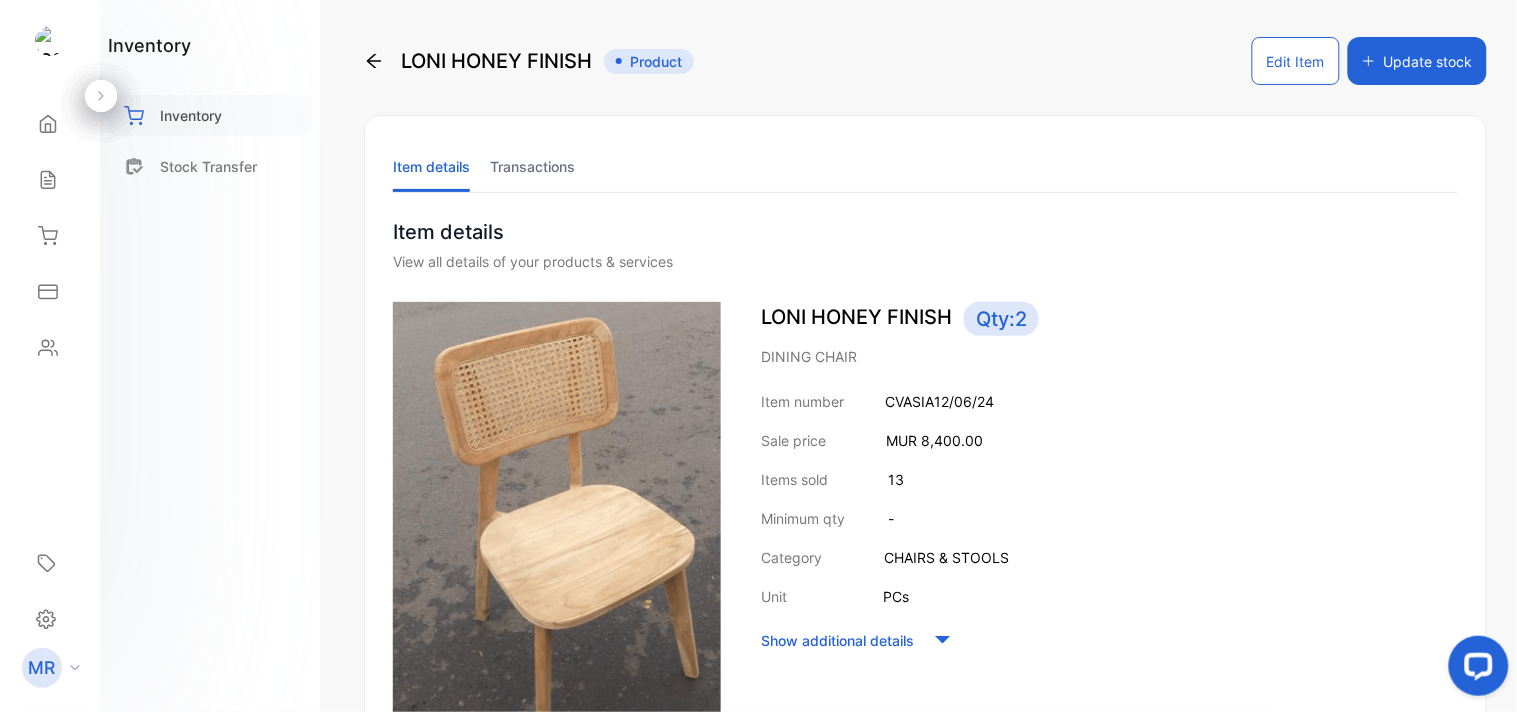click on "Inventory" at bounding box center (210, 115) 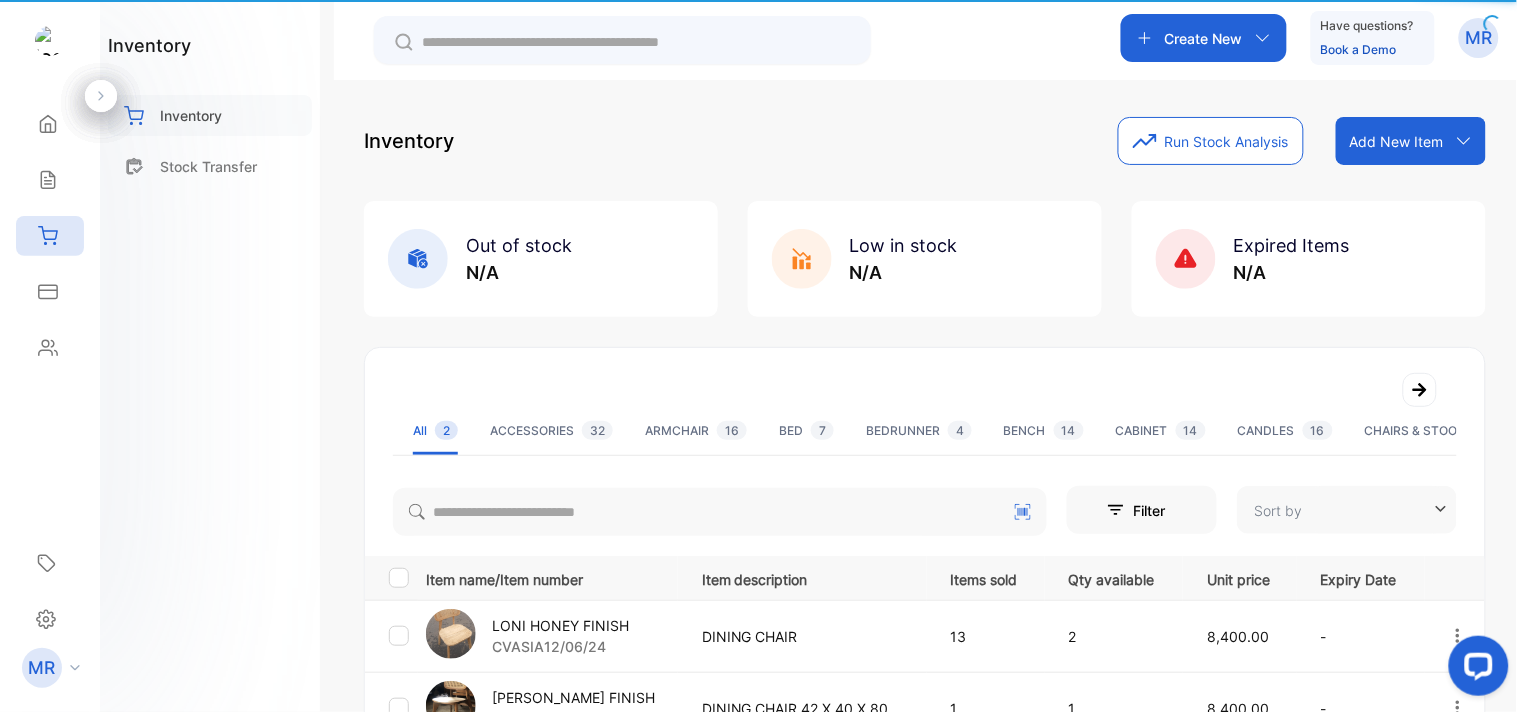 type on "**********" 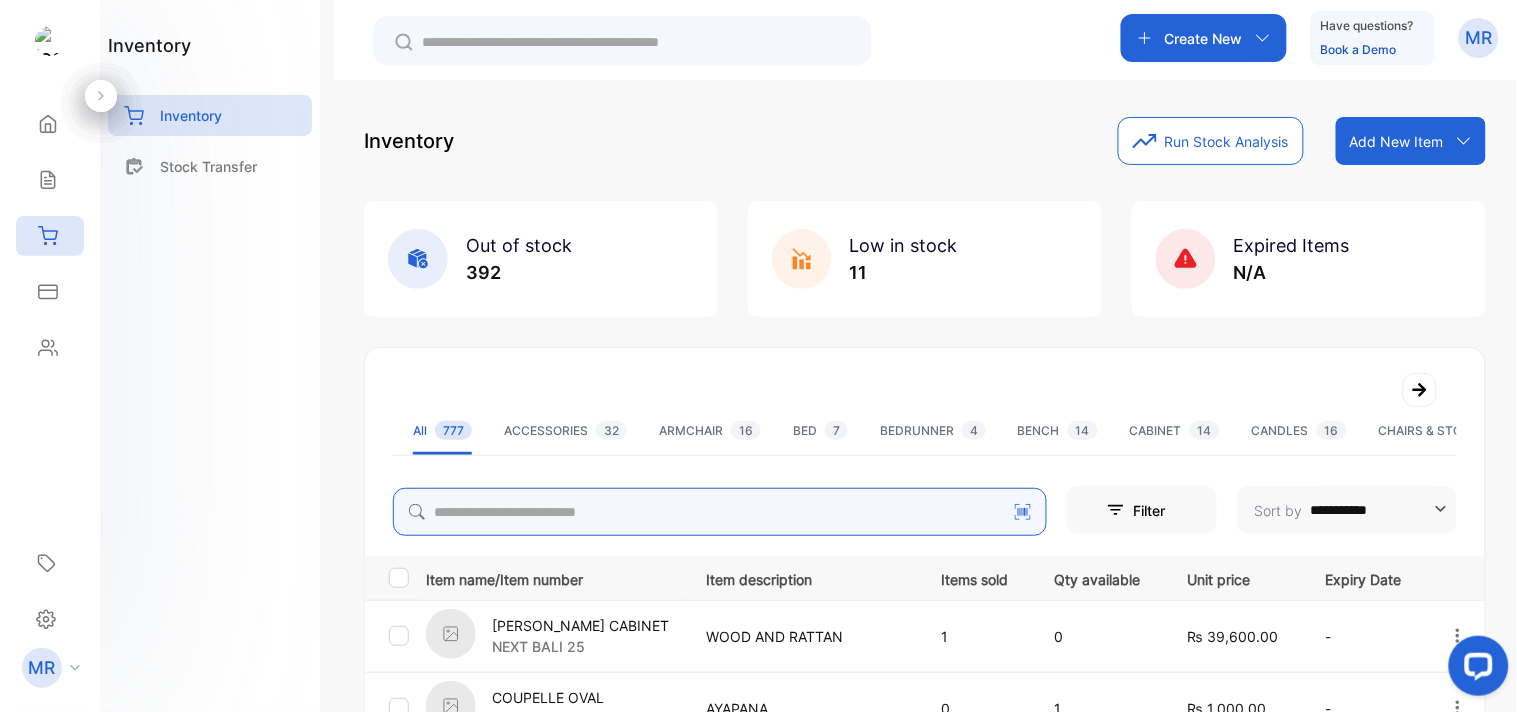 click at bounding box center (720, 512) 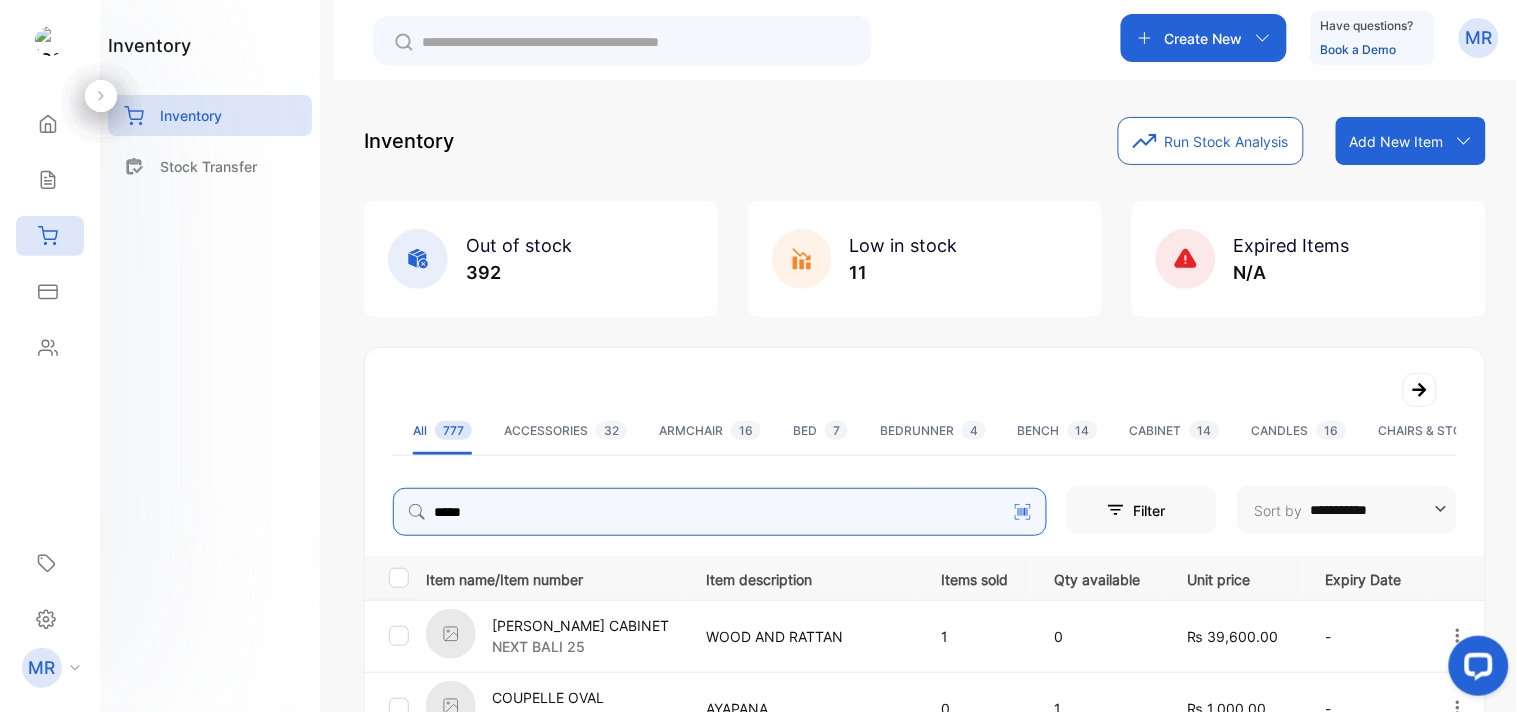 type on "**********" 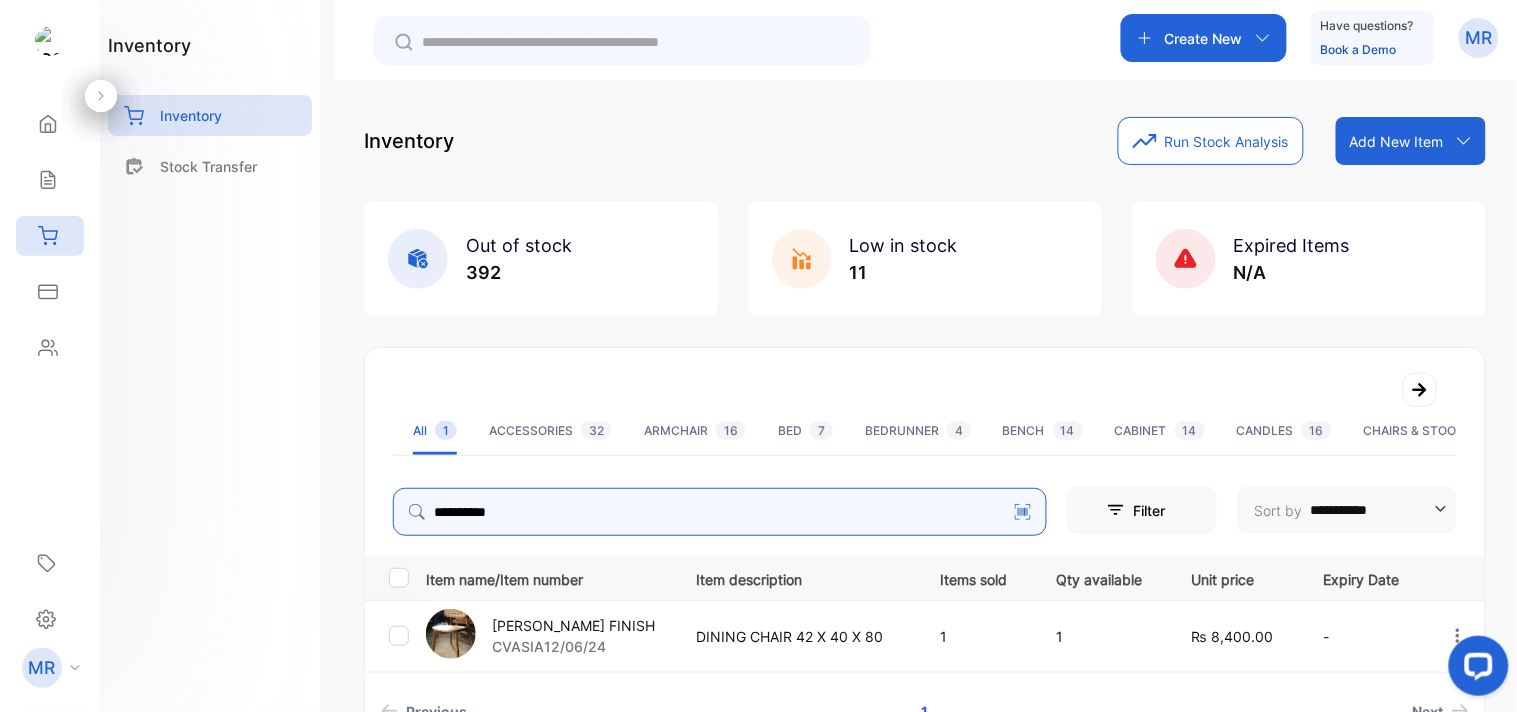scroll, scrollTop: 128, scrollLeft: 0, axis: vertical 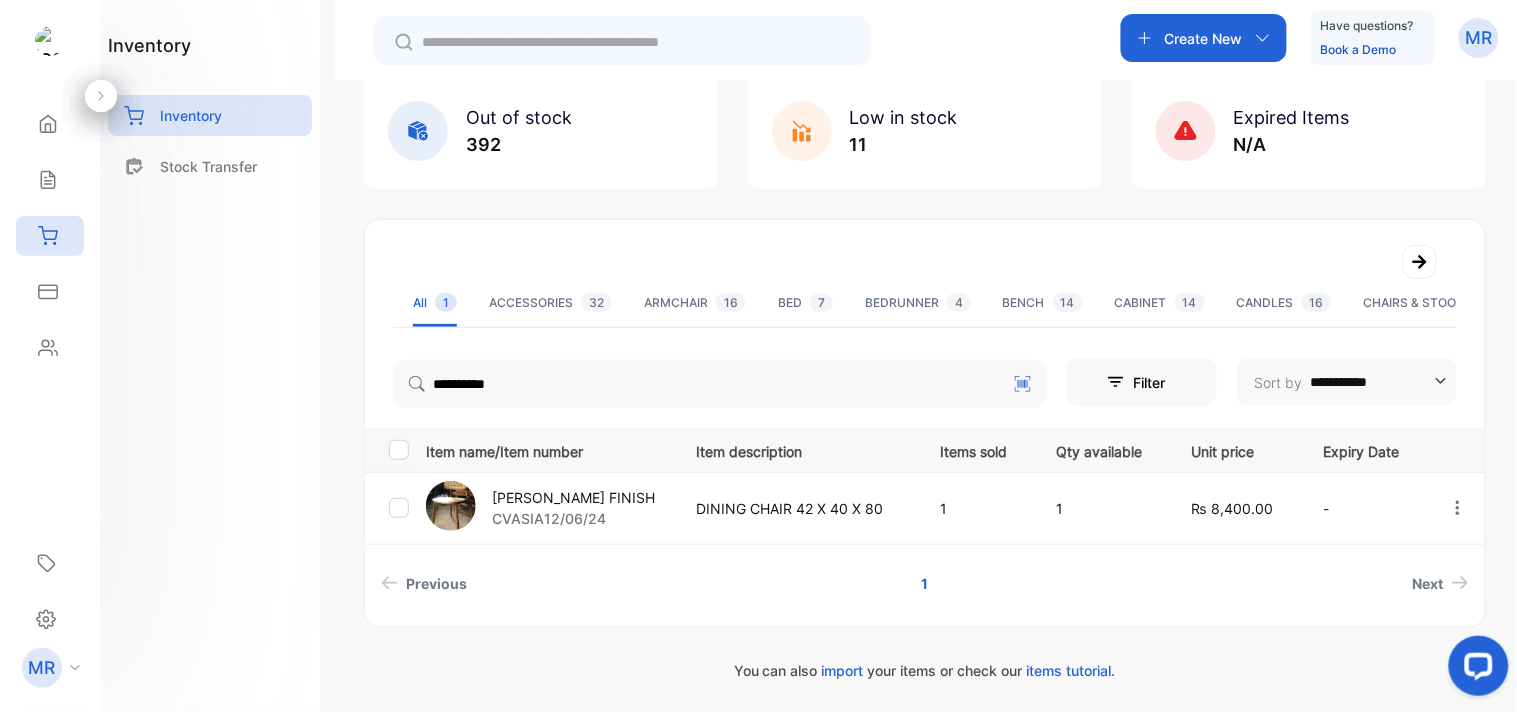 click on "CVASIA12/06/24" at bounding box center [573, 518] 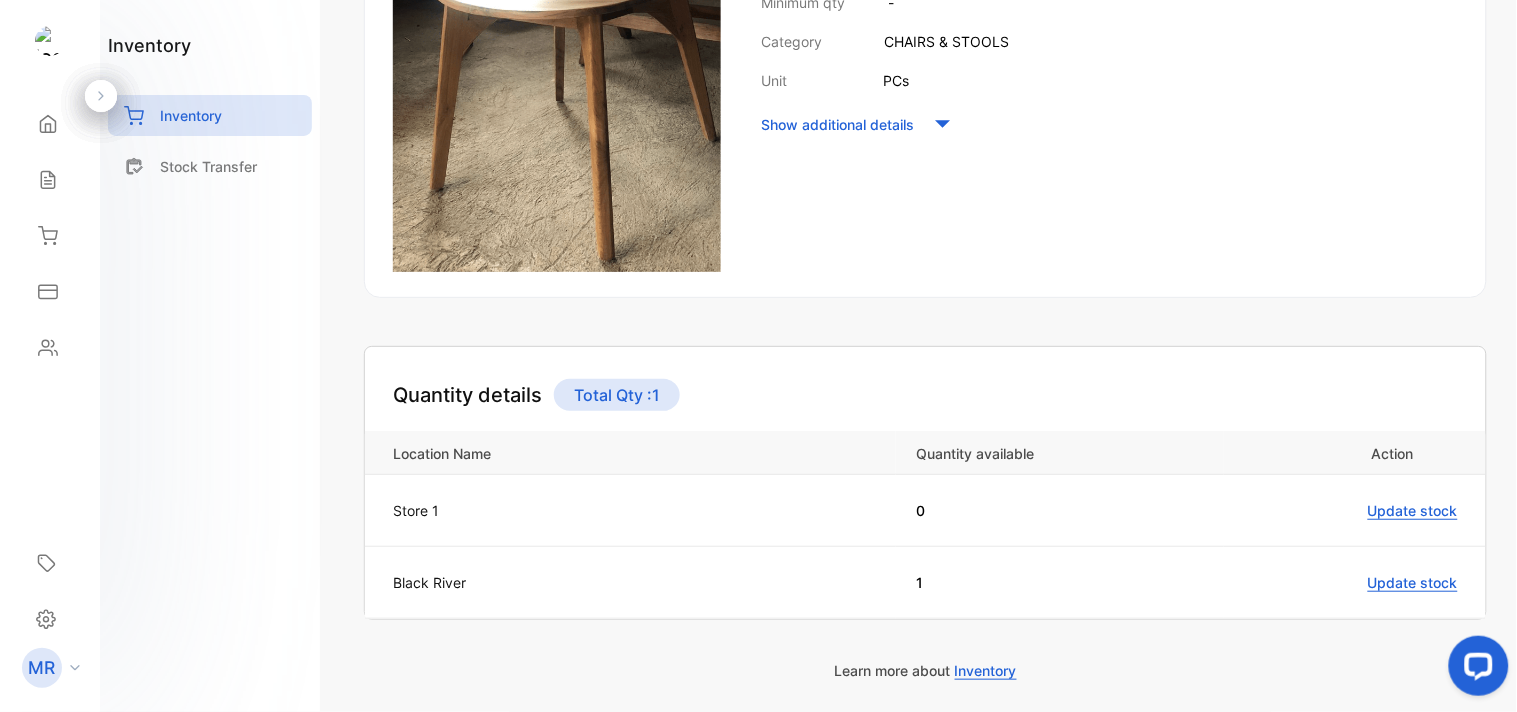 scroll, scrollTop: 0, scrollLeft: 0, axis: both 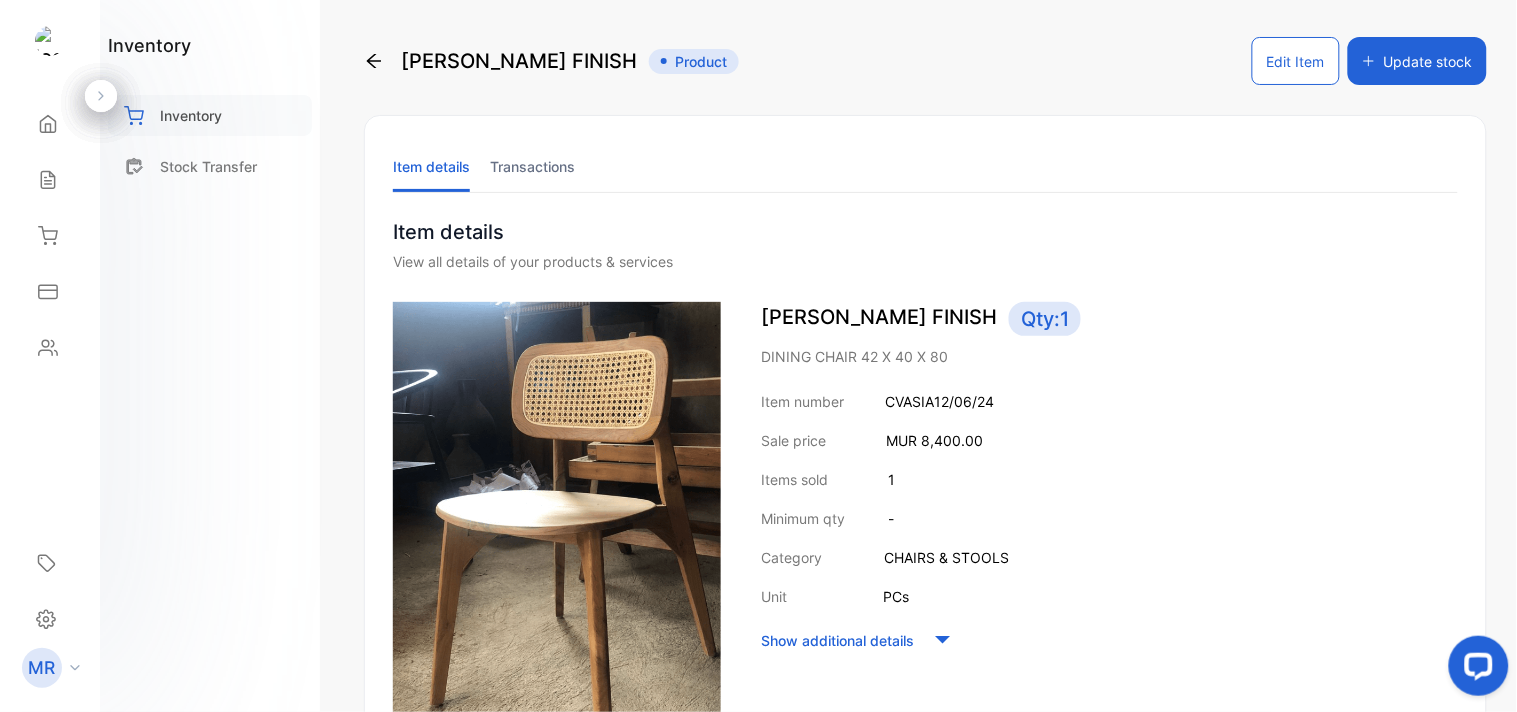 click on "Inventory" at bounding box center [191, 115] 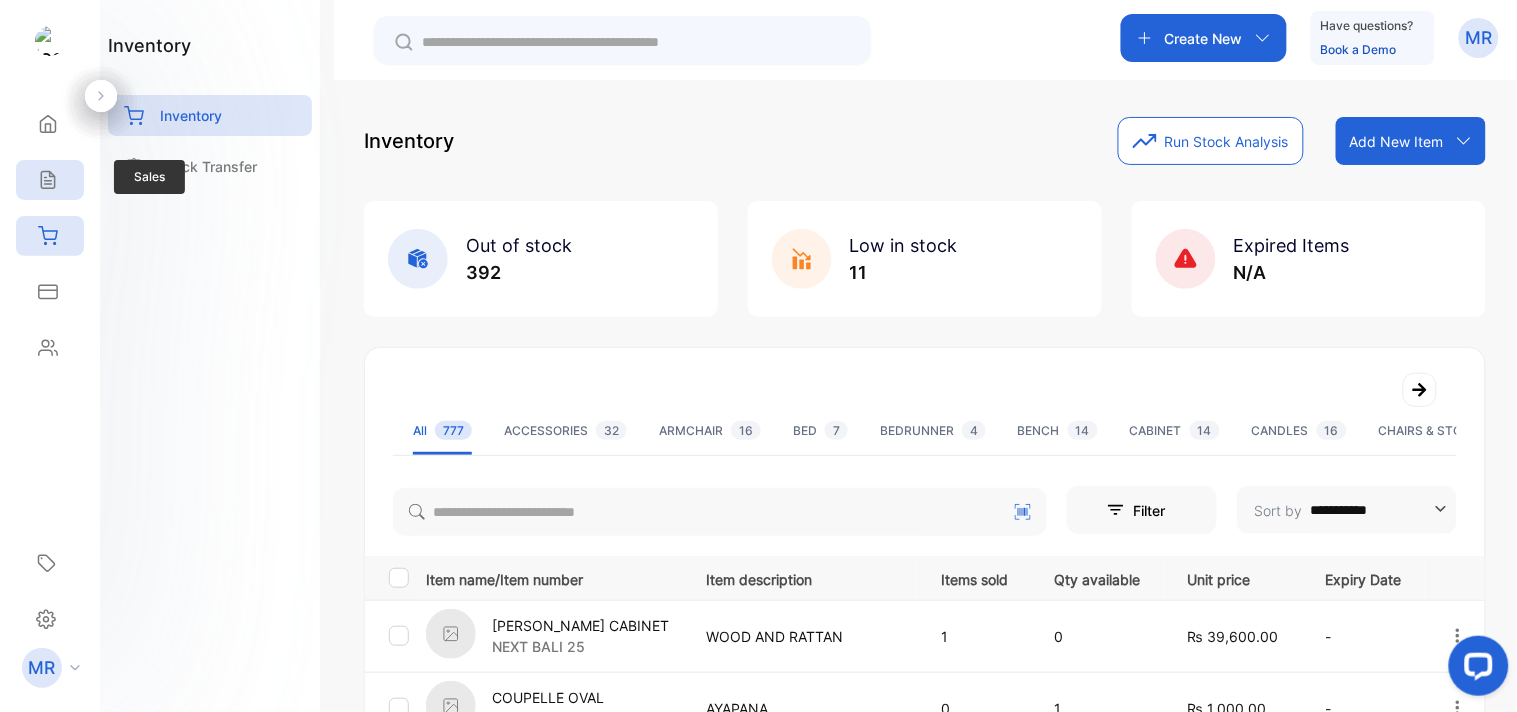 click 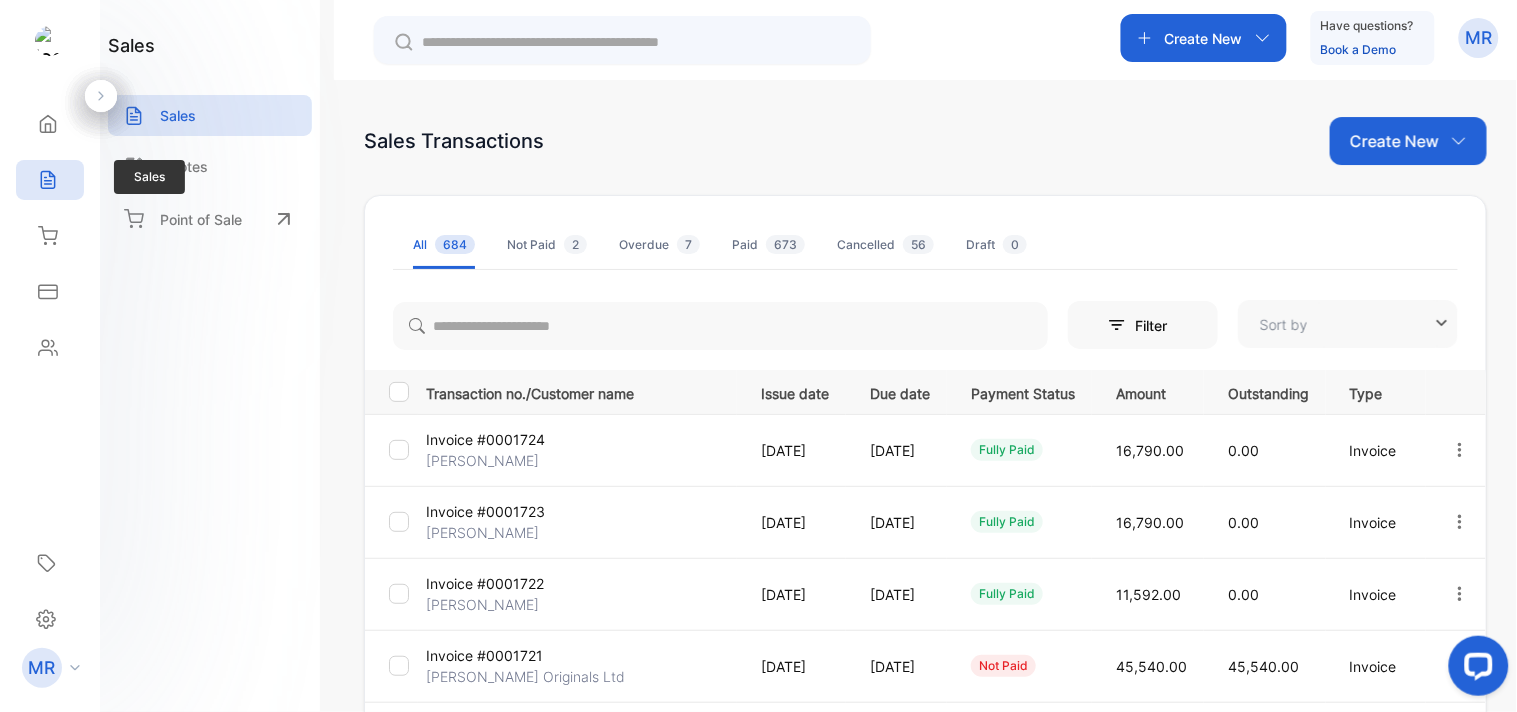 type on "**********" 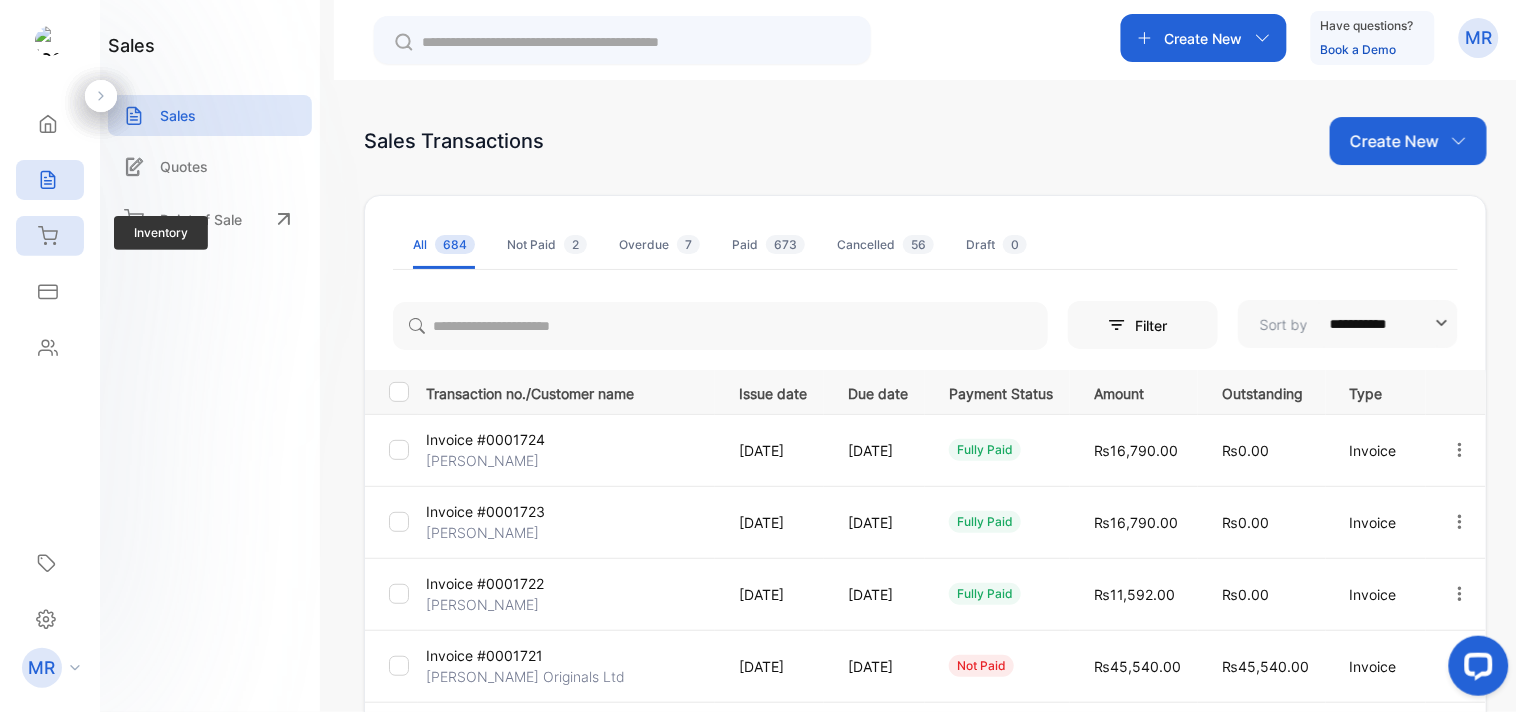 click 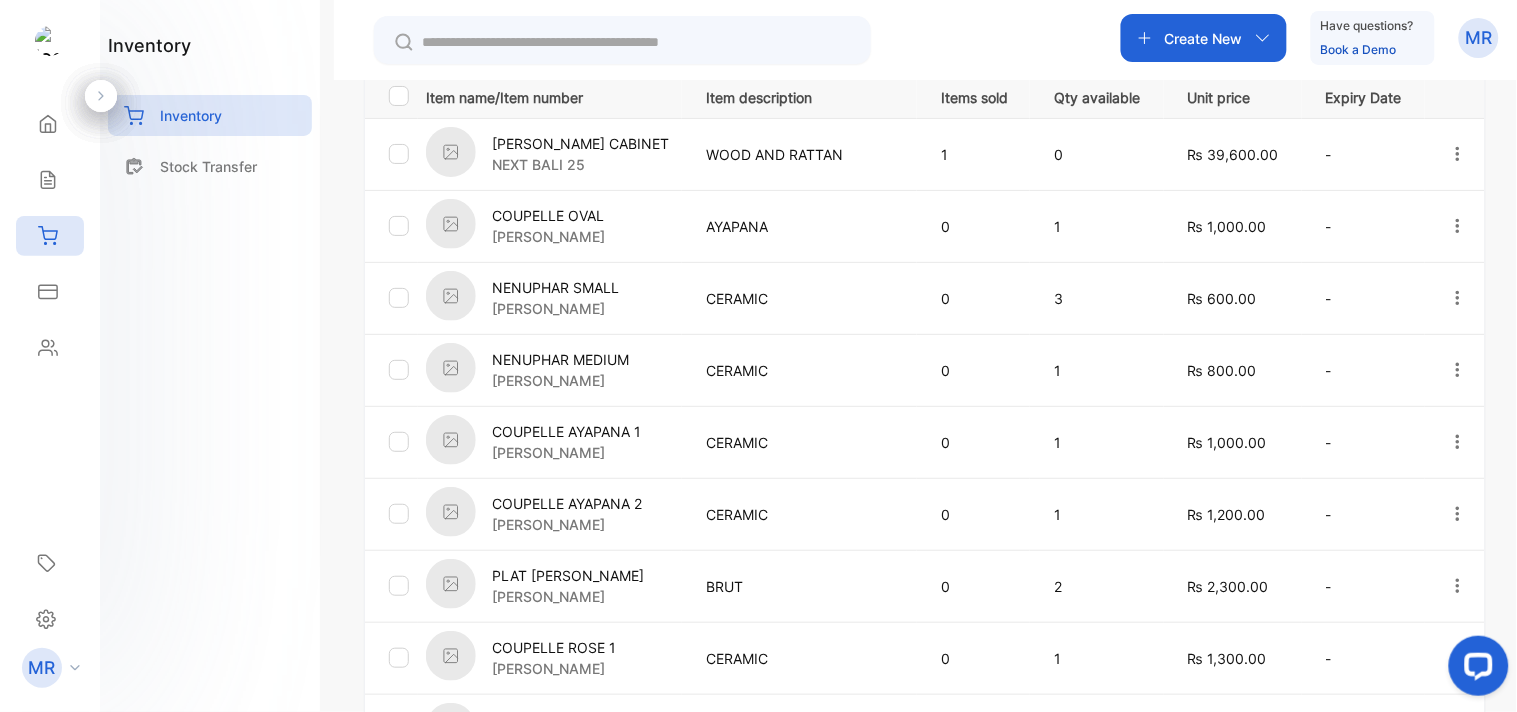 scroll, scrollTop: 0, scrollLeft: 0, axis: both 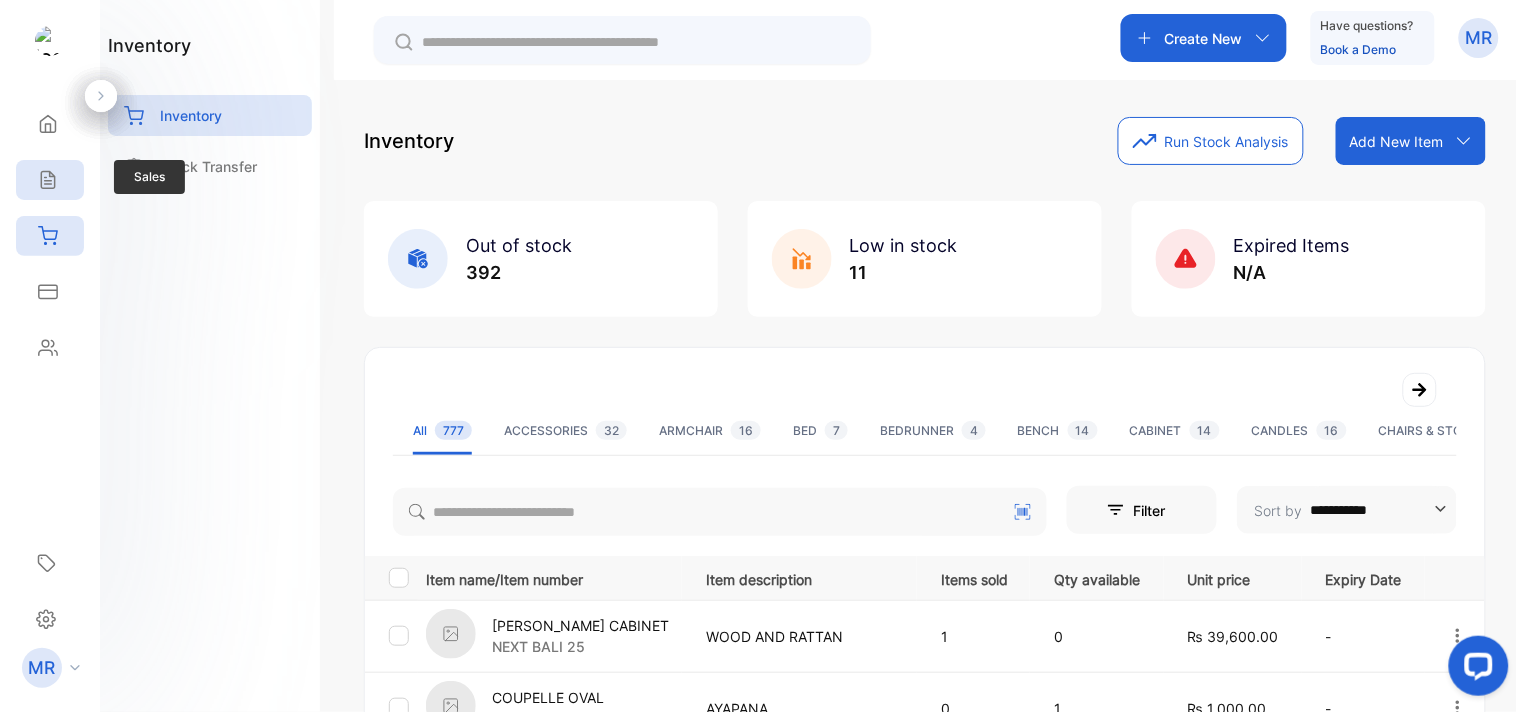 click 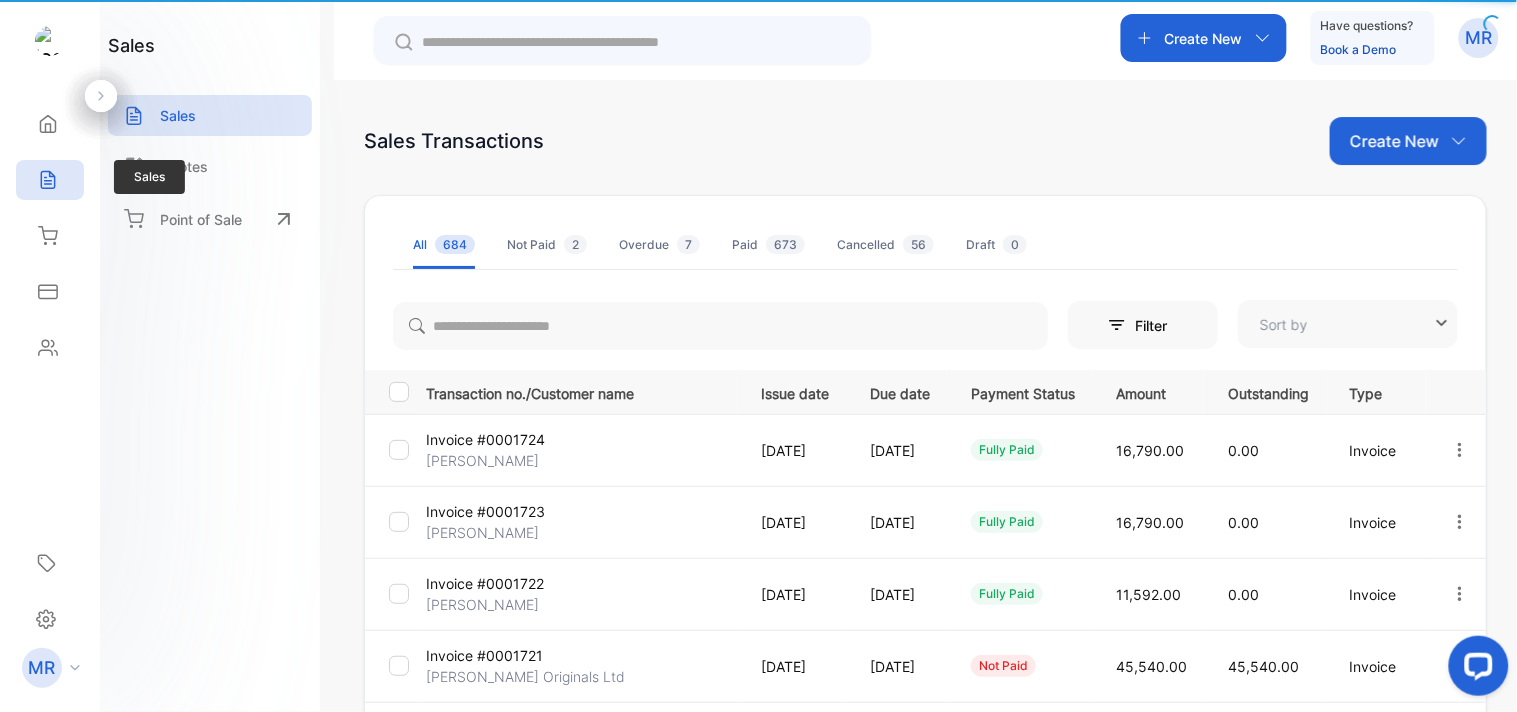 type on "**********" 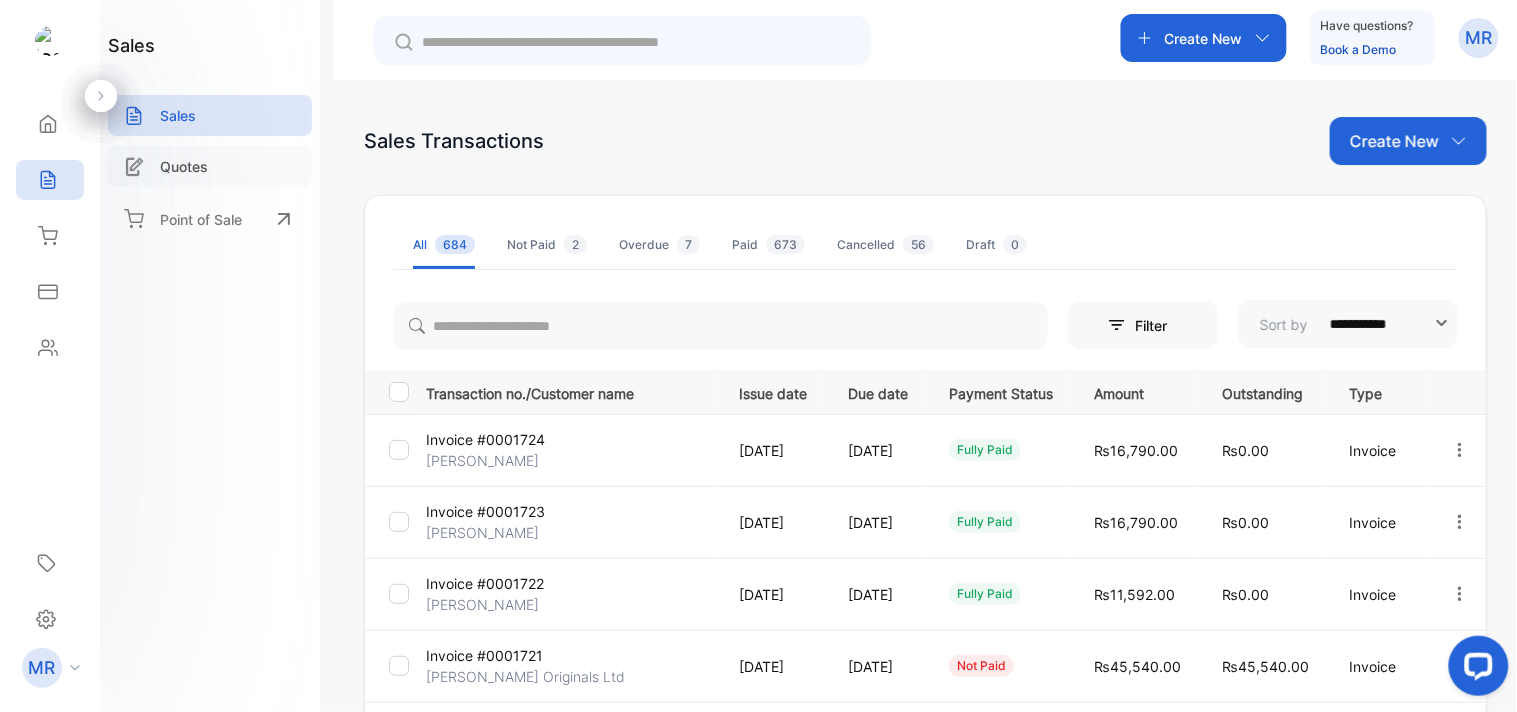 click on "Quotes" at bounding box center (184, 166) 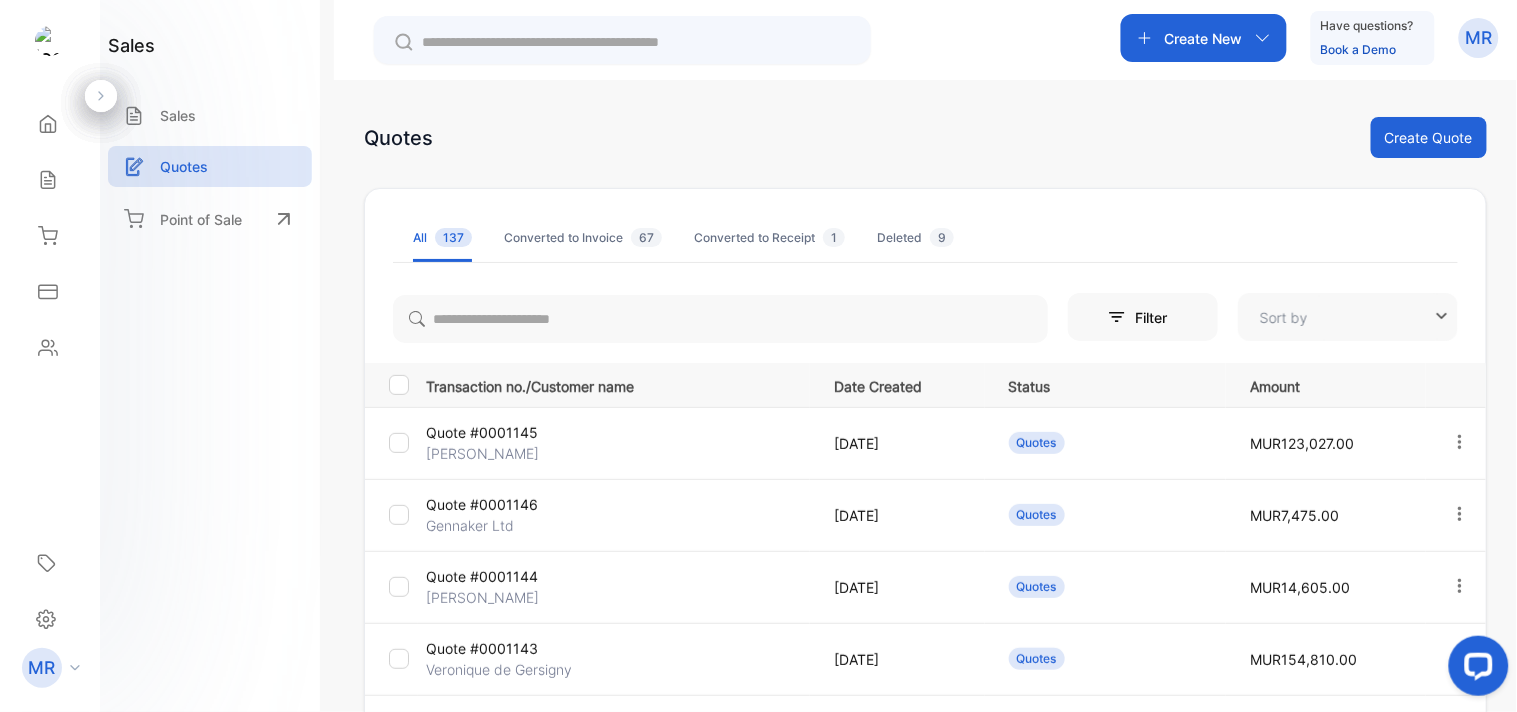 type on "**********" 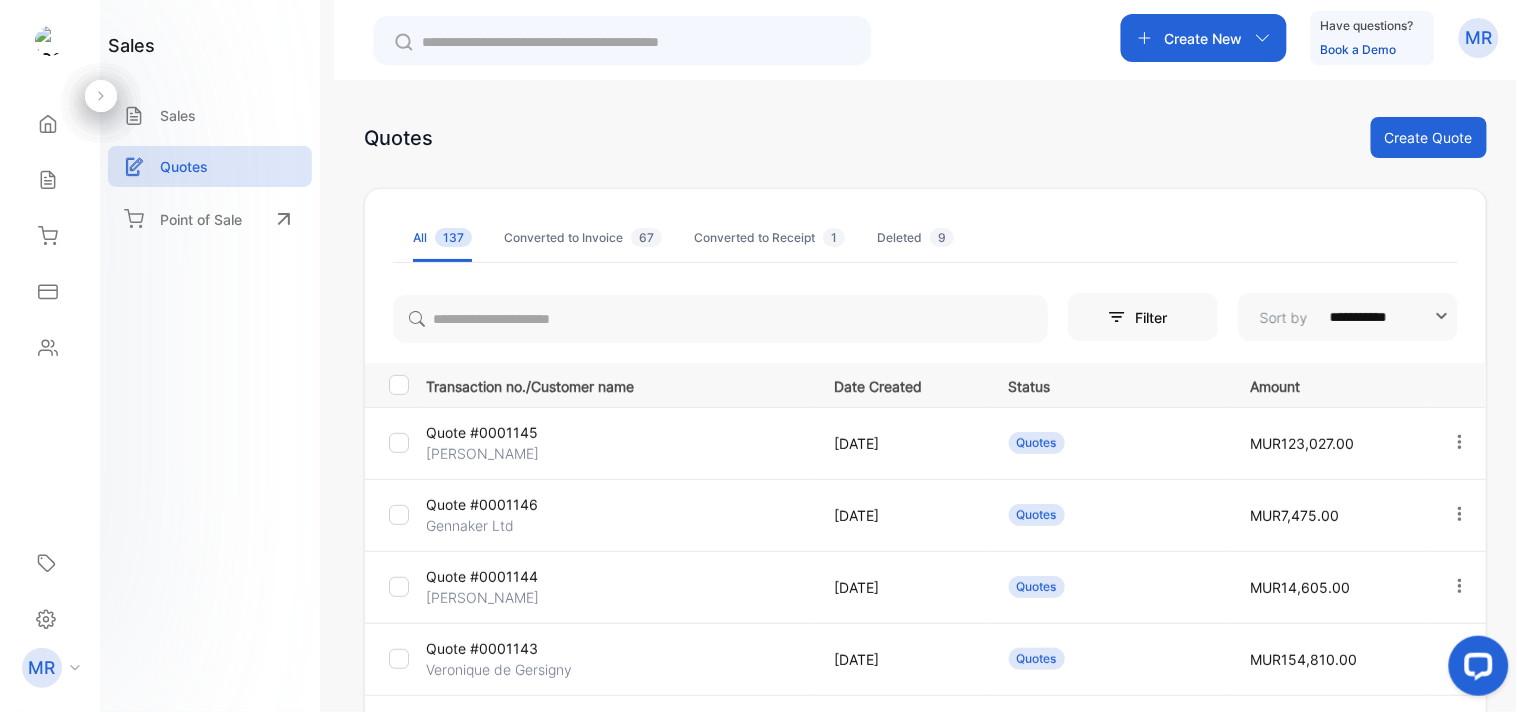 click on "Create Quote" at bounding box center (1429, 137) 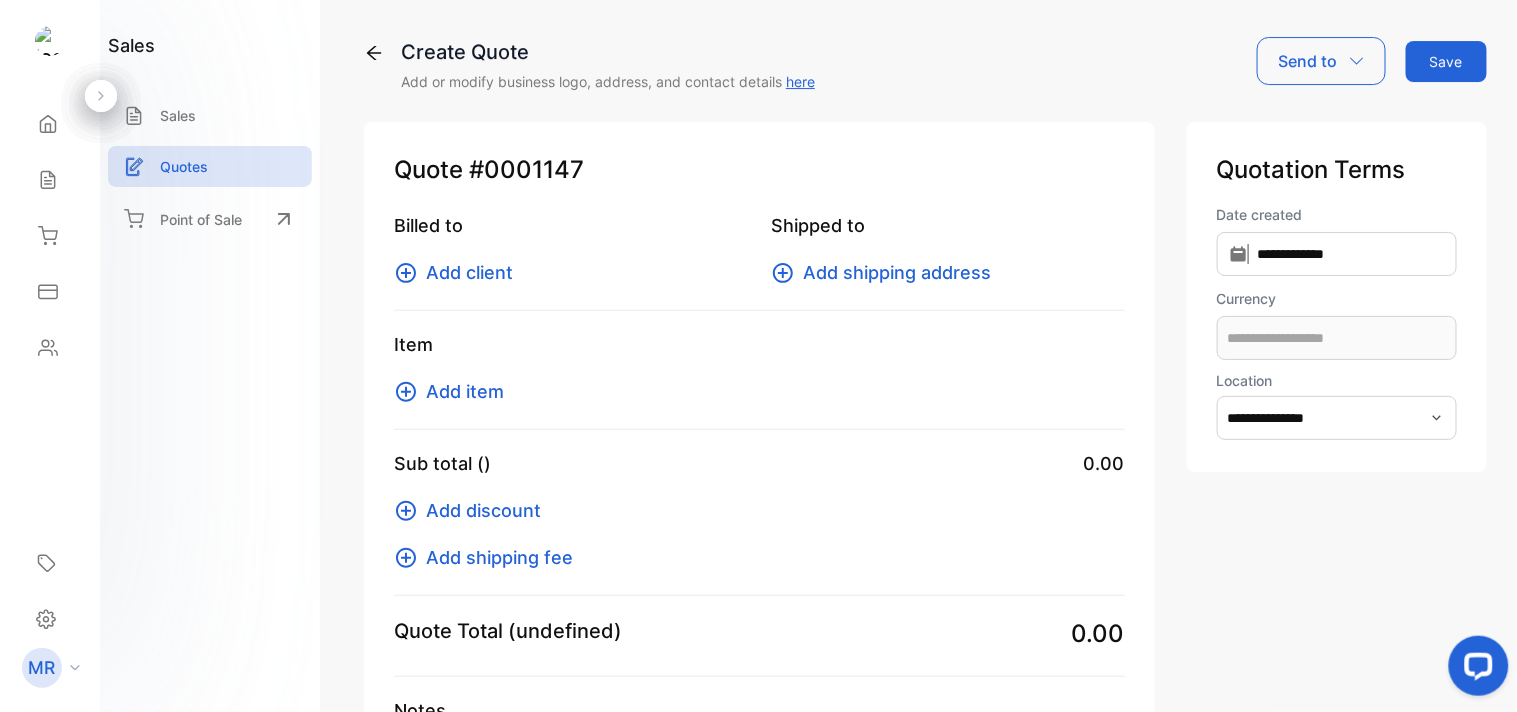 type on "**********" 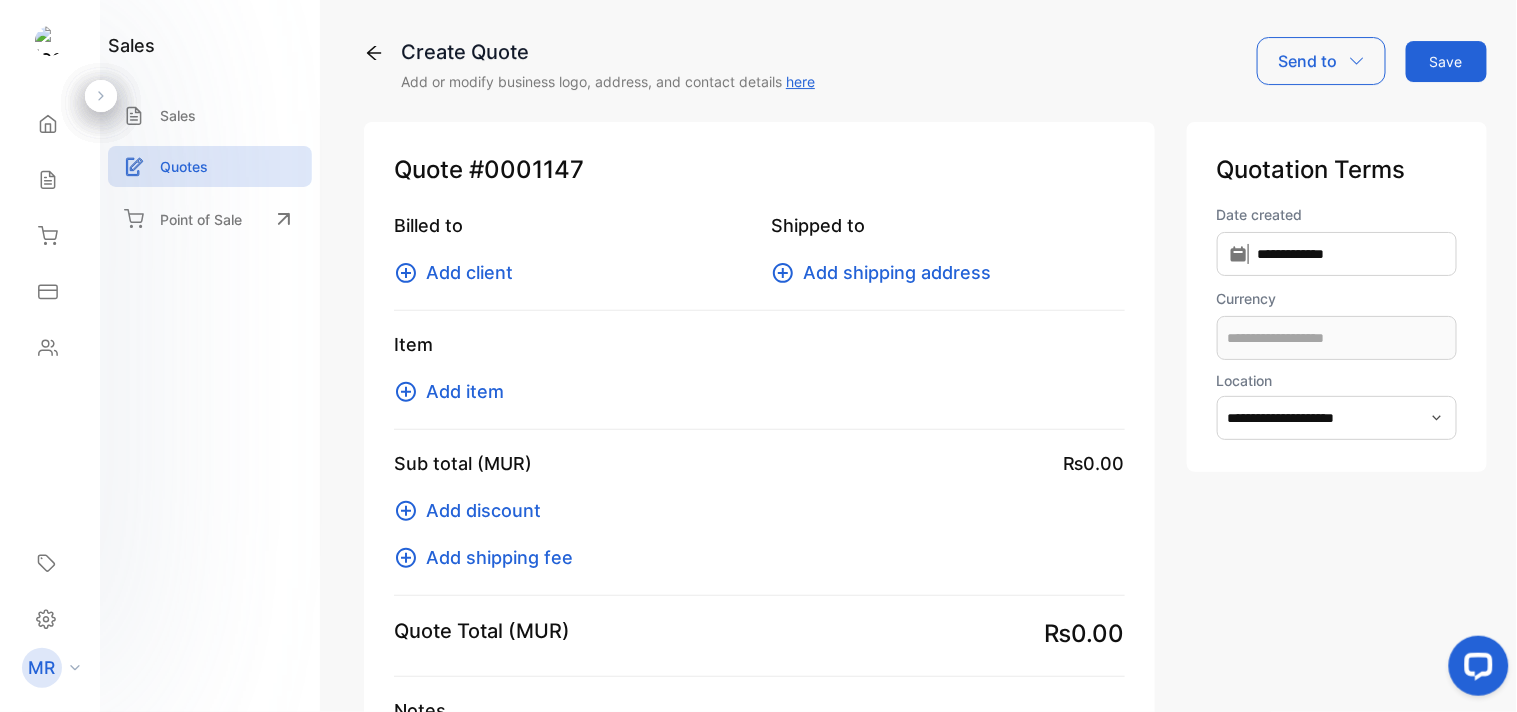 type on "**********" 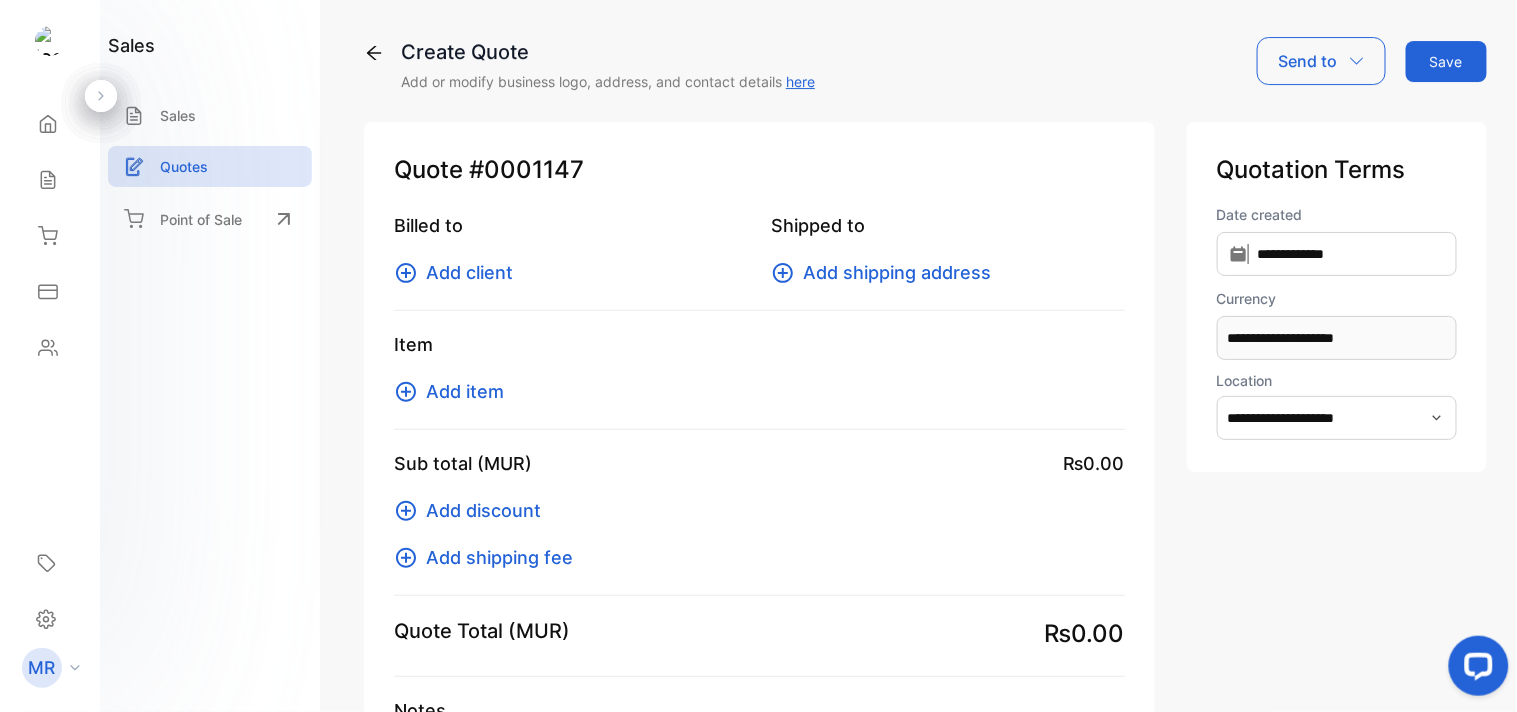 click 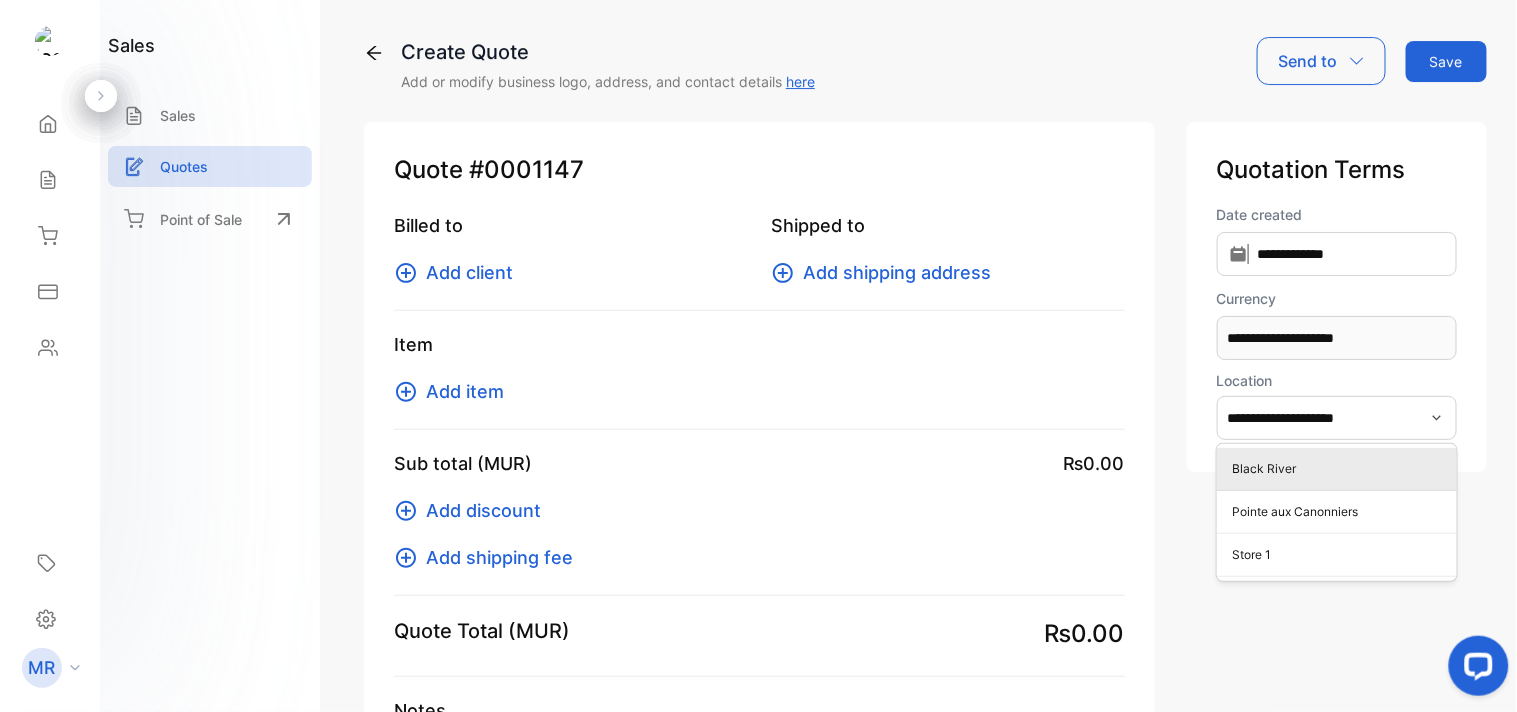 click on "Black River" at bounding box center [1341, 469] 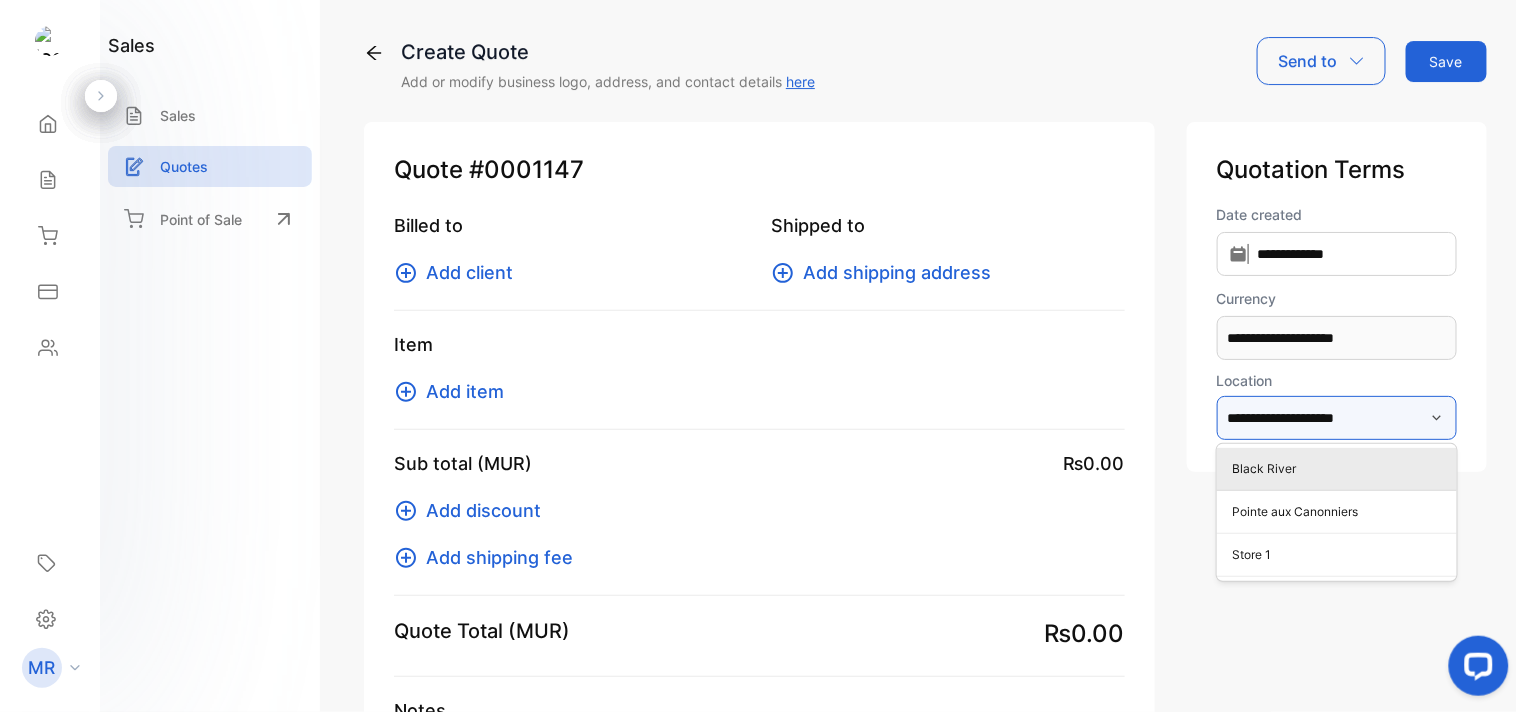 type on "**********" 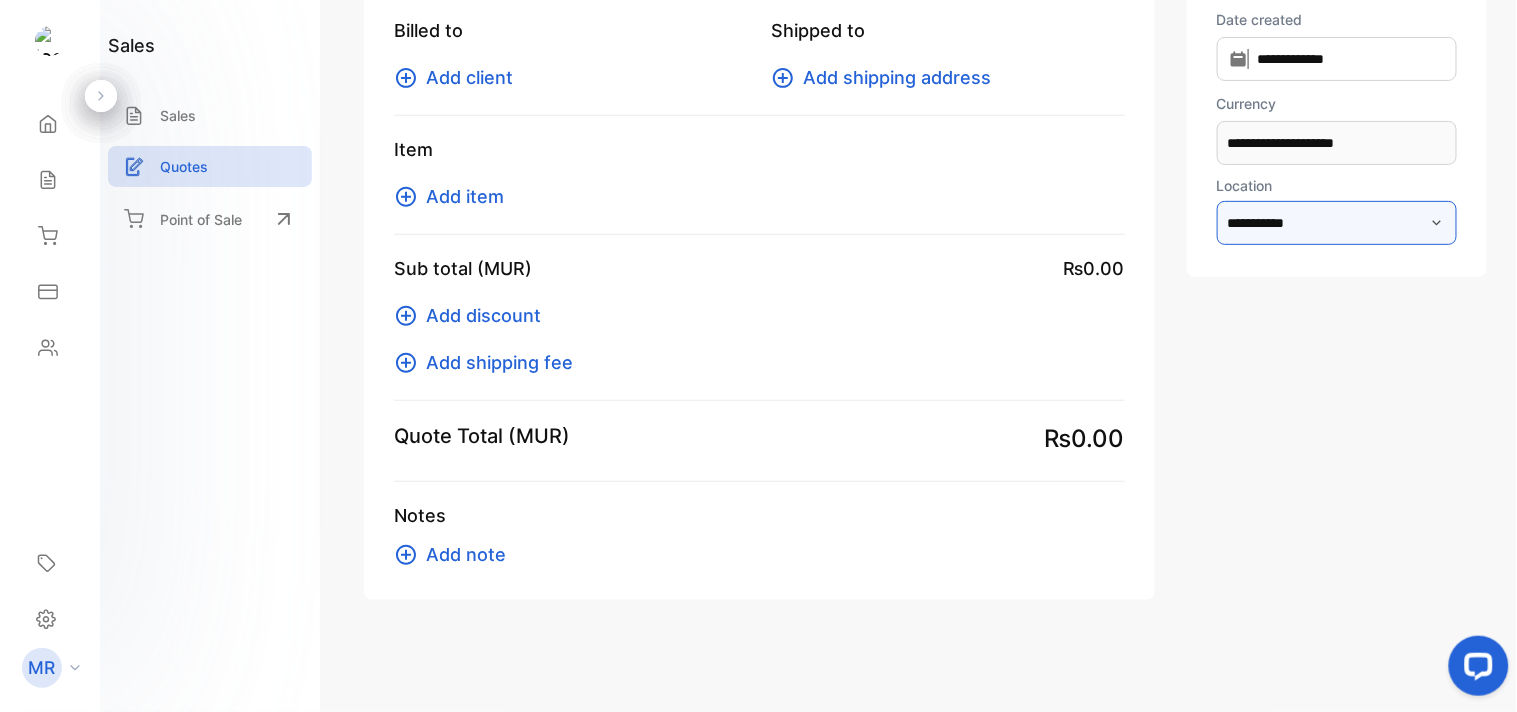 scroll, scrollTop: 0, scrollLeft: 0, axis: both 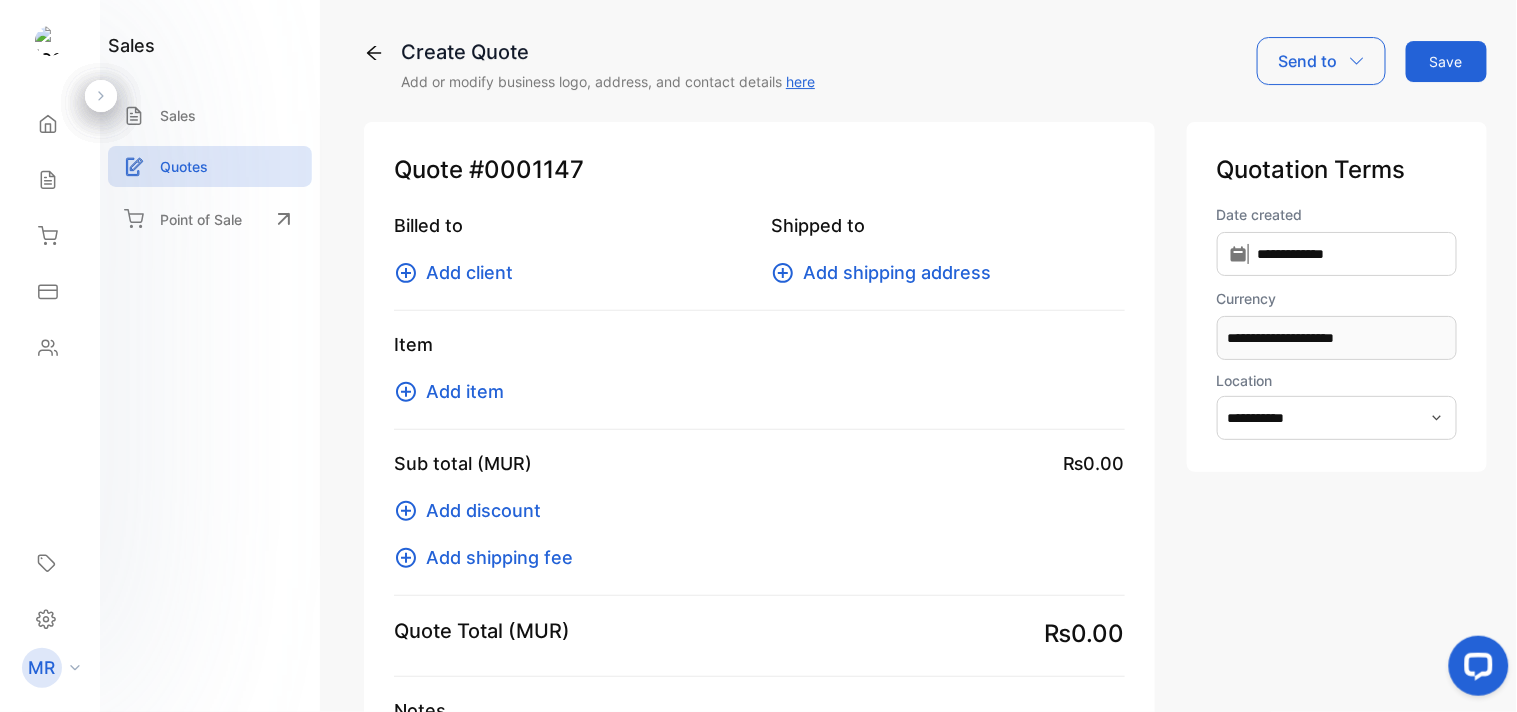 click on "Add client" at bounding box center [469, 272] 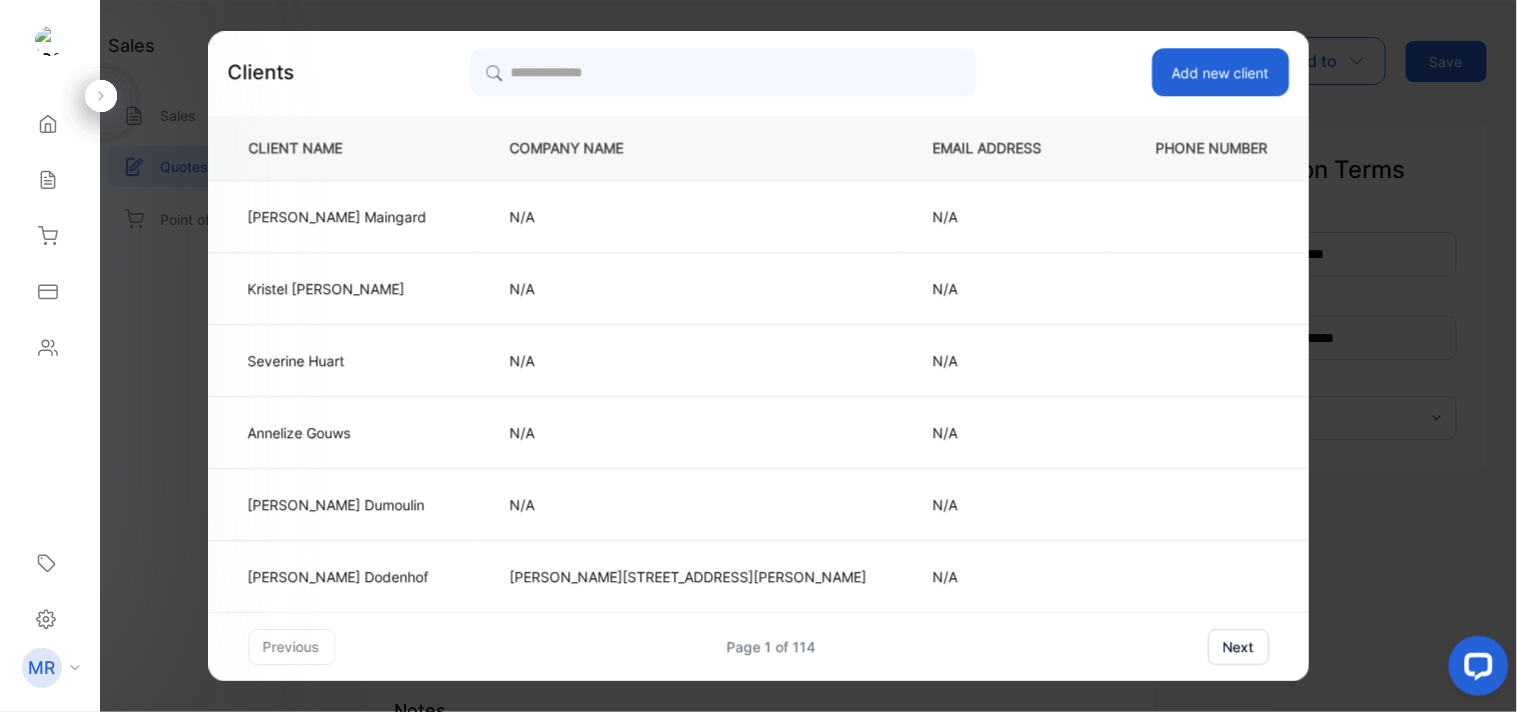 click on "Add new client" at bounding box center [1220, 72] 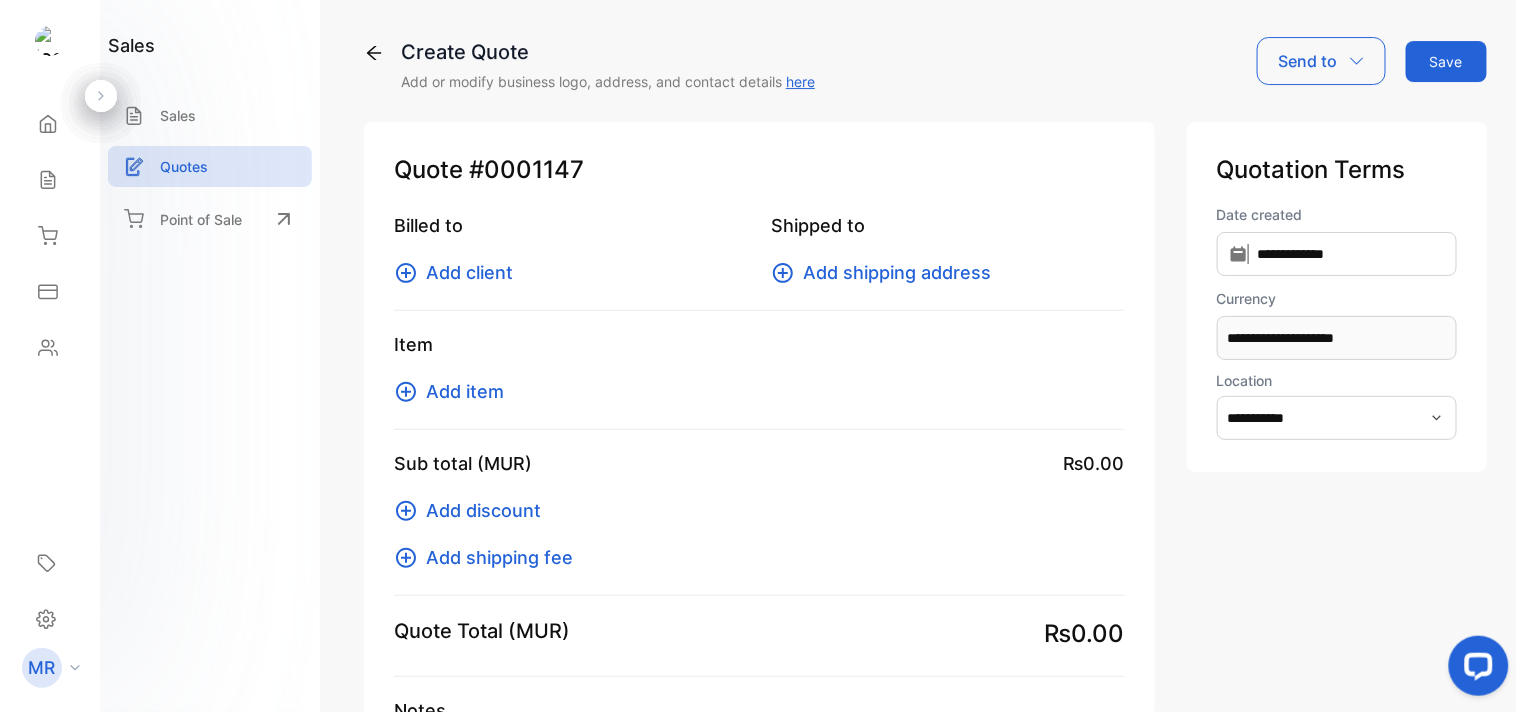 click on "Billed to Add client" at bounding box center (570, 249) 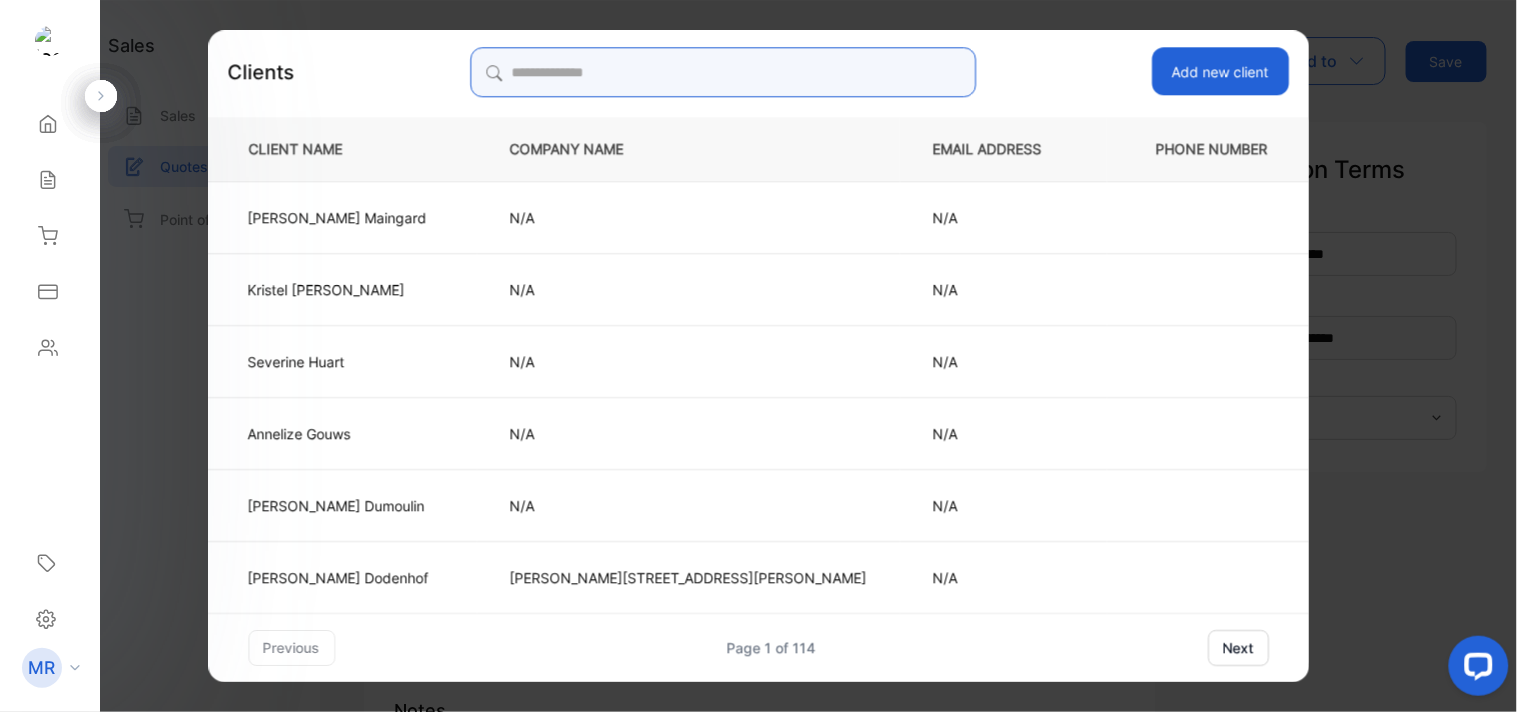 click at bounding box center [723, 72] 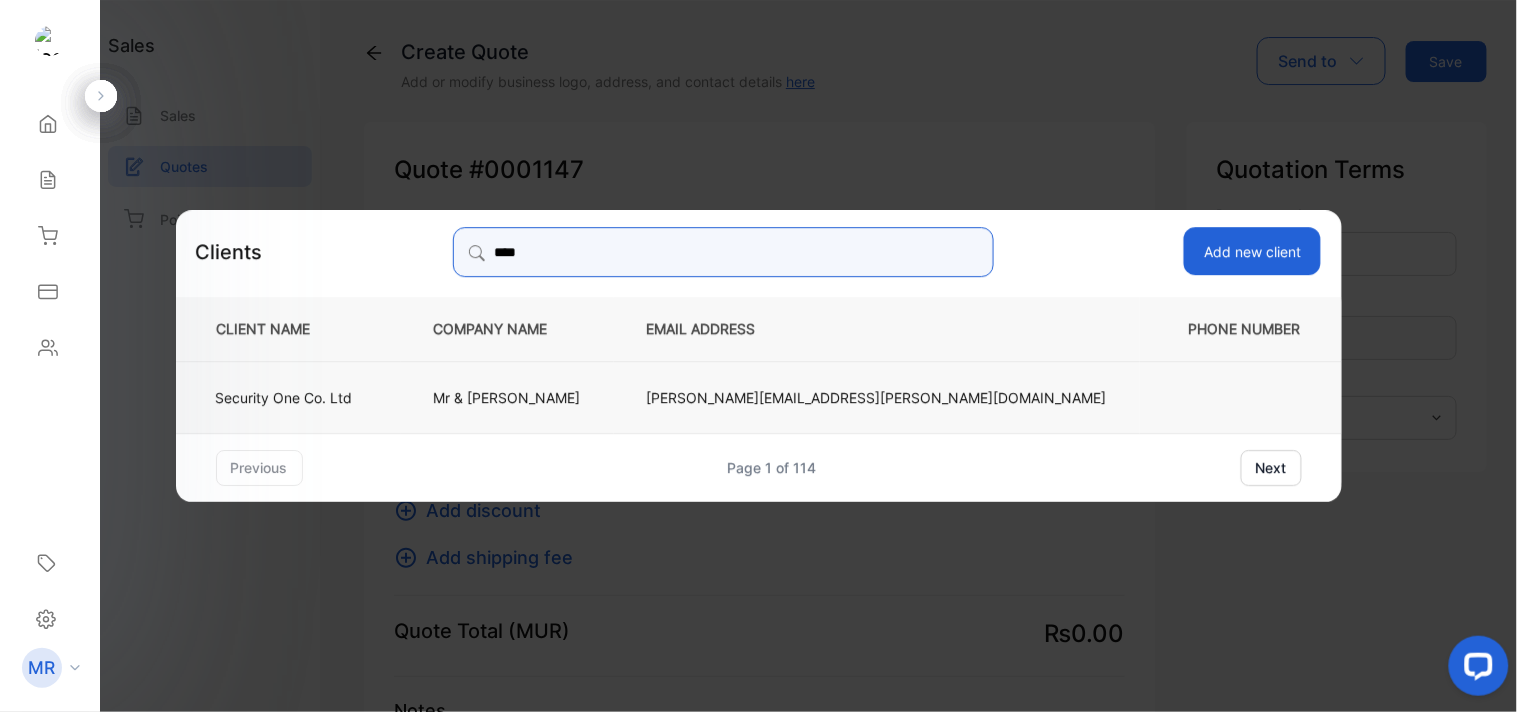 type on "****" 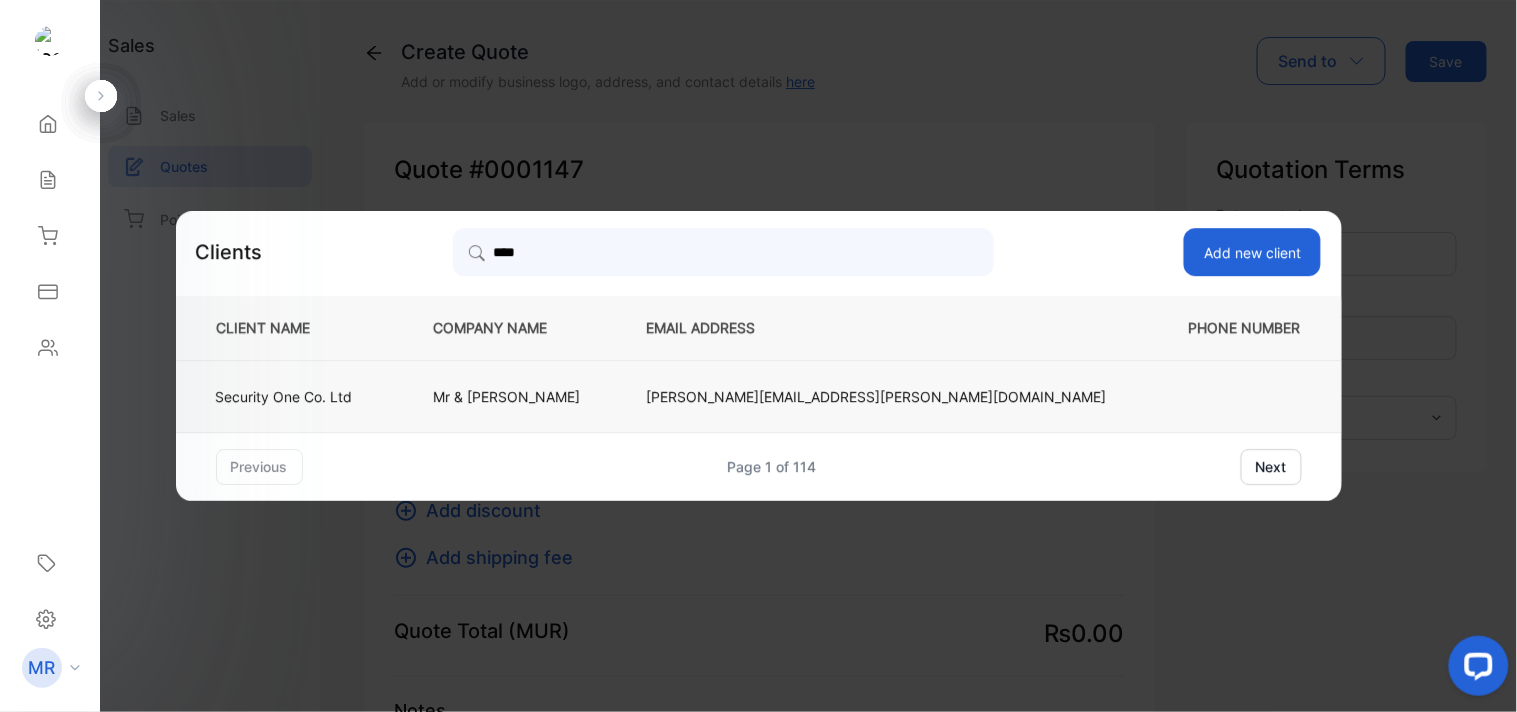 click on "Mr & [PERSON_NAME]" at bounding box center (507, 396) 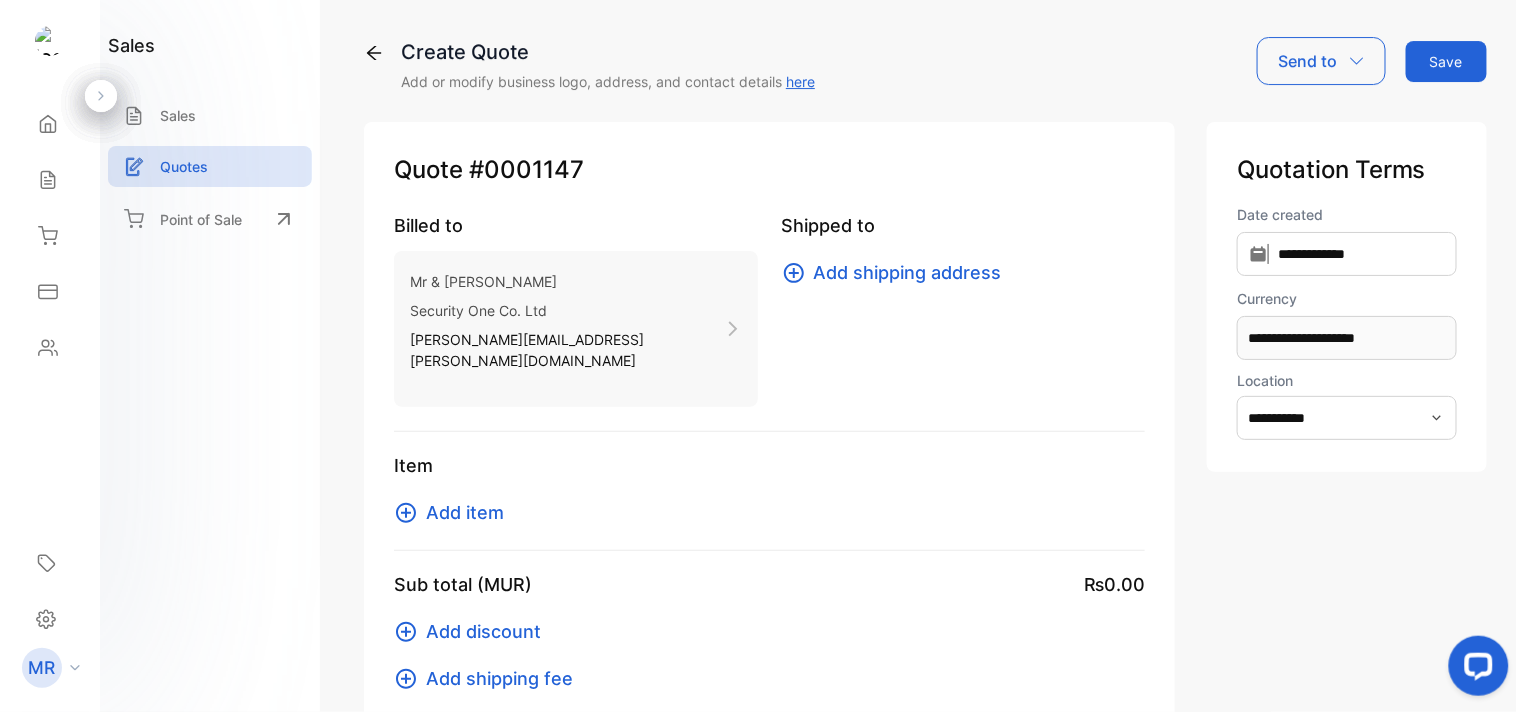 click on "[PERSON_NAME][EMAIL_ADDRESS][PERSON_NAME][DOMAIN_NAME]" at bounding box center [542, 350] 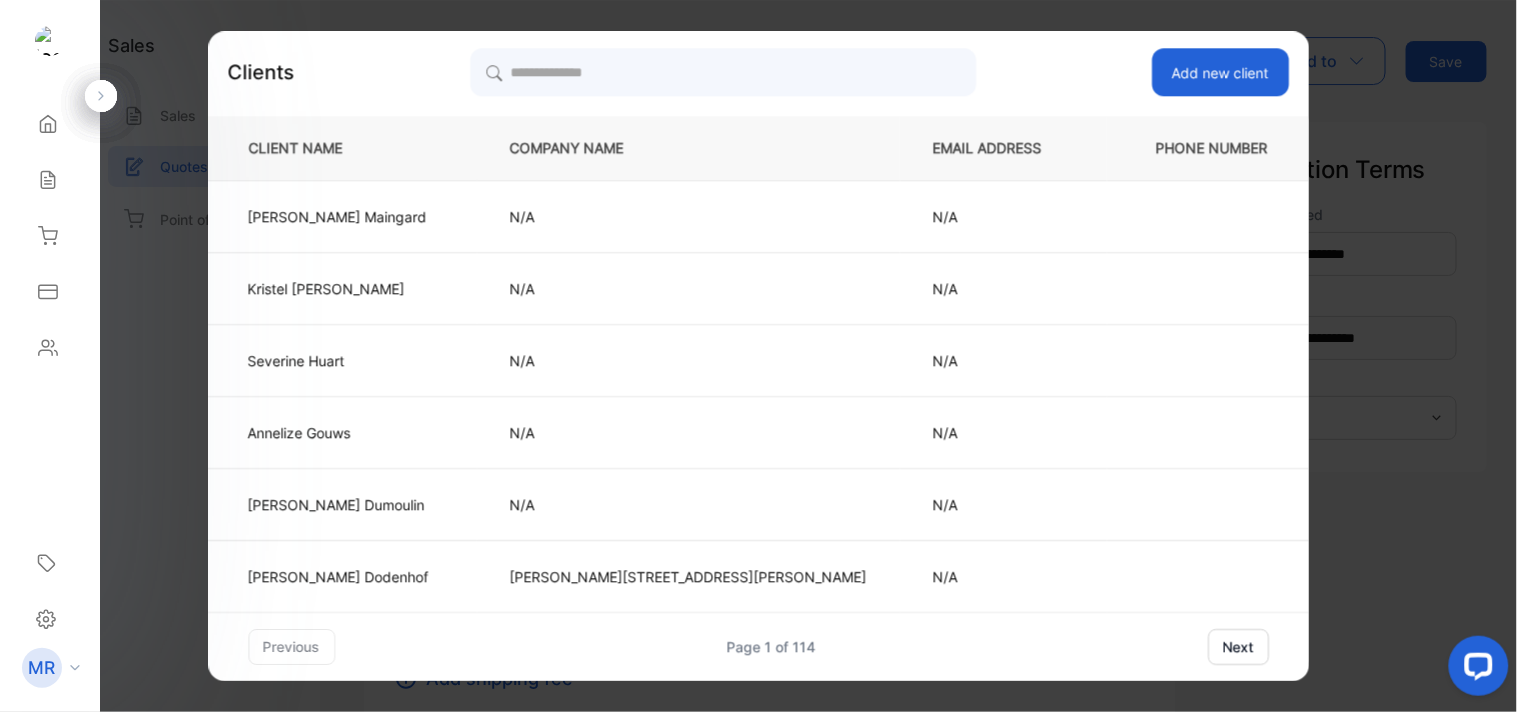click on "Add new client" at bounding box center [1220, 72] 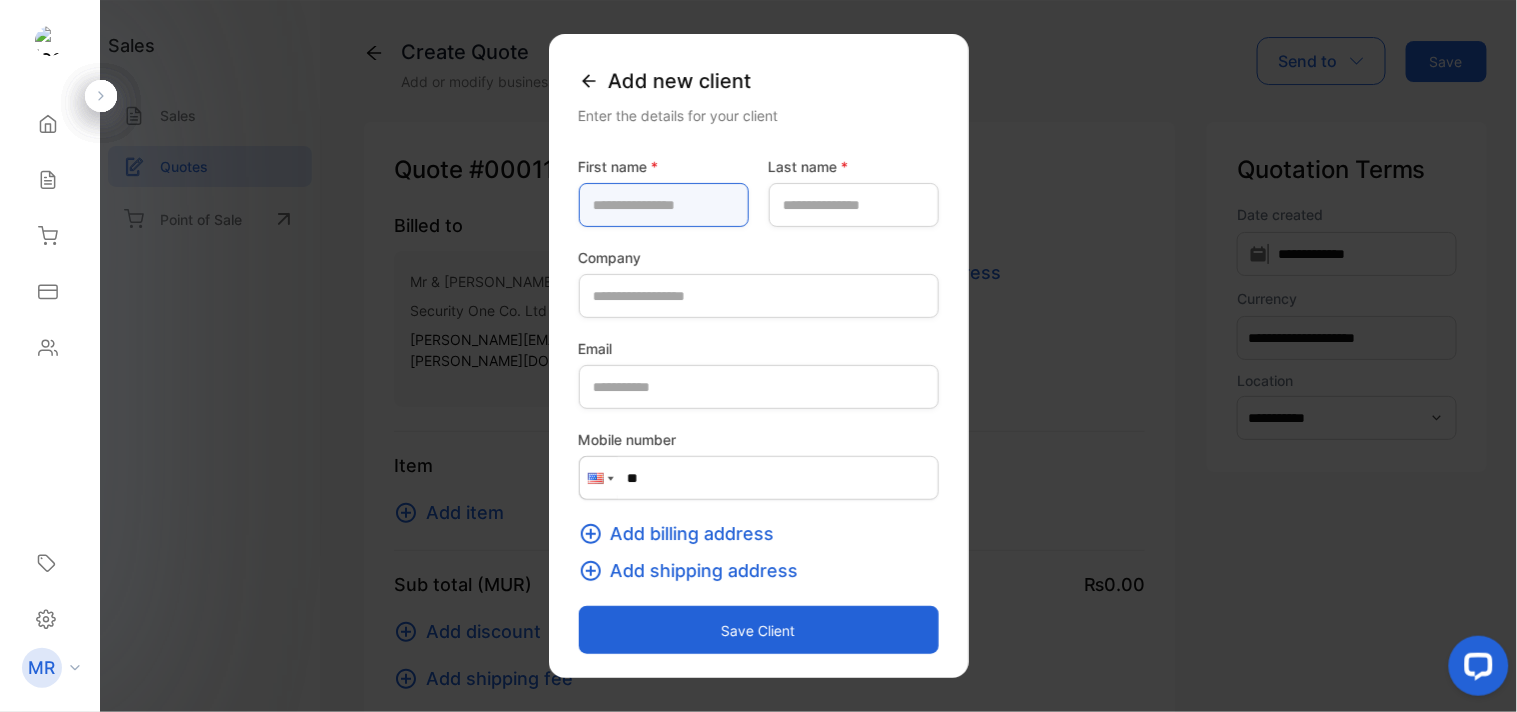 click at bounding box center (664, 205) 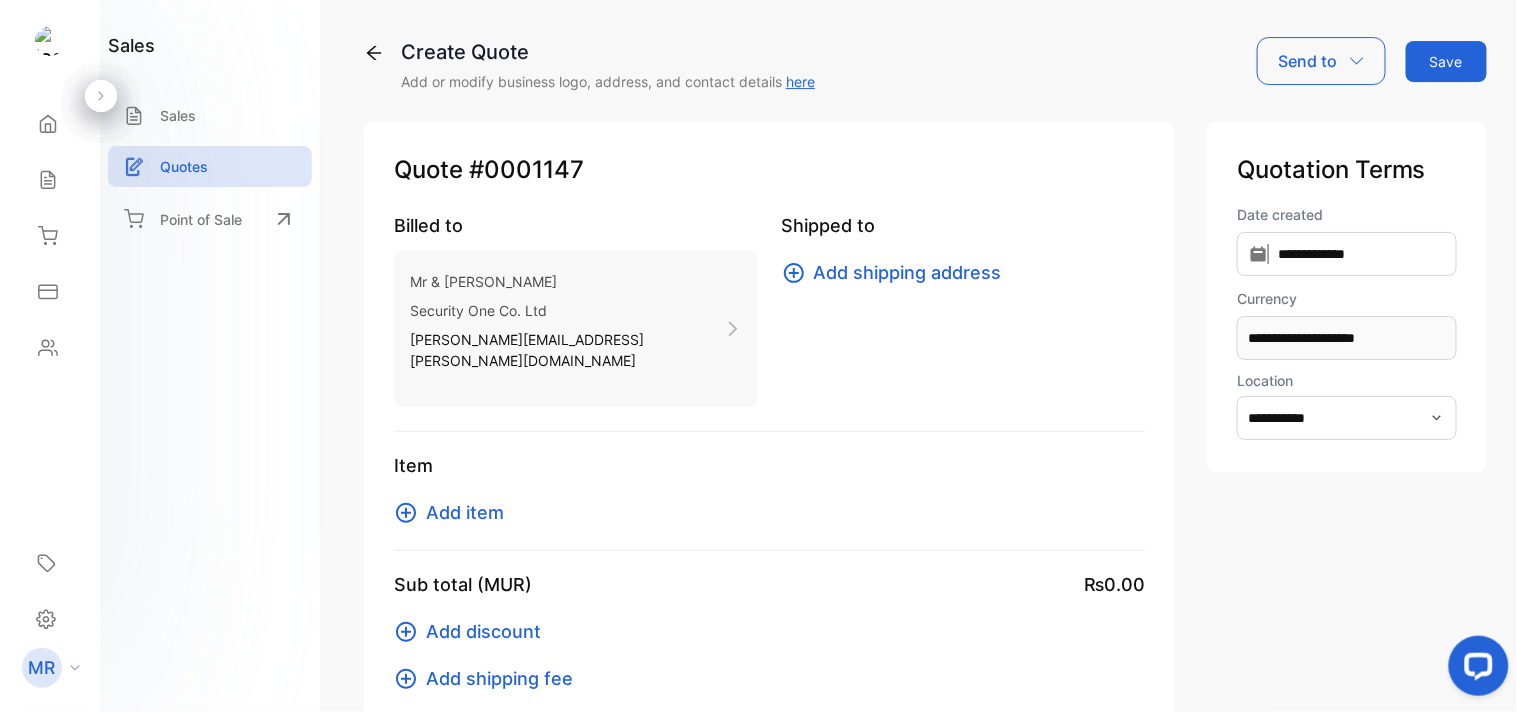 click on "[PERSON_NAME][EMAIL_ADDRESS][PERSON_NAME][DOMAIN_NAME]" at bounding box center (542, 350) 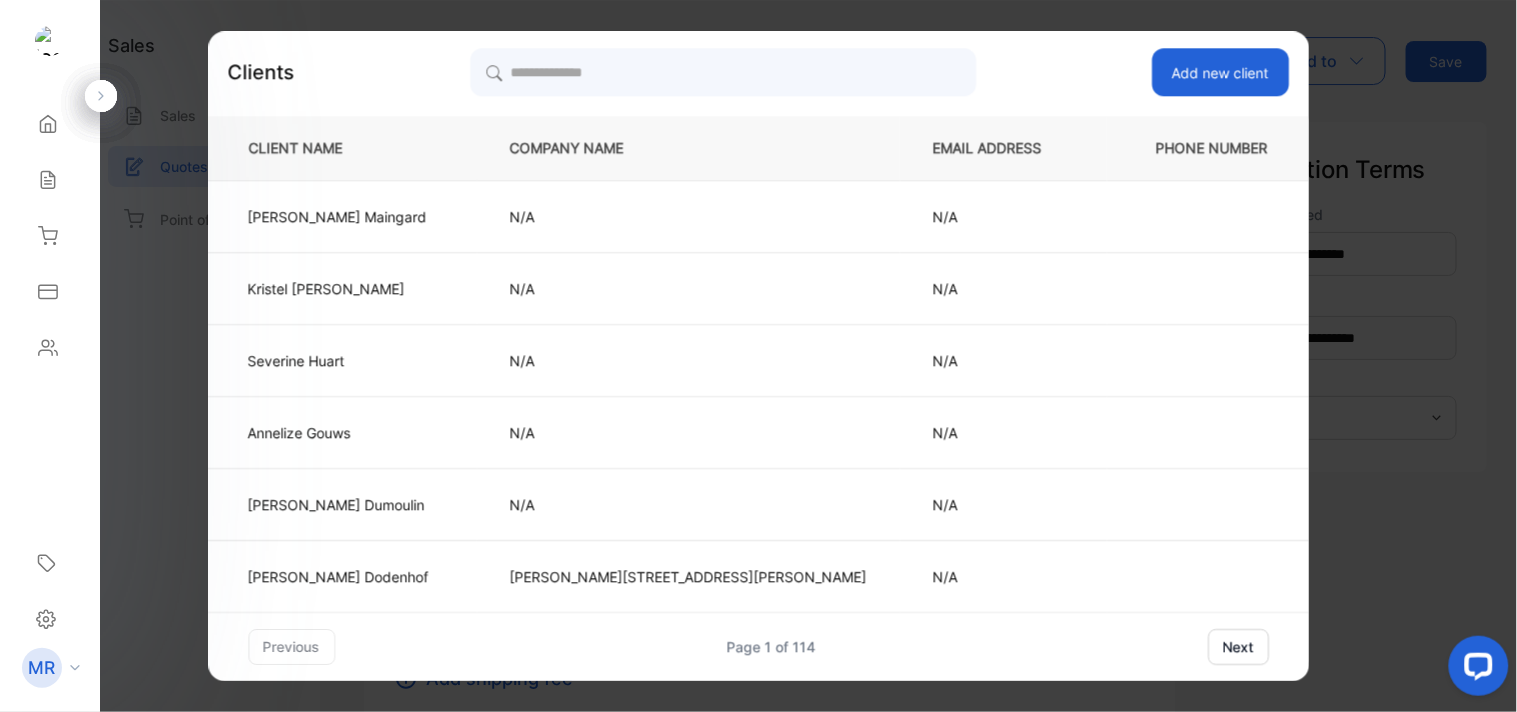 click on "Add new client" at bounding box center [1220, 72] 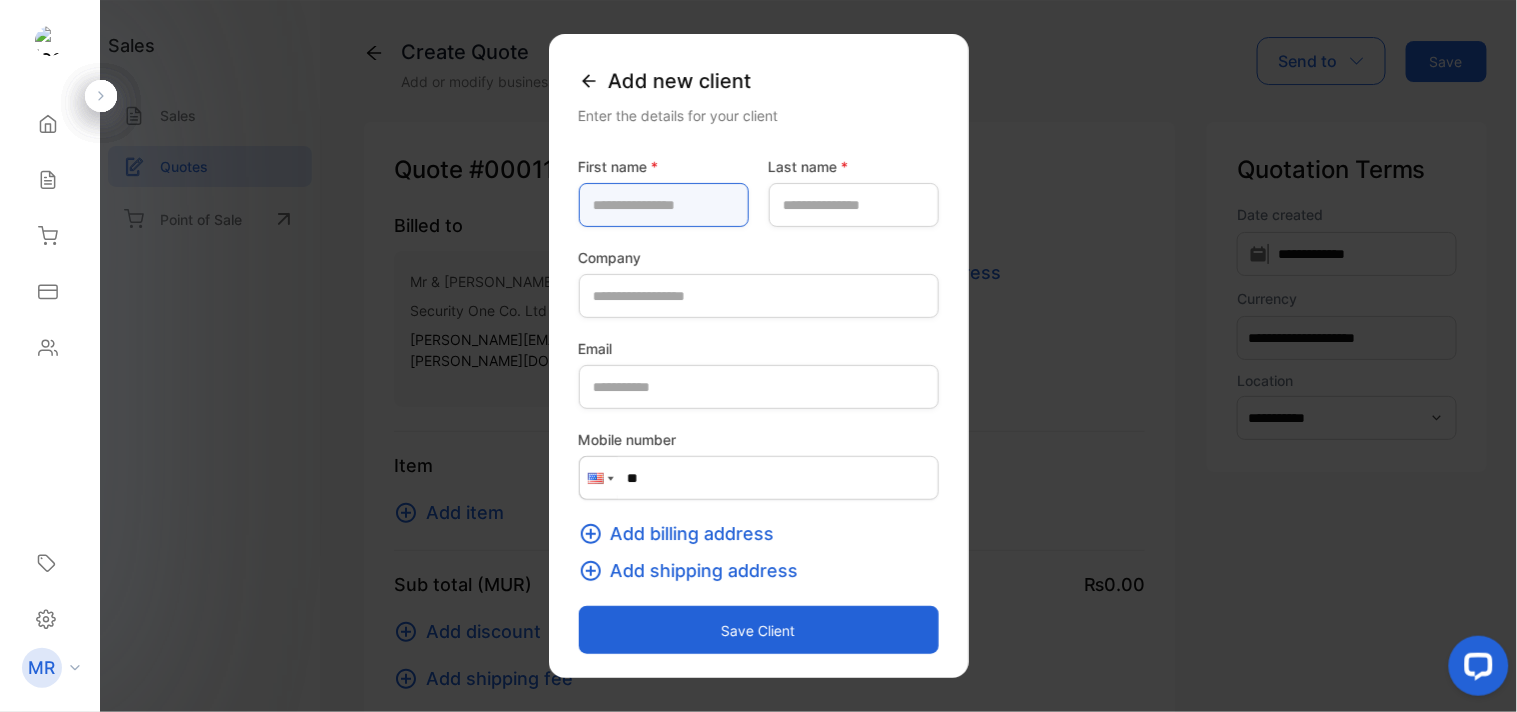 click at bounding box center [664, 205] 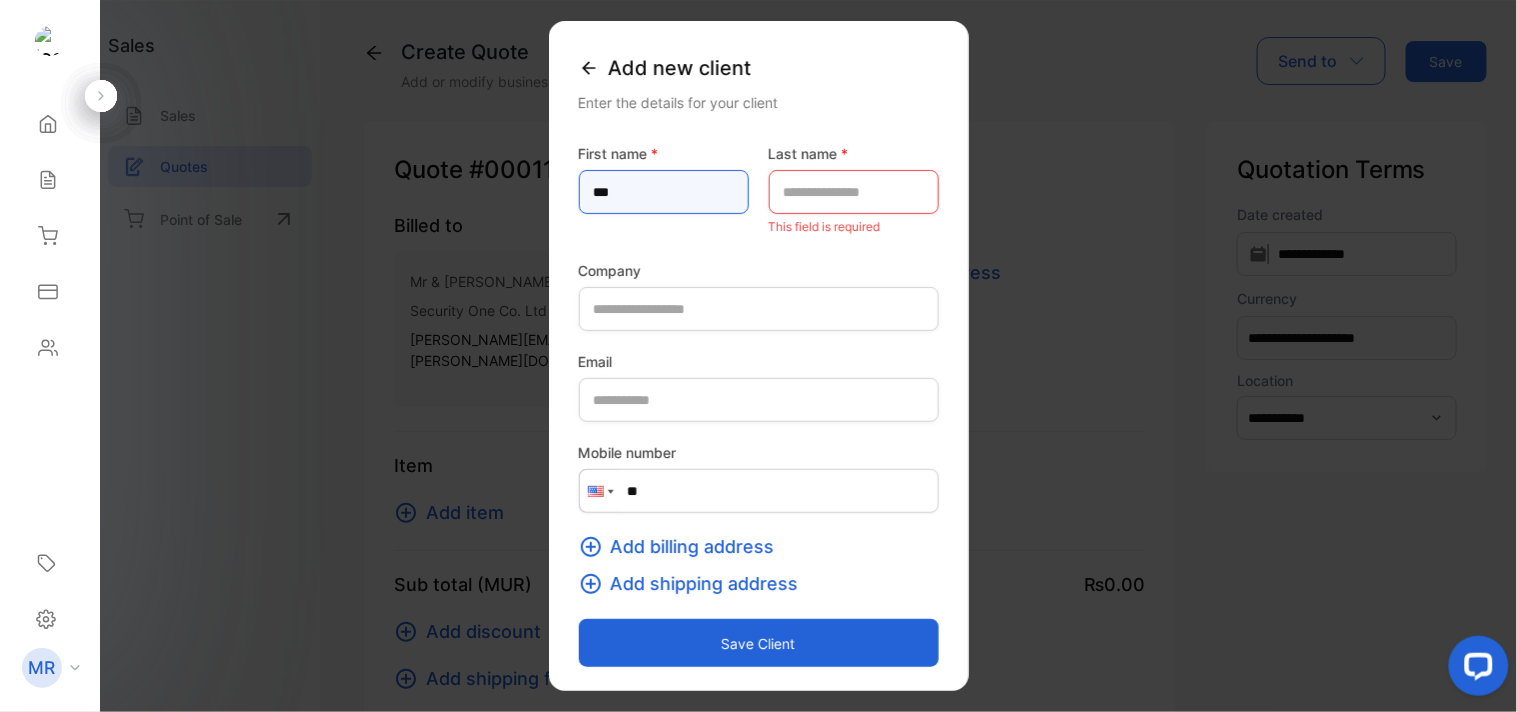 click on "***" at bounding box center (664, 192) 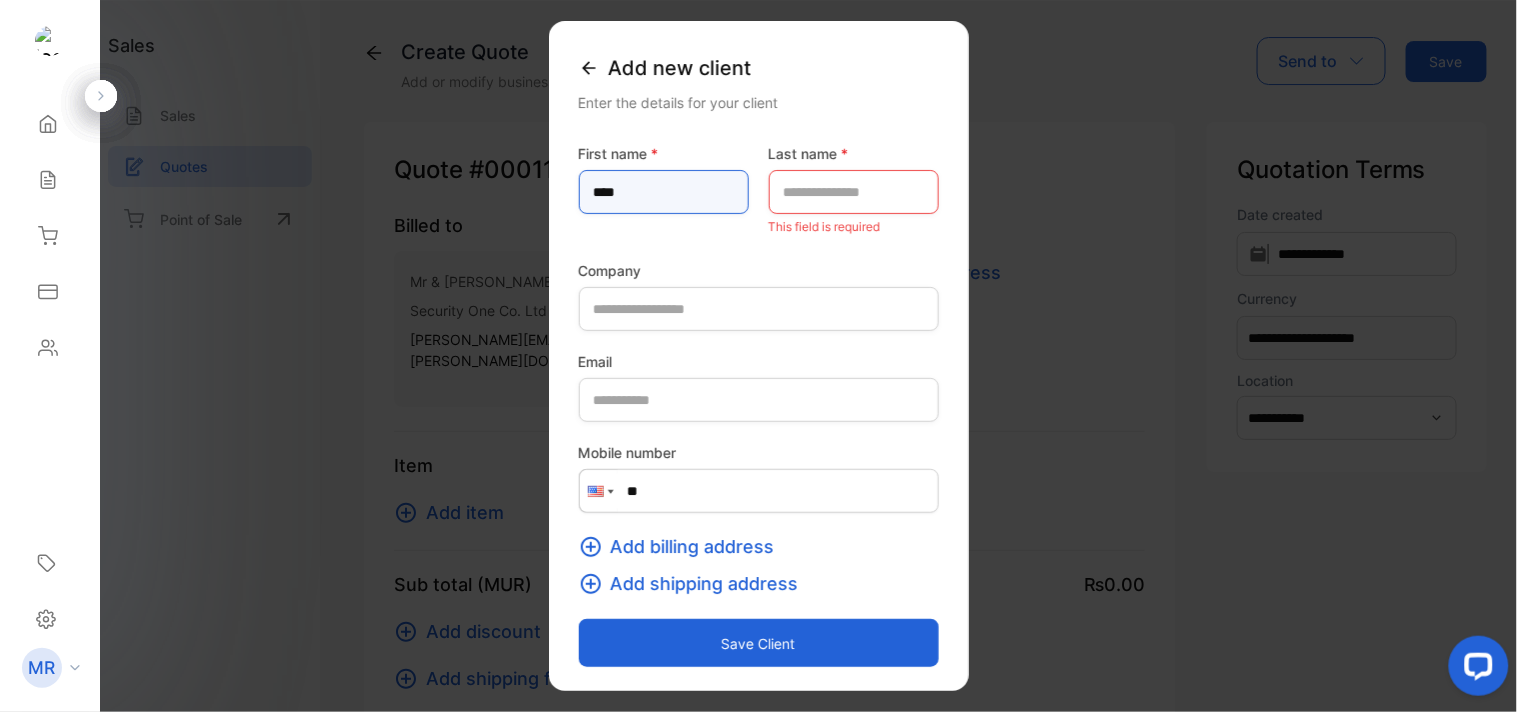 click on "****" at bounding box center [664, 192] 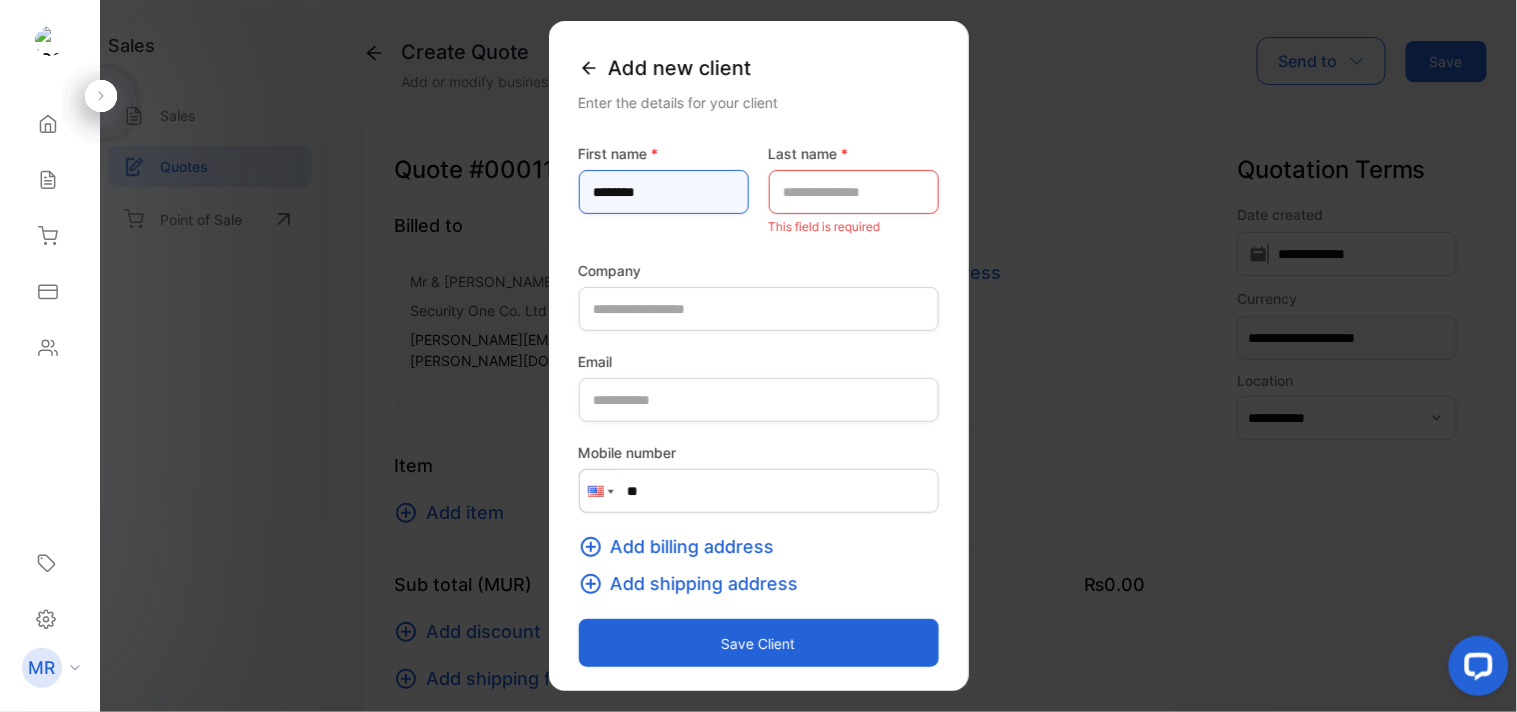 type on "********" 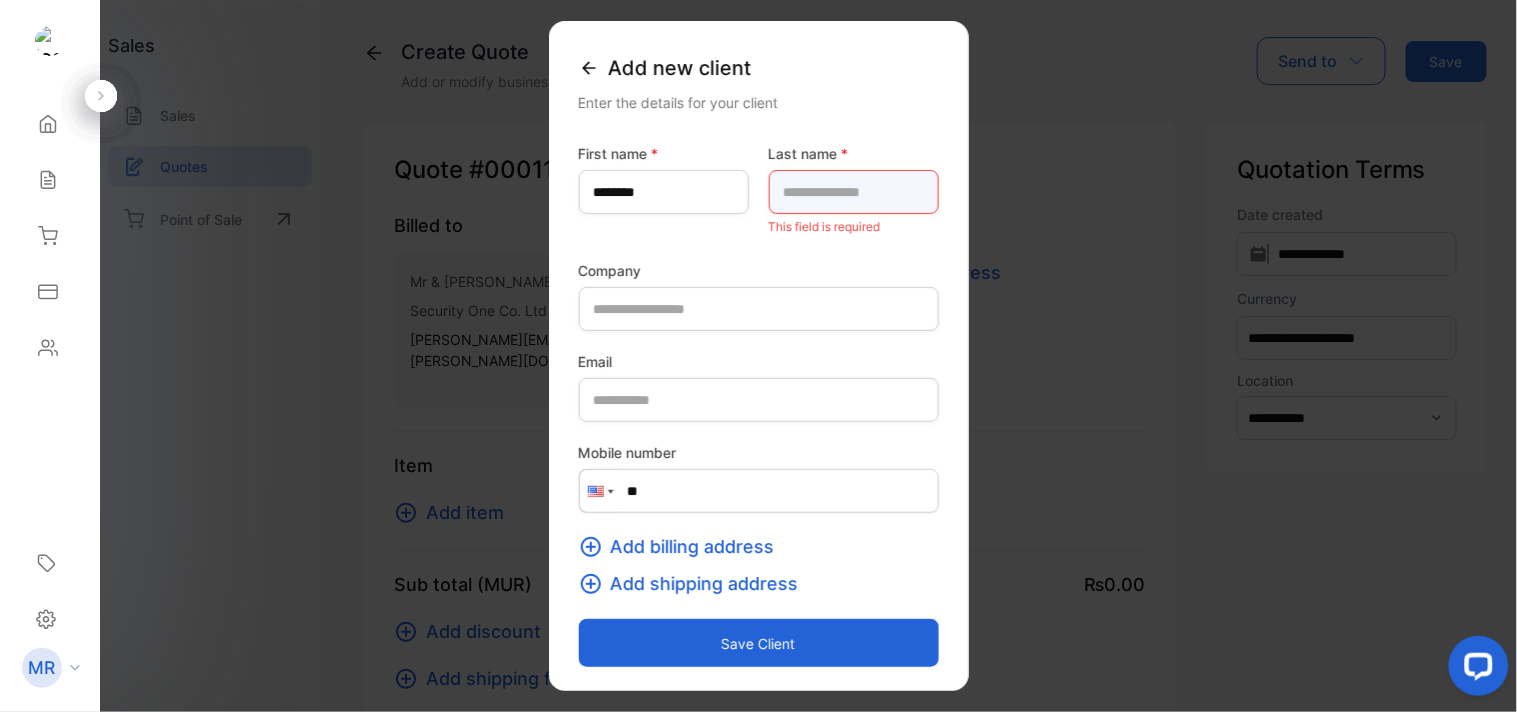 click at bounding box center [854, 192] 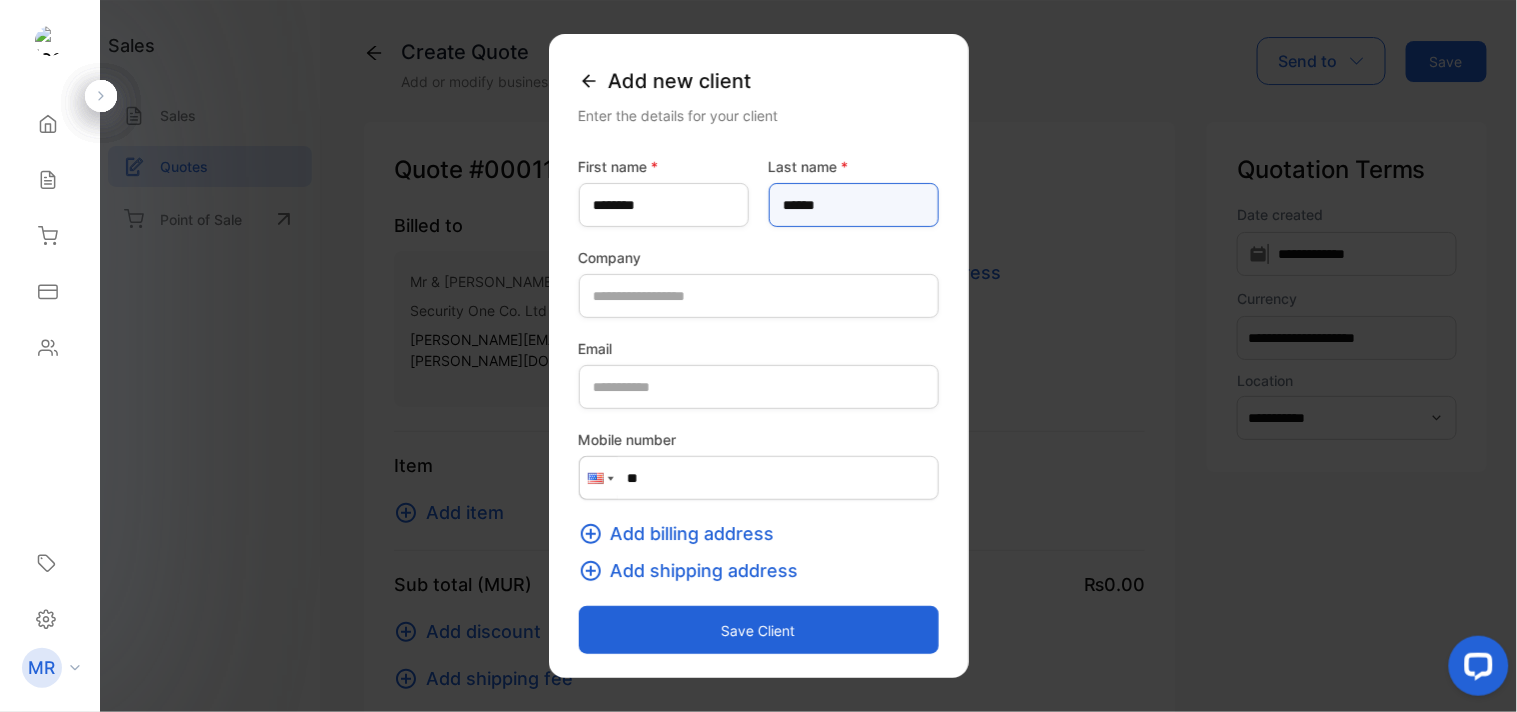 type on "******" 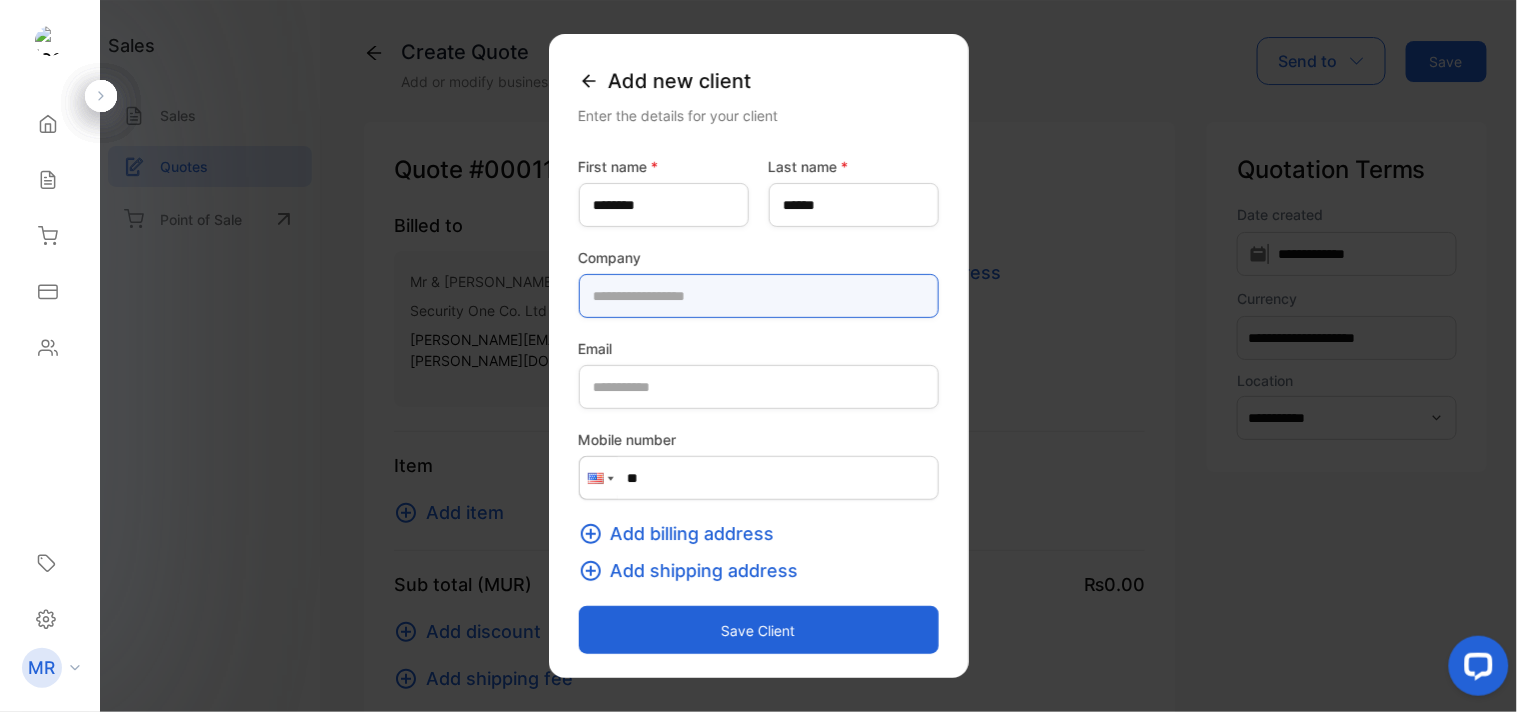 click at bounding box center [759, 296] 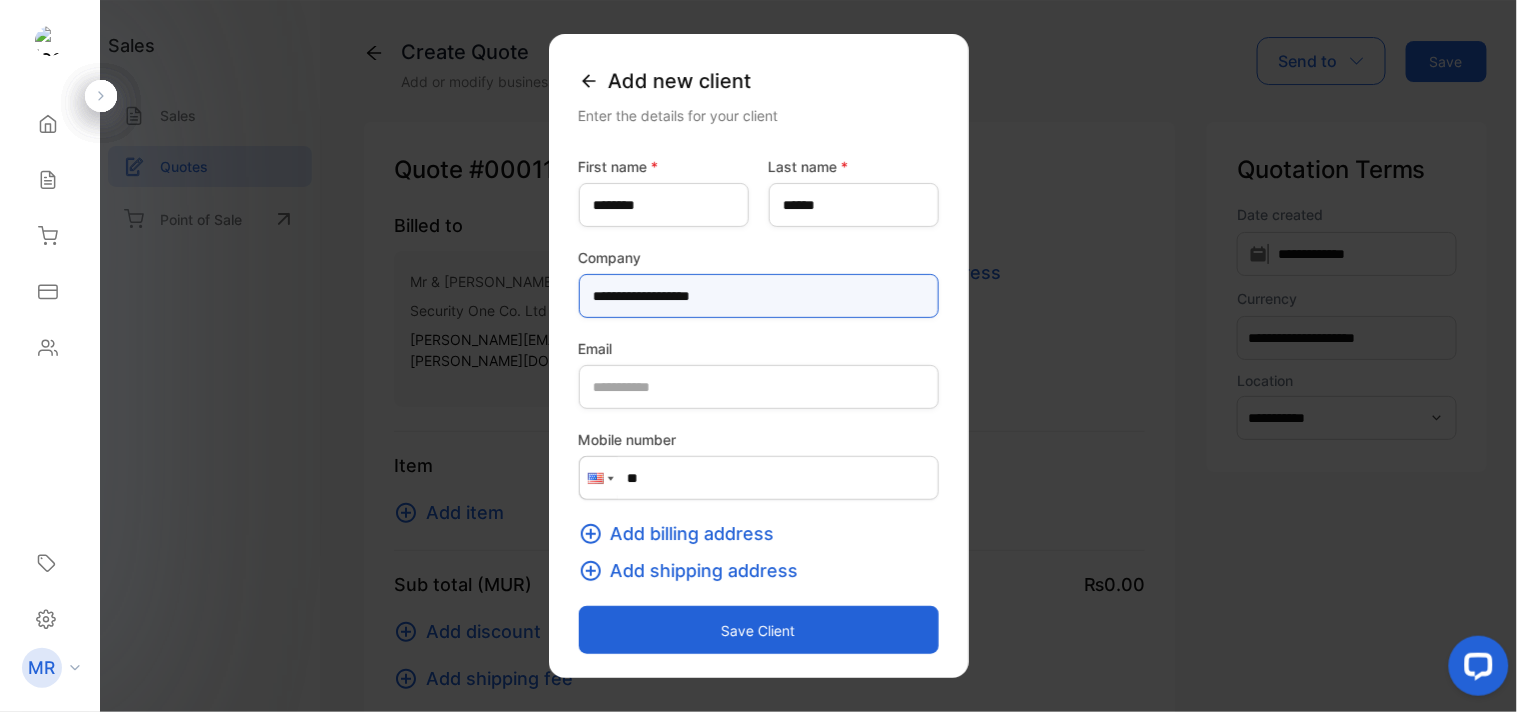 type on "**********" 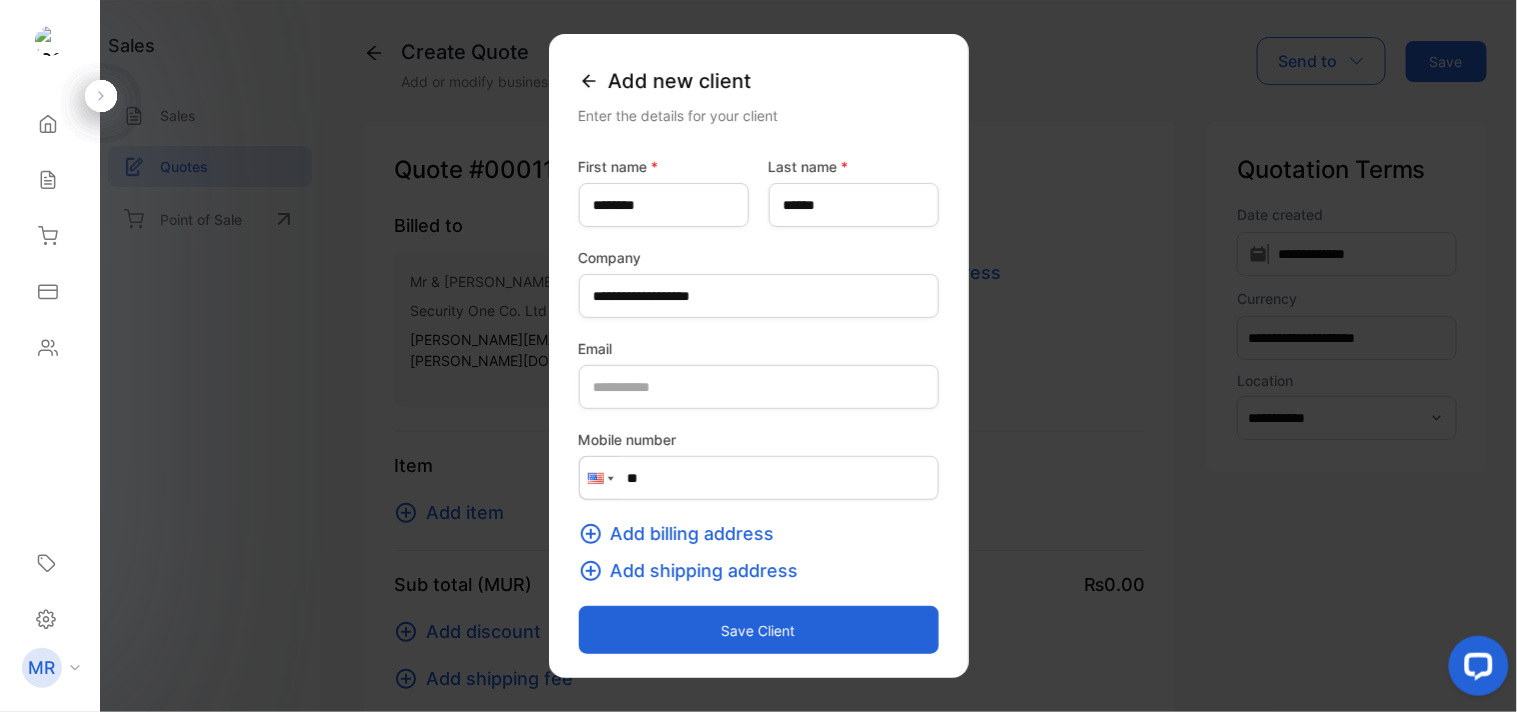 click on "Add billing address" at bounding box center (693, 533) 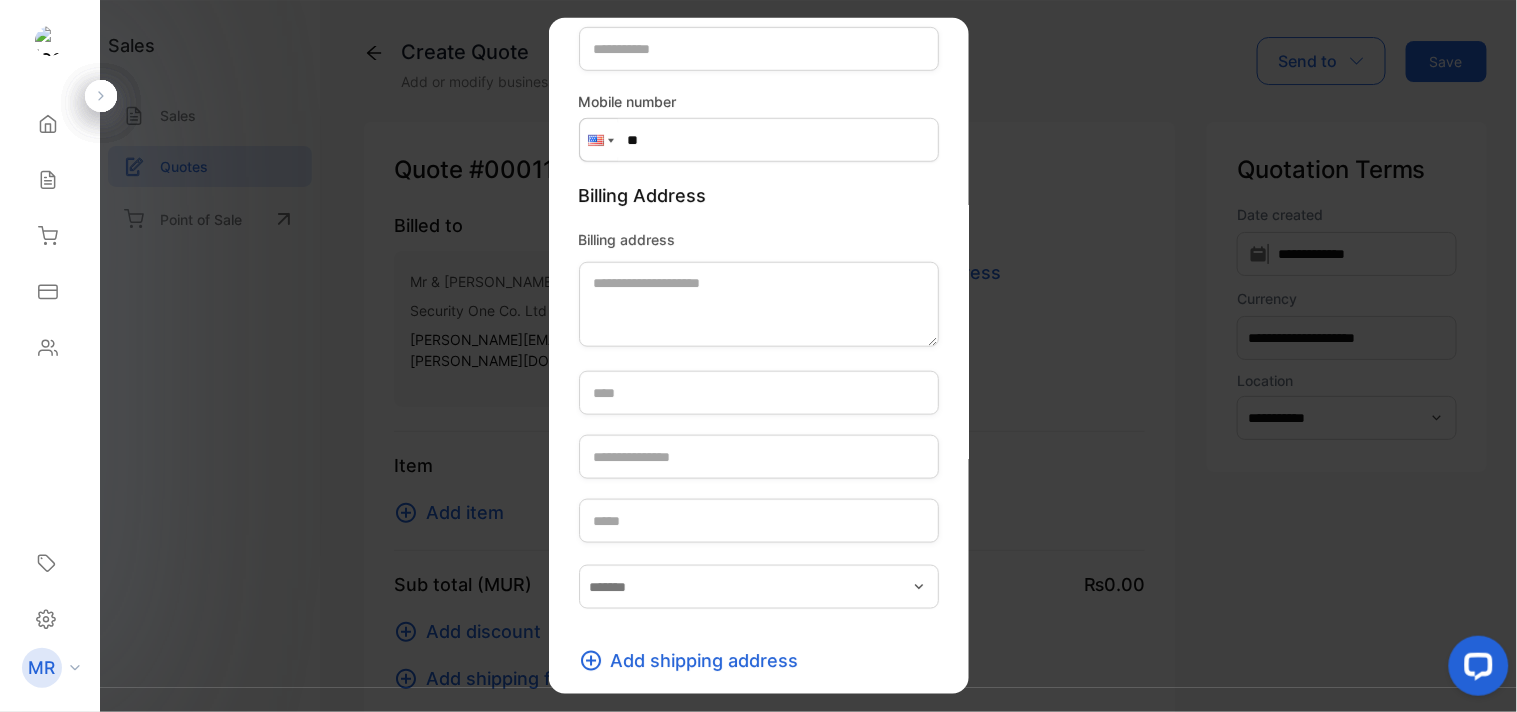 scroll, scrollTop: 323, scrollLeft: 0, axis: vertical 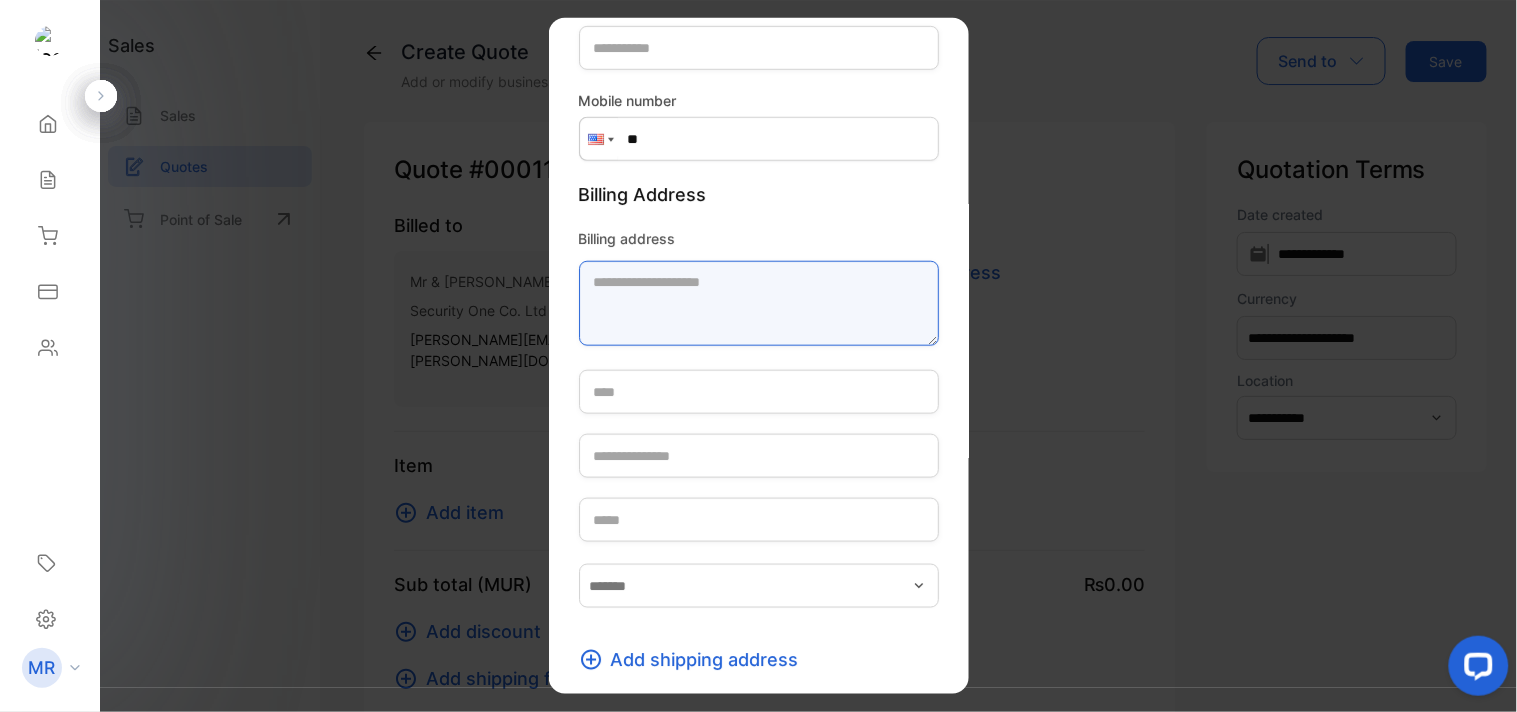 click on "Billing address" at bounding box center (759, 303) 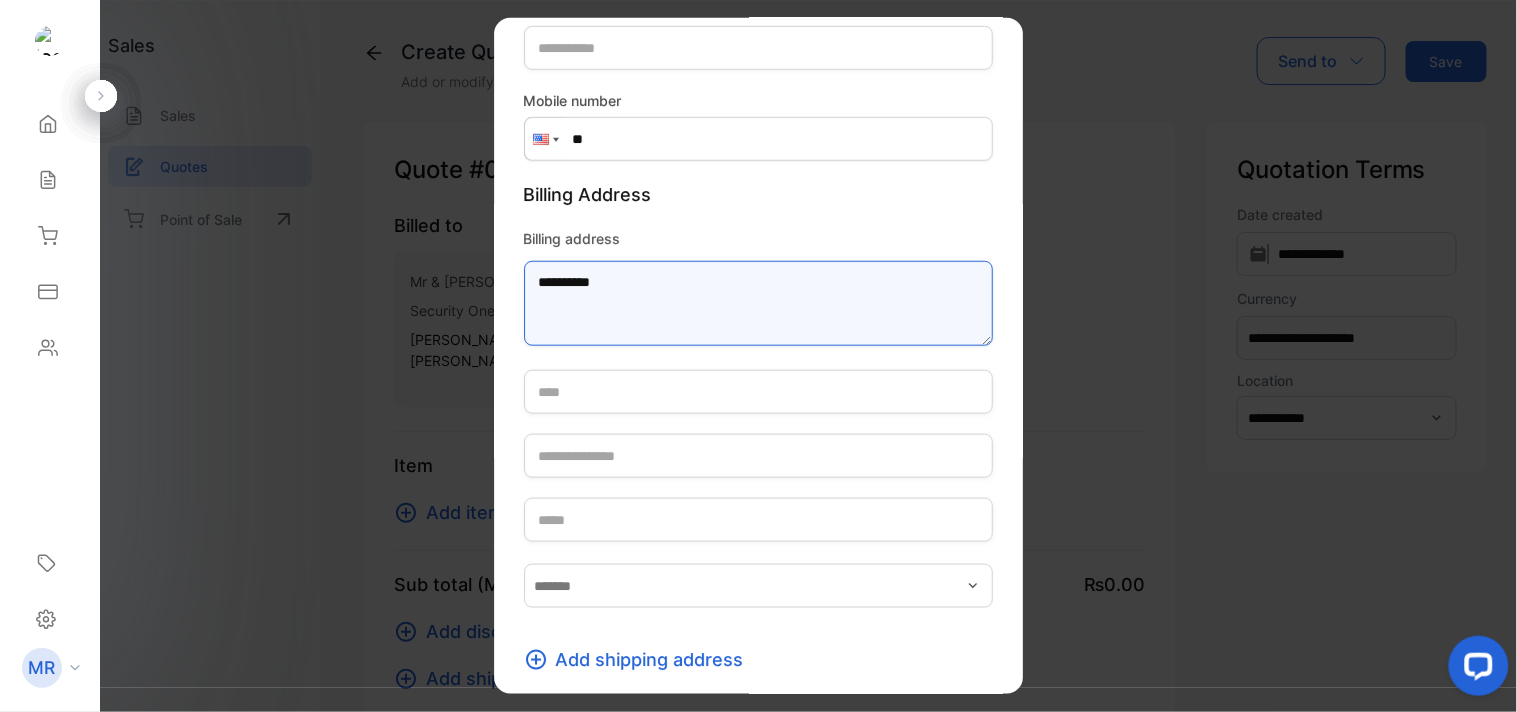 click on "**********" at bounding box center (758, 303) 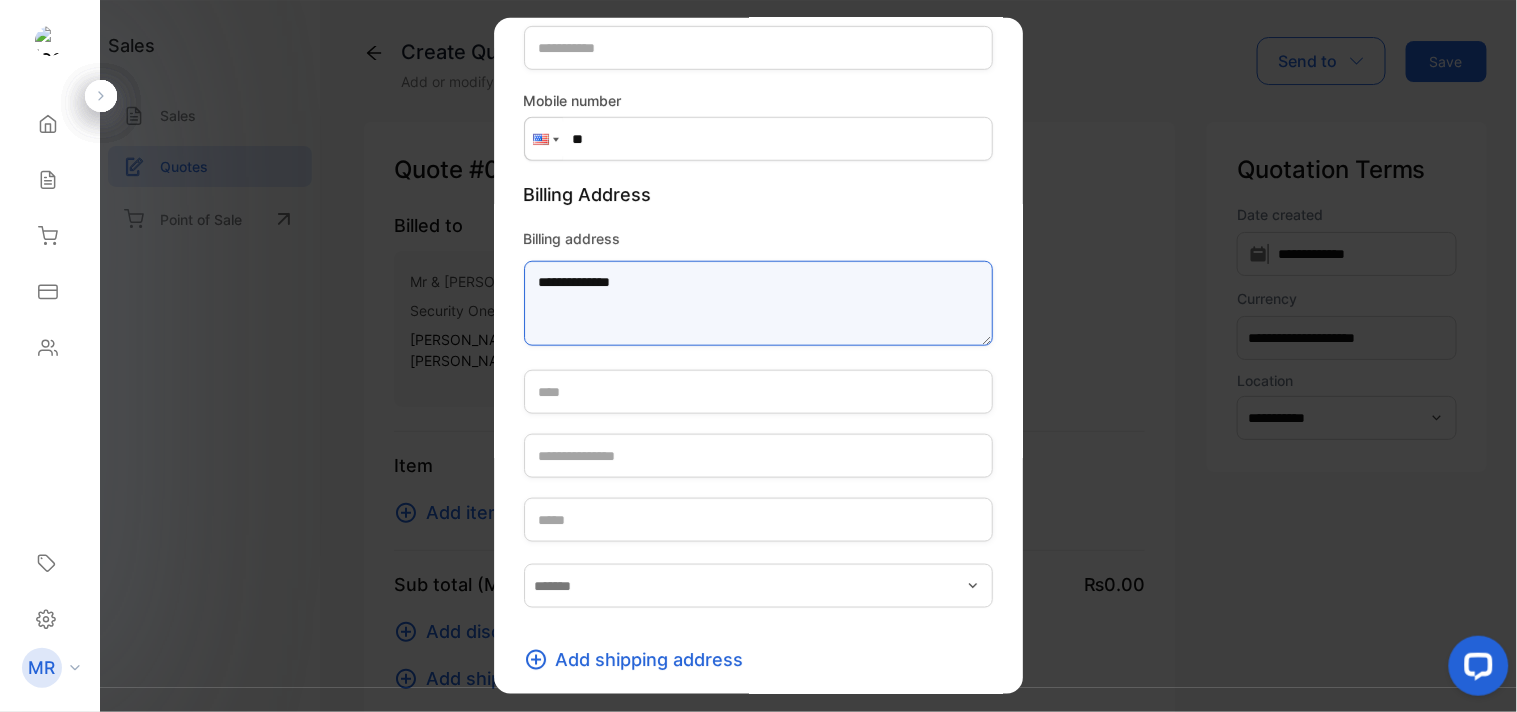 click on "**********" at bounding box center [758, 303] 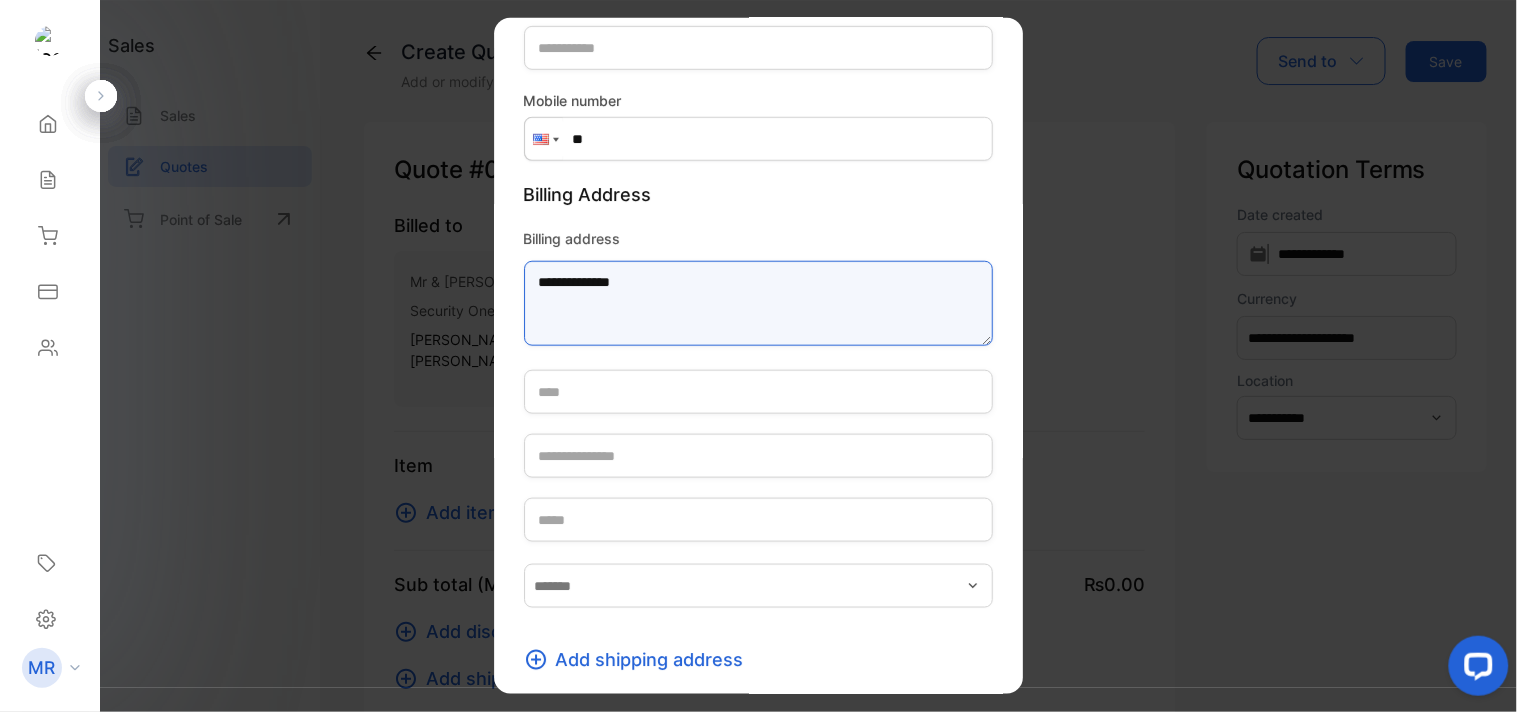 scroll, scrollTop: 390, scrollLeft: 0, axis: vertical 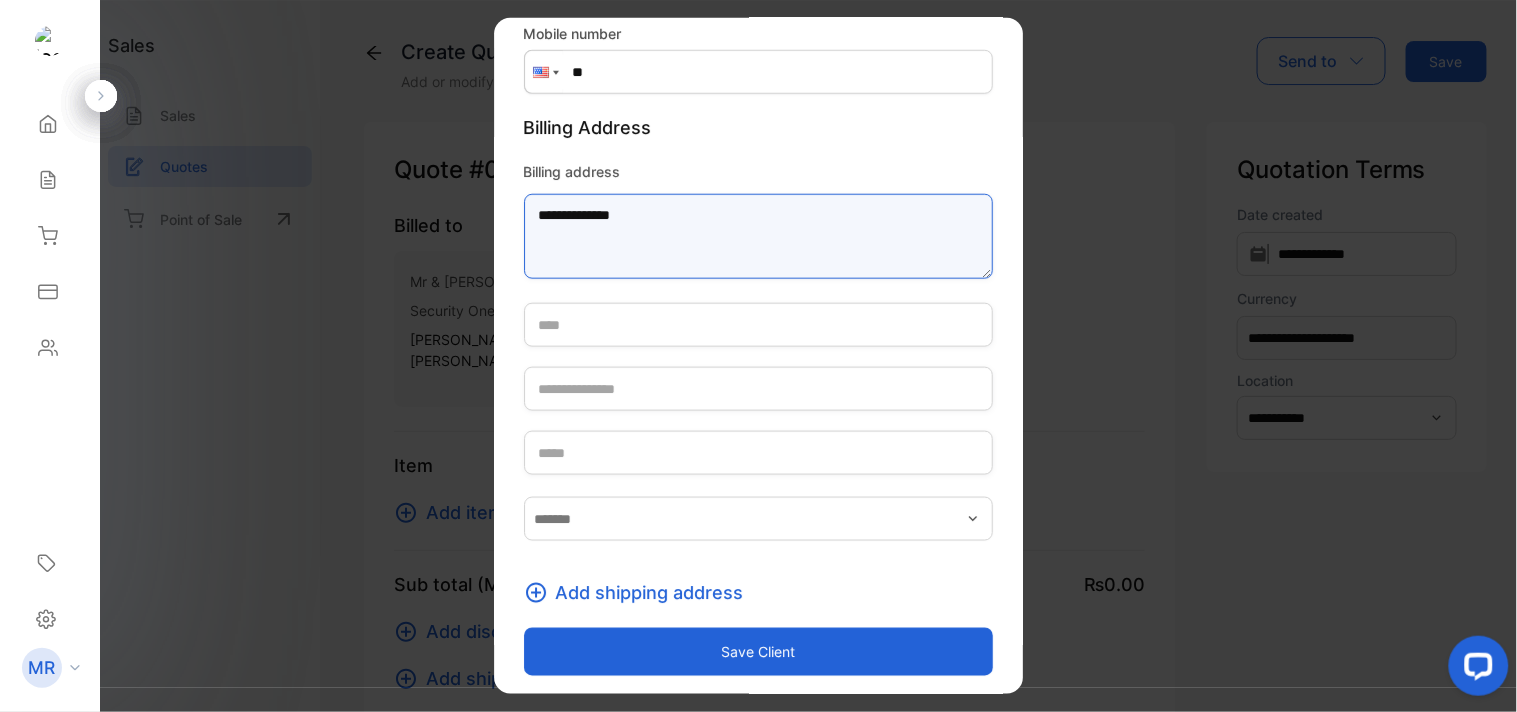 type on "**********" 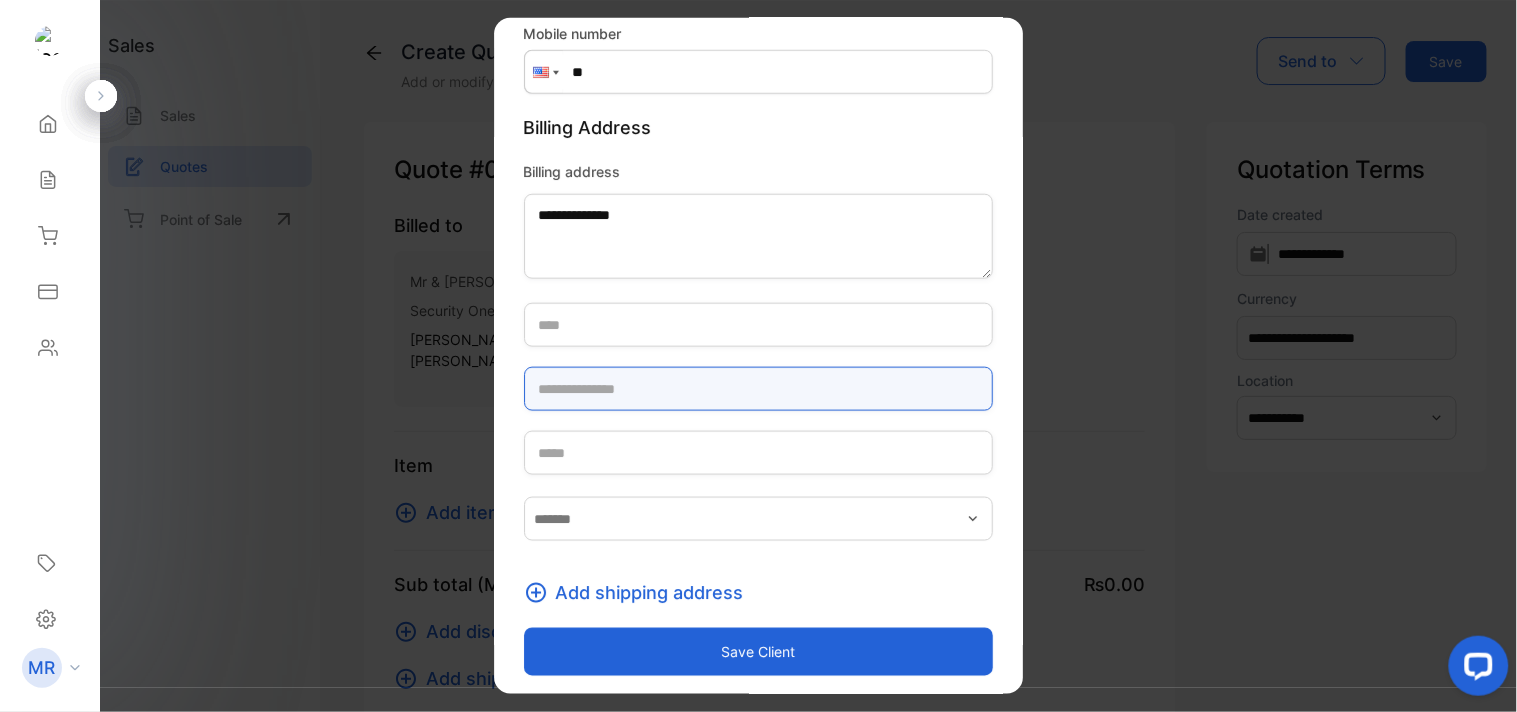 click at bounding box center [758, 389] 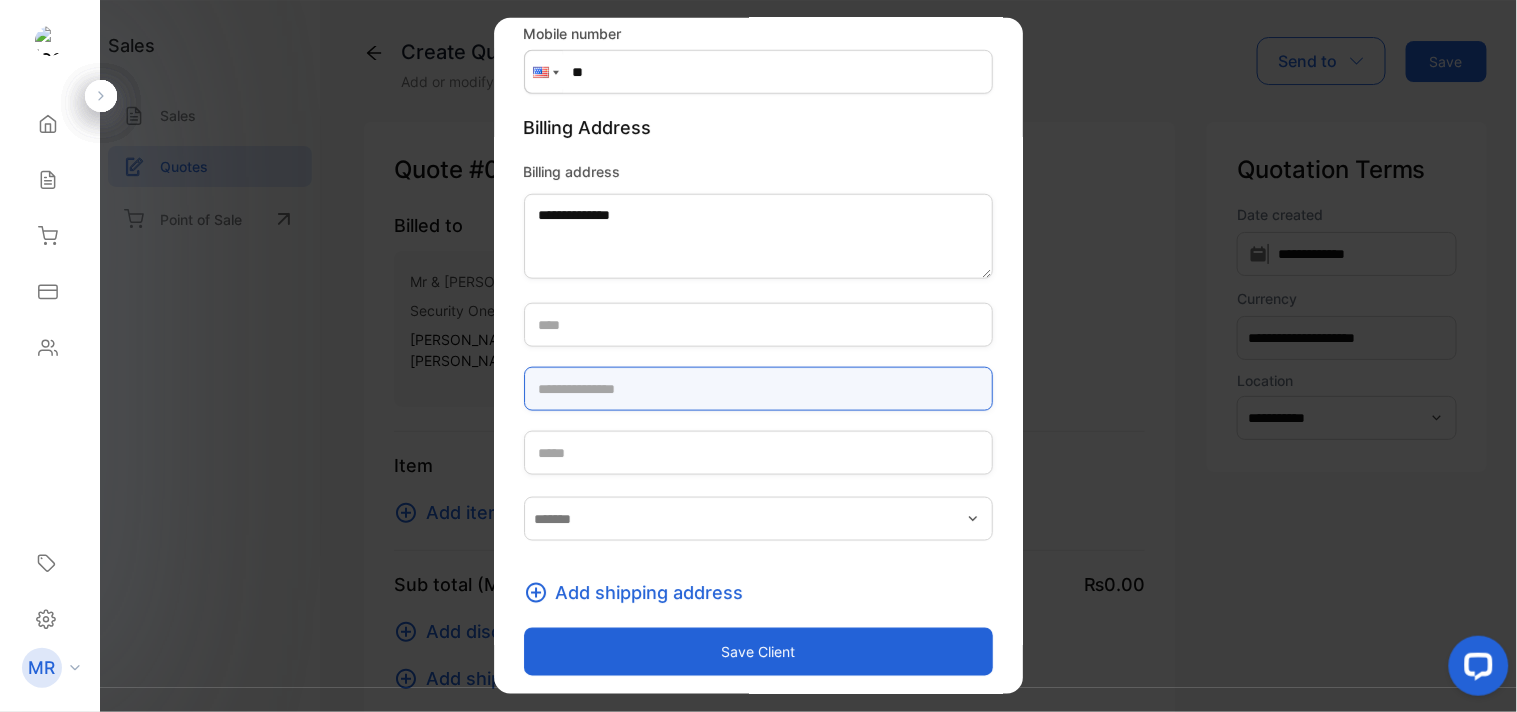 type on "*" 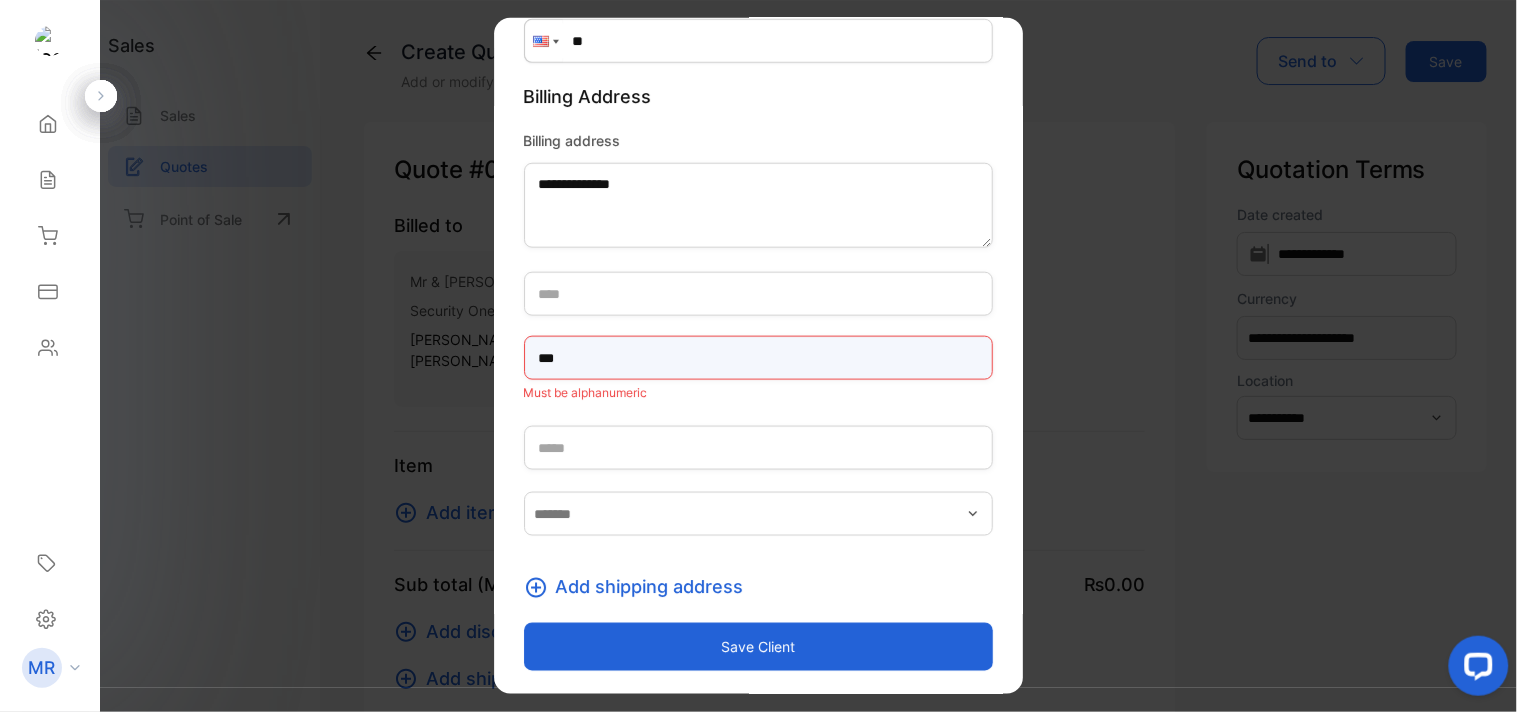 scroll, scrollTop: 395, scrollLeft: 0, axis: vertical 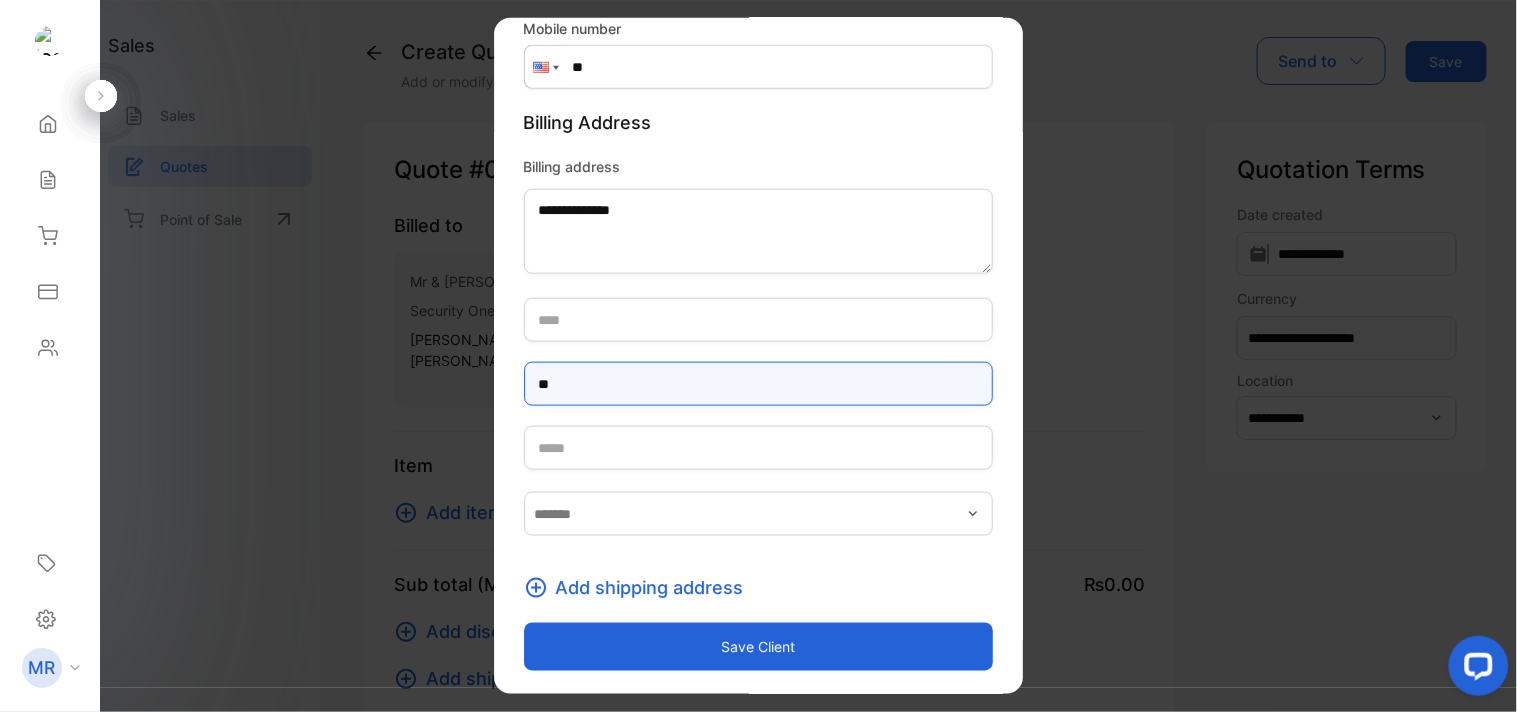type on "*" 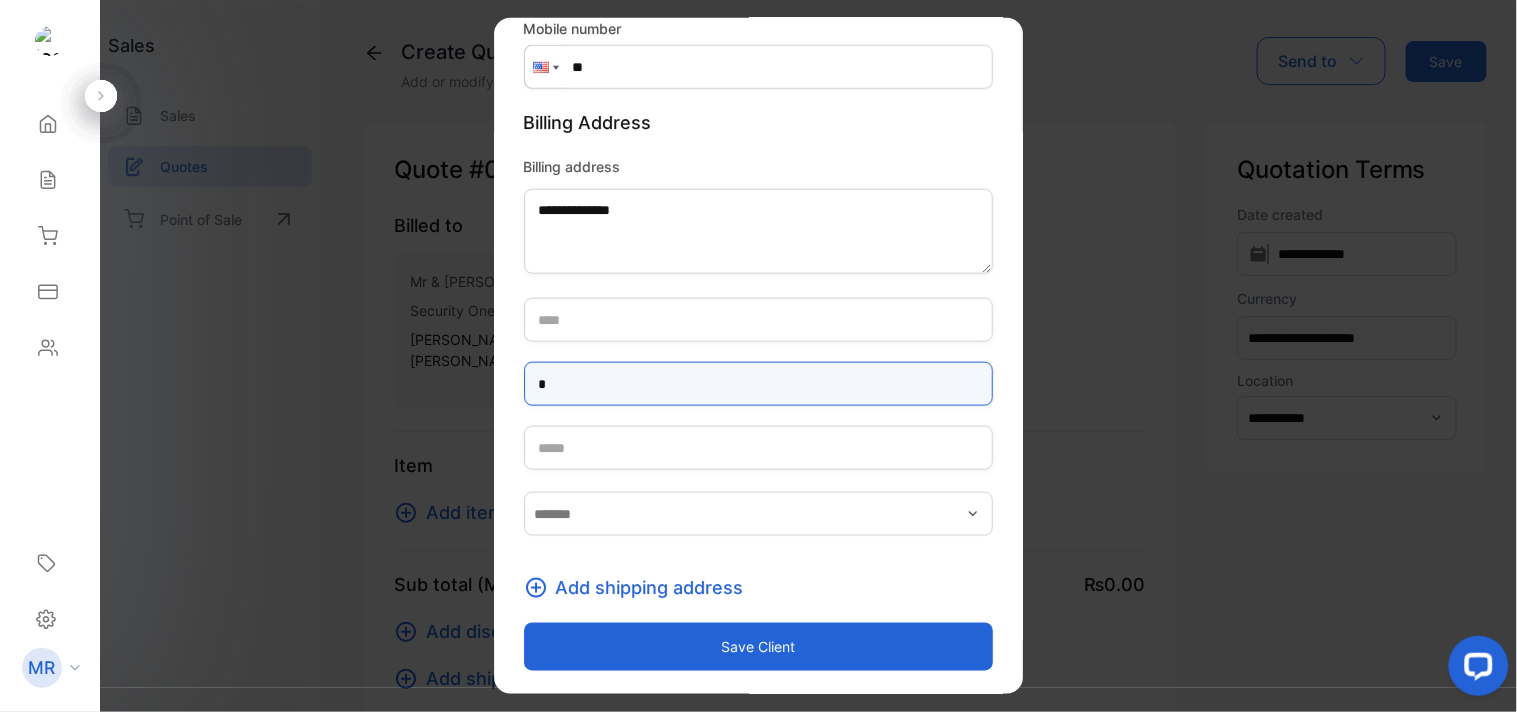 type 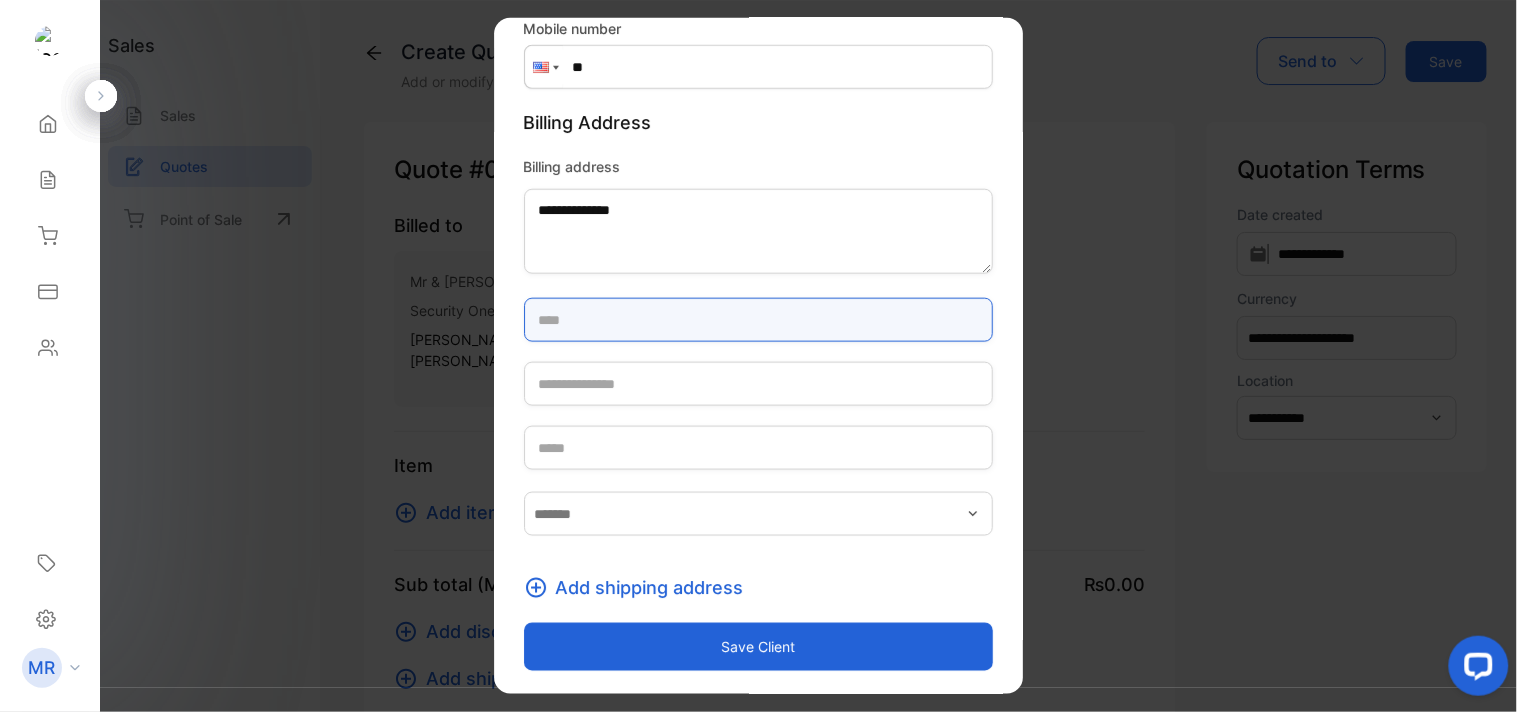 click at bounding box center [758, 320] 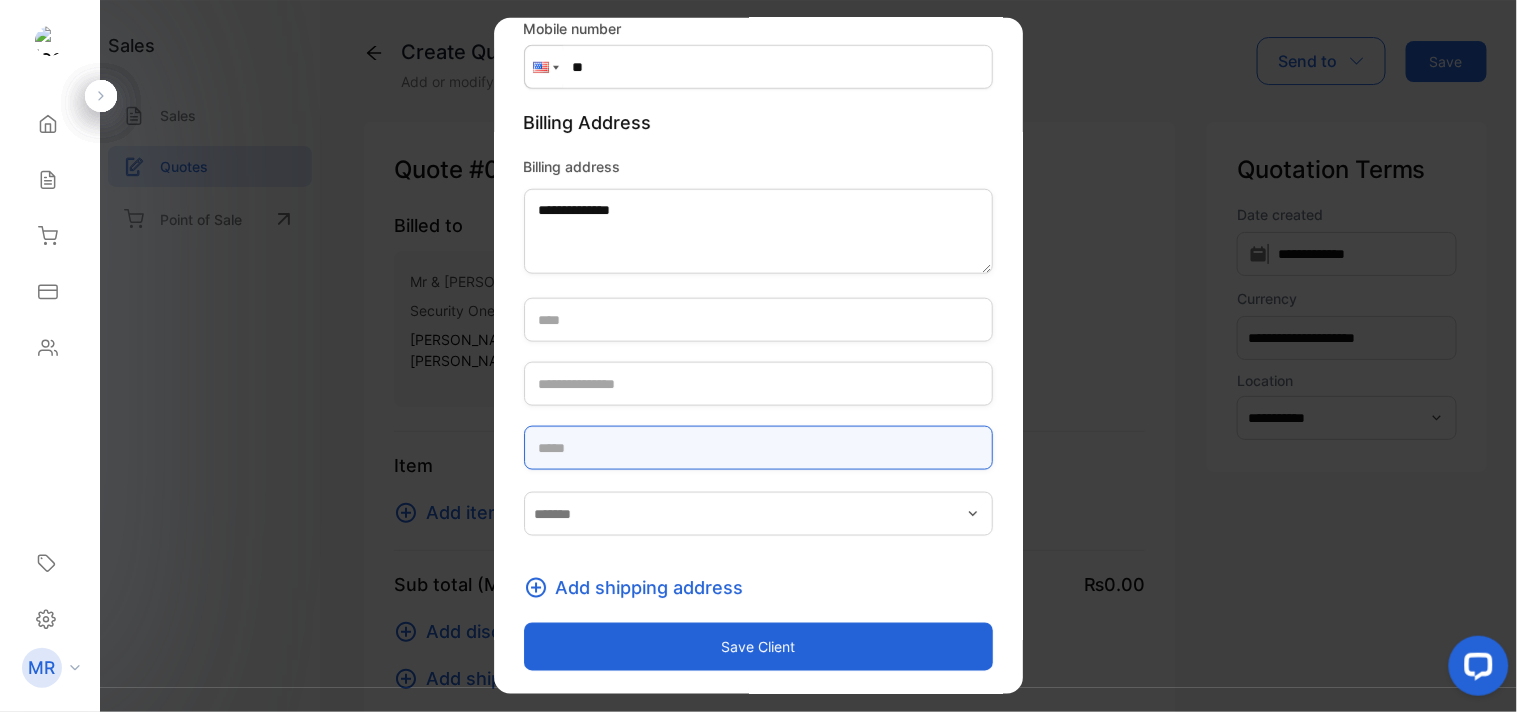 click at bounding box center (758, 448) 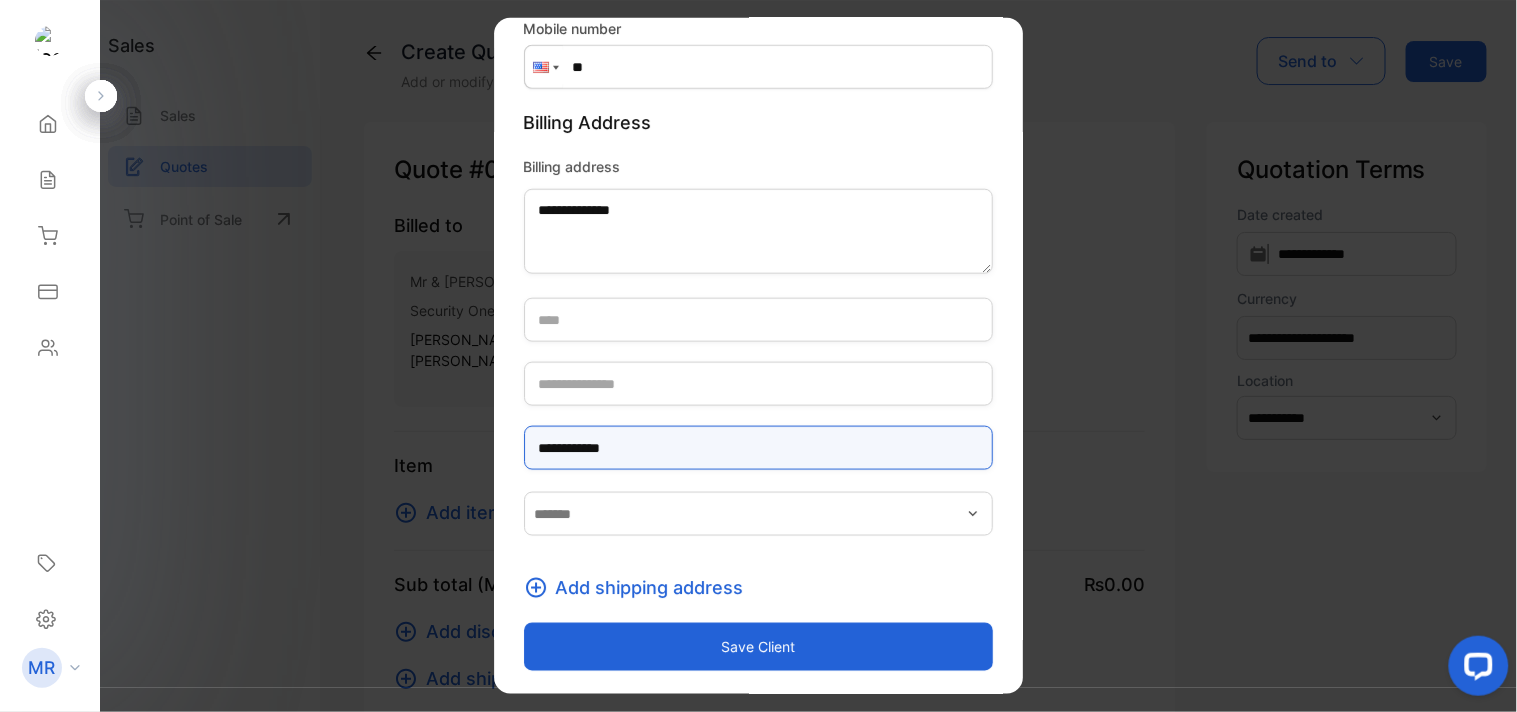 type on "**********" 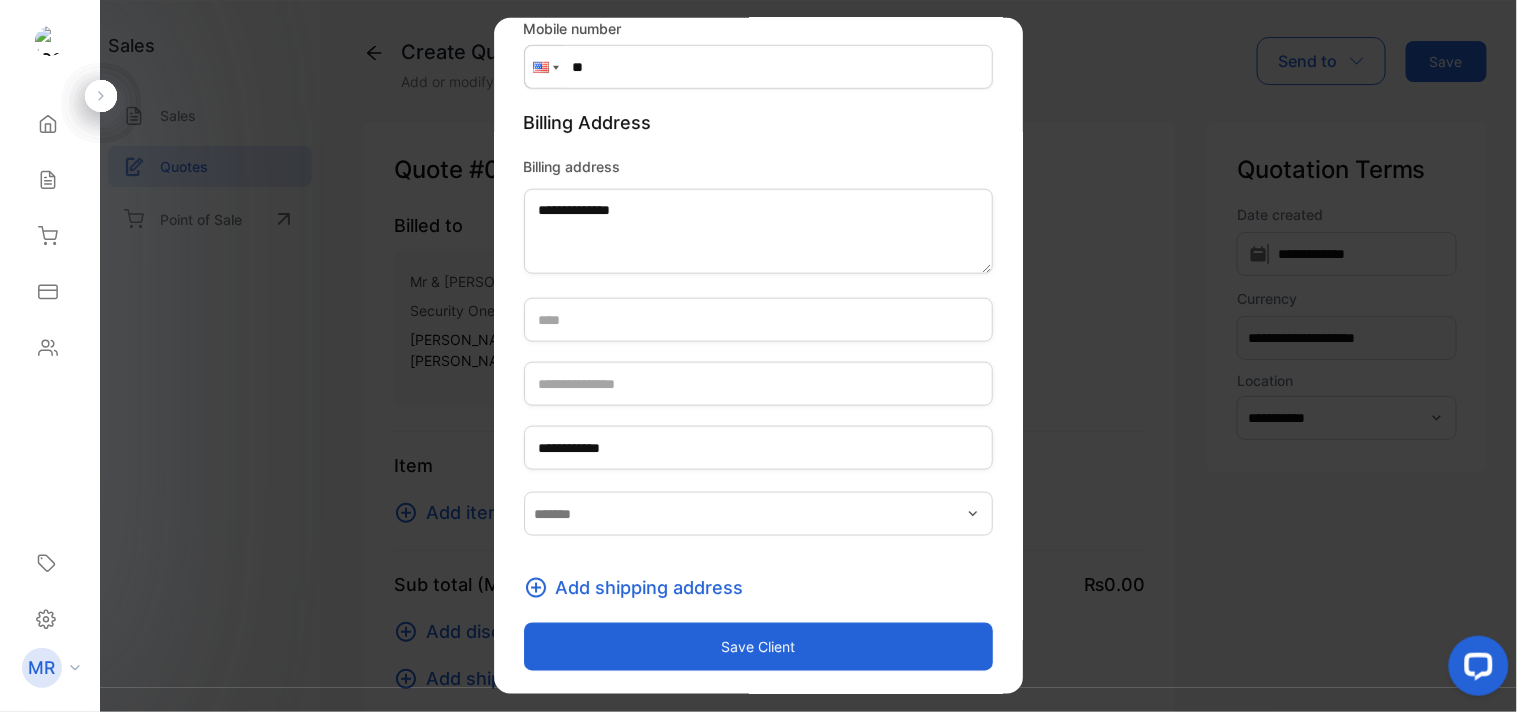 click on "Save client" at bounding box center [758, 647] 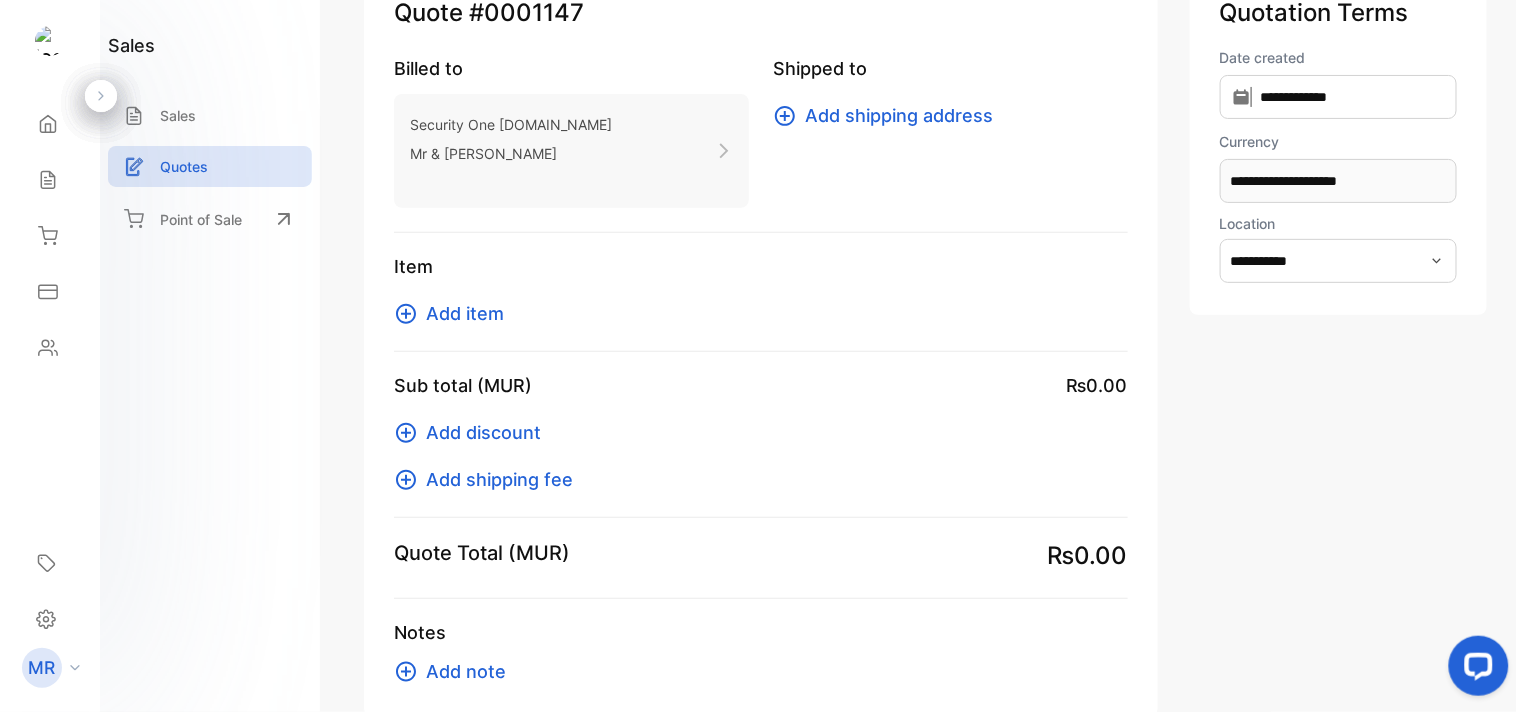 scroll, scrollTop: 0, scrollLeft: 0, axis: both 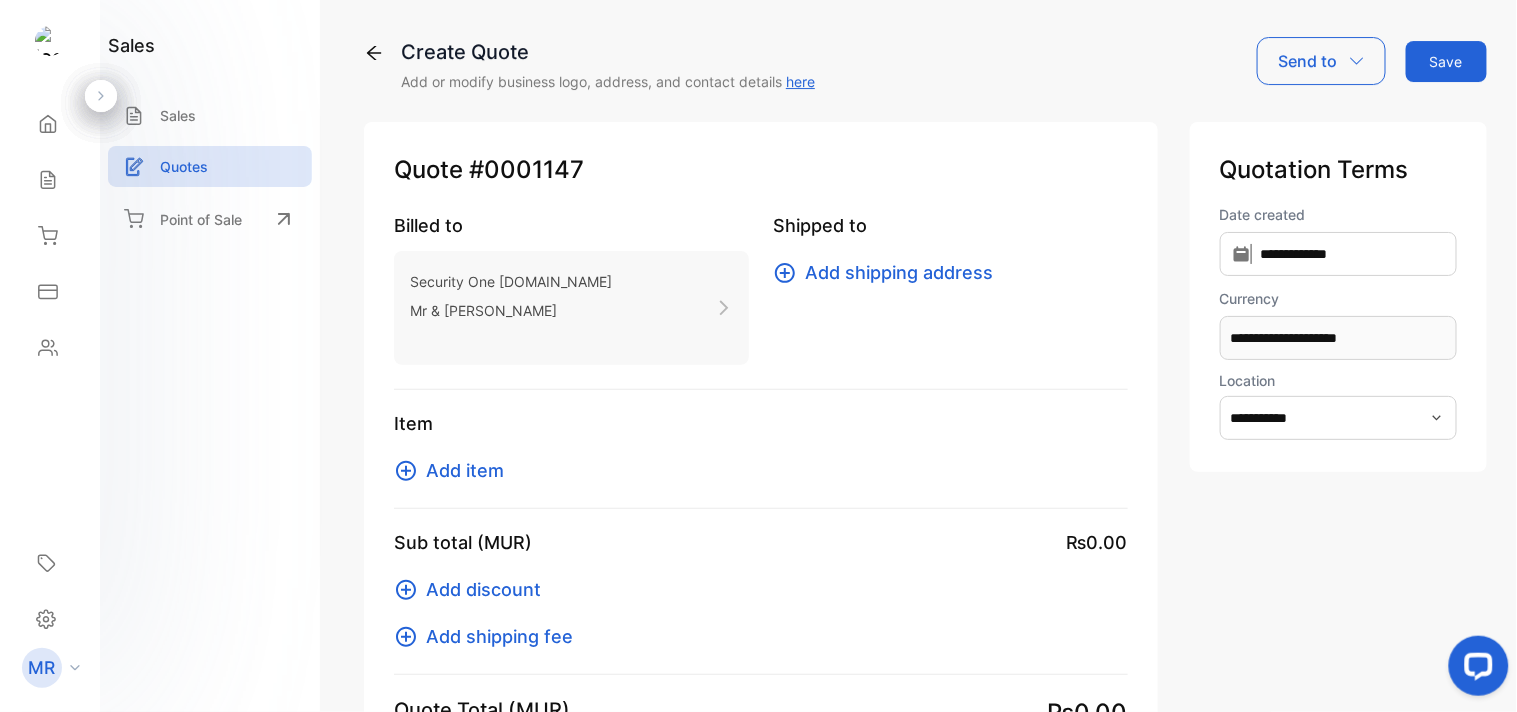 click on "Add item" at bounding box center [465, 470] 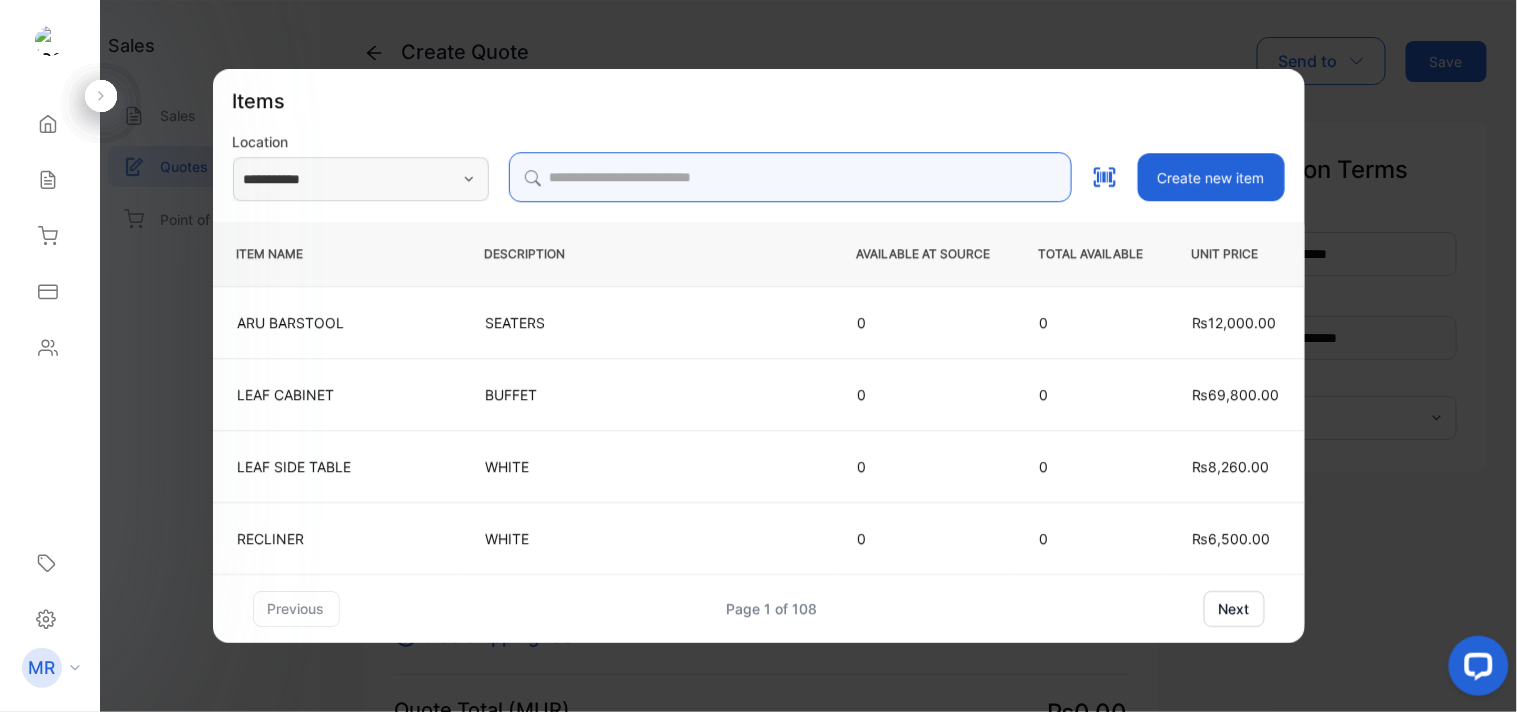 click at bounding box center [790, 177] 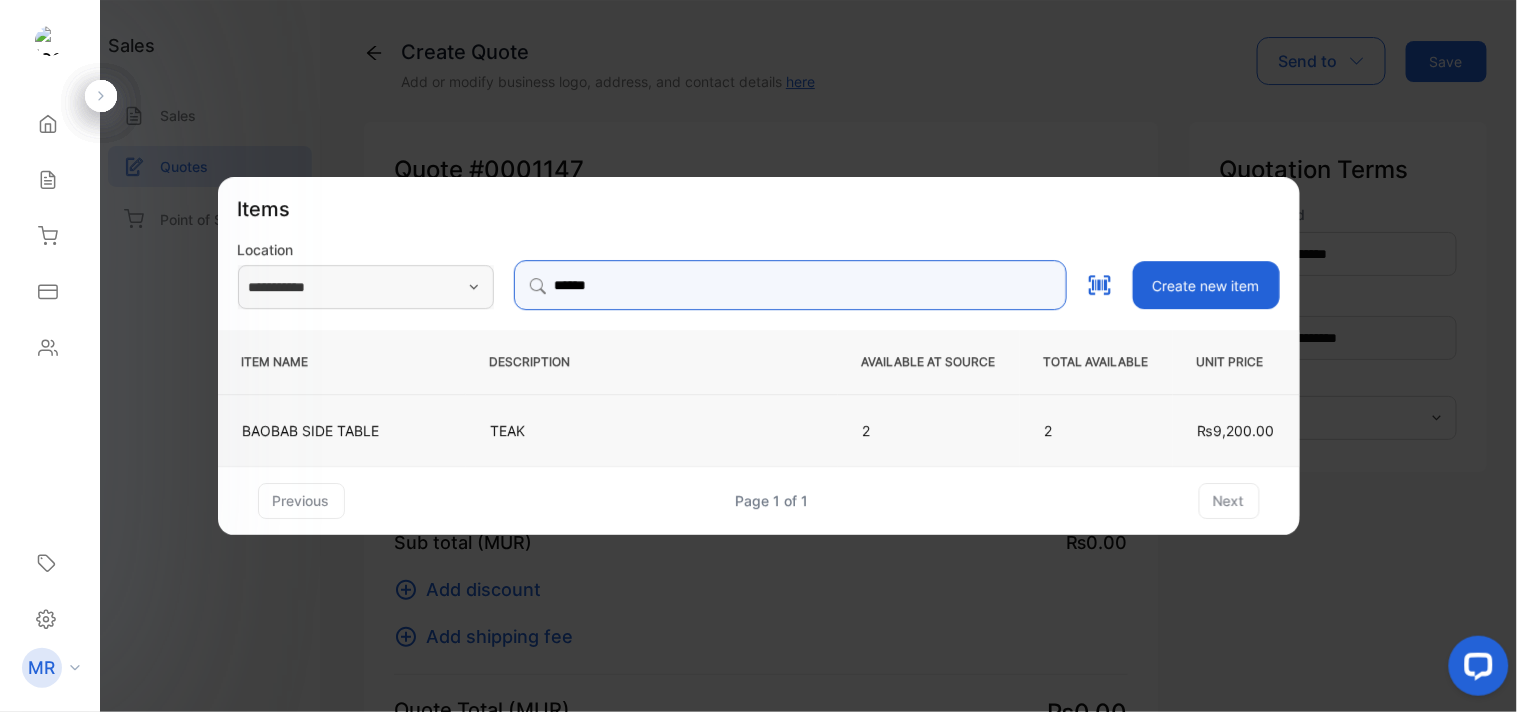 type on "******" 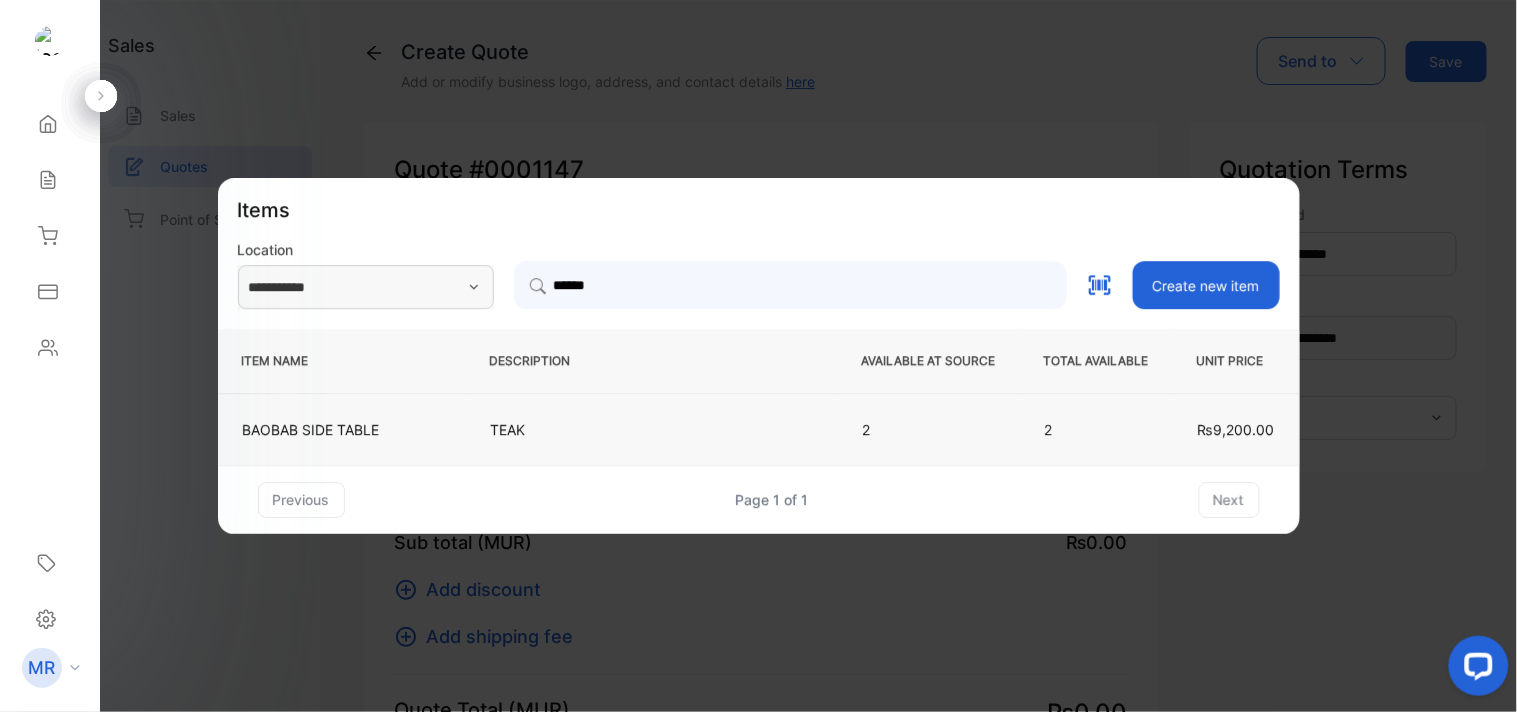 click on "TEAK" at bounding box center [652, 429] 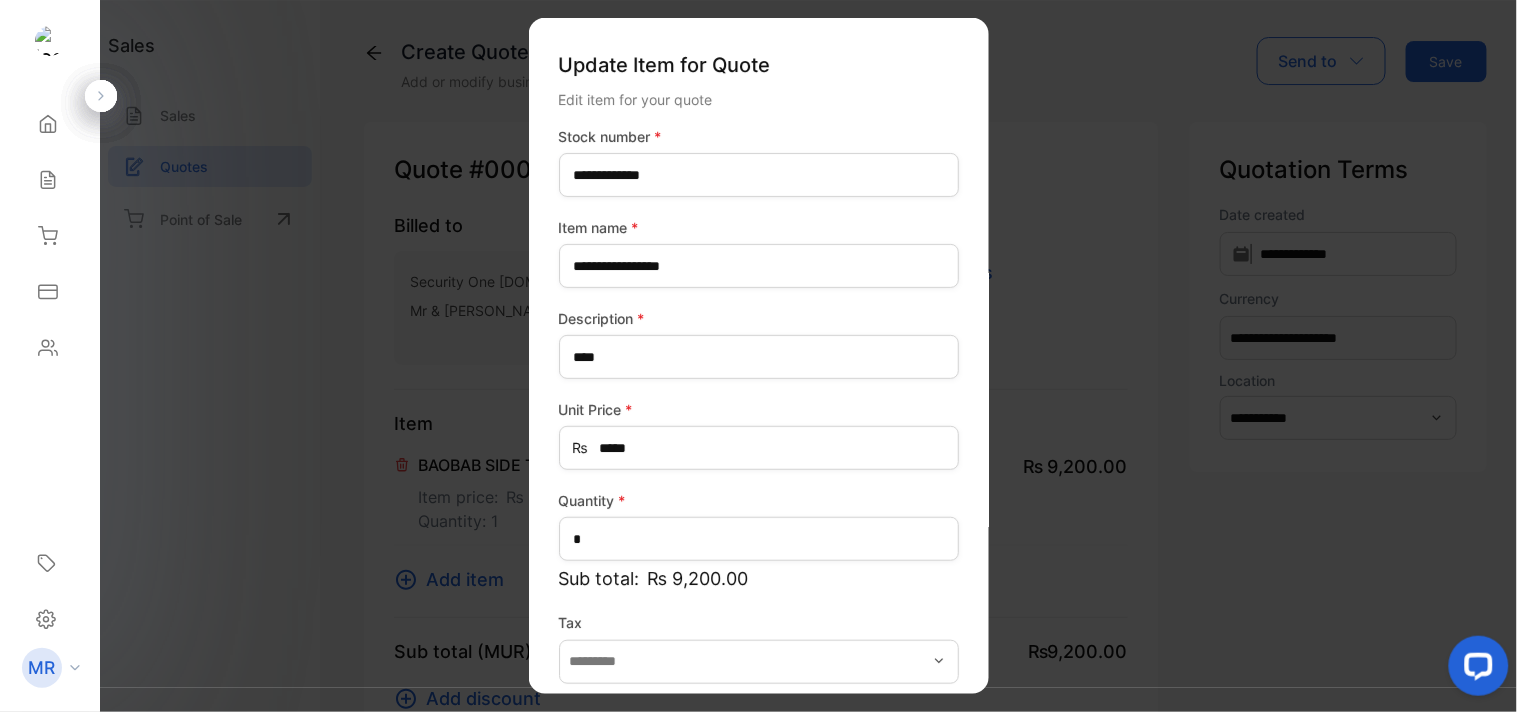 scroll, scrollTop: 88, scrollLeft: 0, axis: vertical 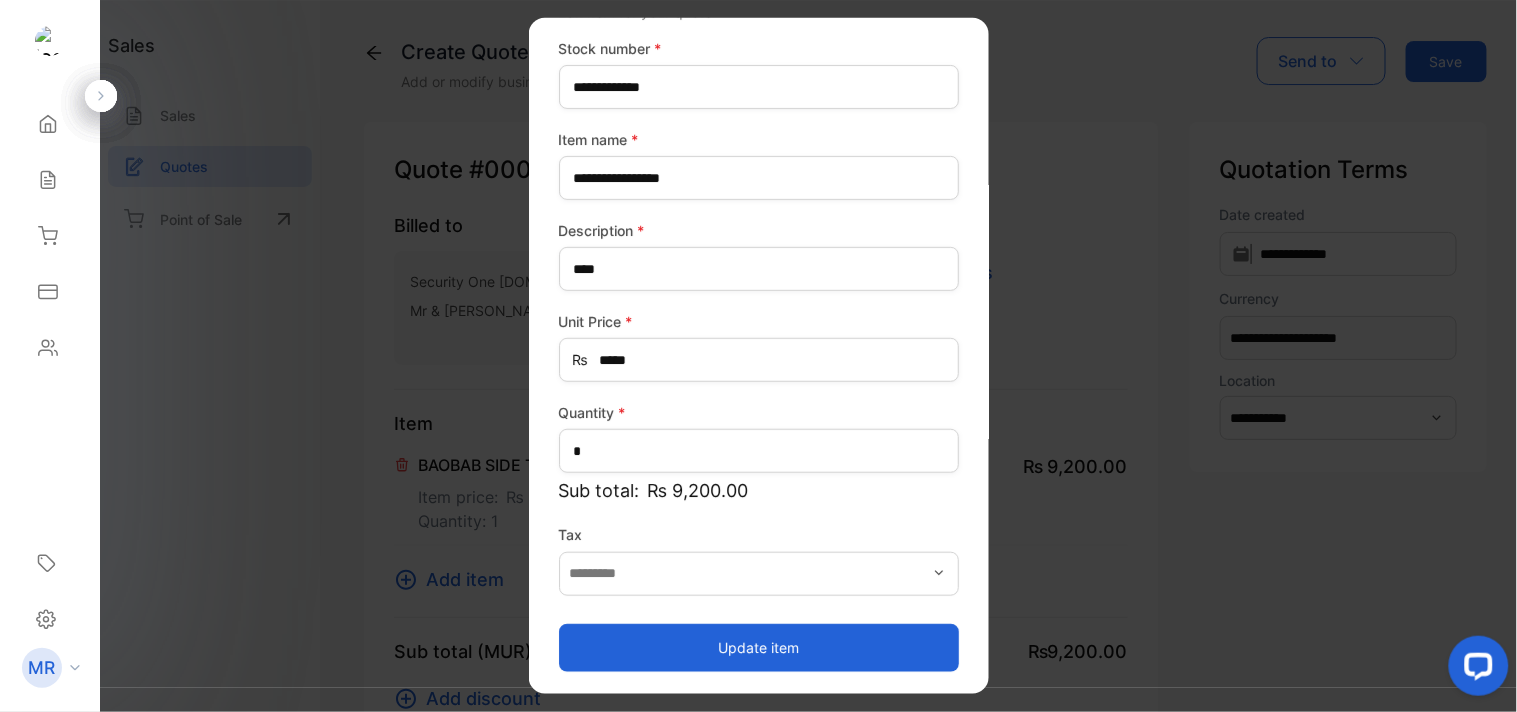 type on "*******" 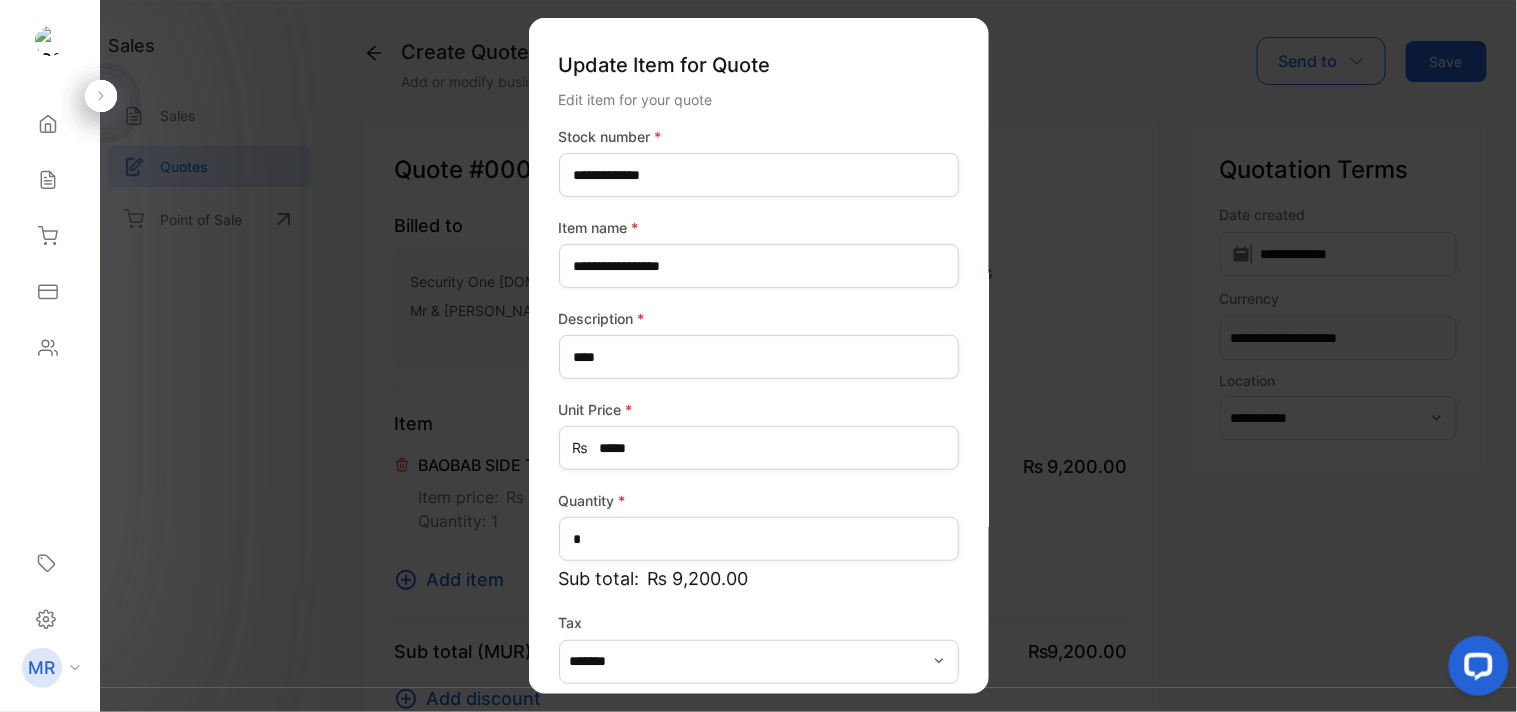 scroll, scrollTop: 88, scrollLeft: 0, axis: vertical 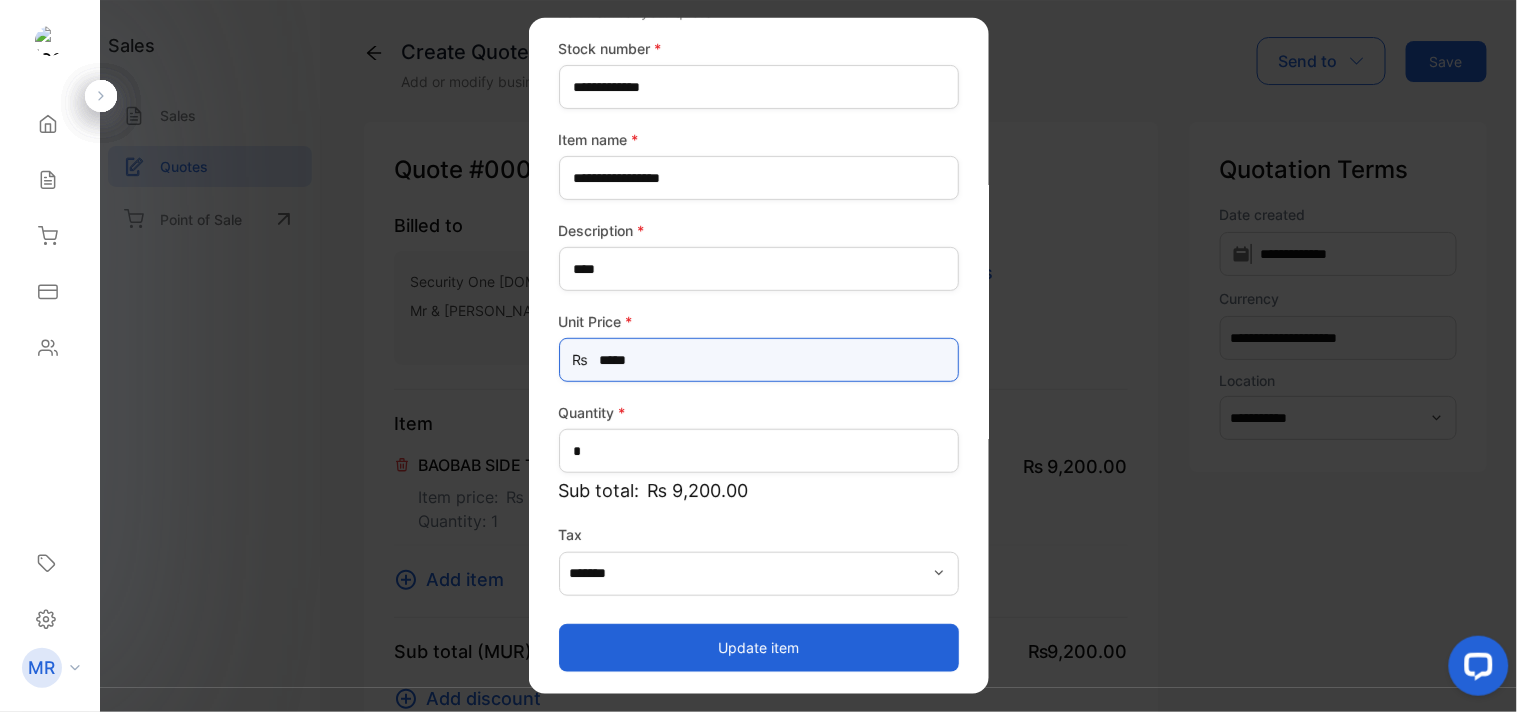 click on "*****" at bounding box center [759, 360] 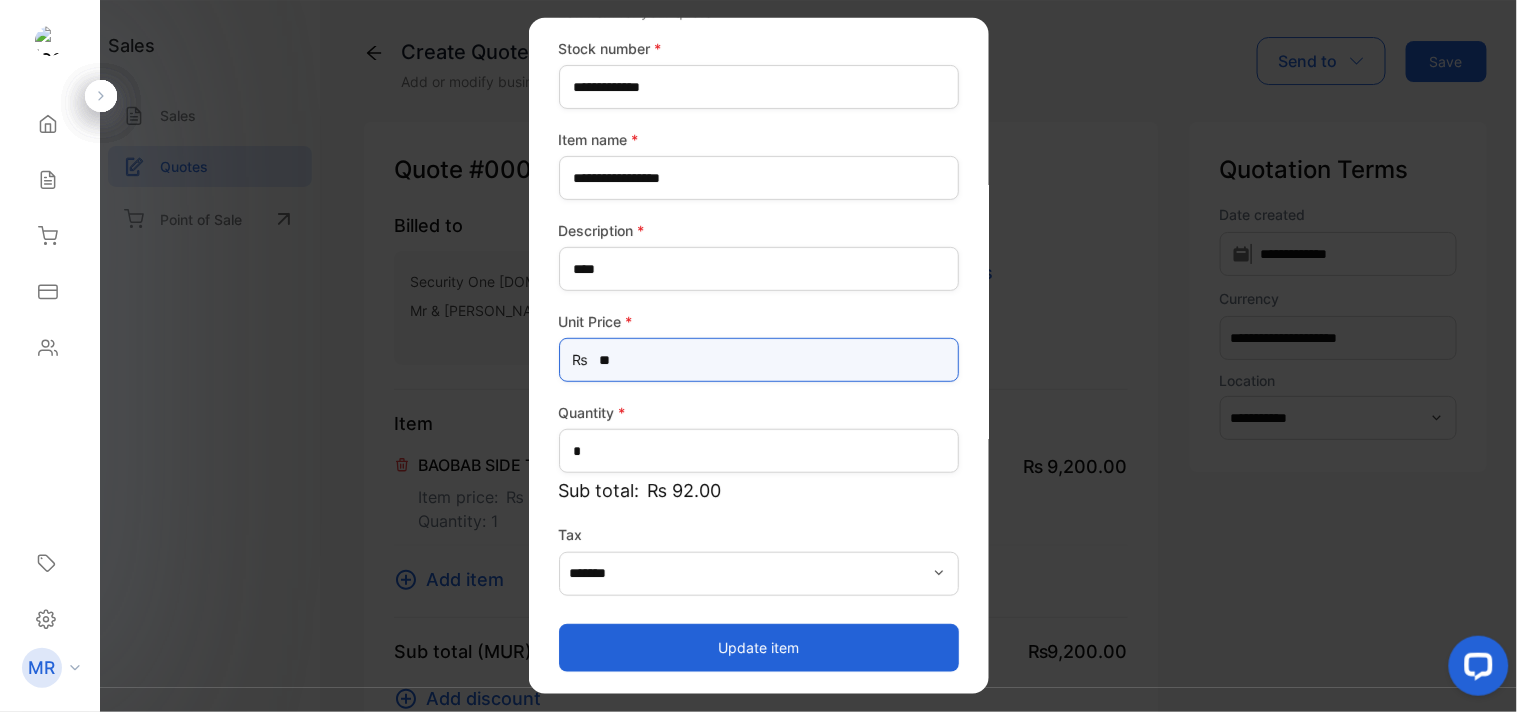 type on "*" 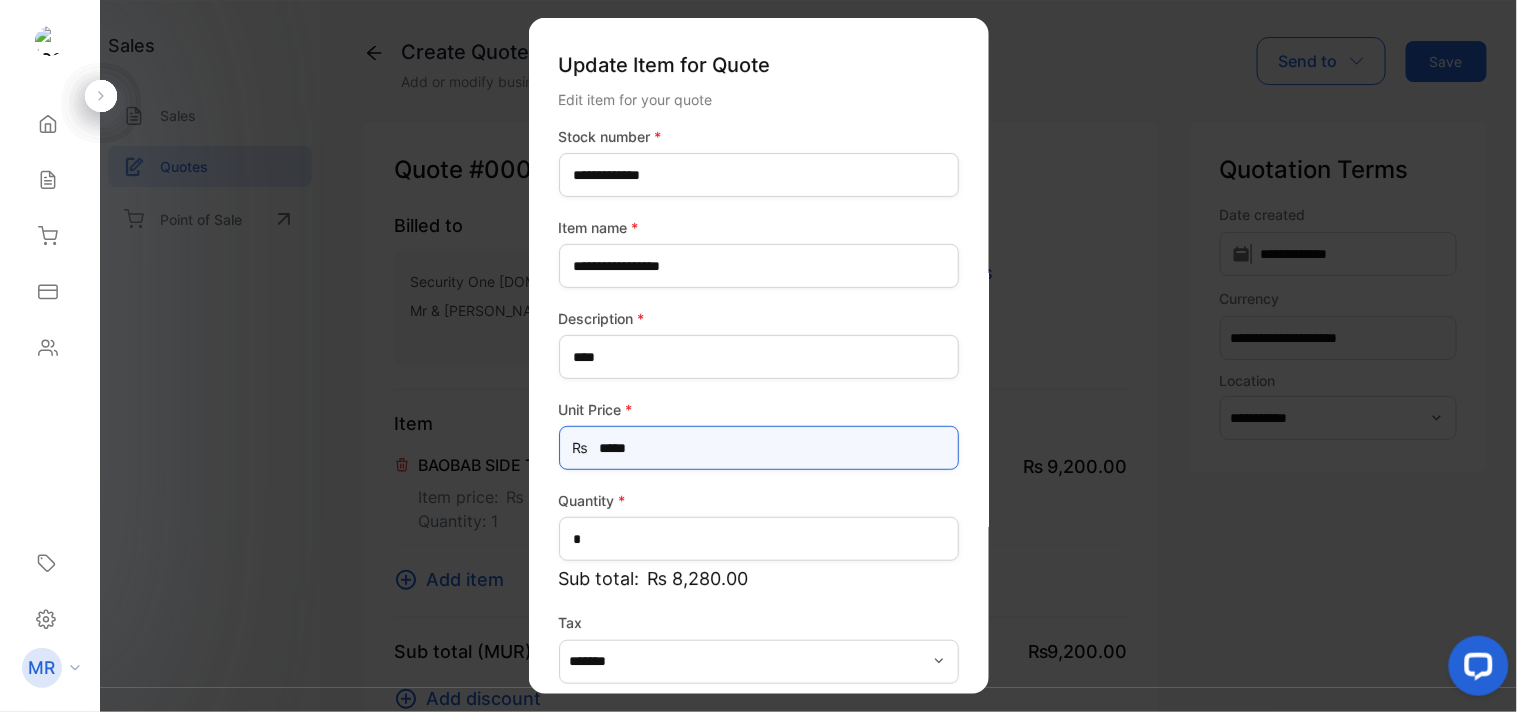scroll, scrollTop: 88, scrollLeft: 0, axis: vertical 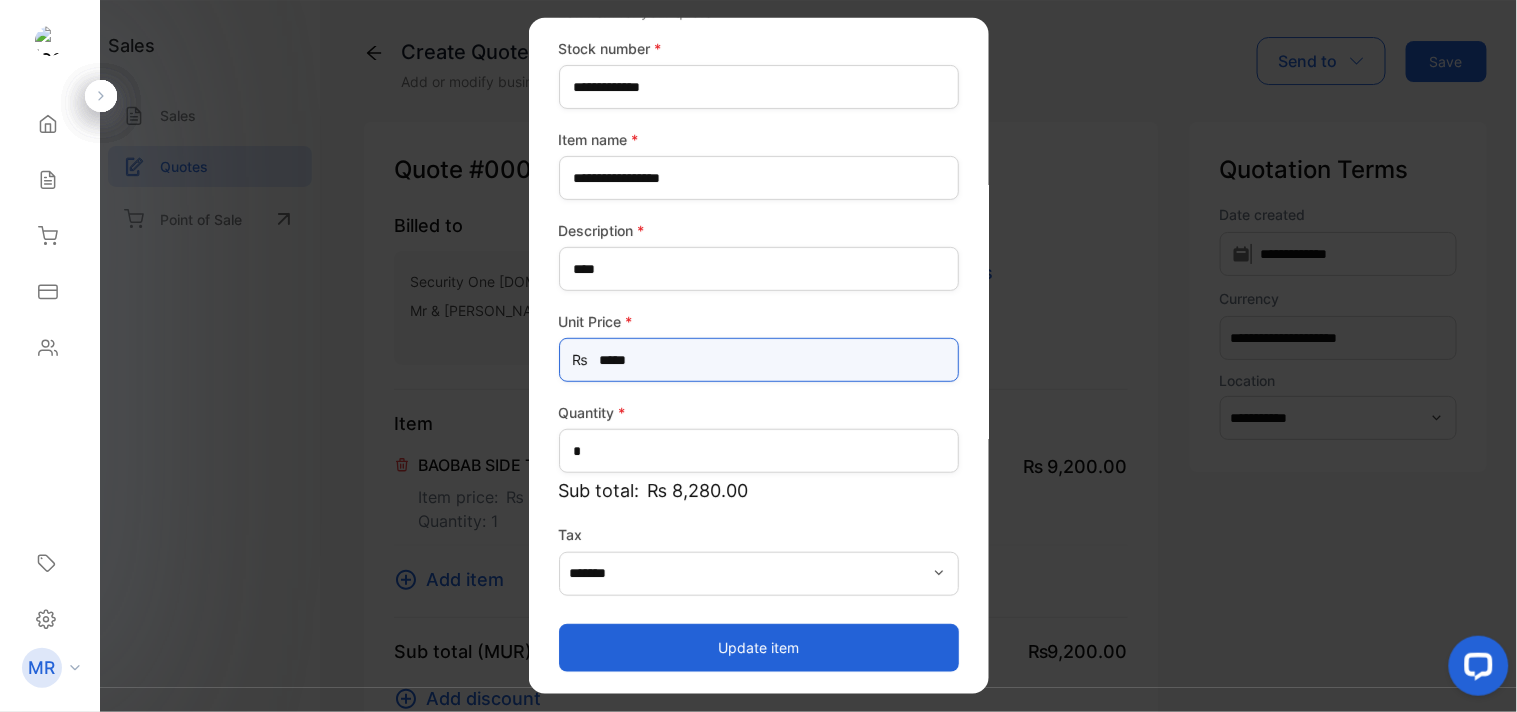 type on "*****" 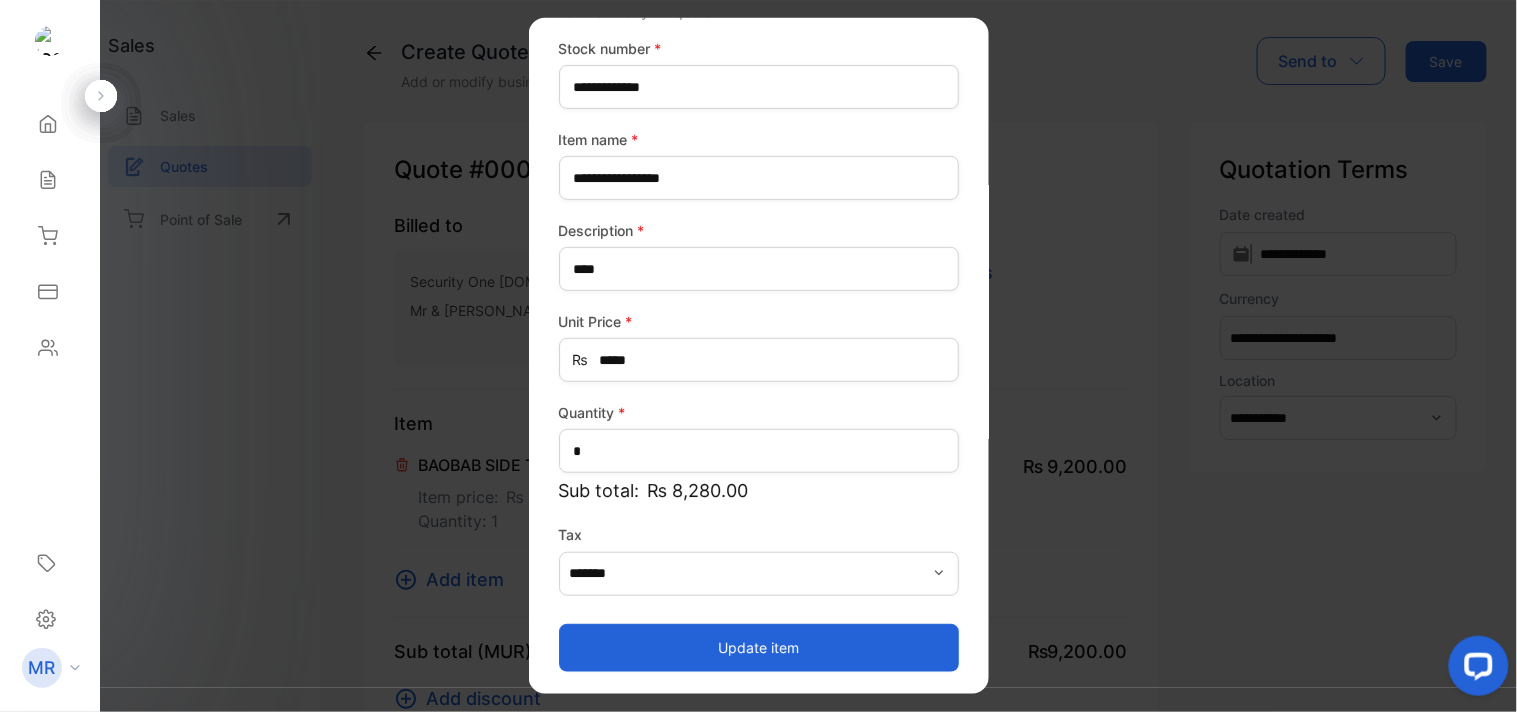 click on "Update item" at bounding box center (759, 647) 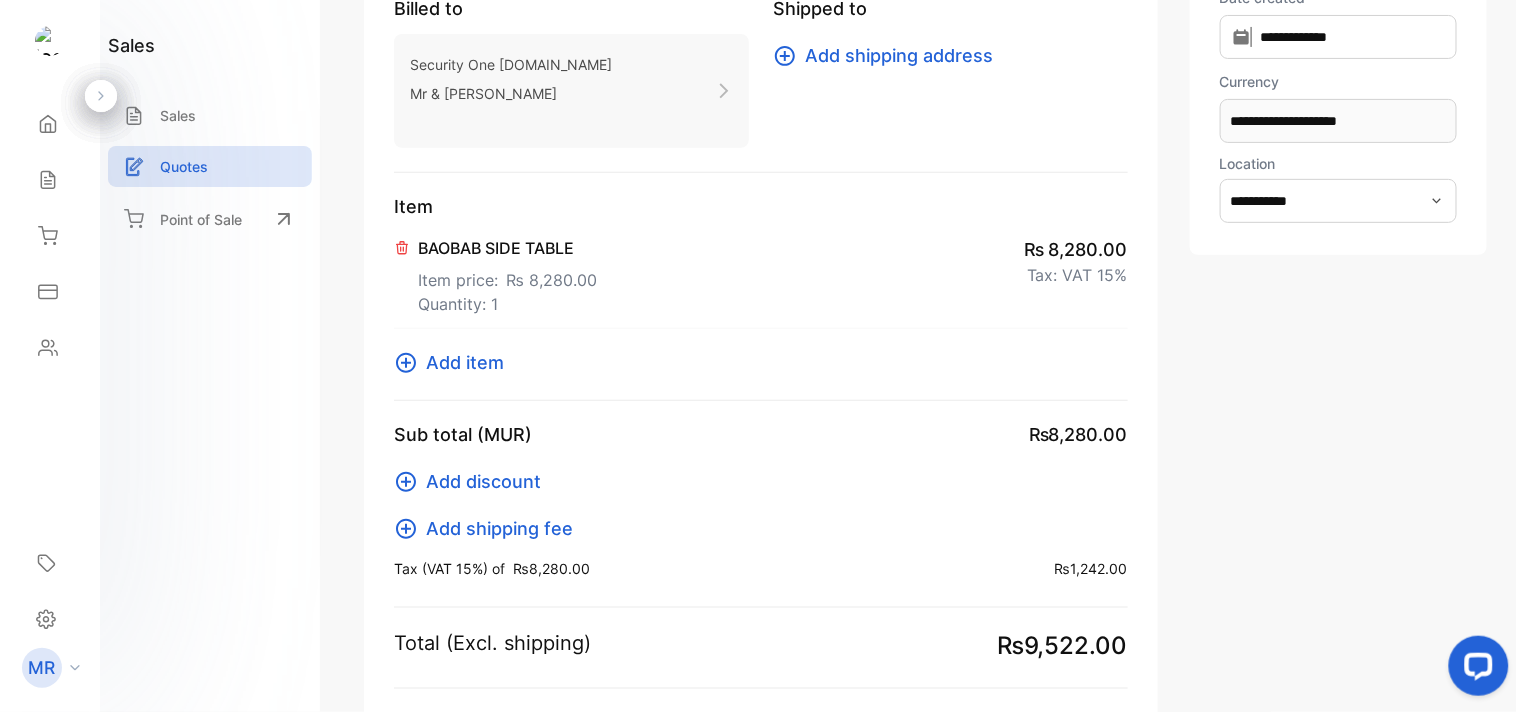 scroll, scrollTop: 218, scrollLeft: 0, axis: vertical 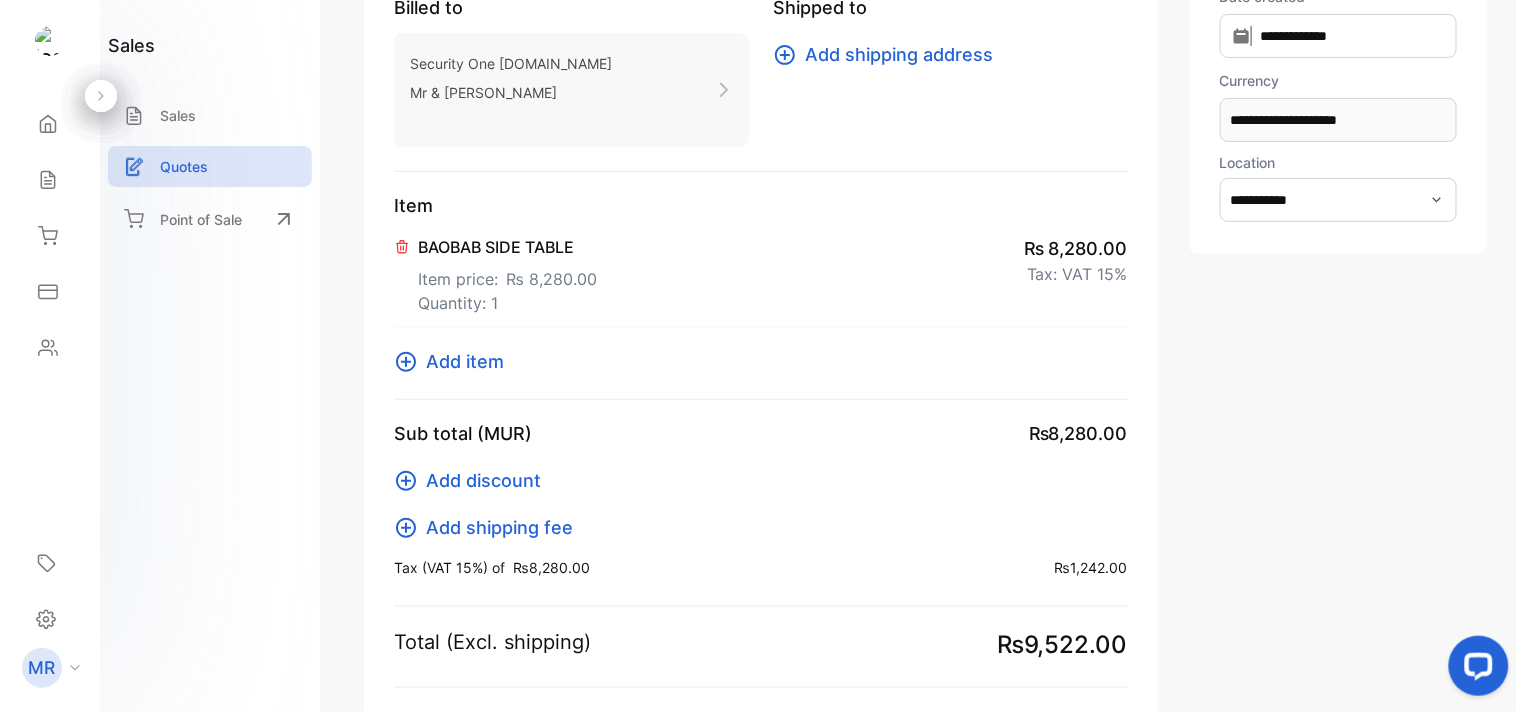 click on "Add item" at bounding box center [465, 361] 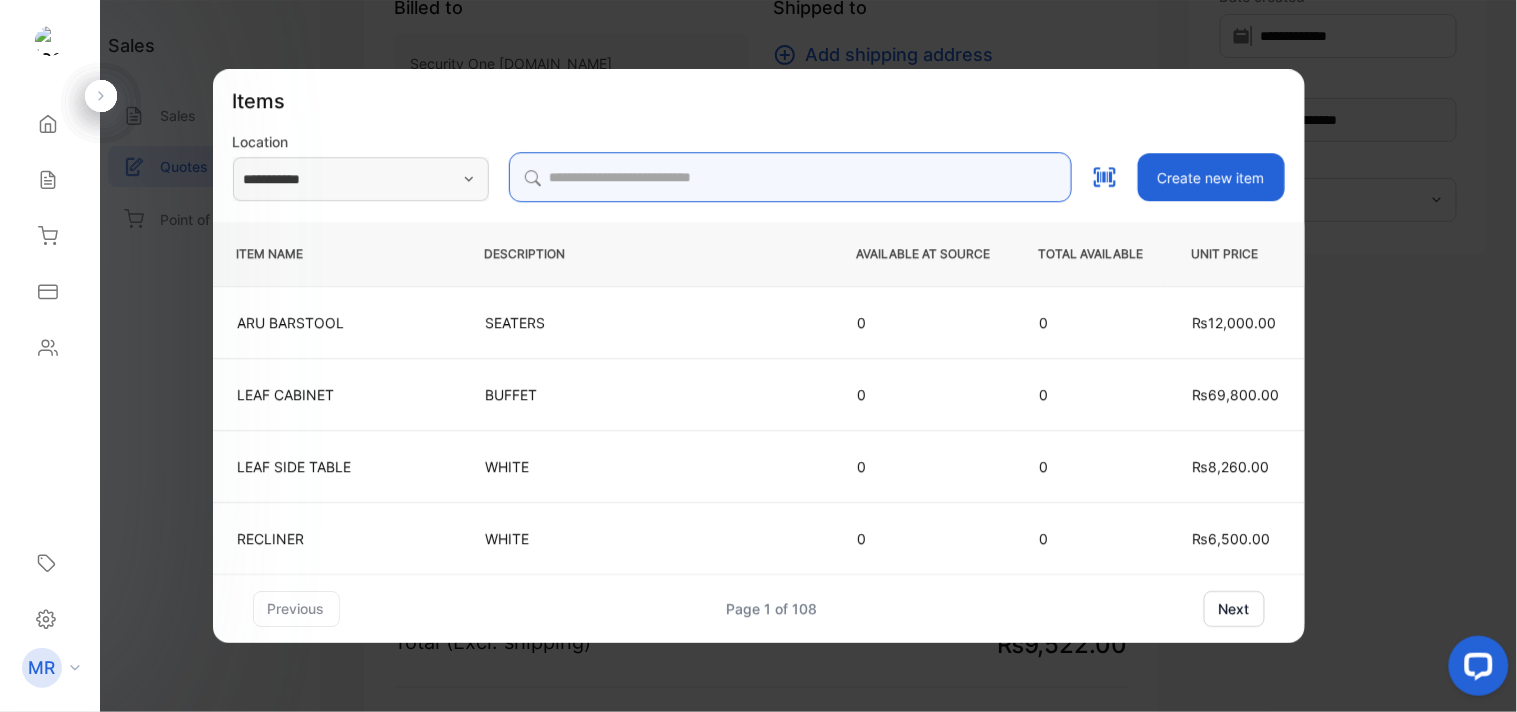 click at bounding box center [790, 177] 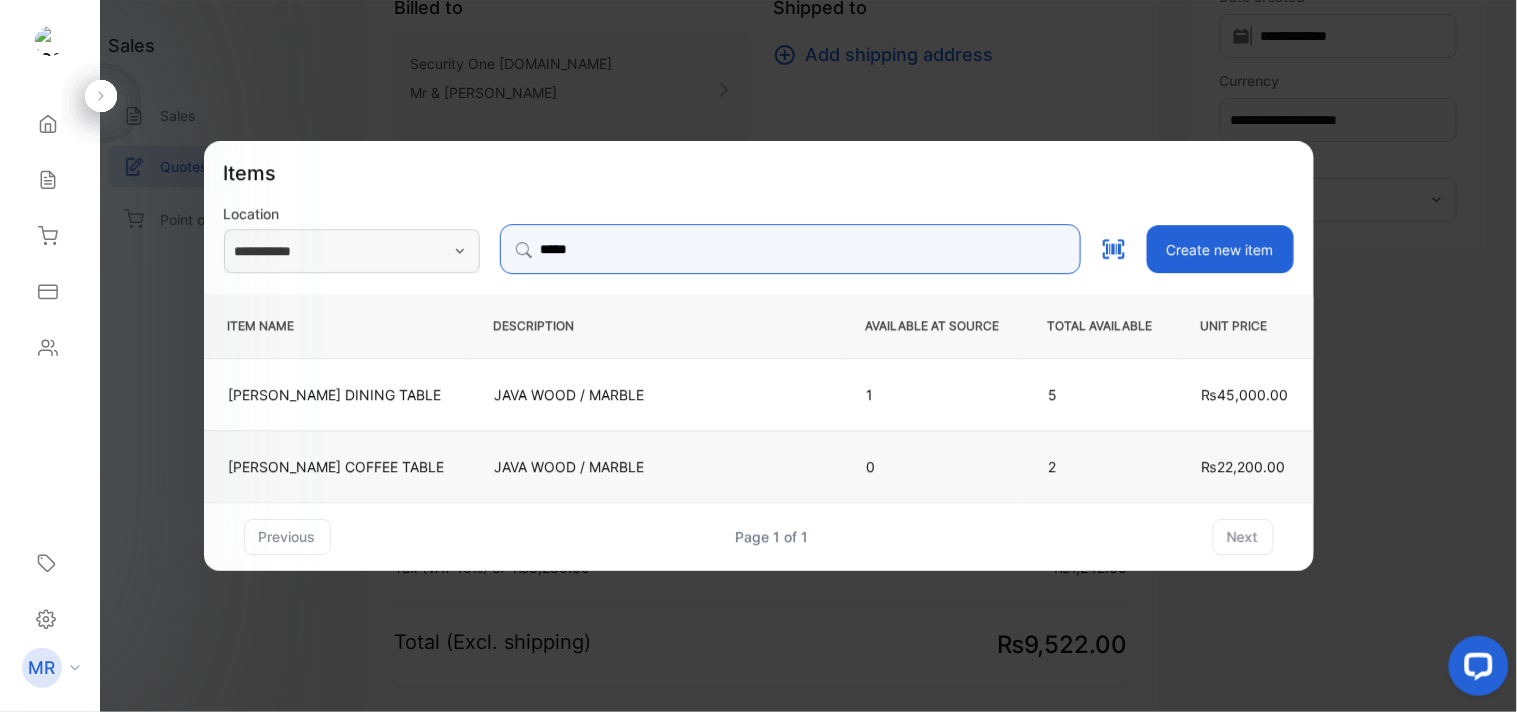 type on "*****" 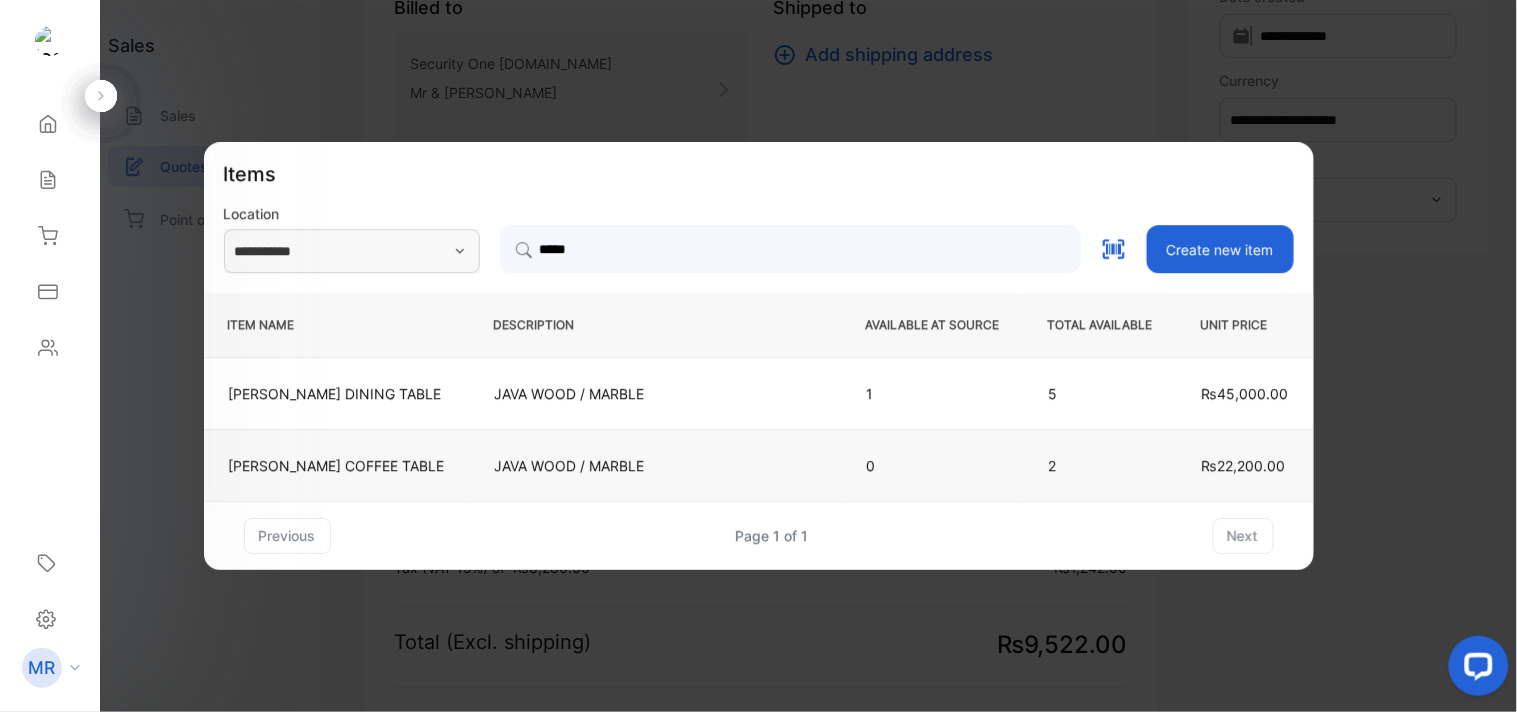 click on "JAVA WOOD / MARBLE" at bounding box center (656, 465) 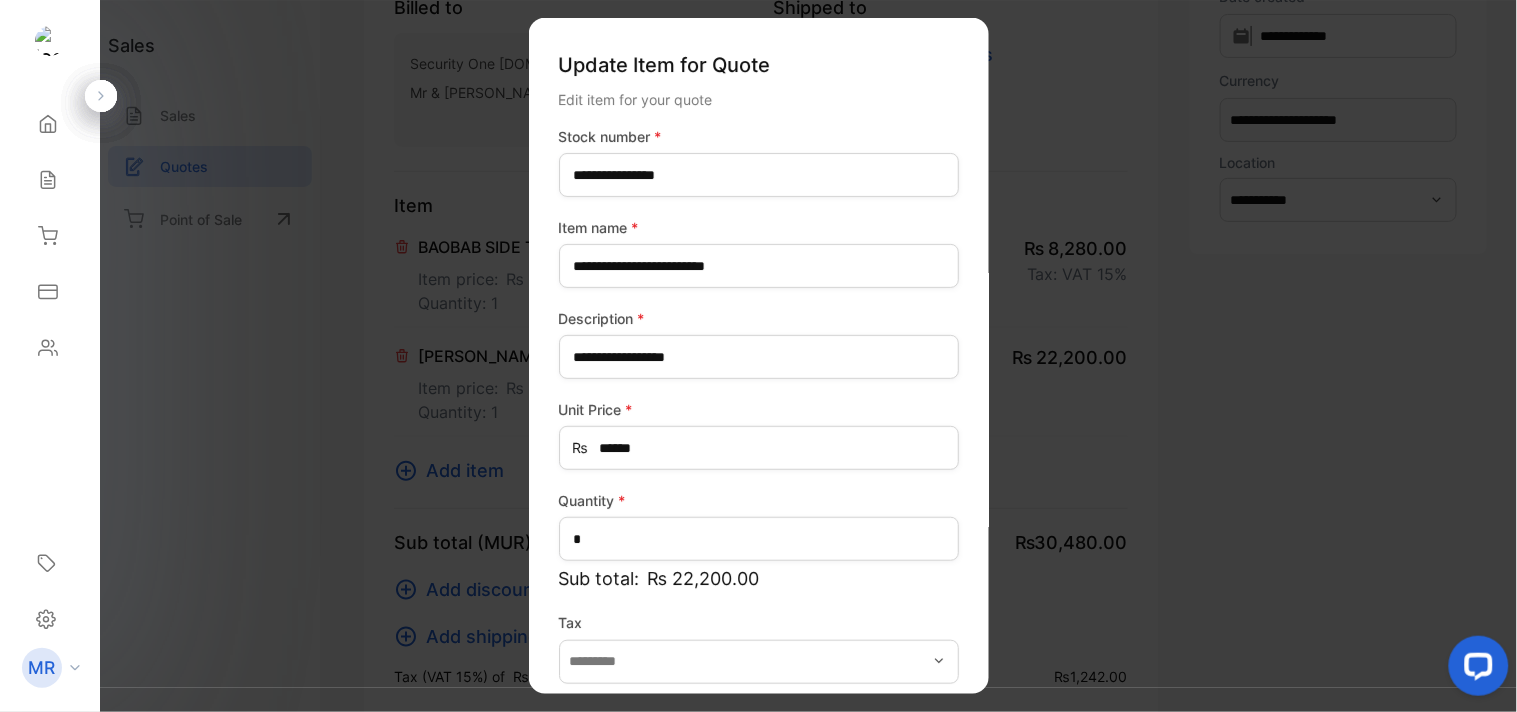 scroll, scrollTop: 88, scrollLeft: 0, axis: vertical 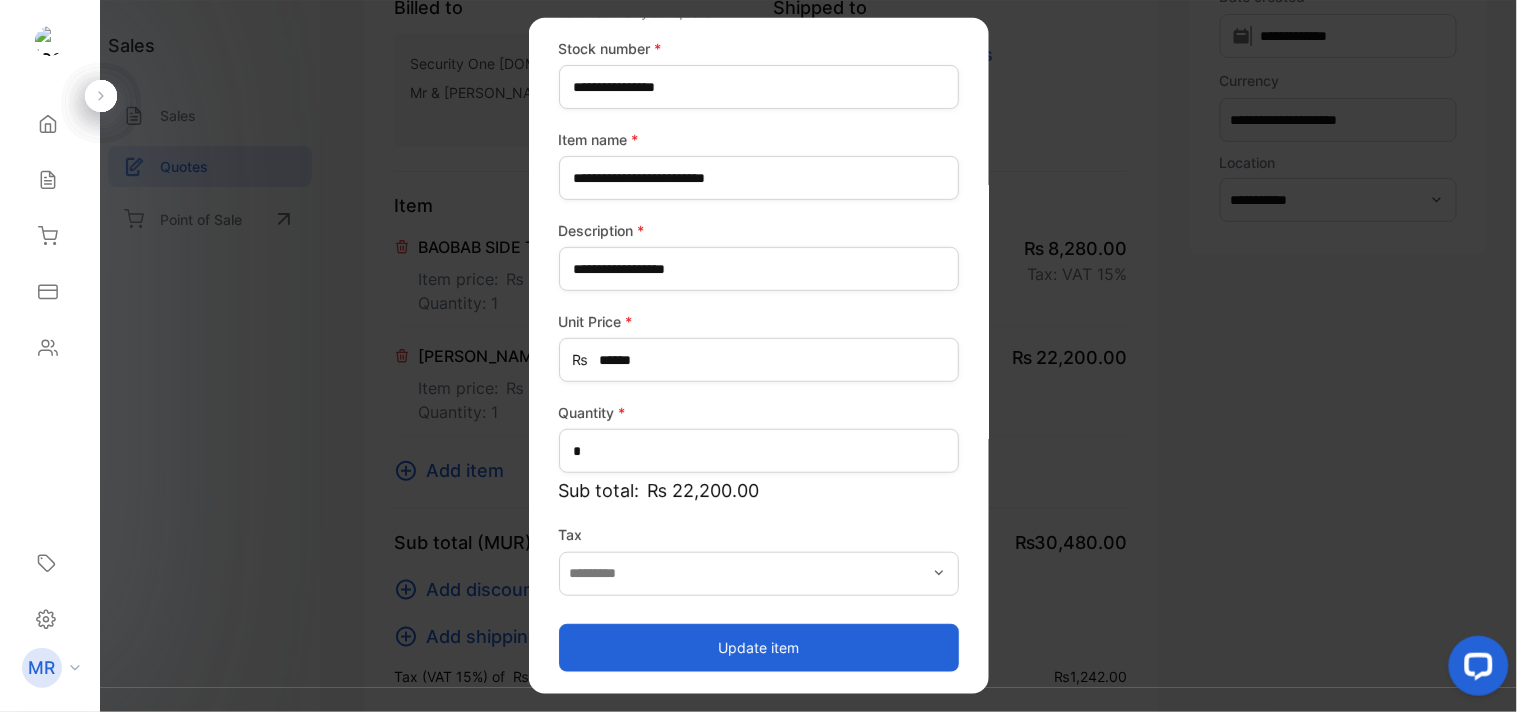 type on "*******" 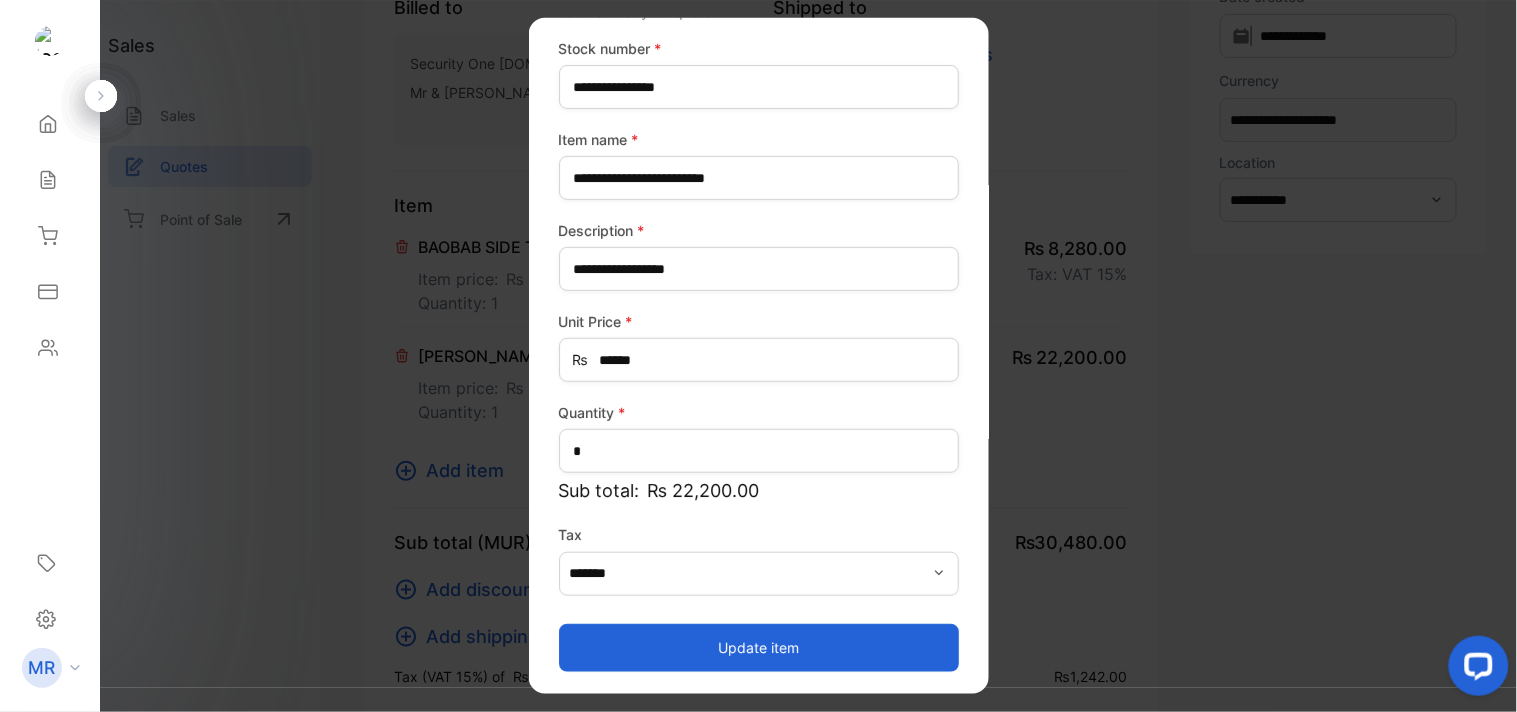 scroll, scrollTop: 0, scrollLeft: 0, axis: both 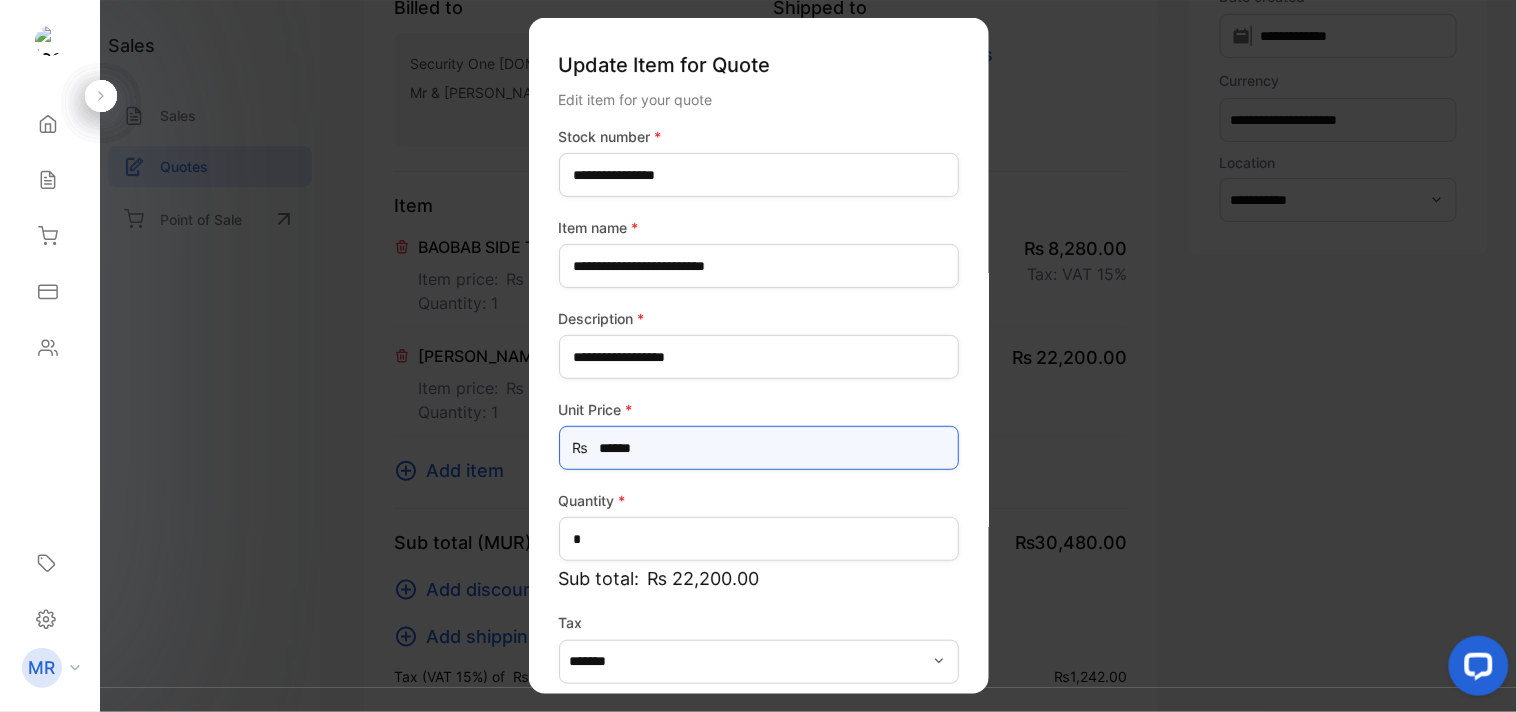 click on "******" at bounding box center (759, 448) 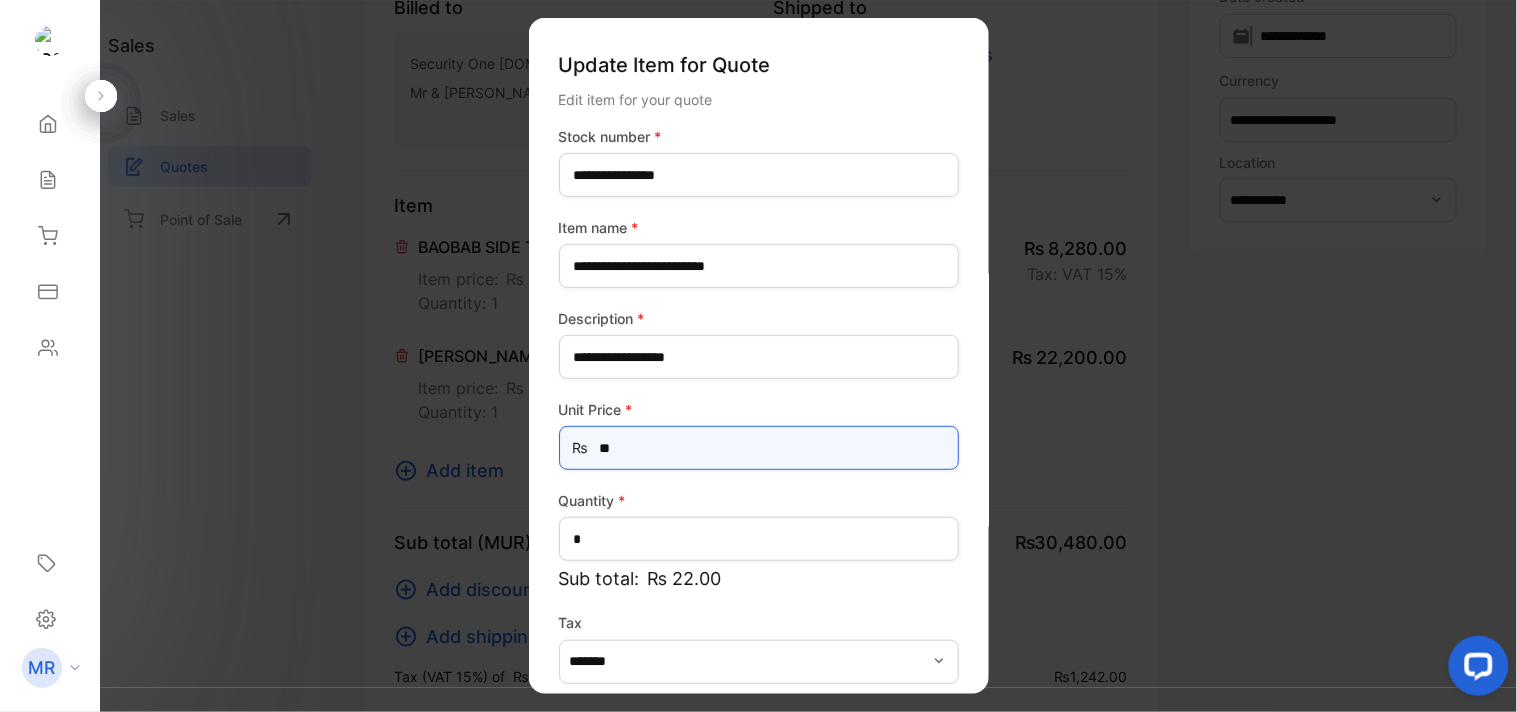 type on "*" 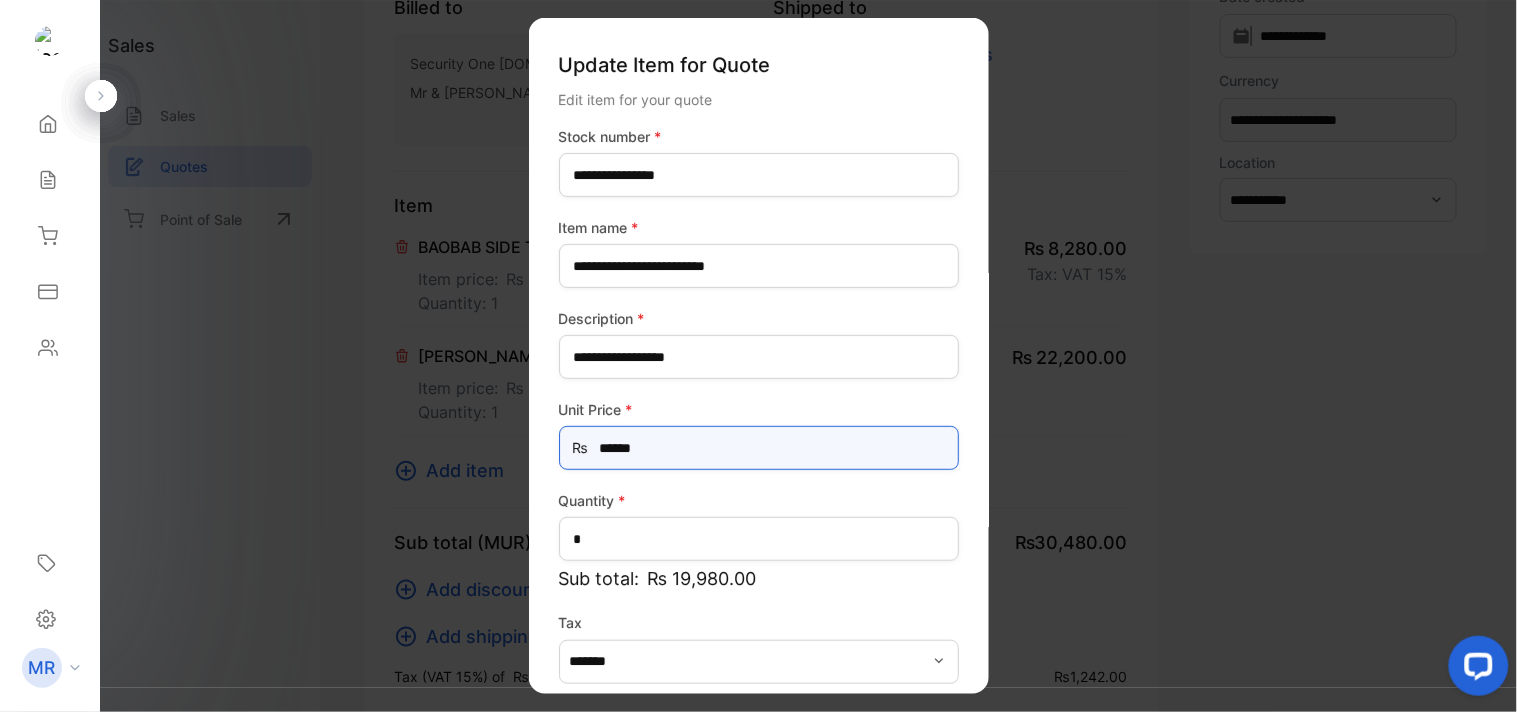 scroll, scrollTop: 88, scrollLeft: 0, axis: vertical 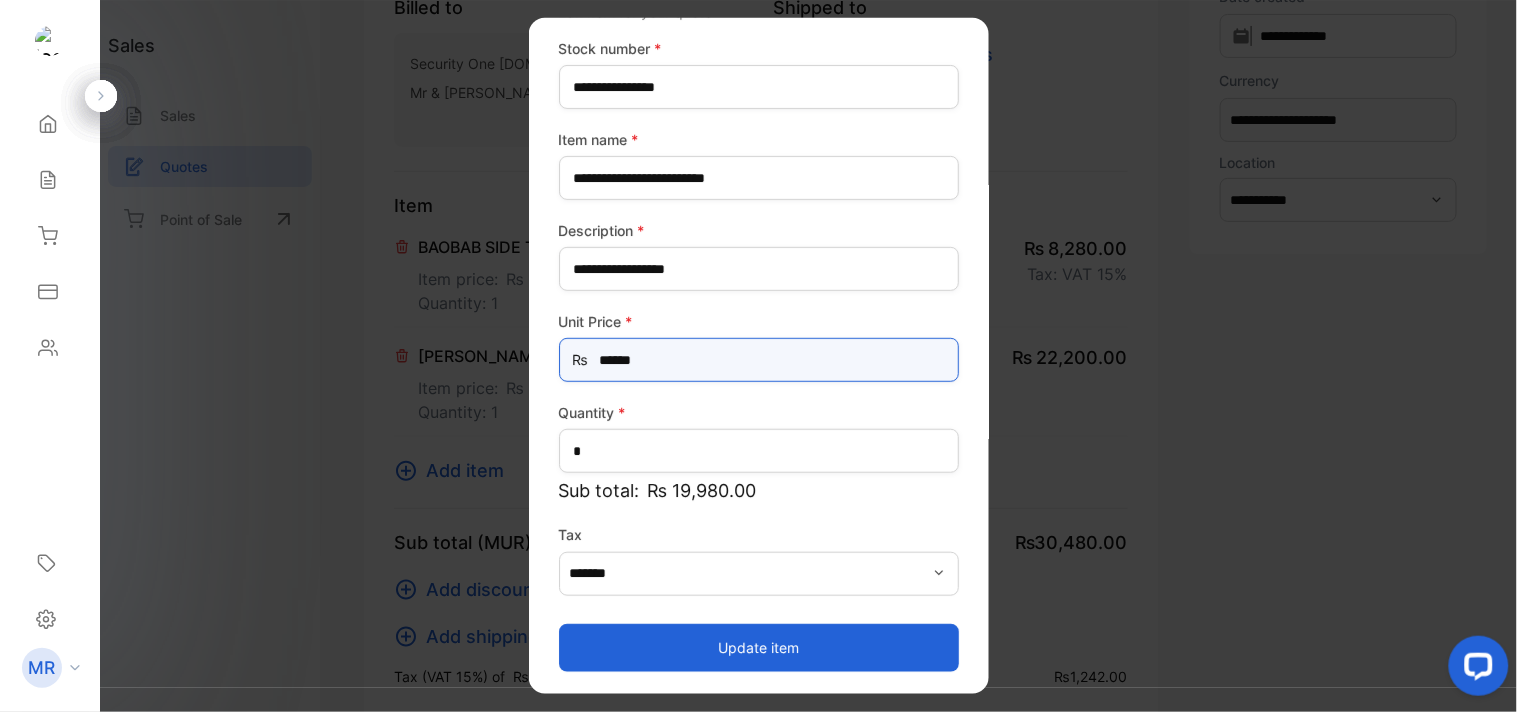 click on "******" at bounding box center [759, 360] 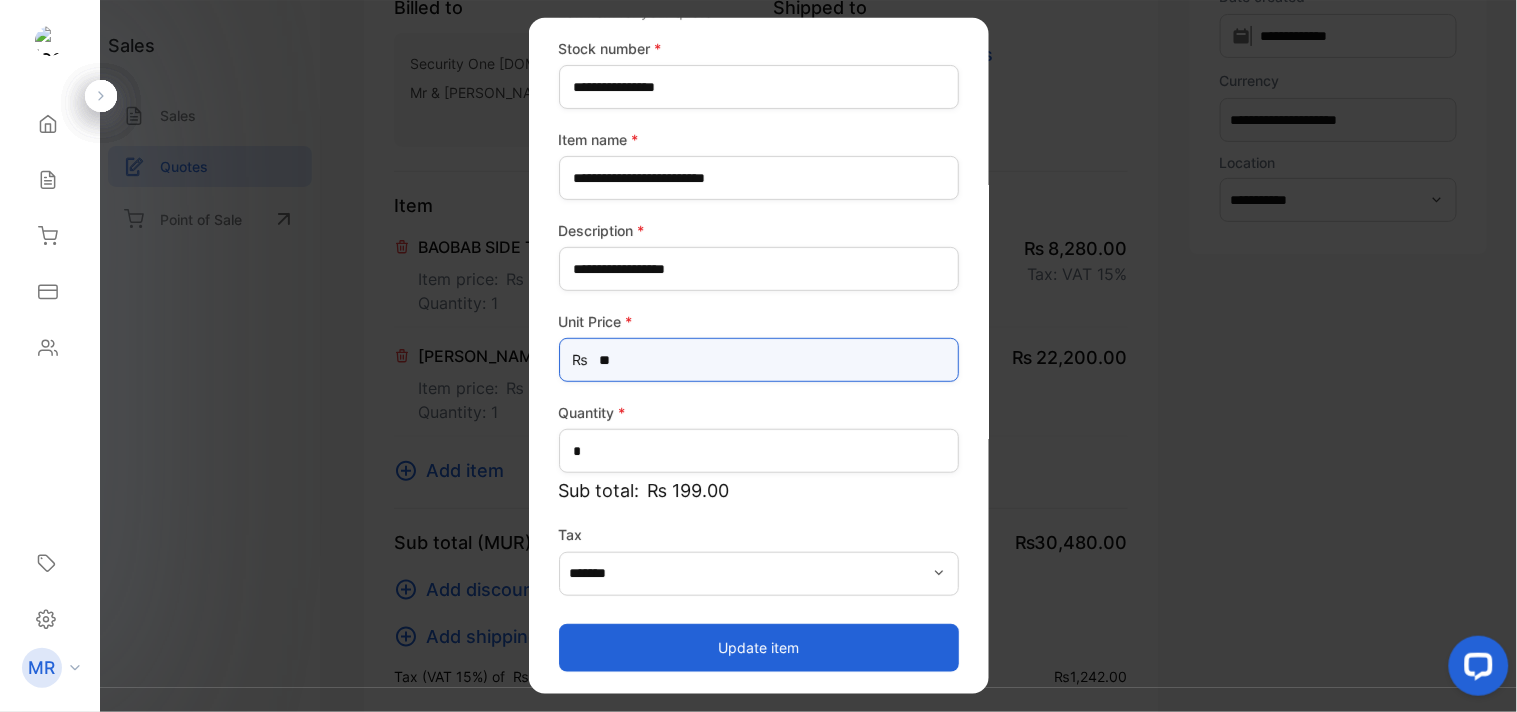 type on "*" 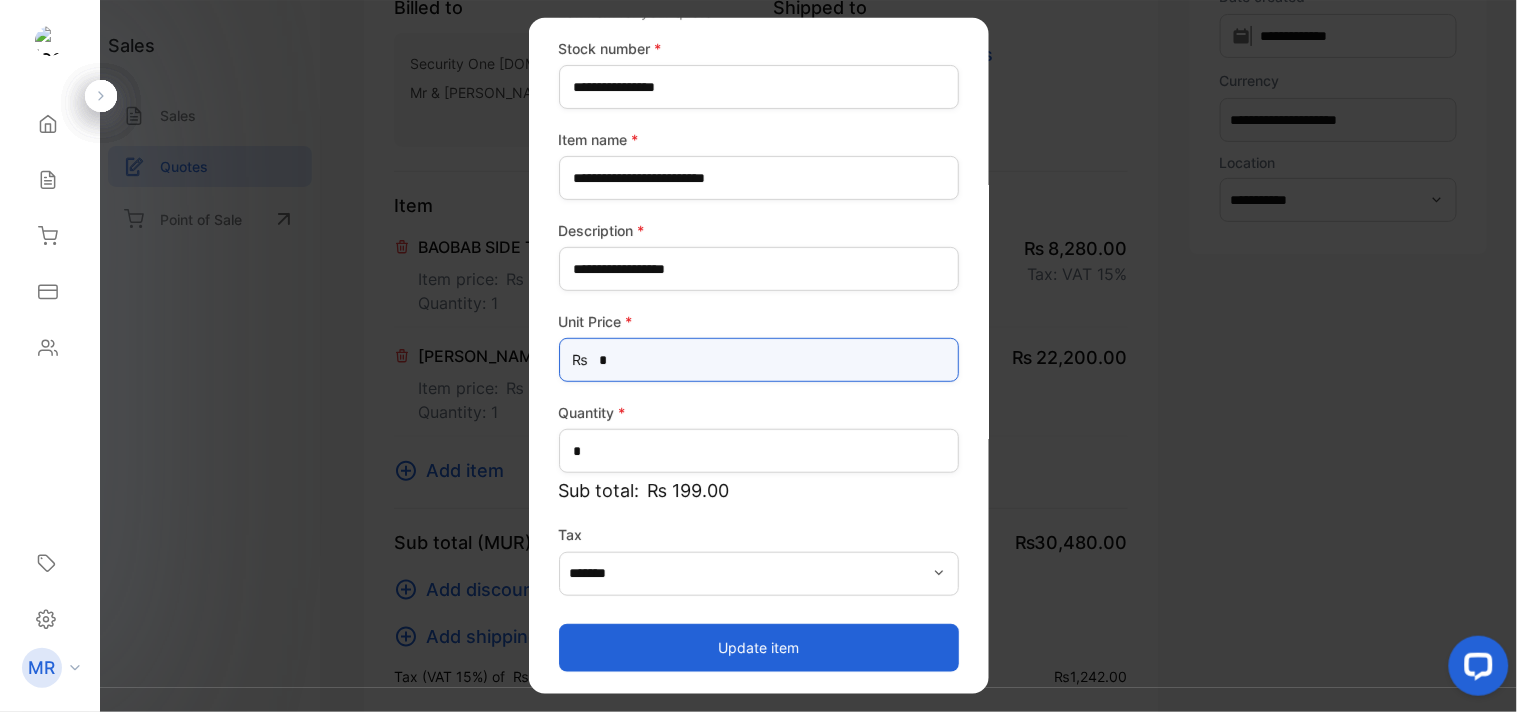 type 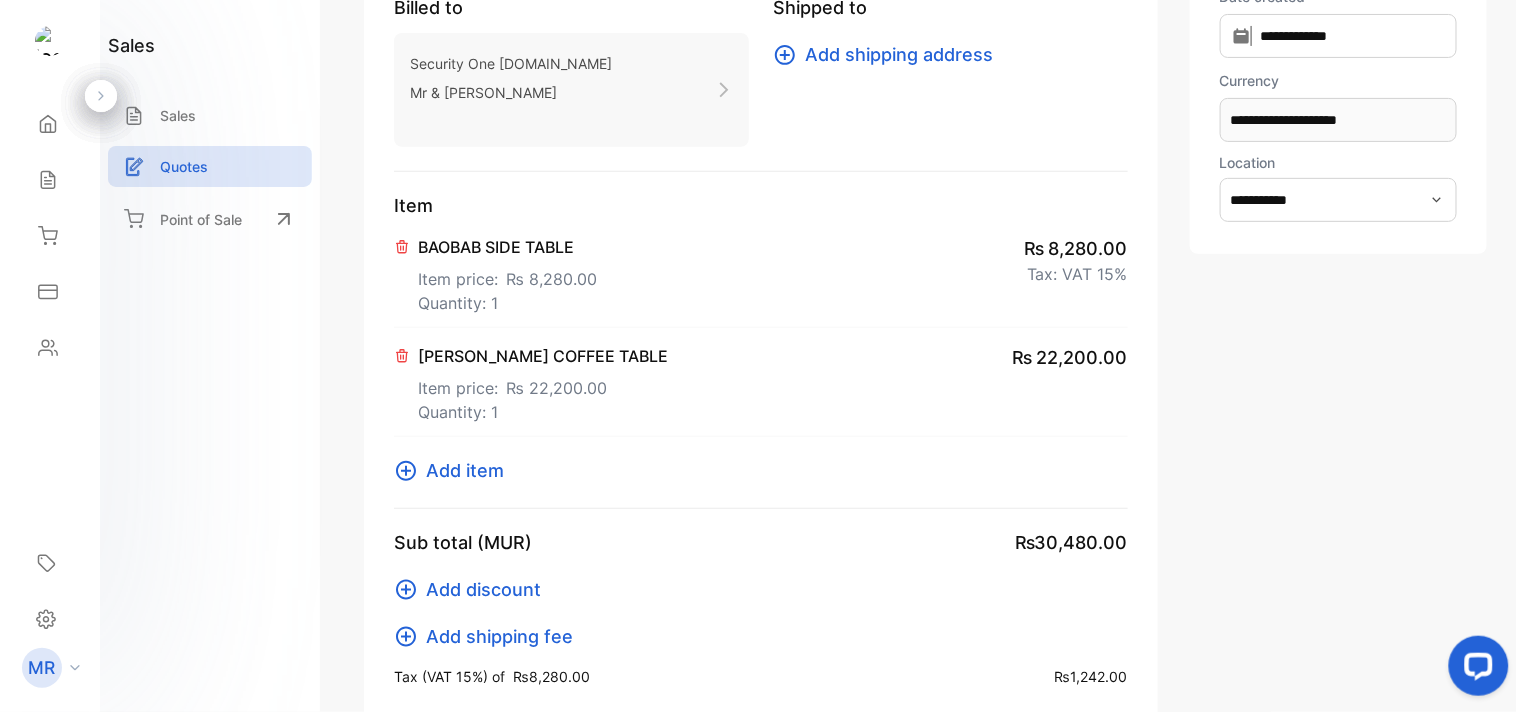 click 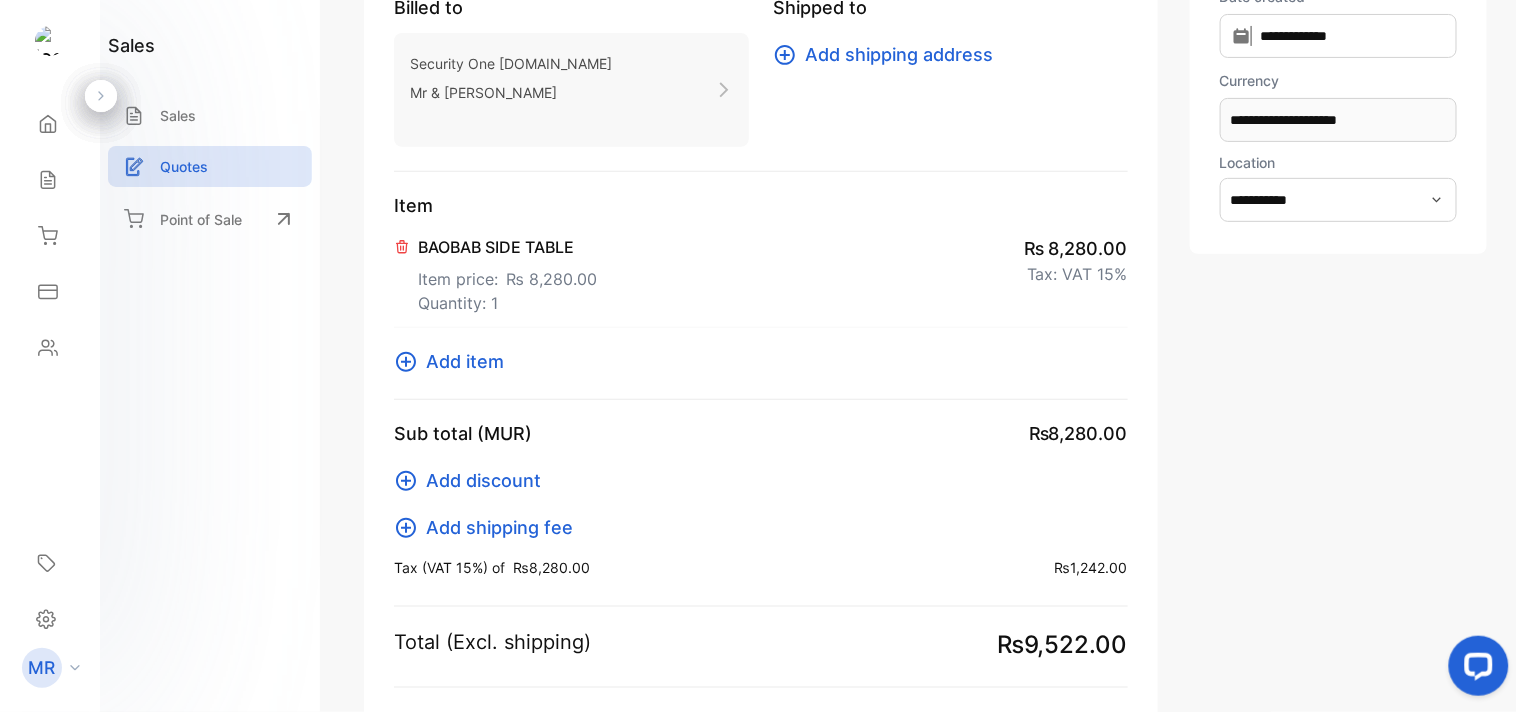 click on "Add item" at bounding box center (465, 361) 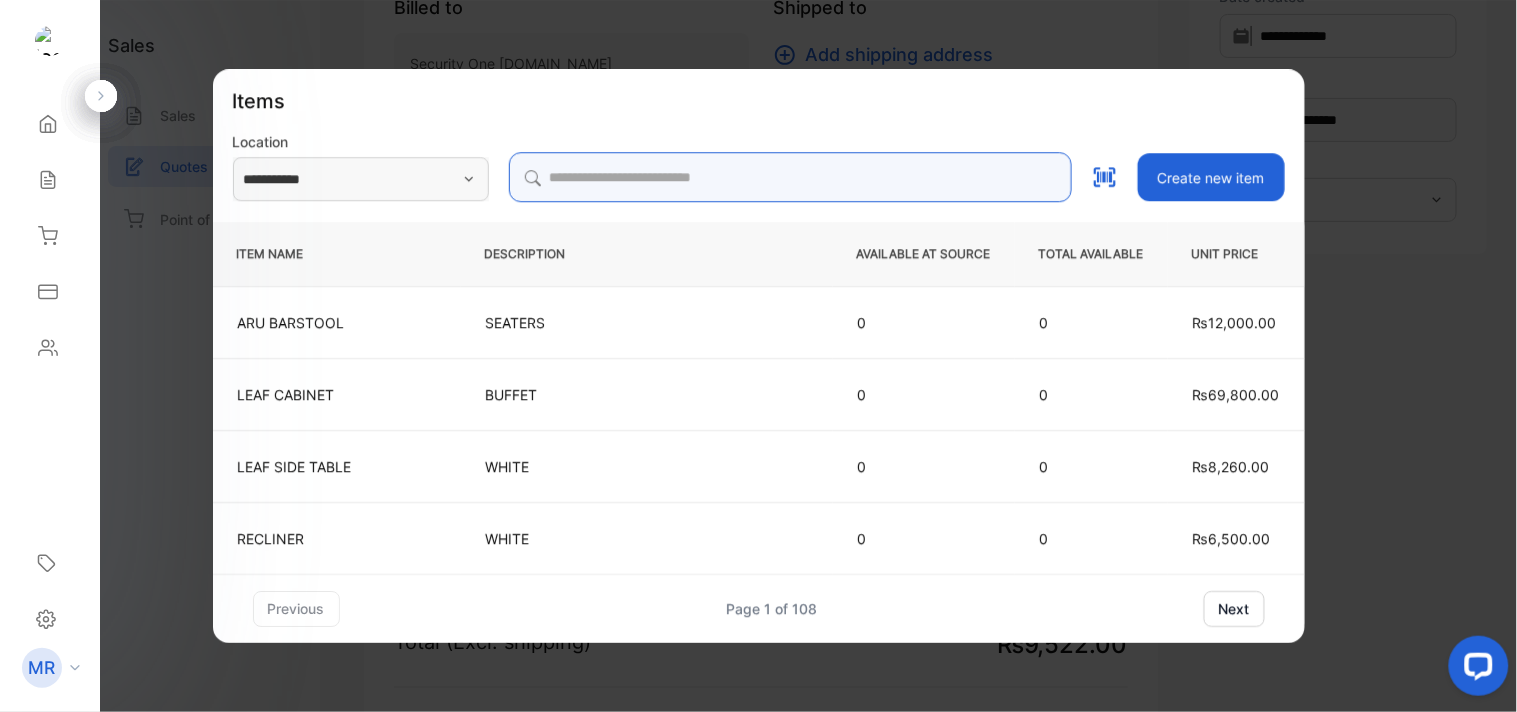 click at bounding box center (790, 177) 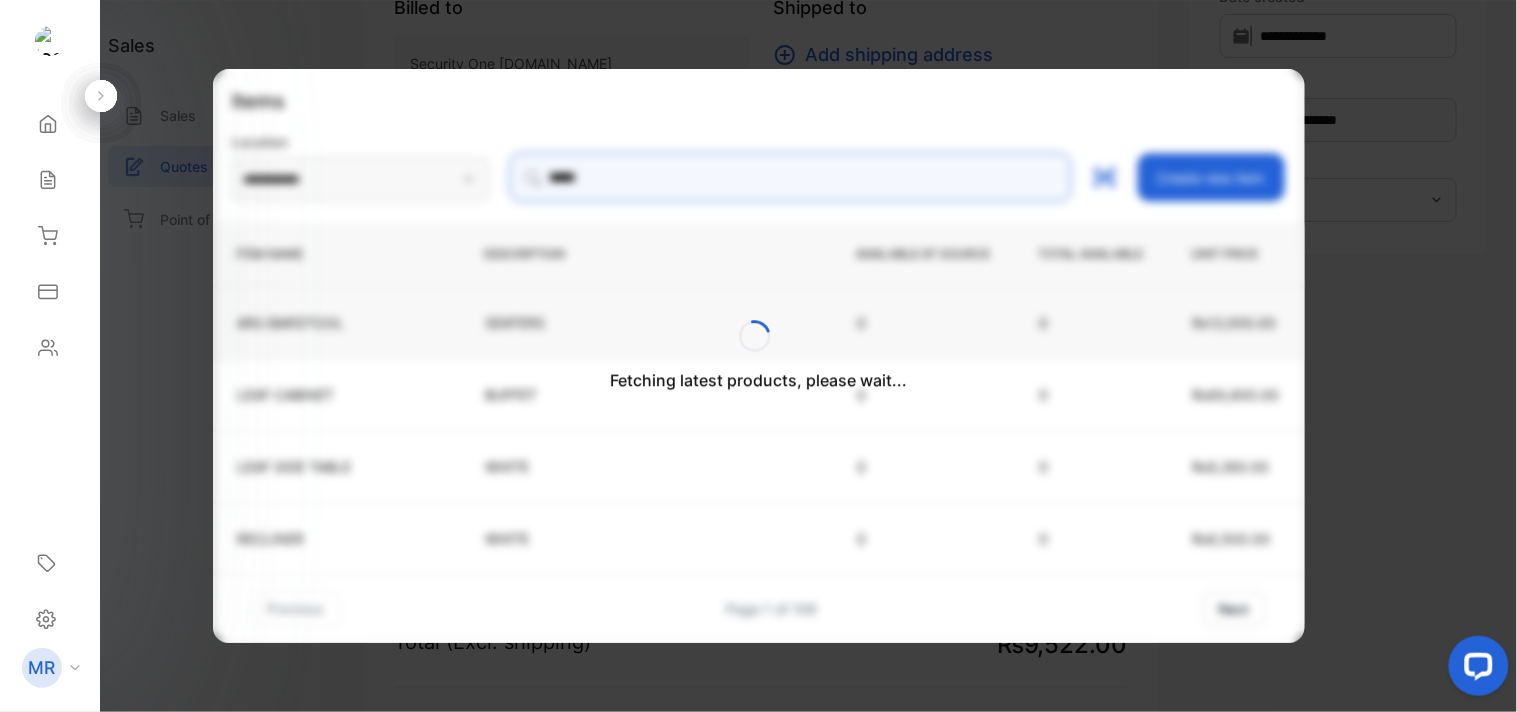 type on "**********" 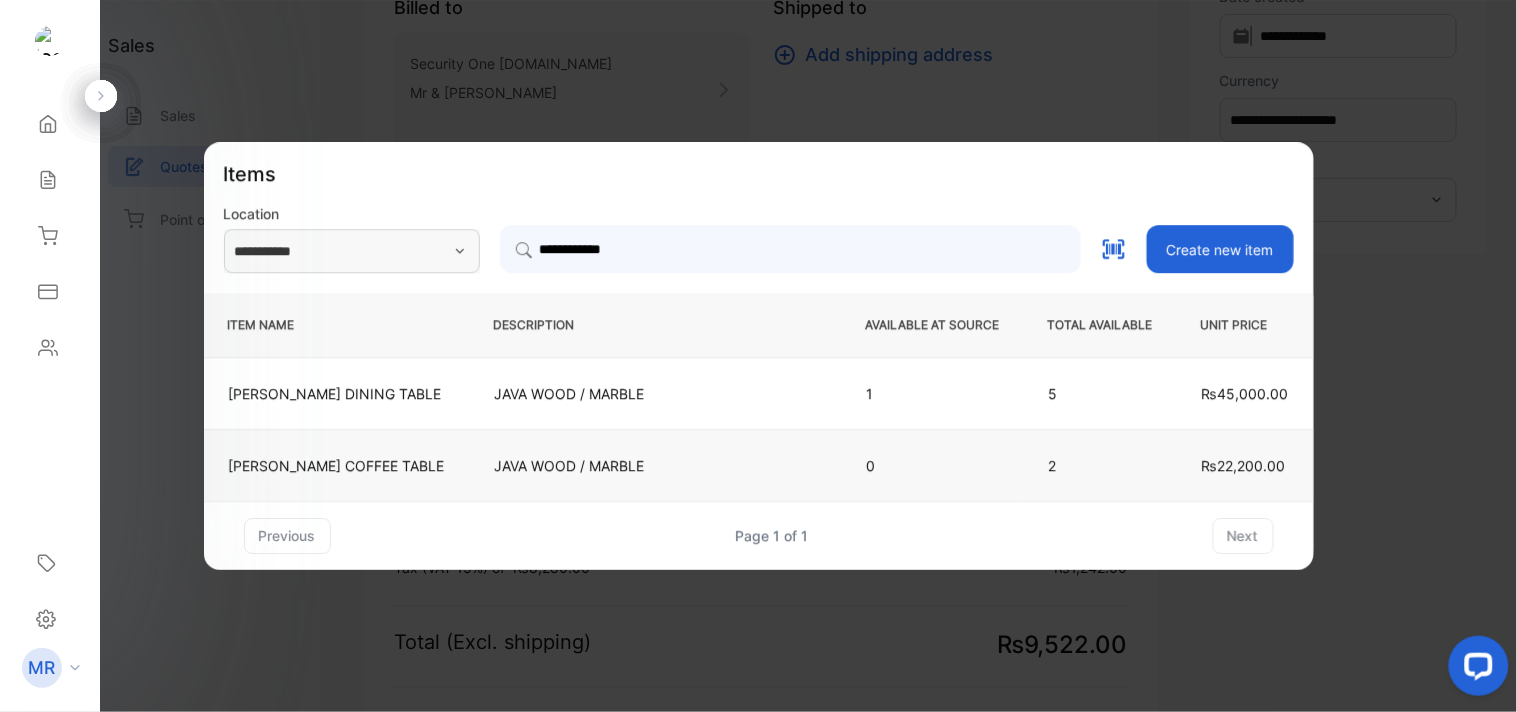 click on "JAVA WOOD / MARBLE" at bounding box center [656, 465] 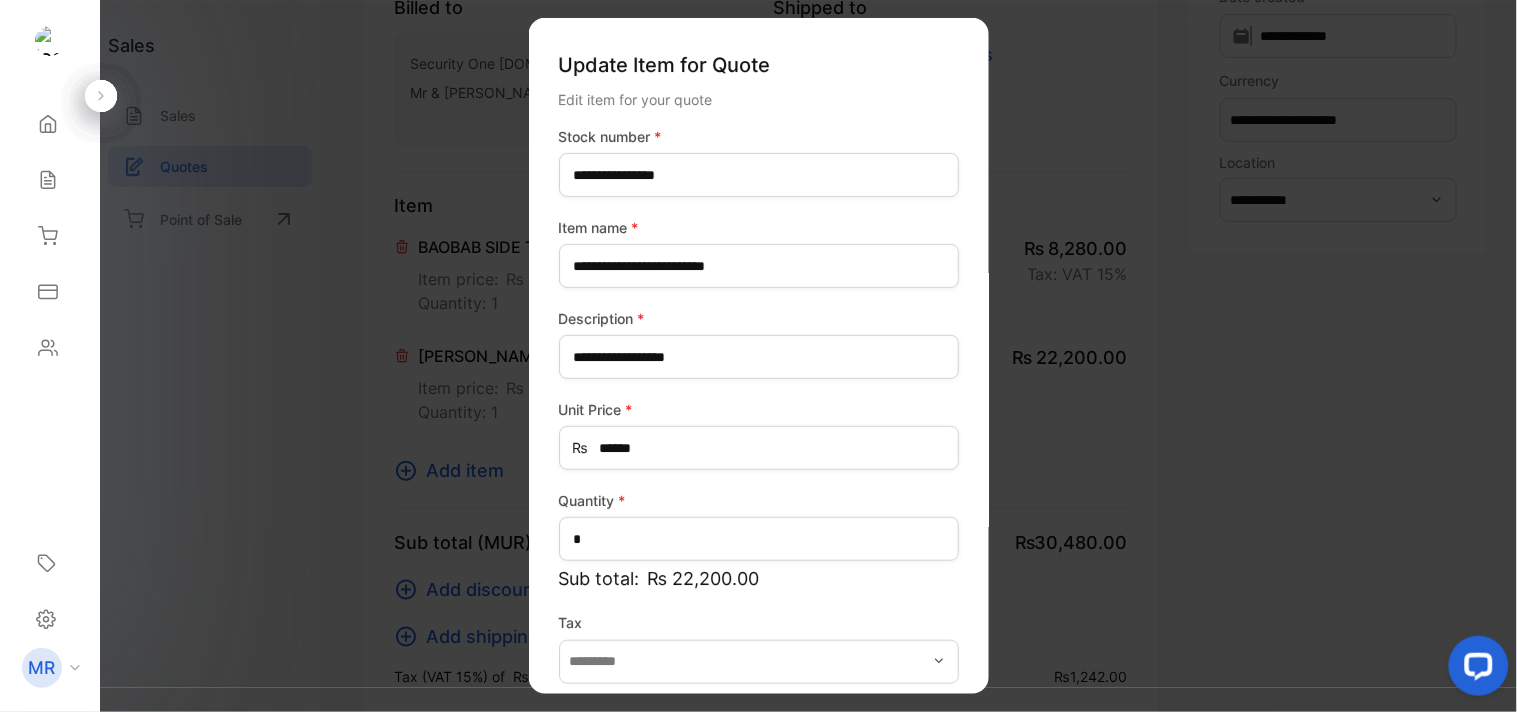 scroll, scrollTop: 88, scrollLeft: 0, axis: vertical 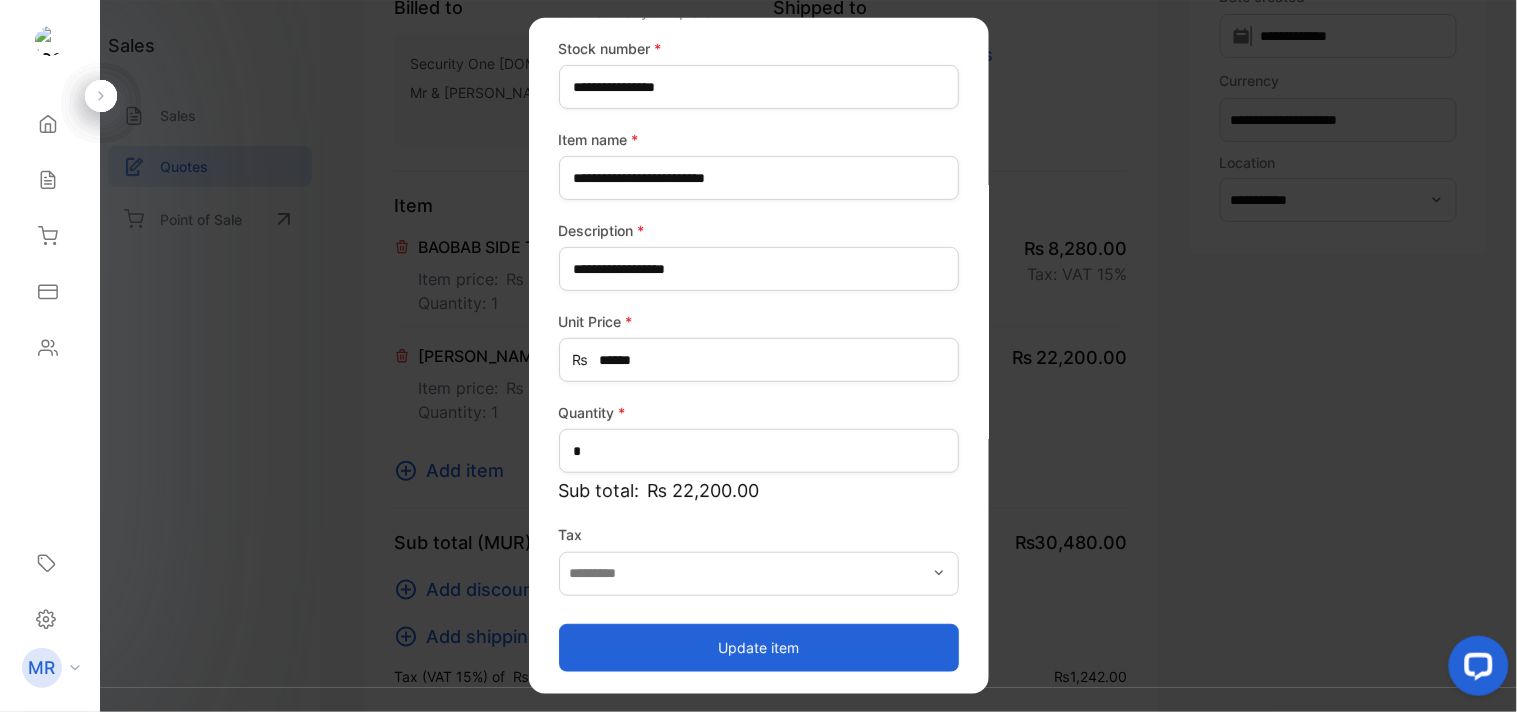 type on "*******" 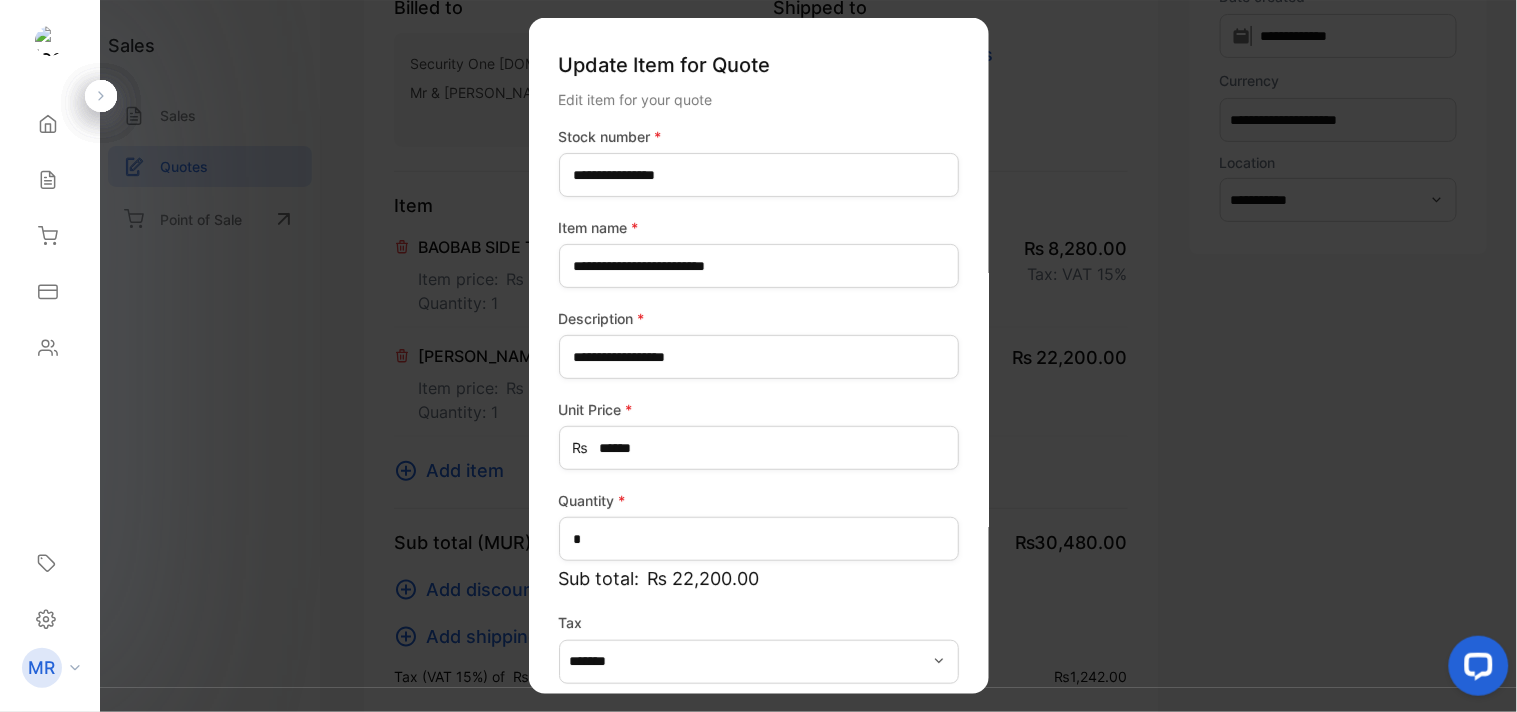 scroll, scrollTop: 88, scrollLeft: 0, axis: vertical 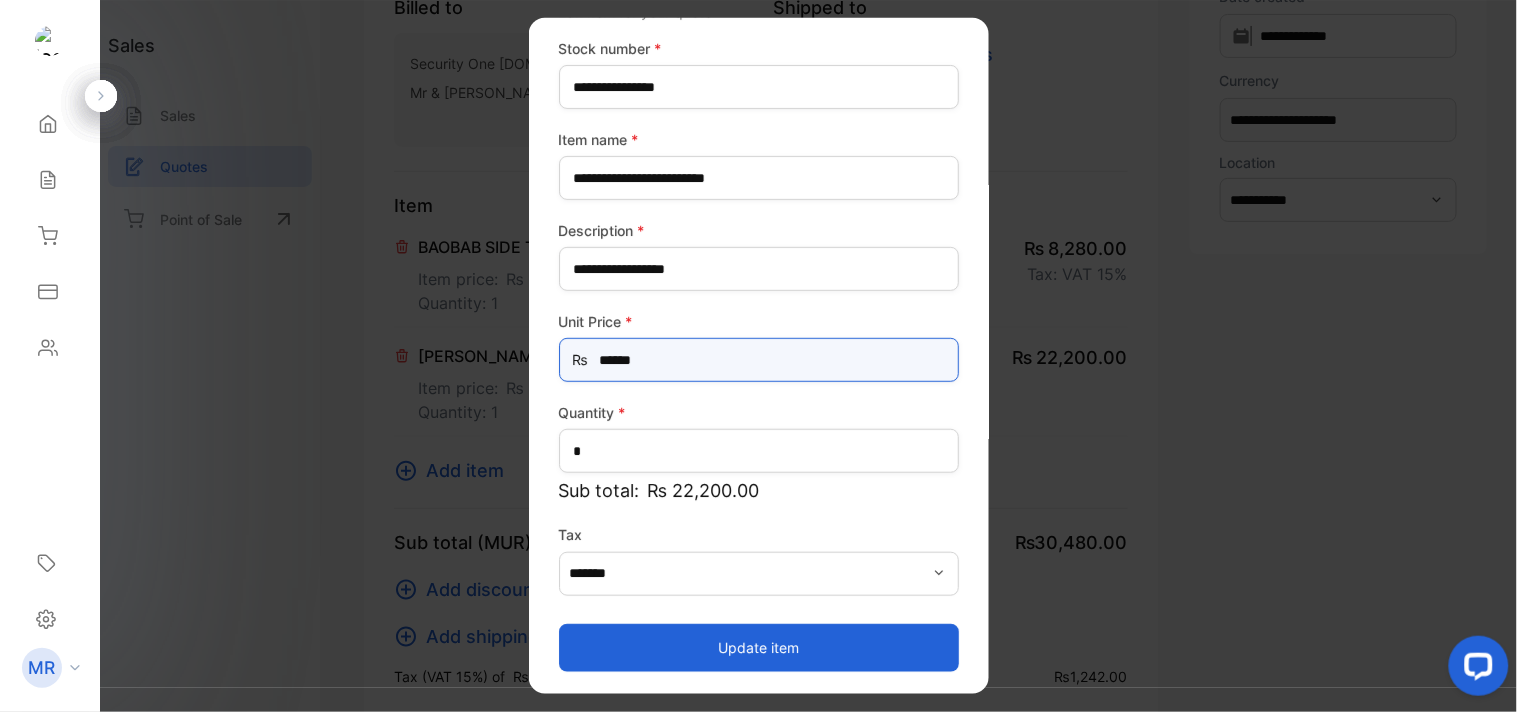 click on "******" at bounding box center (759, 360) 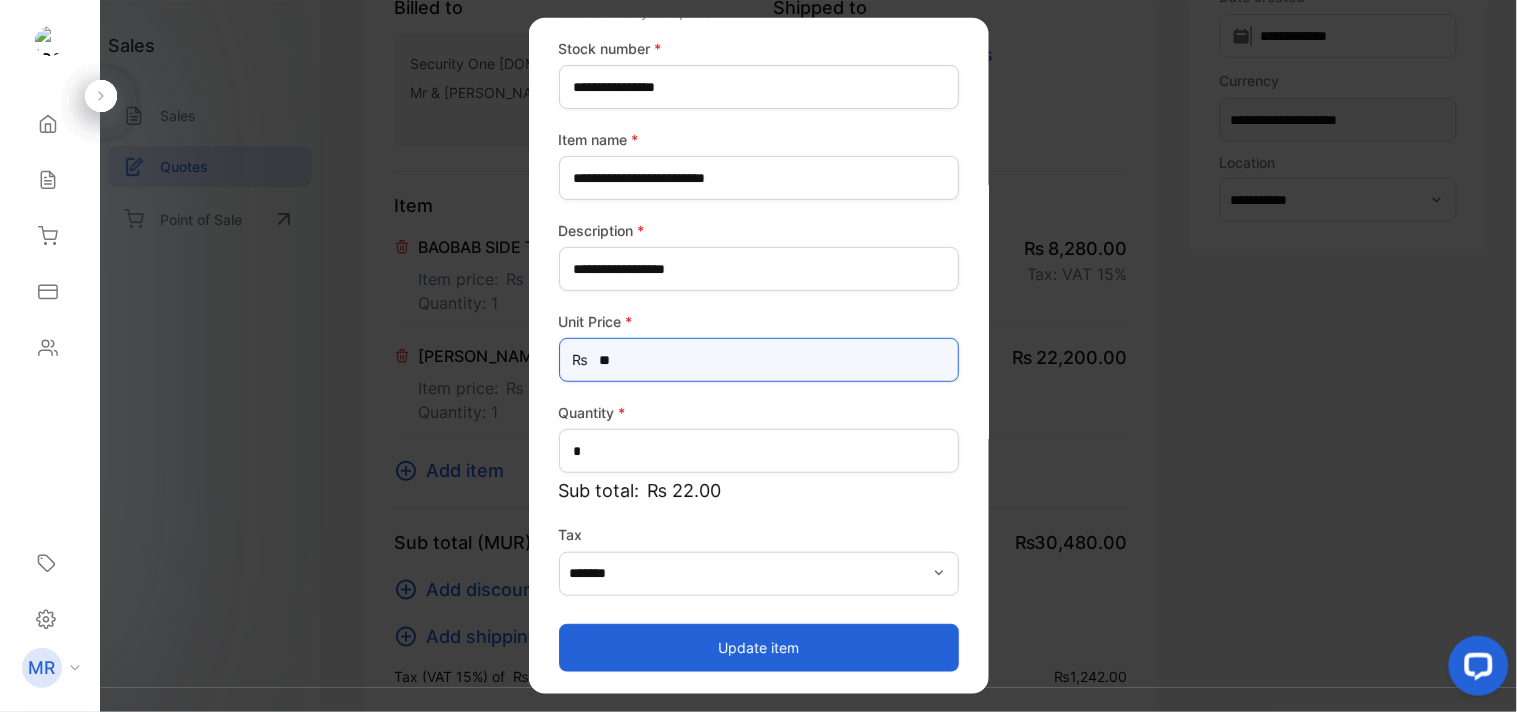 type on "*" 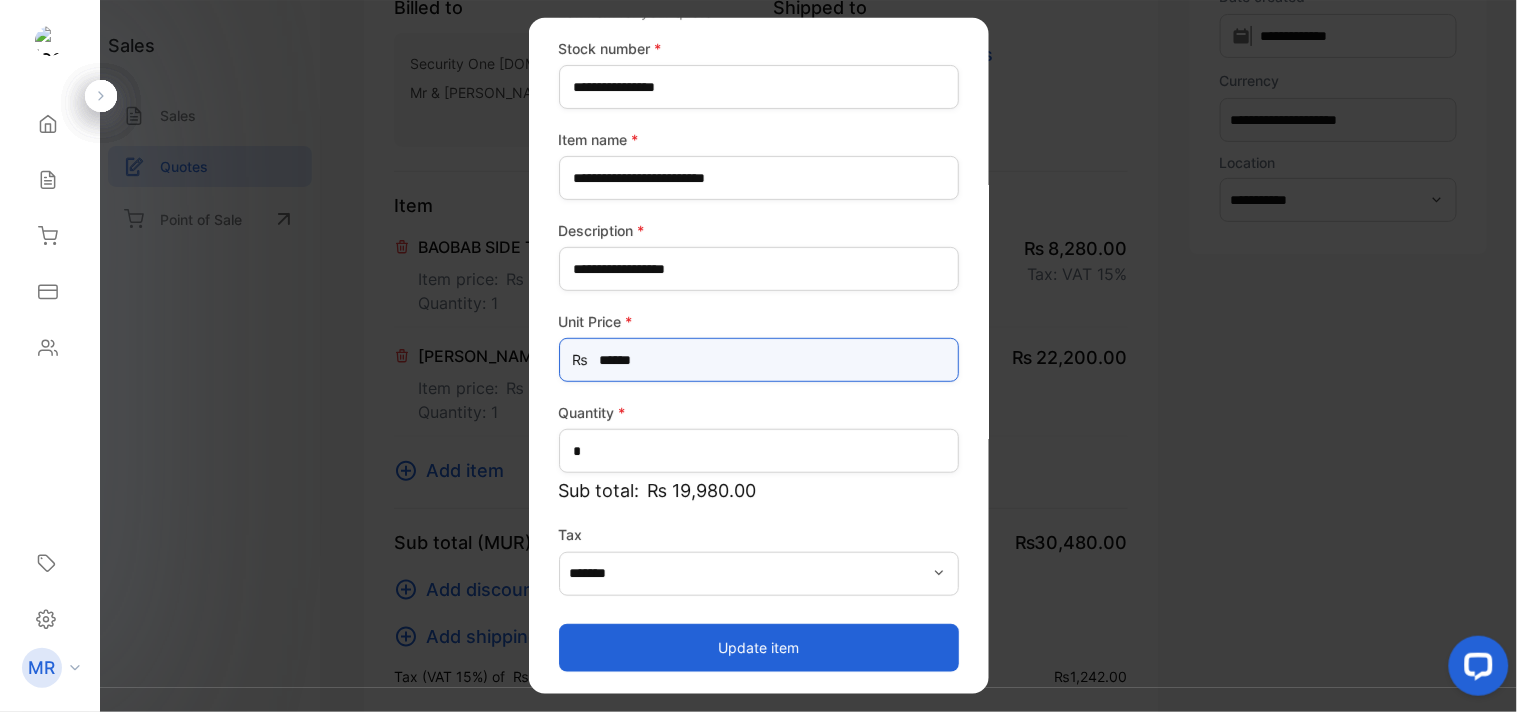 type on "******" 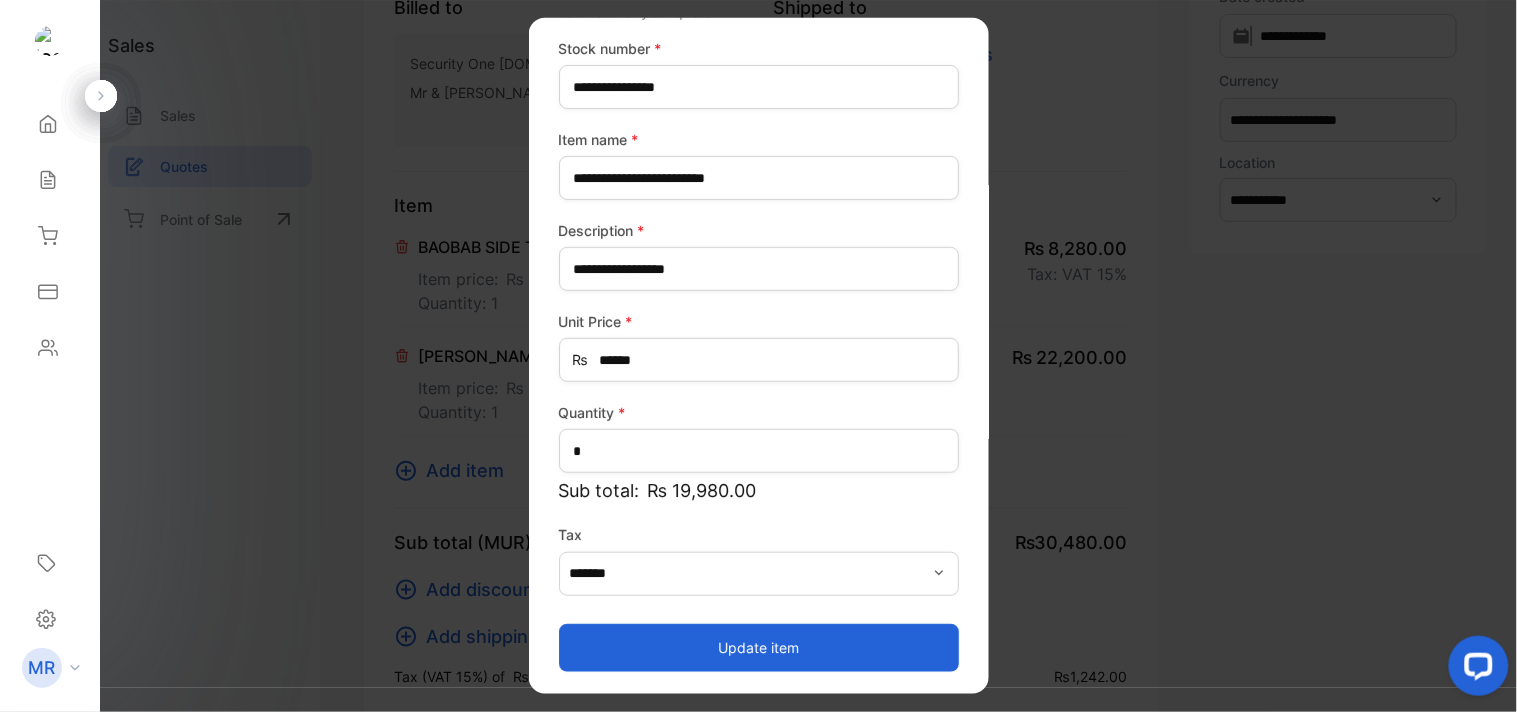 click on "Update item" at bounding box center [759, 647] 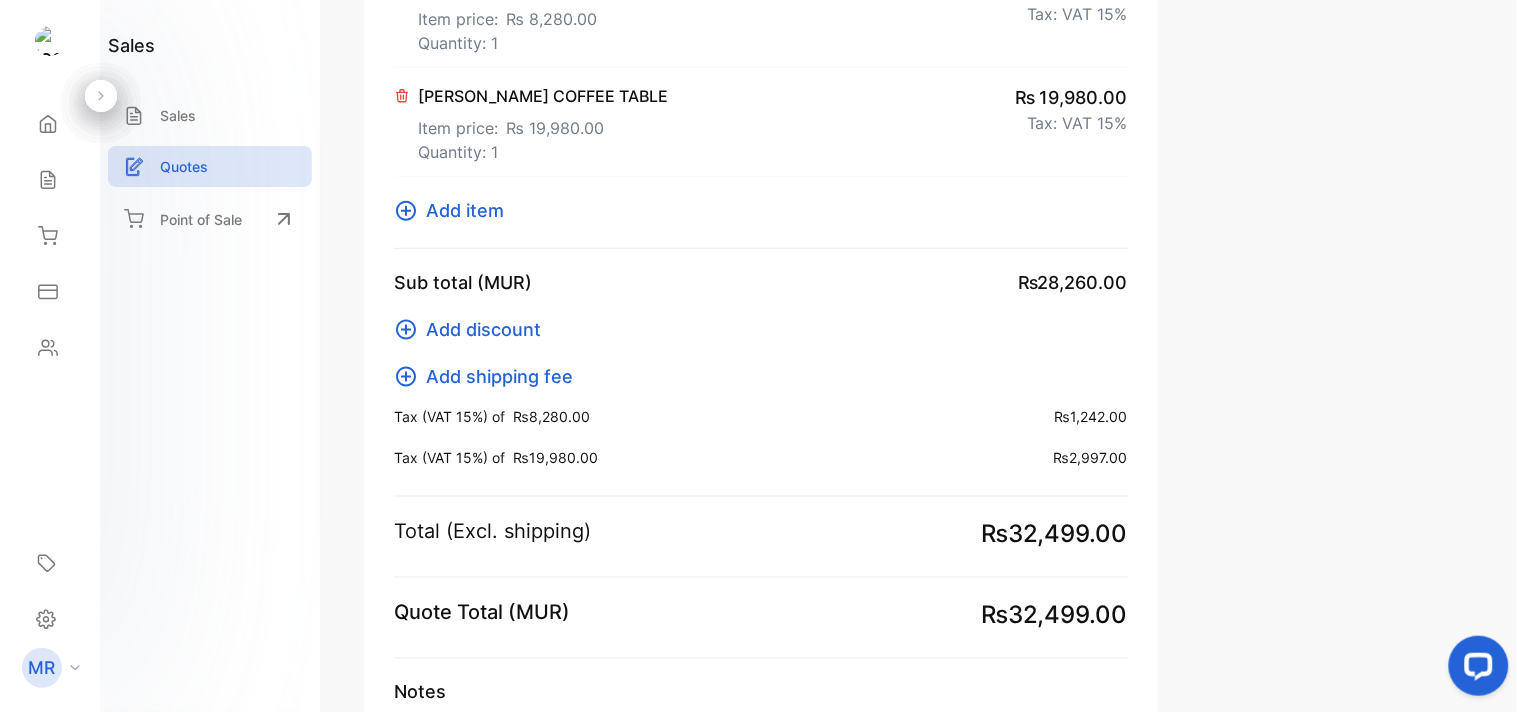 scroll, scrollTop: 480, scrollLeft: 0, axis: vertical 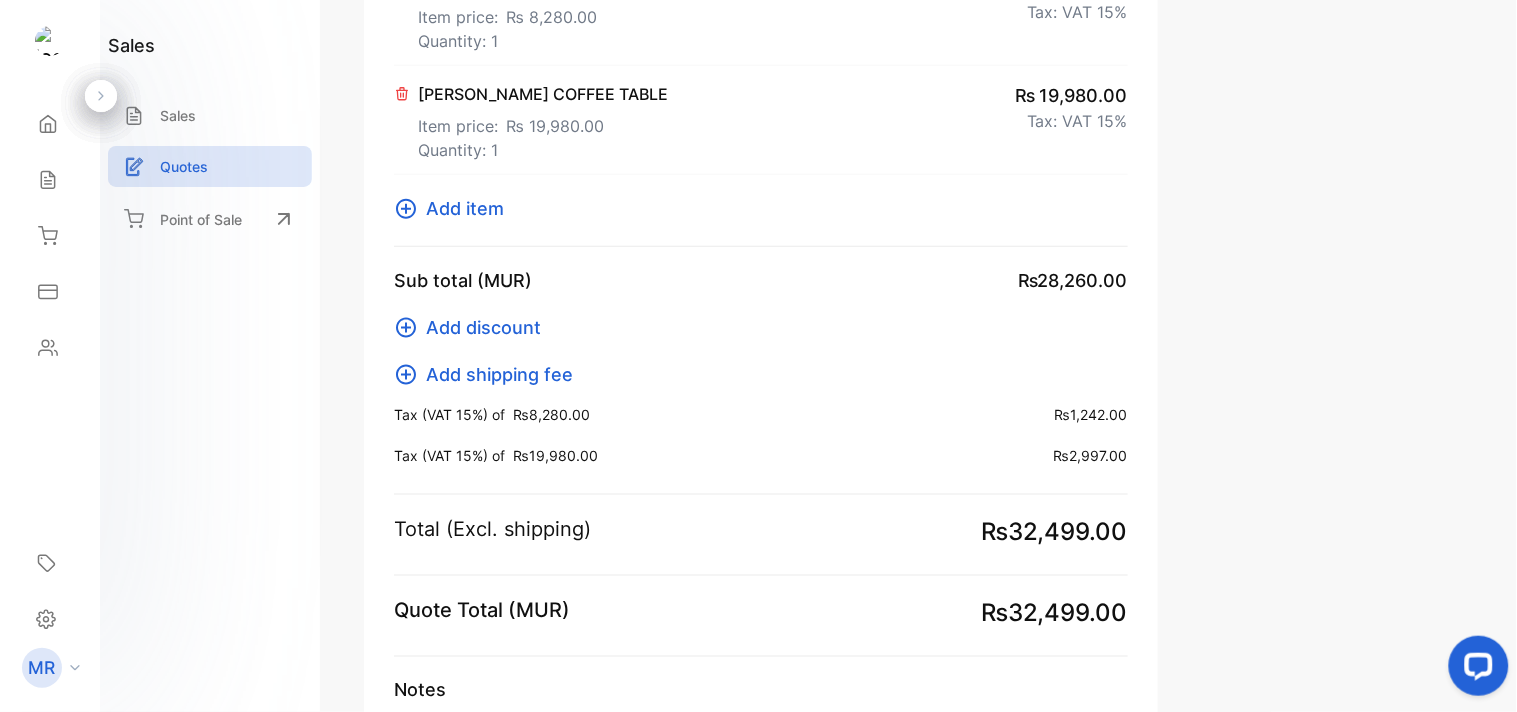 click on "Add item" at bounding box center (465, 208) 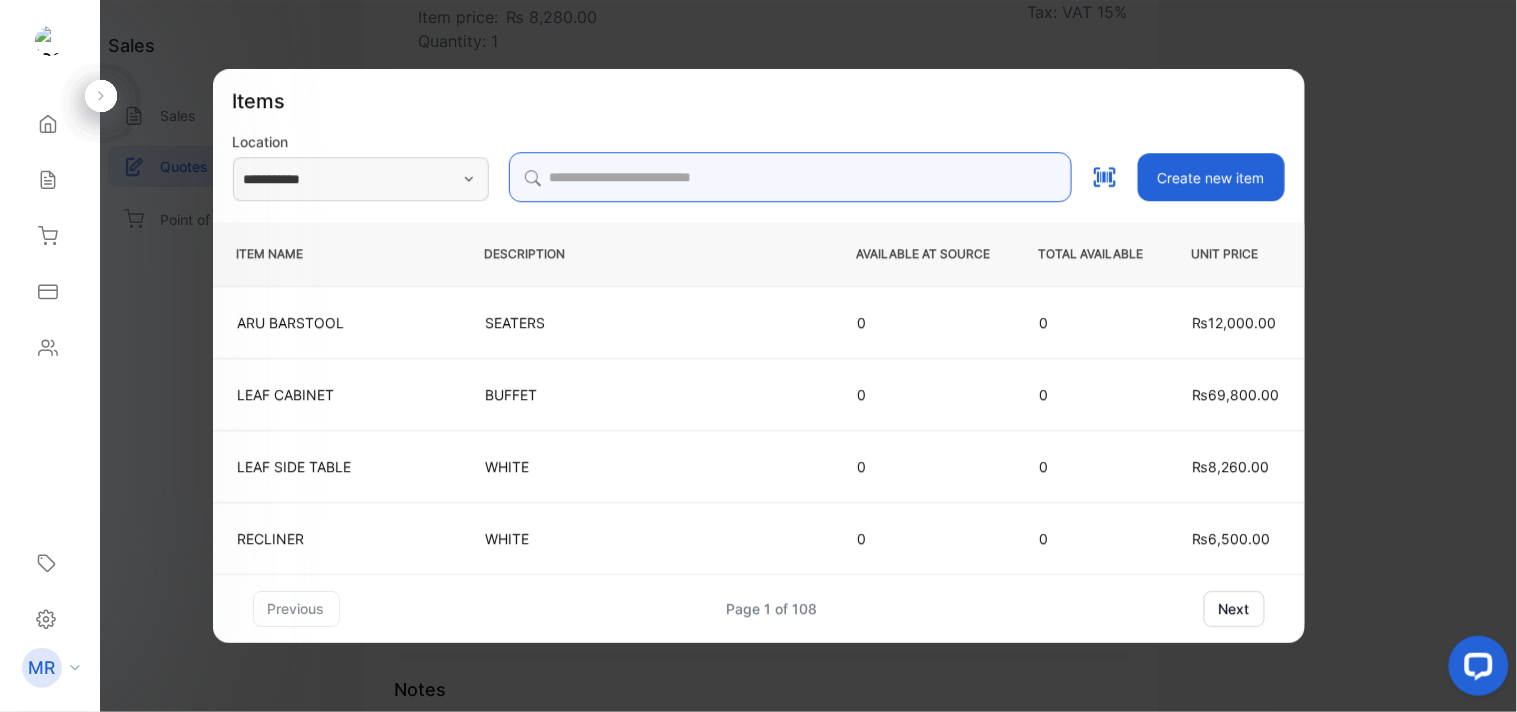 click at bounding box center (790, 177) 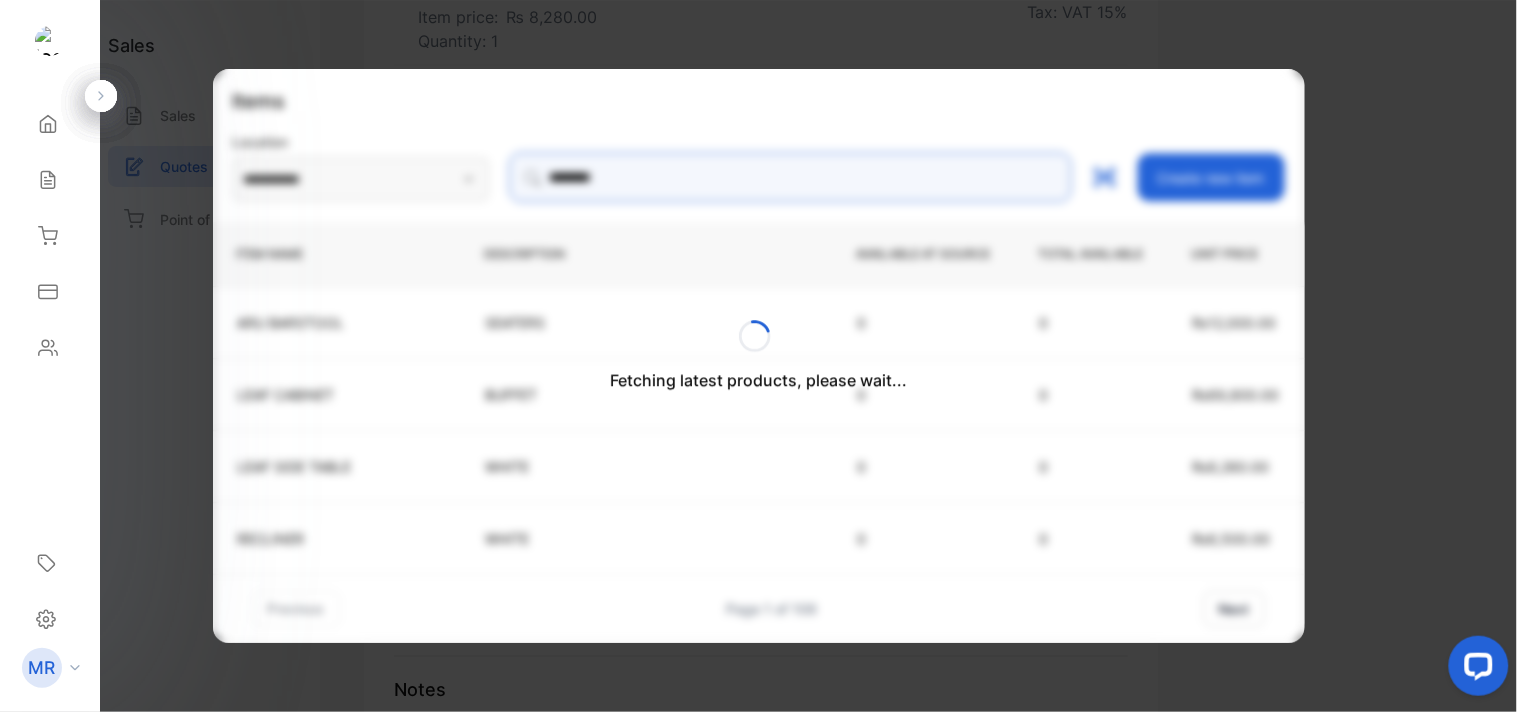 type on "**********" 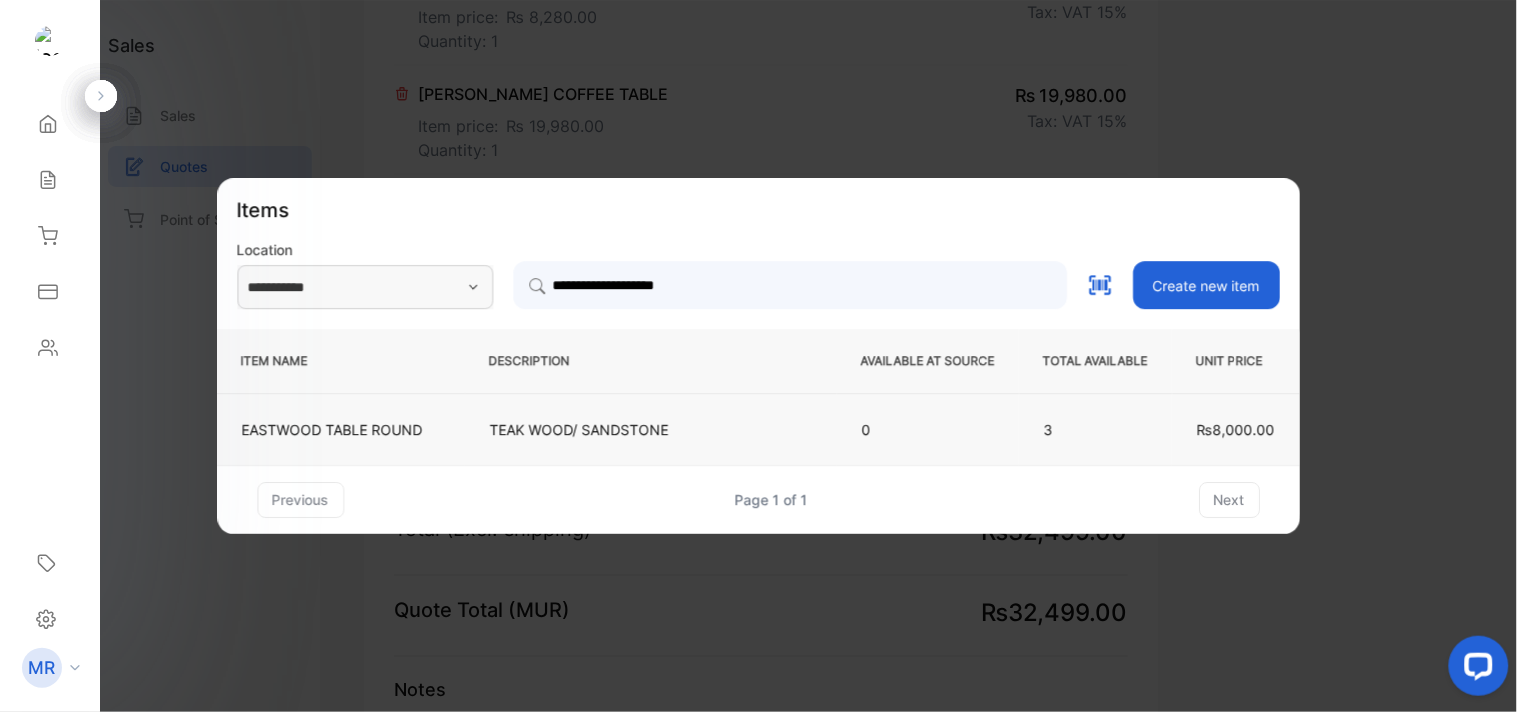 click on "TEAK WOOD/ SANDSTONE" at bounding box center [651, 429] 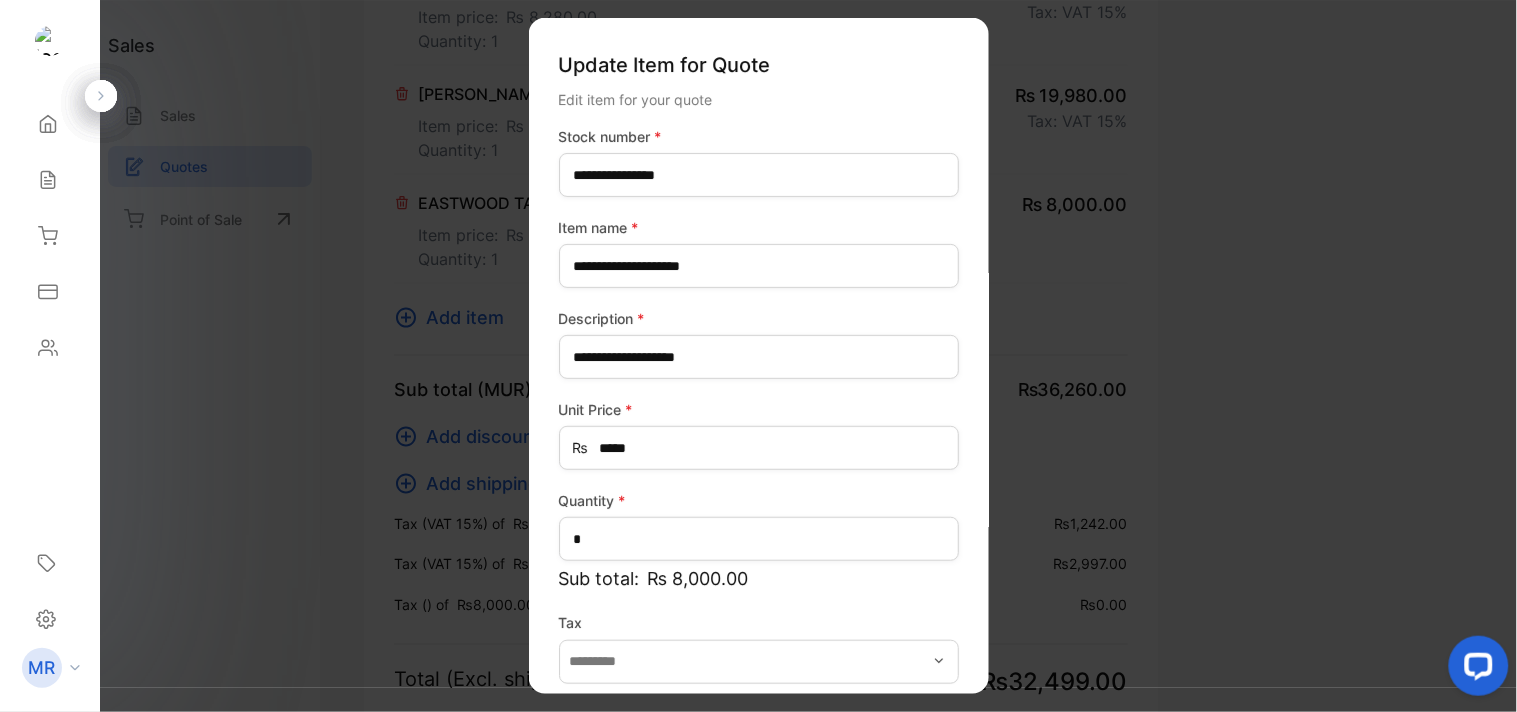 type on "*******" 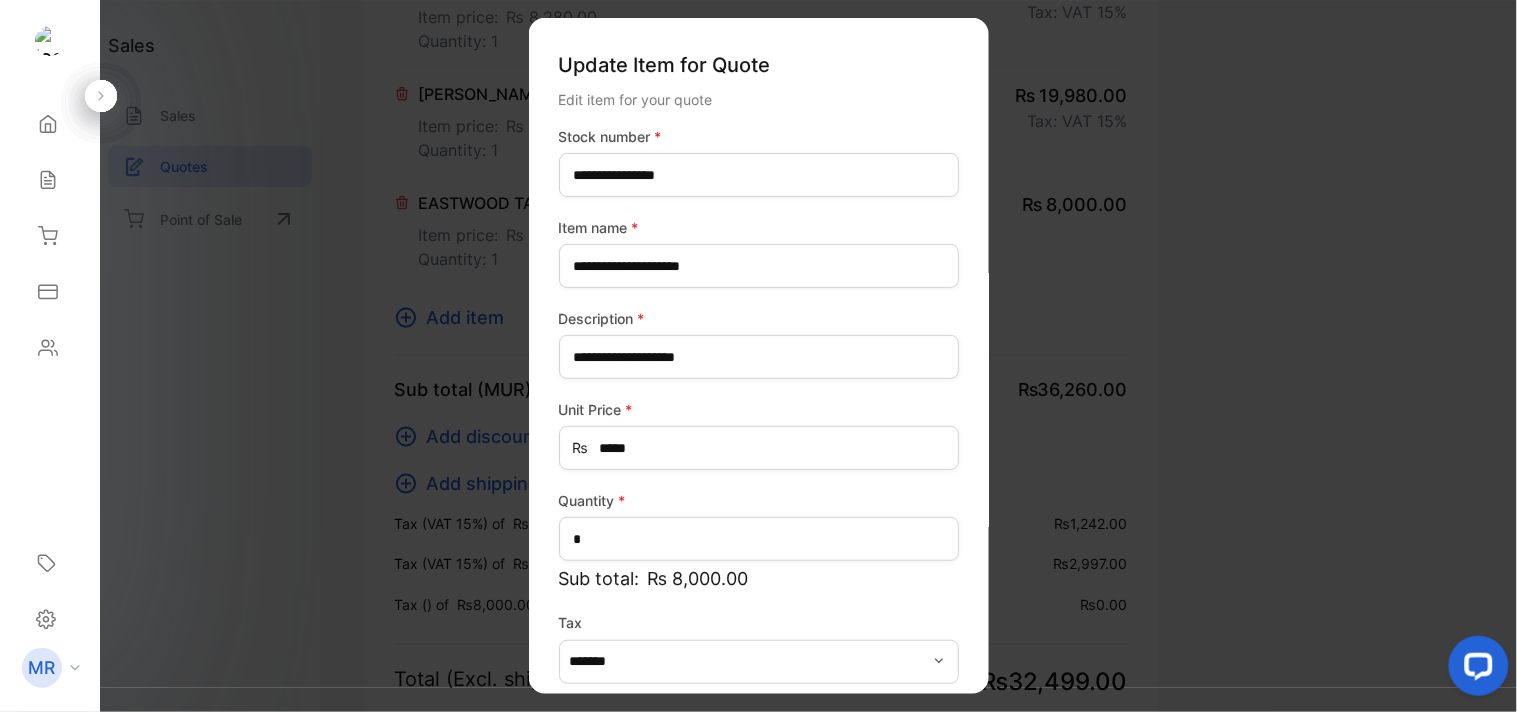 scroll, scrollTop: 88, scrollLeft: 0, axis: vertical 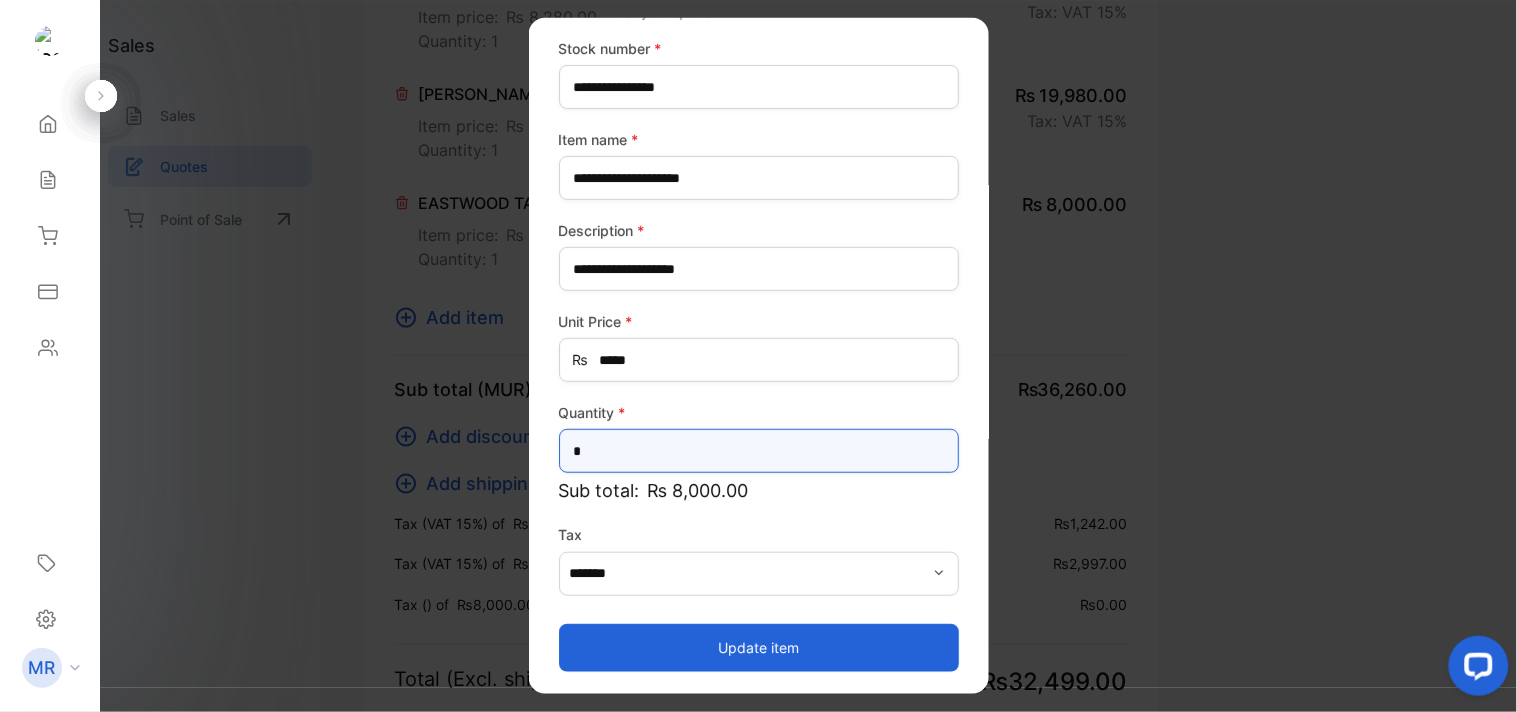 click on "*" at bounding box center (759, 451) 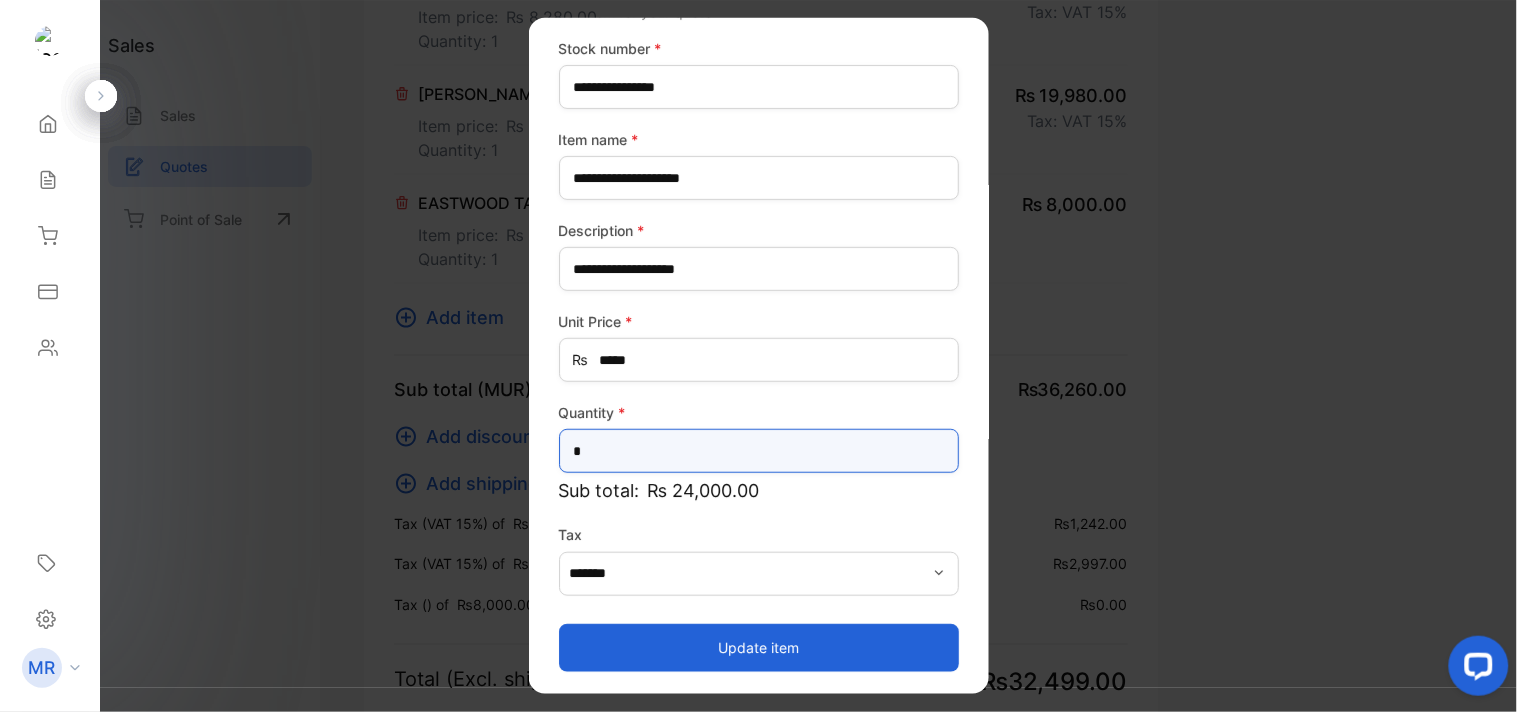 scroll, scrollTop: 0, scrollLeft: 0, axis: both 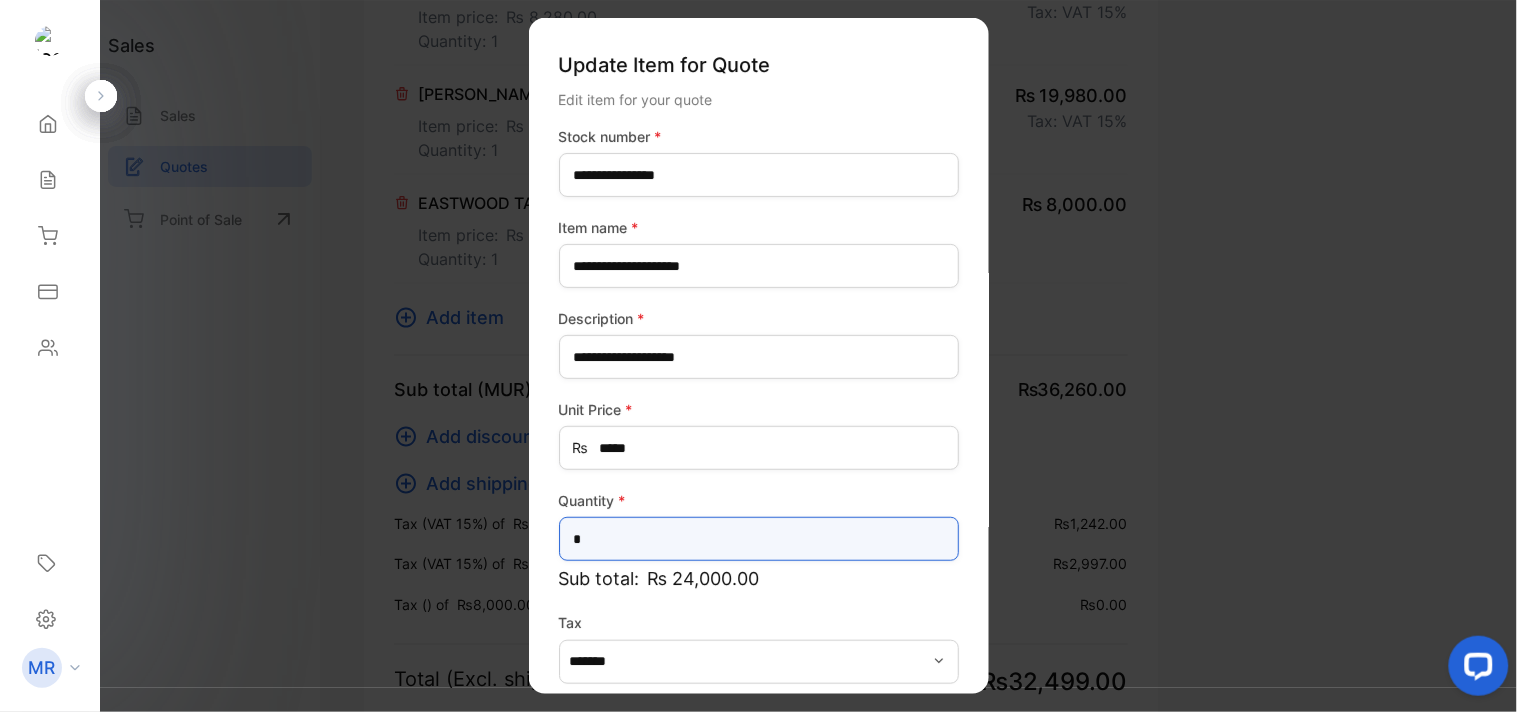 type on "*" 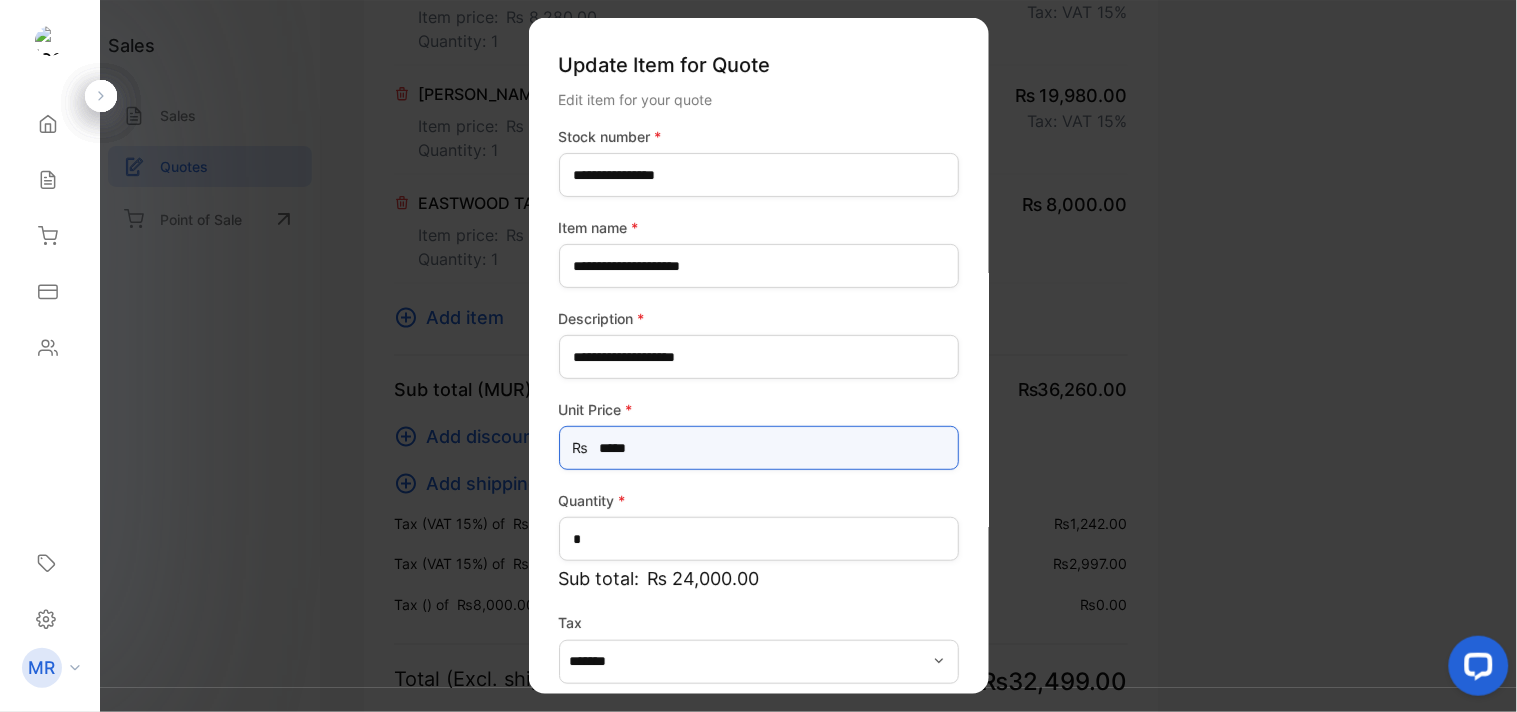 click on "*****" at bounding box center [759, 448] 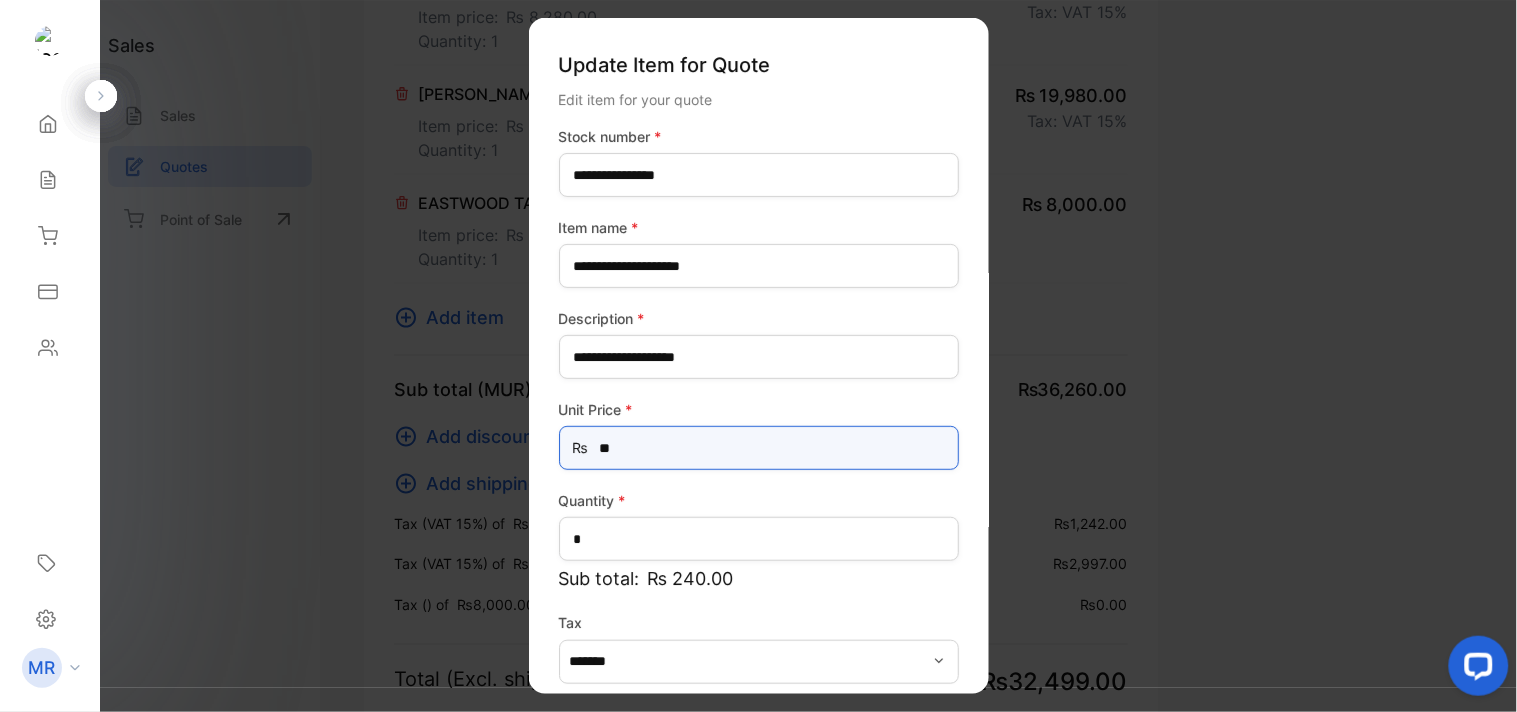 type on "*" 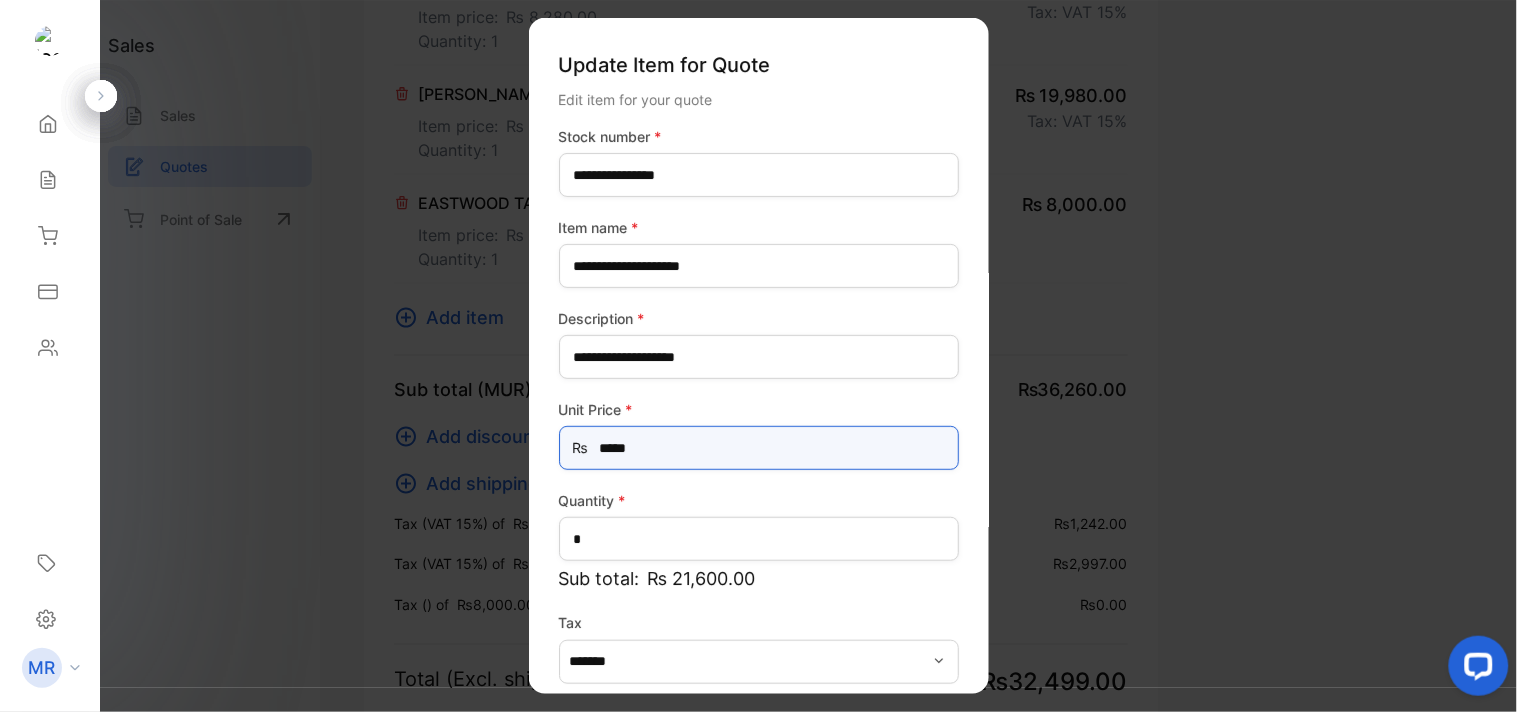 scroll, scrollTop: 88, scrollLeft: 0, axis: vertical 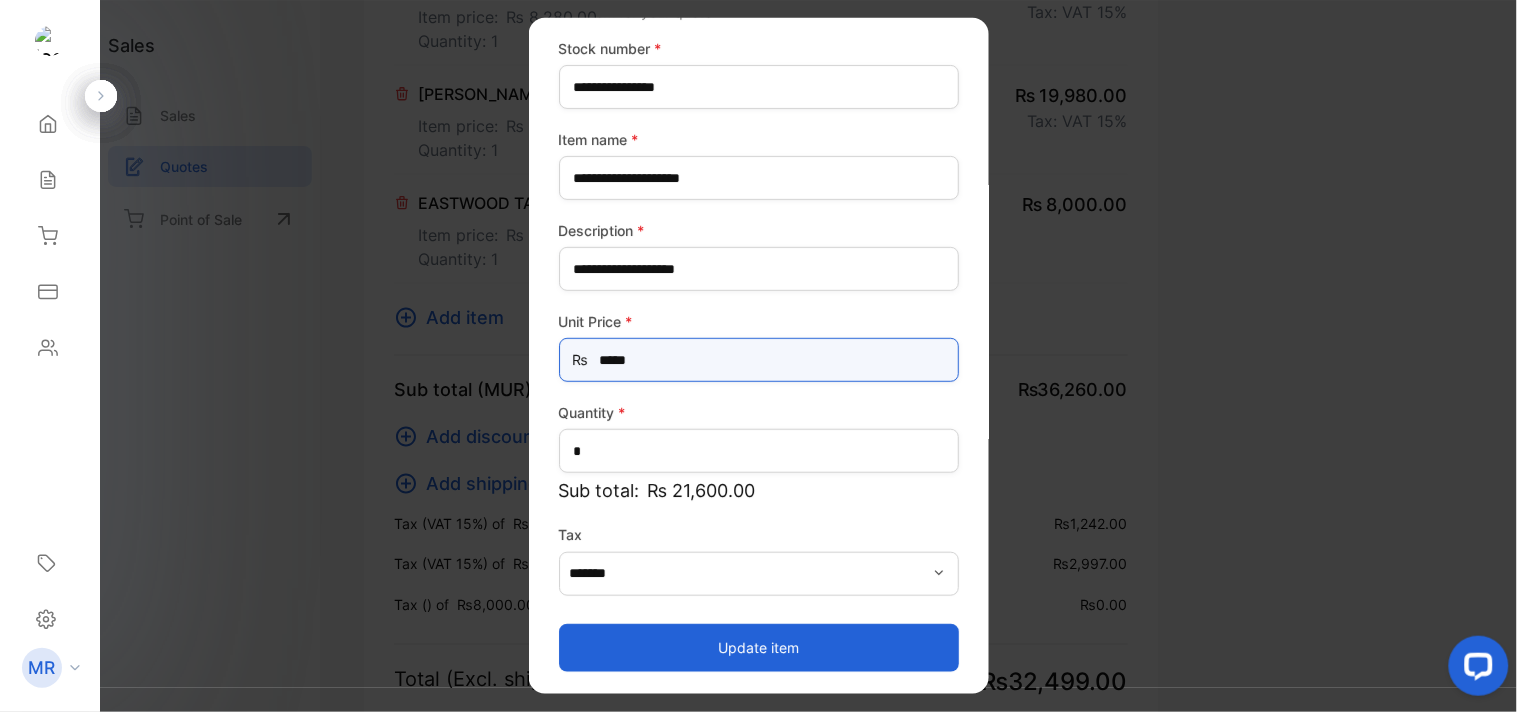 type on "*****" 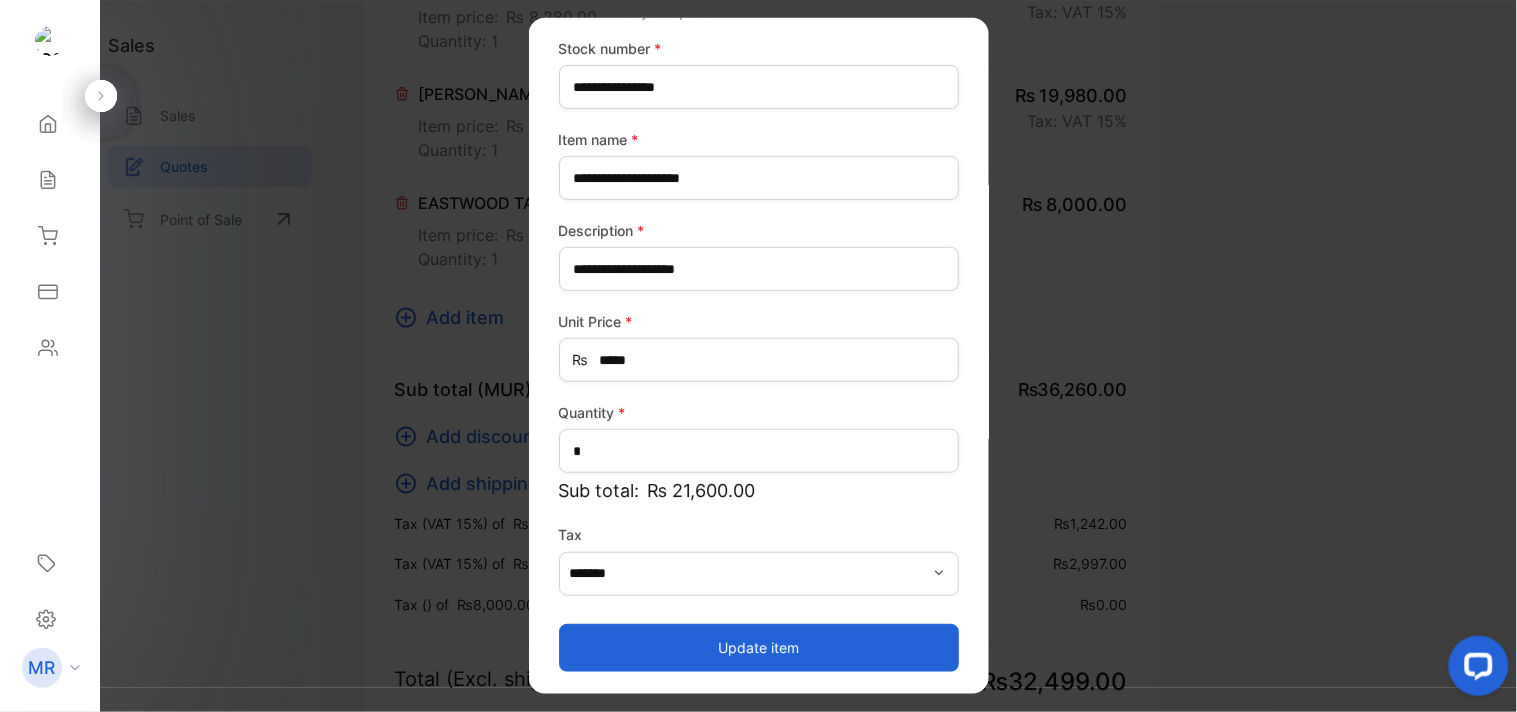 click on "Update item" at bounding box center [759, 647] 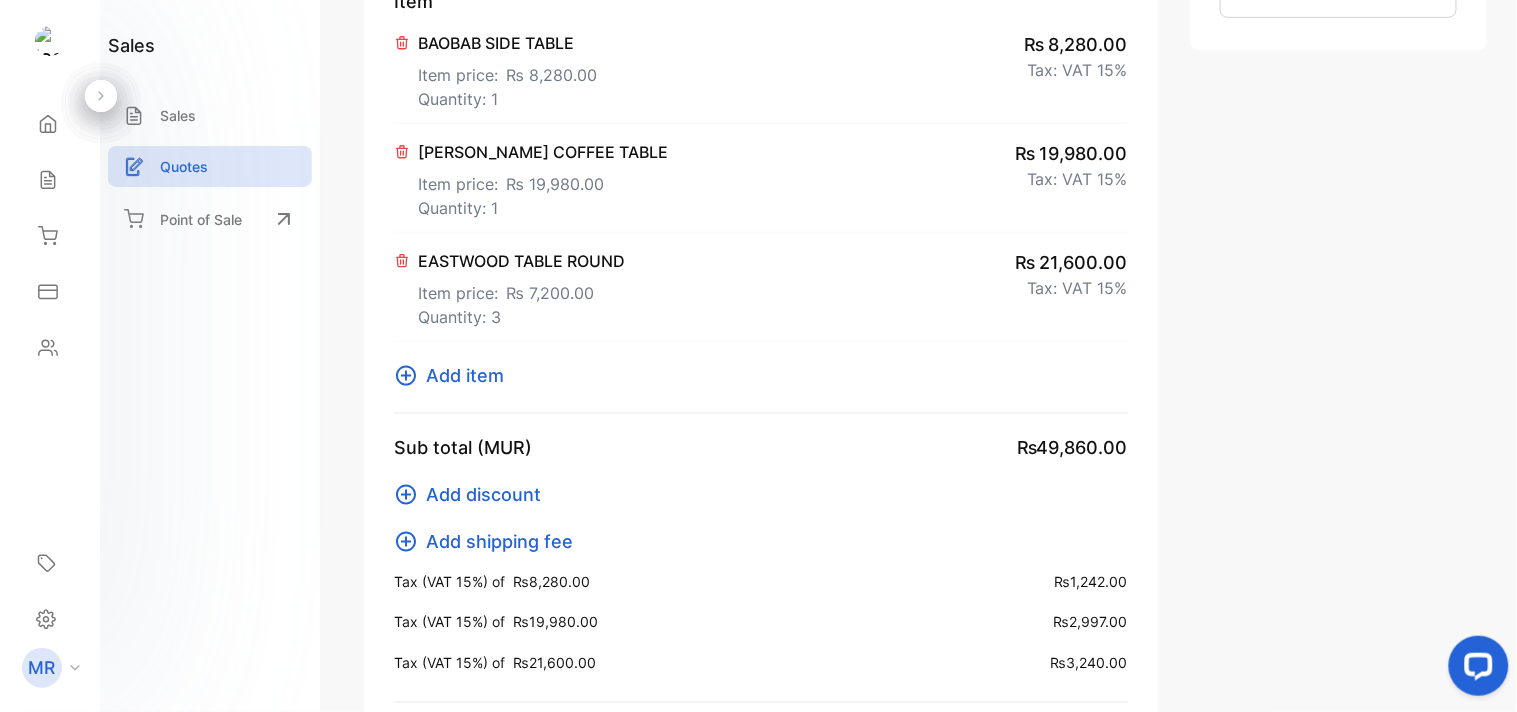 scroll, scrollTop: 425, scrollLeft: 0, axis: vertical 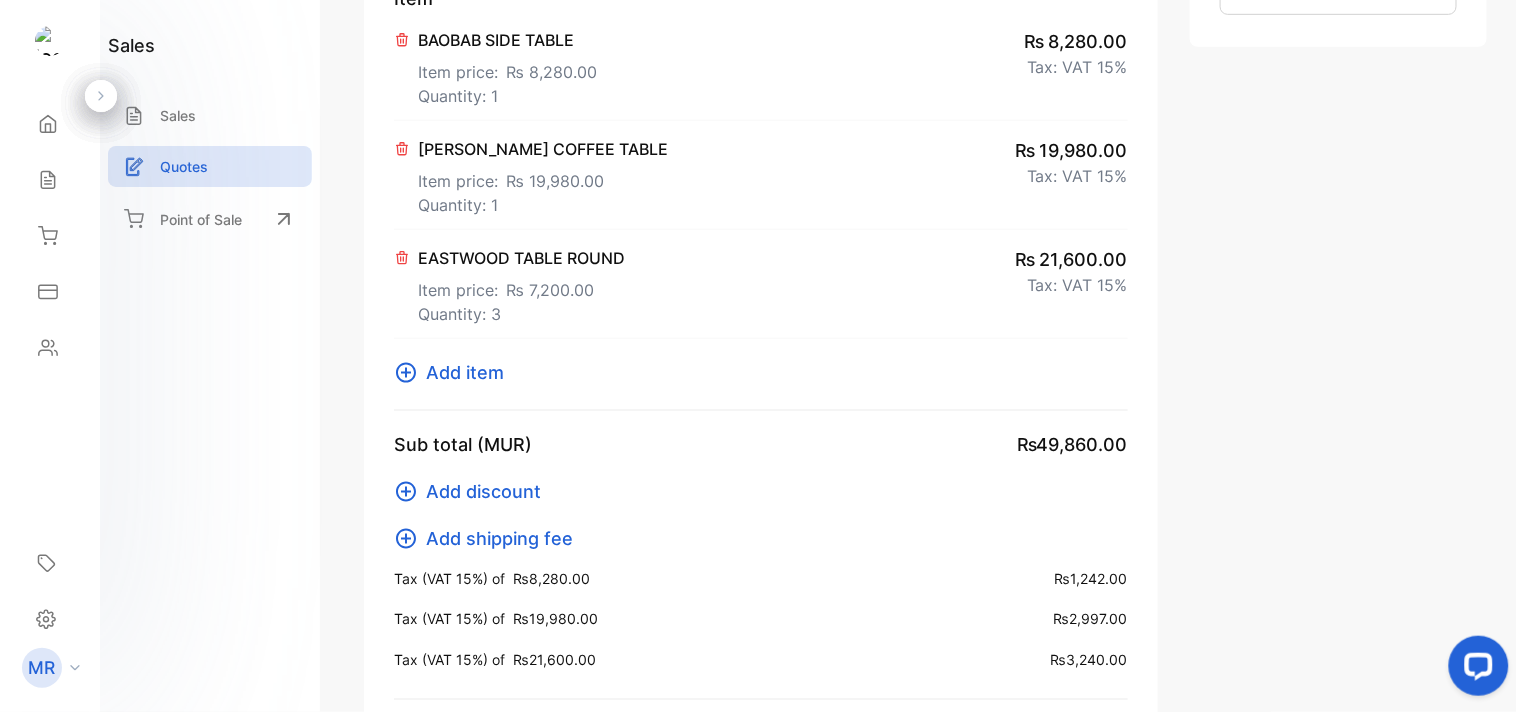 click on "Add item" at bounding box center (465, 372) 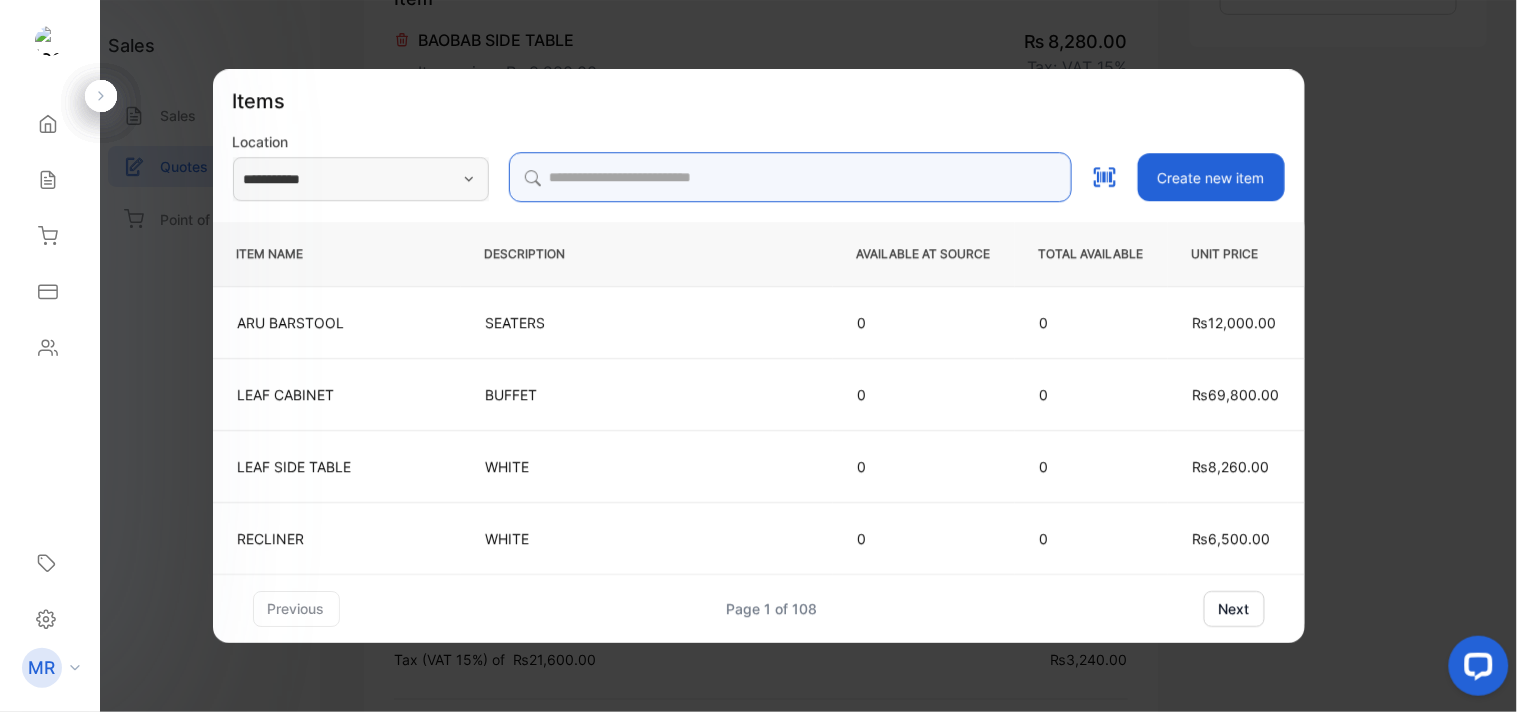 click at bounding box center (790, 177) 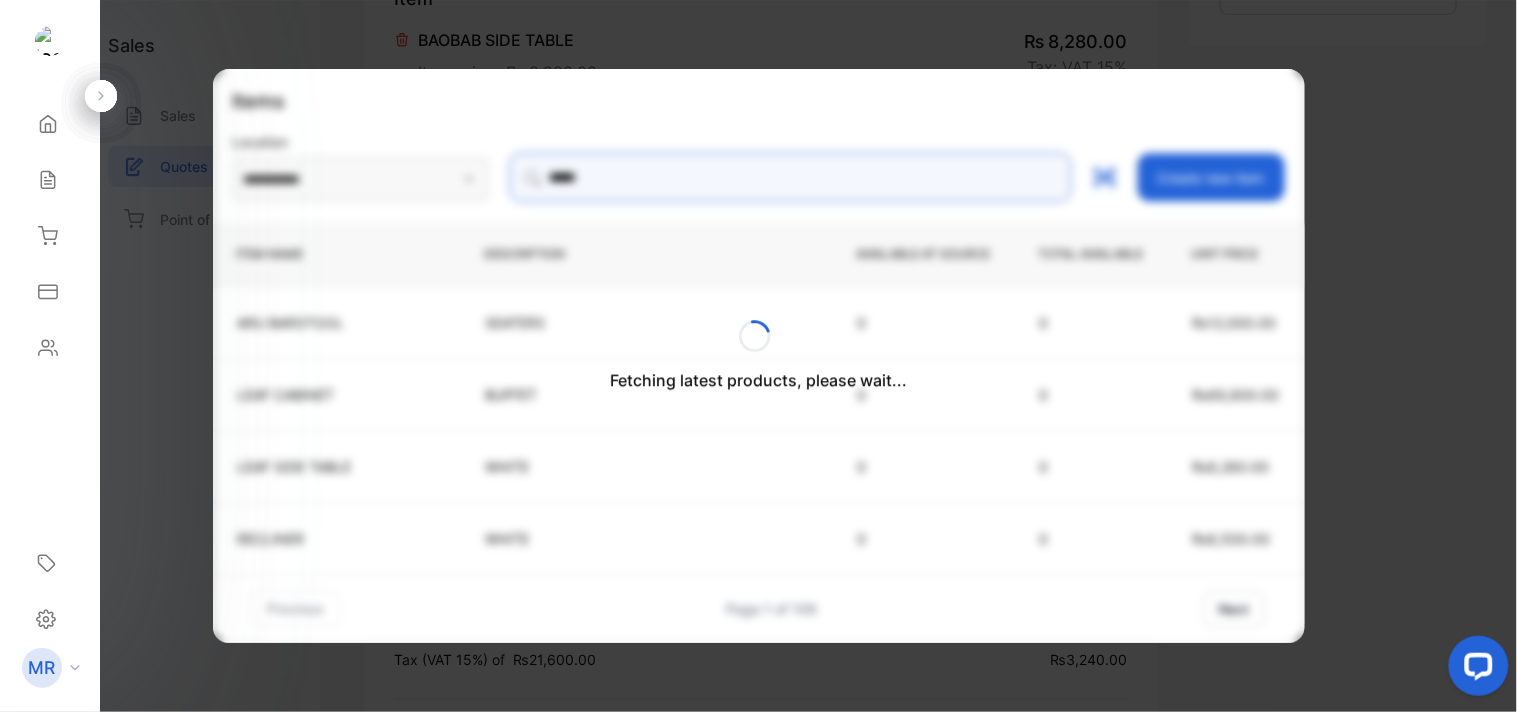 type on "********" 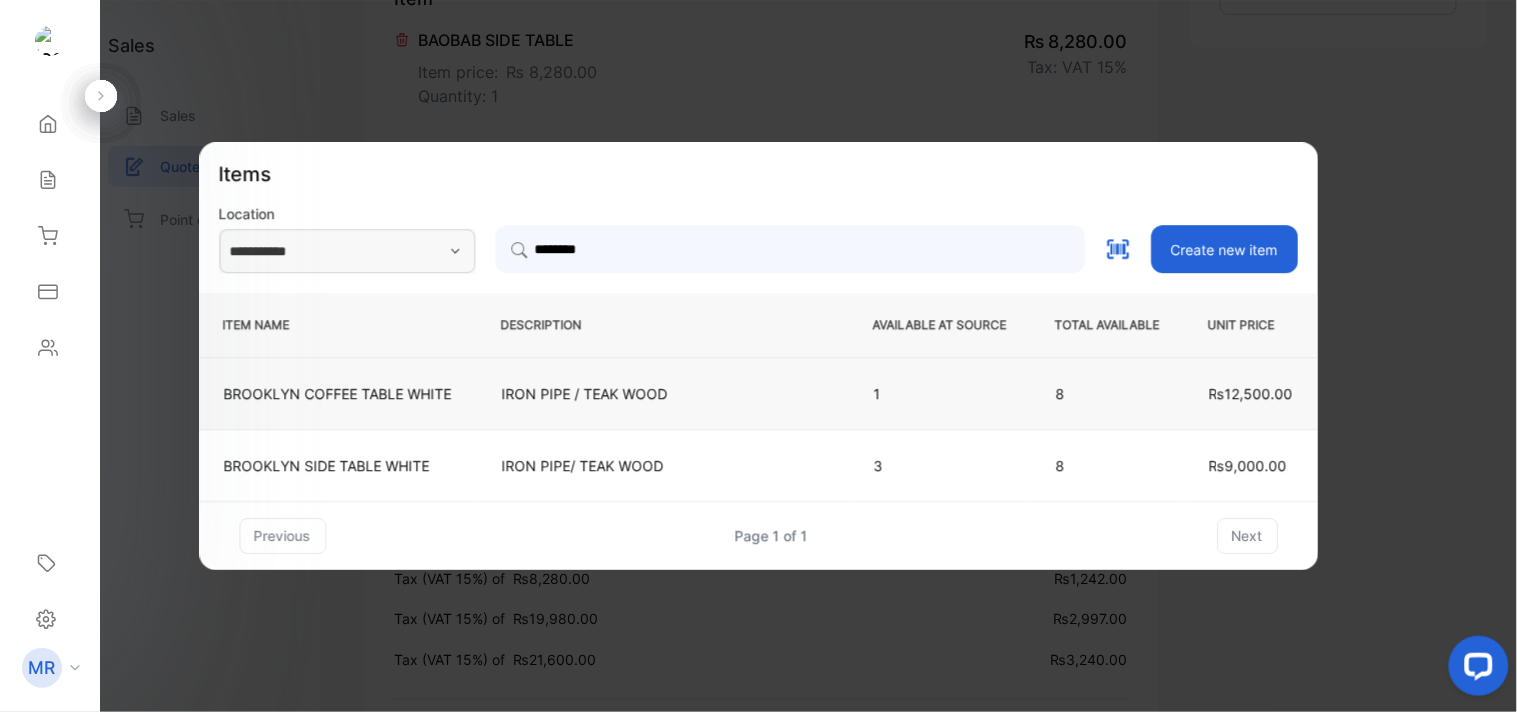 click on "IRON PIPE / TEAK WOOD" at bounding box center [663, 393] 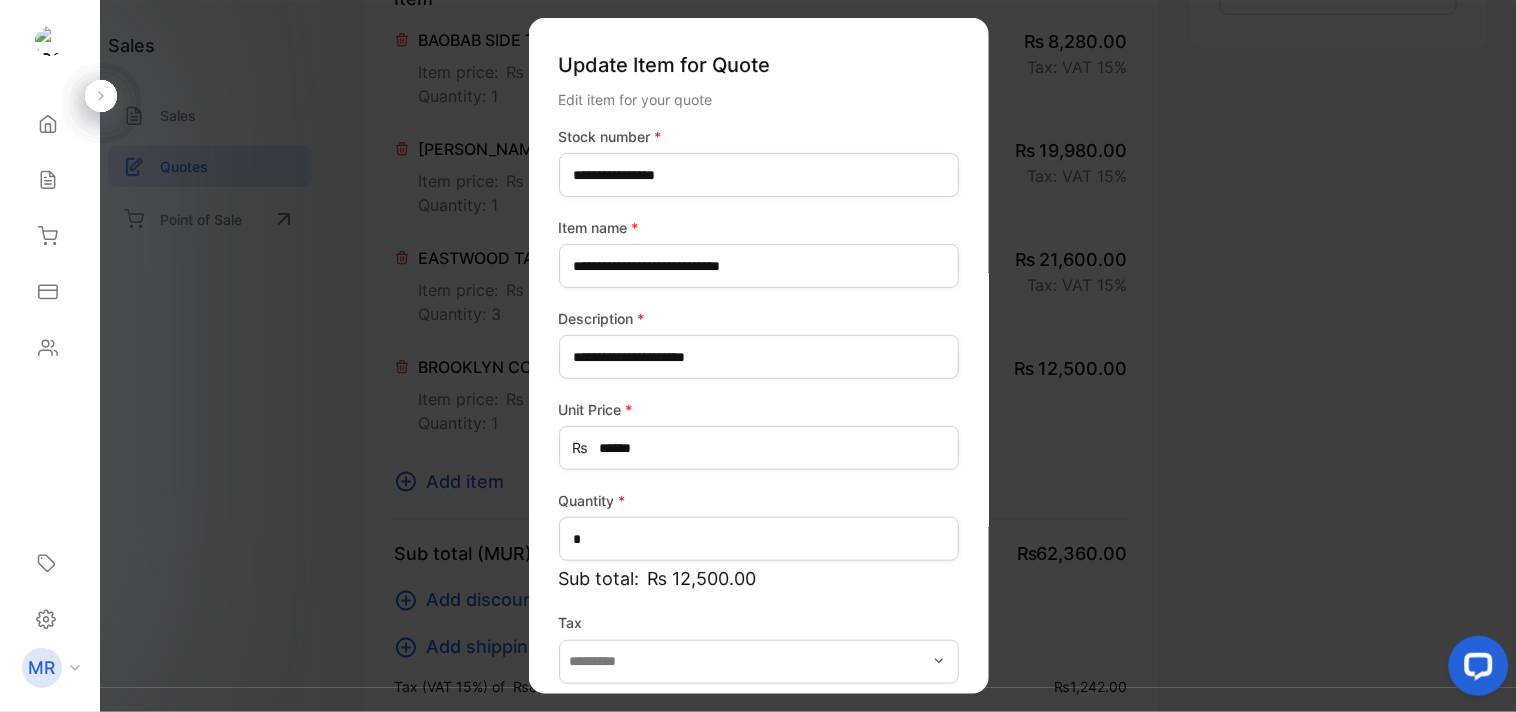 type on "*******" 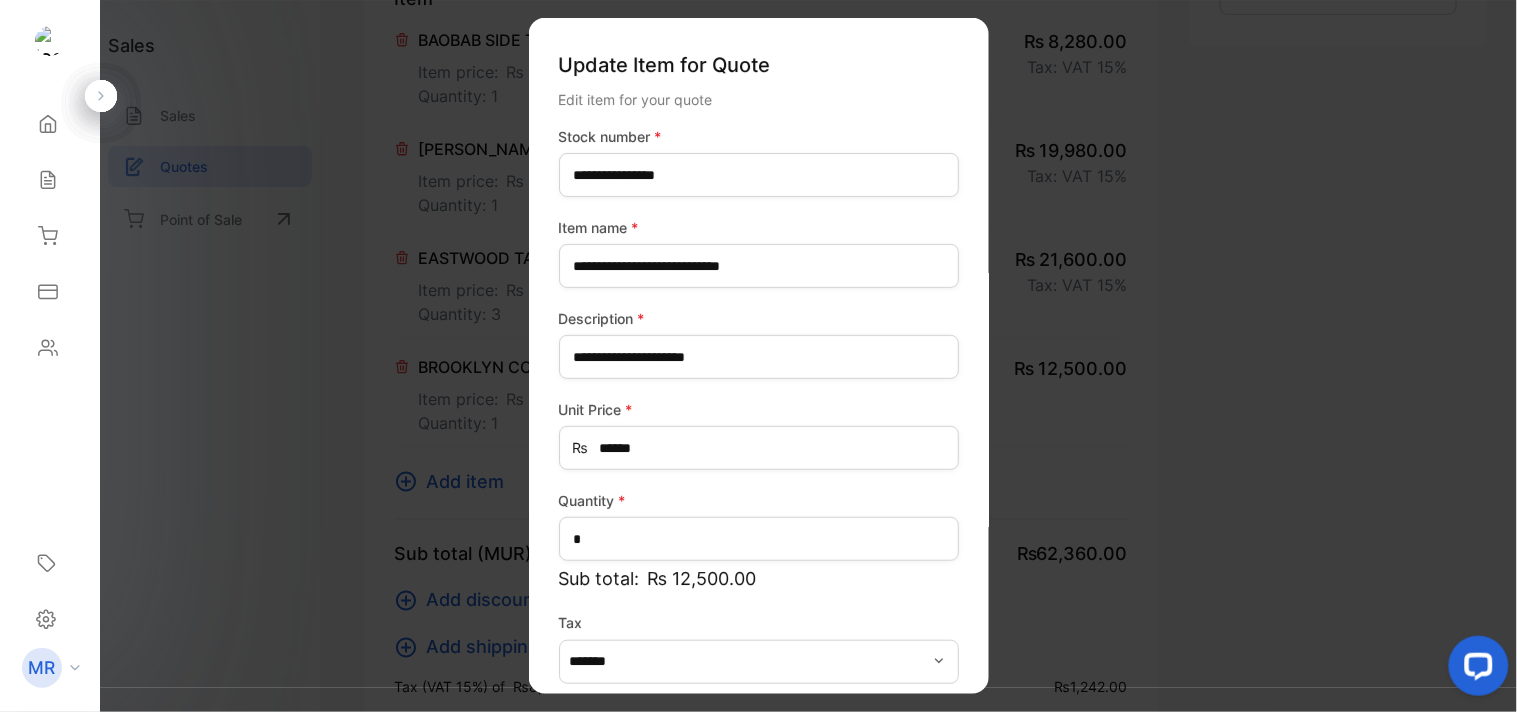 scroll, scrollTop: 88, scrollLeft: 0, axis: vertical 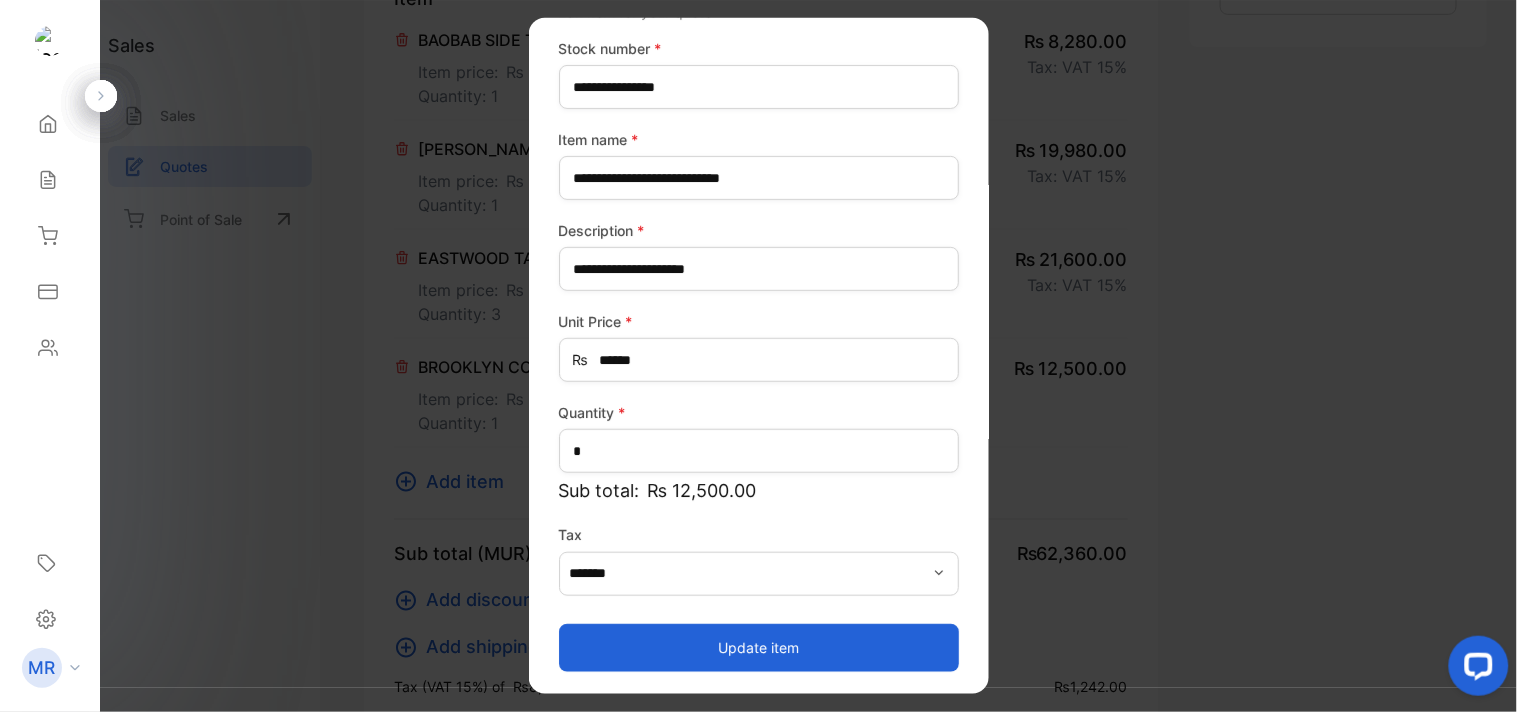 click 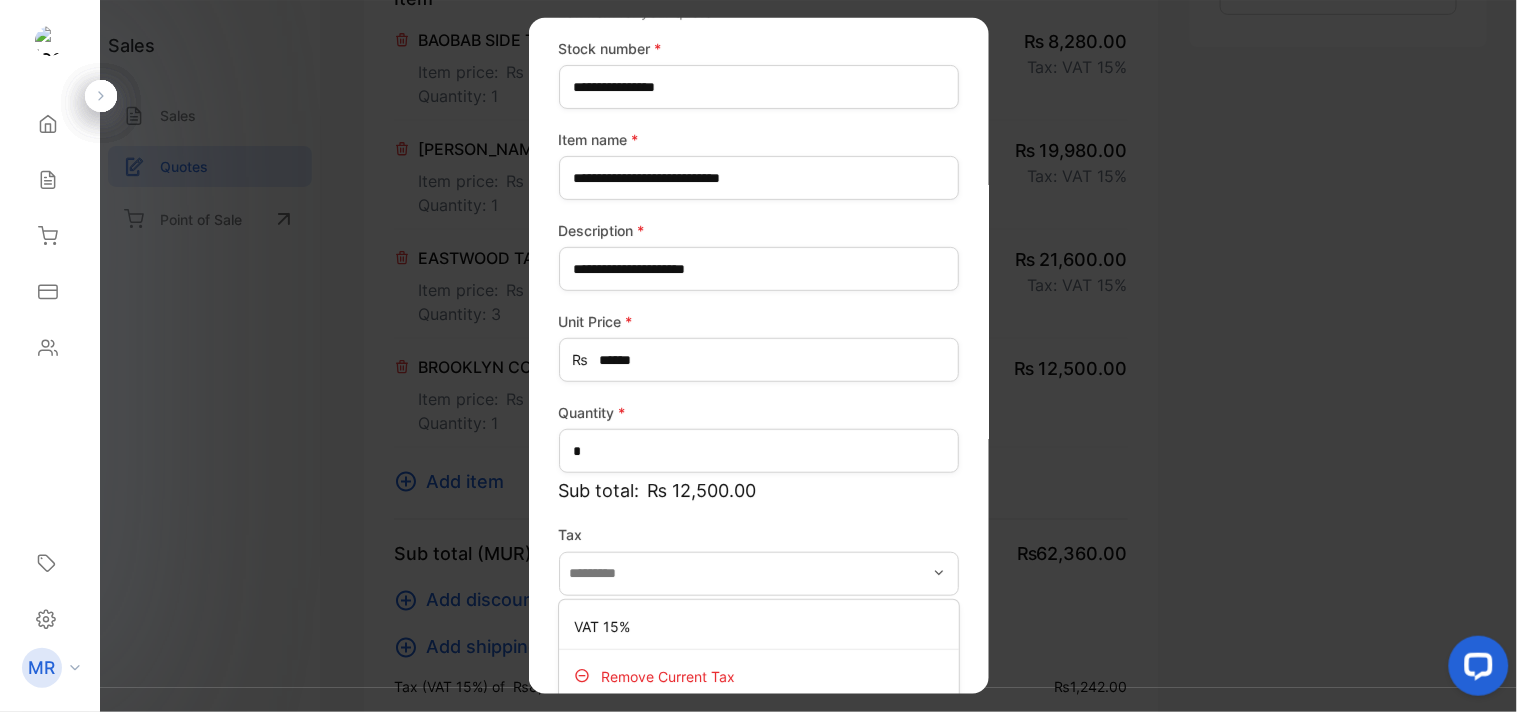 type on "*******" 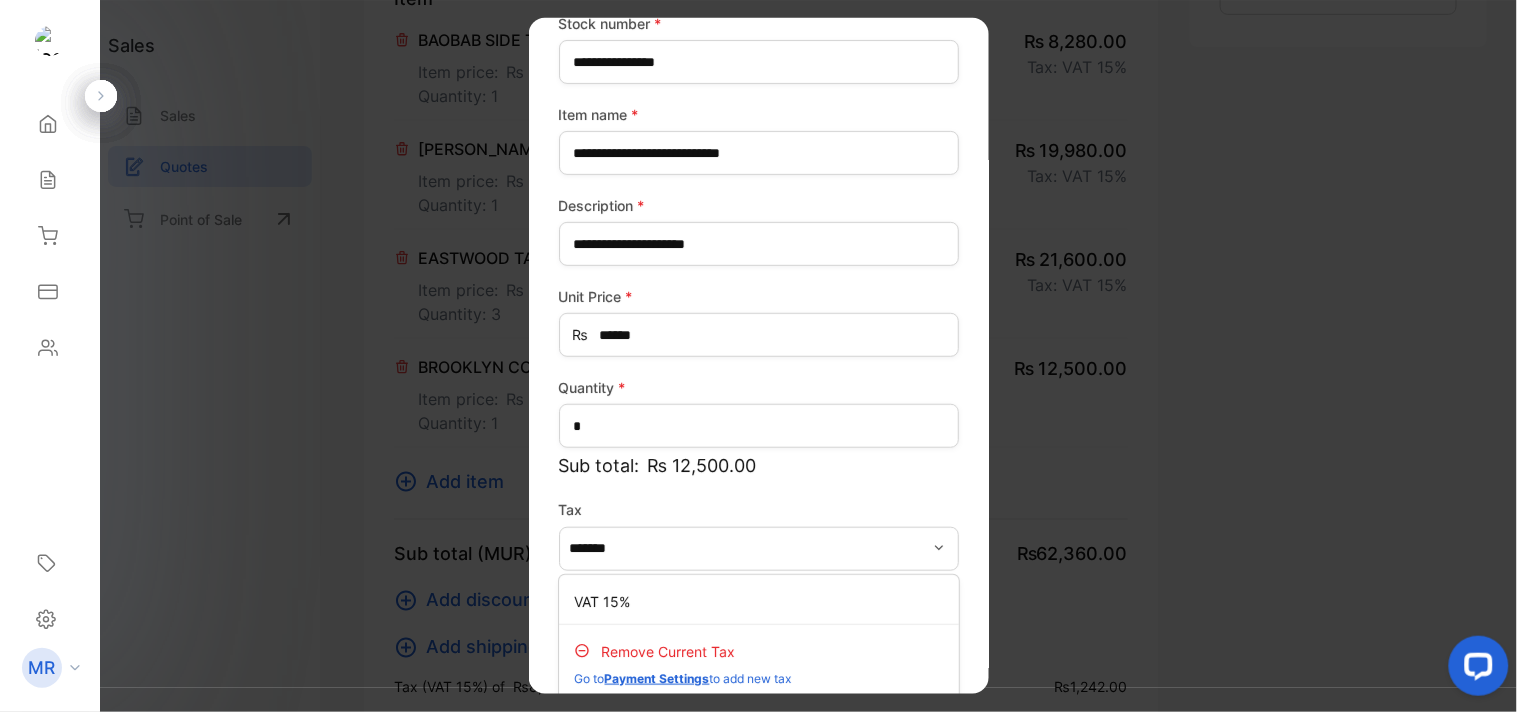 click on "Remove current tax Go to  Payment Settings  to add new tax" at bounding box center [681, 659] 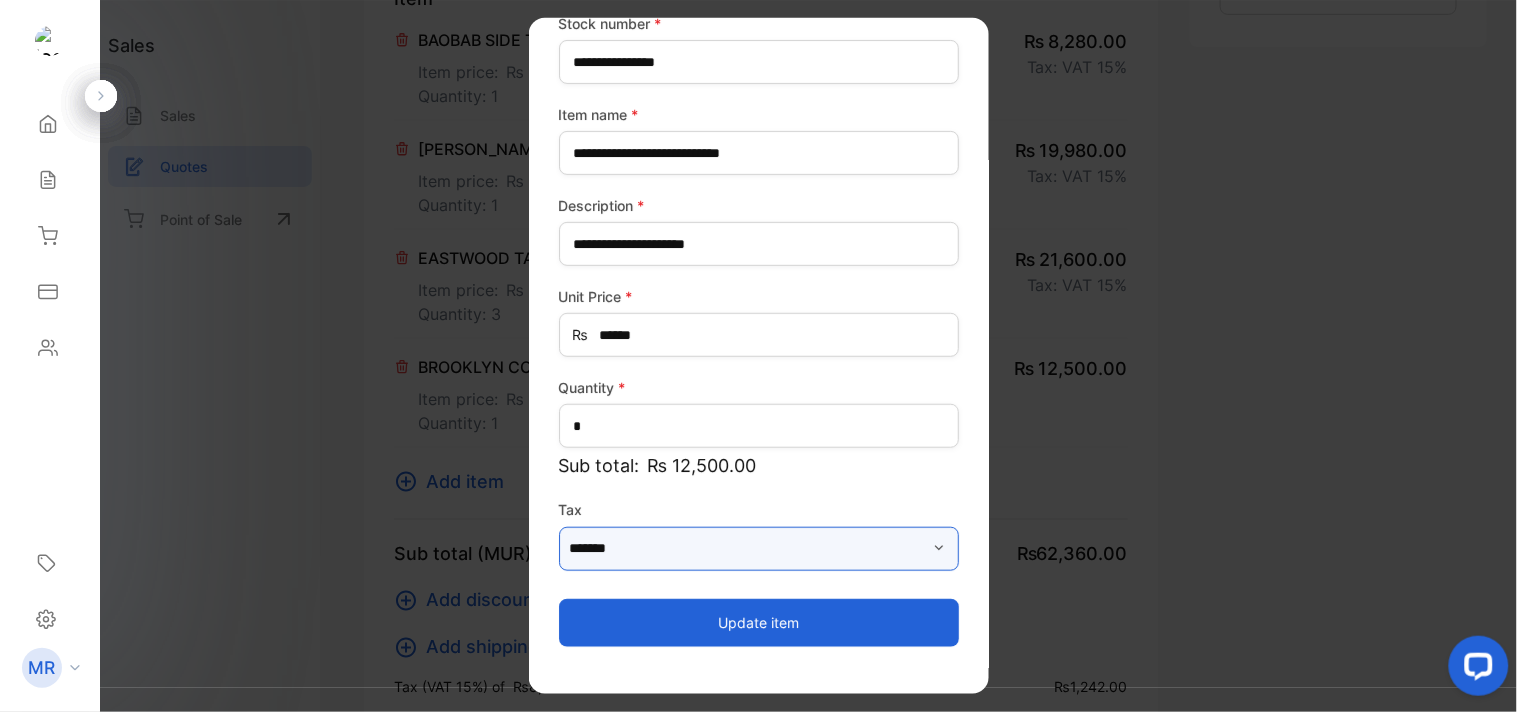 scroll, scrollTop: 88, scrollLeft: 0, axis: vertical 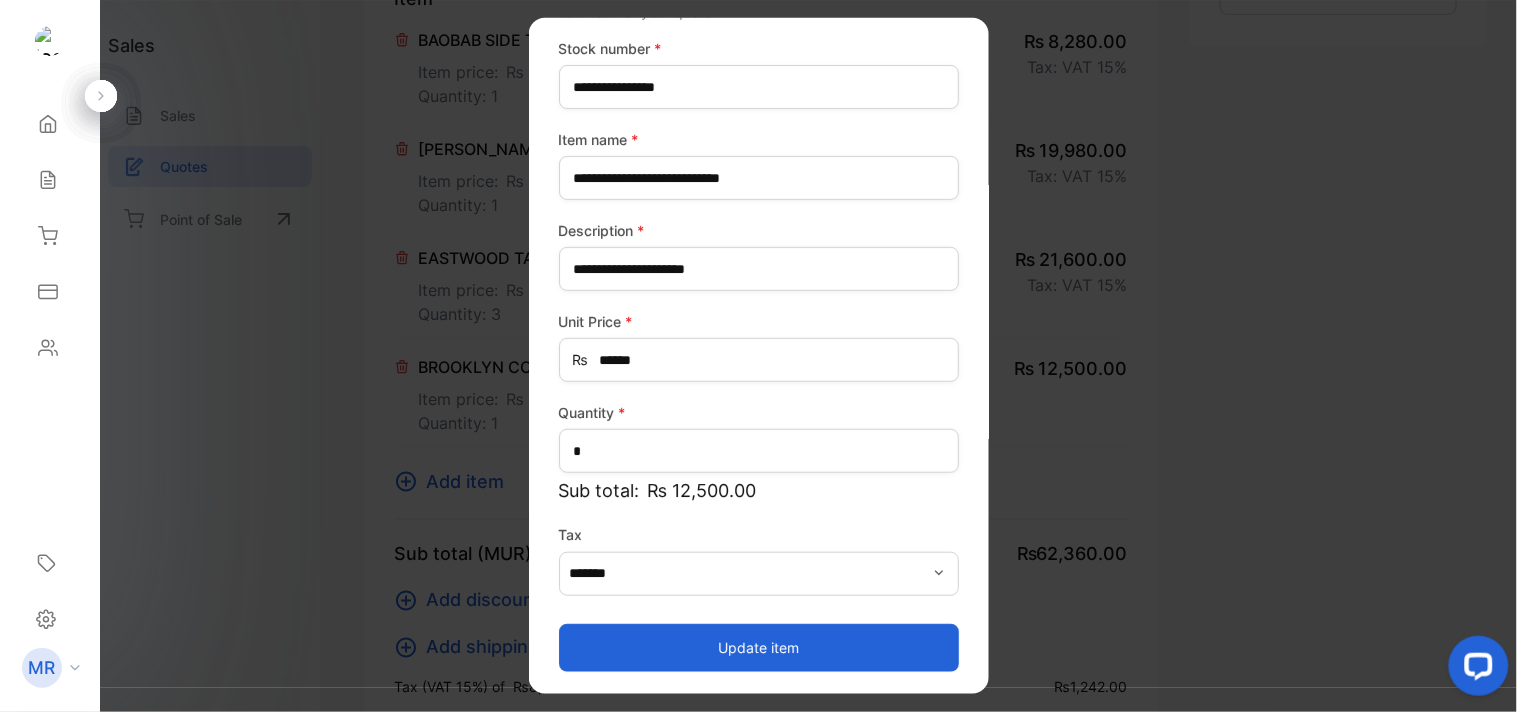 click 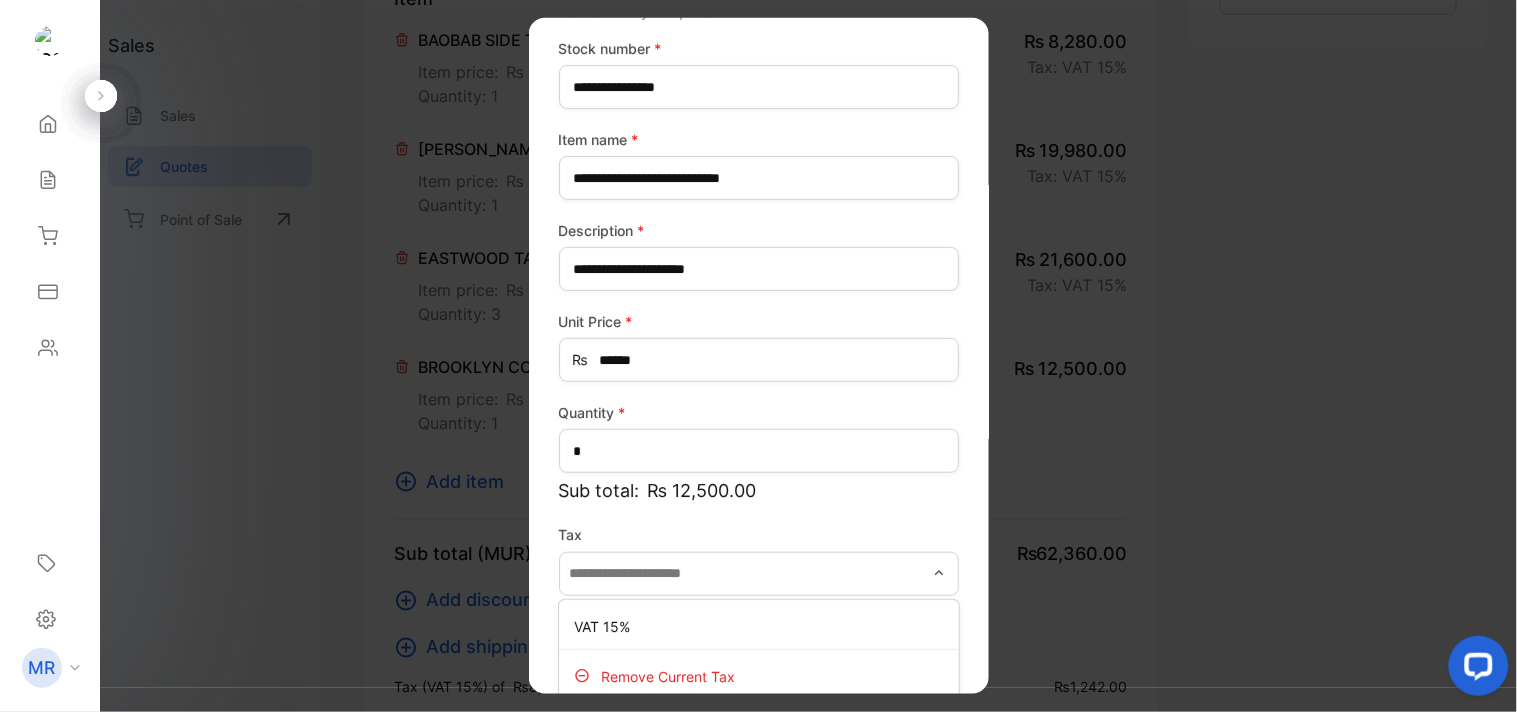 type on "*******" 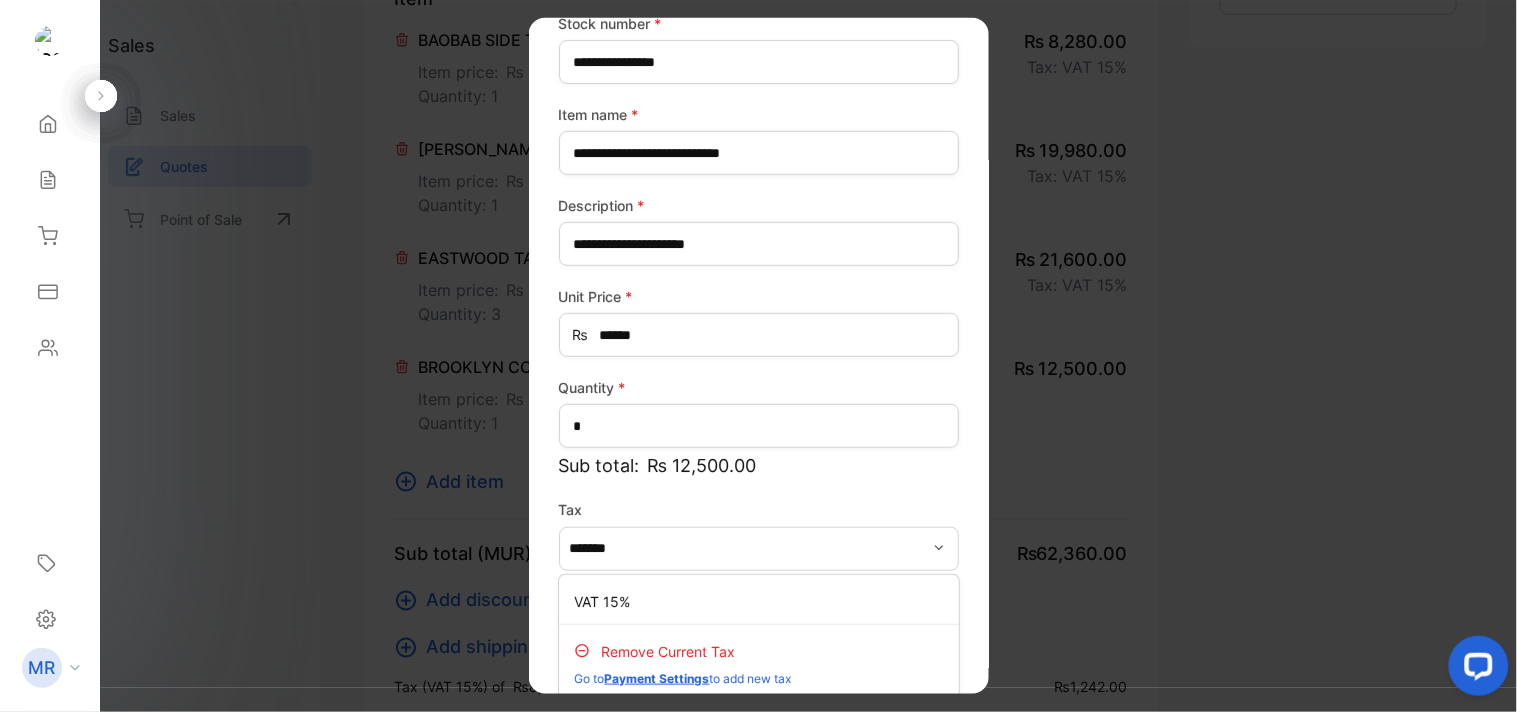 click on "Remove current tax Go to  Payment Settings  to add new tax" at bounding box center [681, 659] 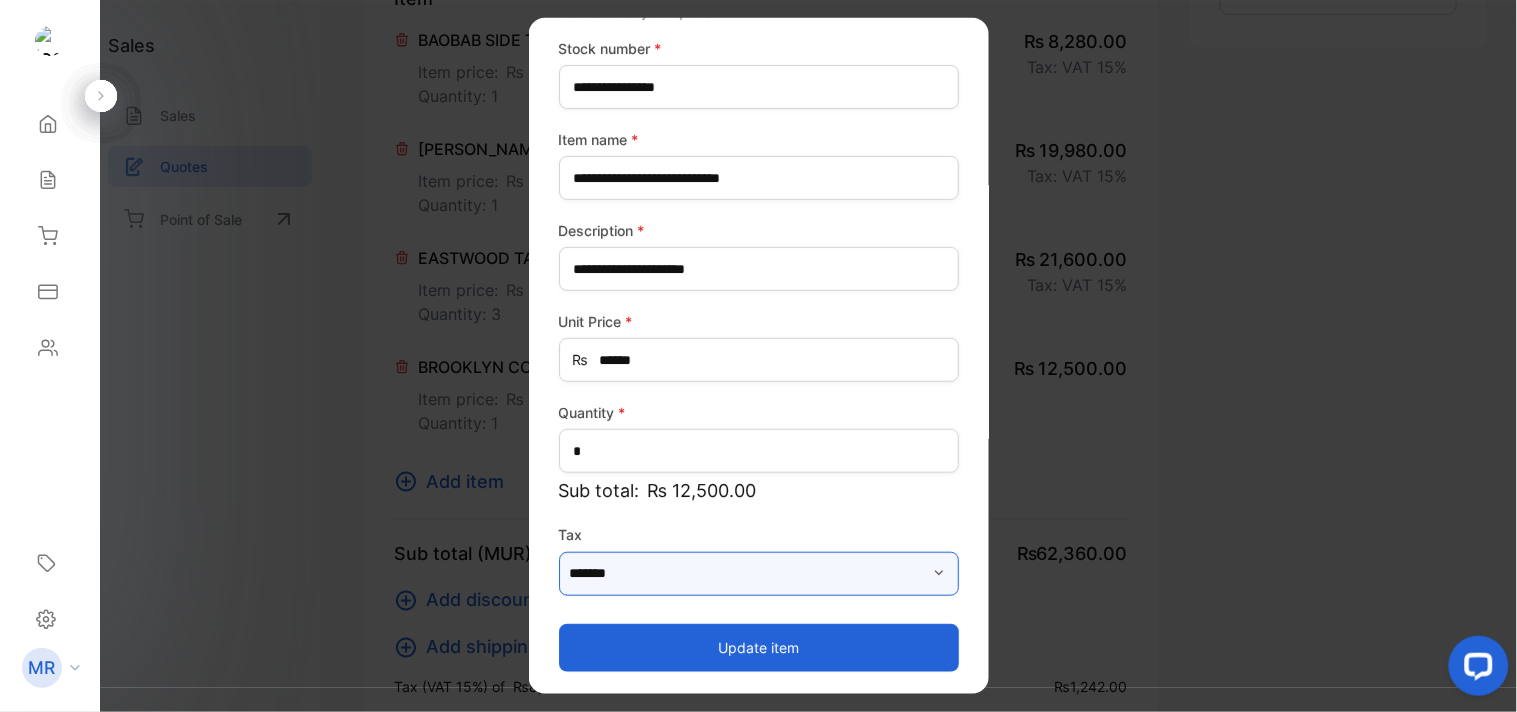 scroll, scrollTop: 0, scrollLeft: 0, axis: both 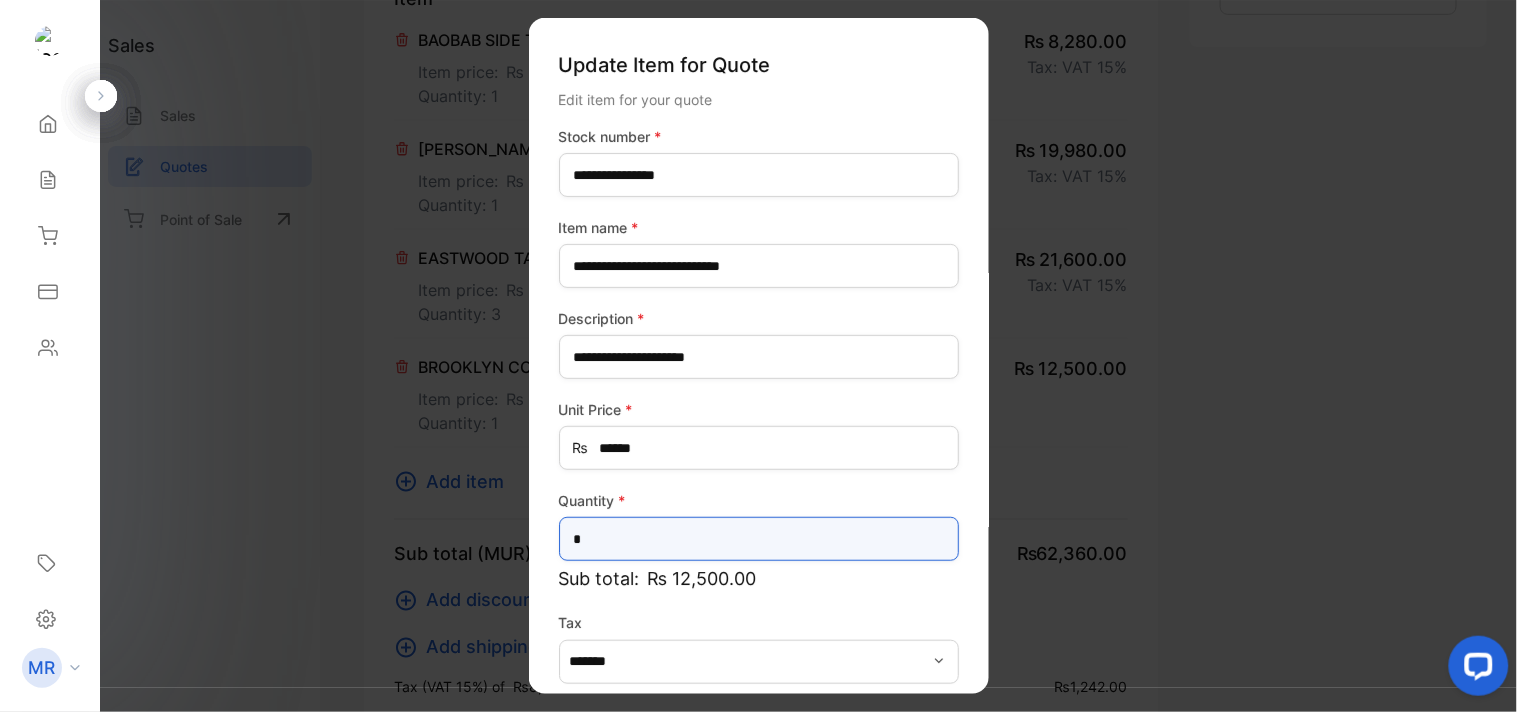 click on "*" at bounding box center [759, 539] 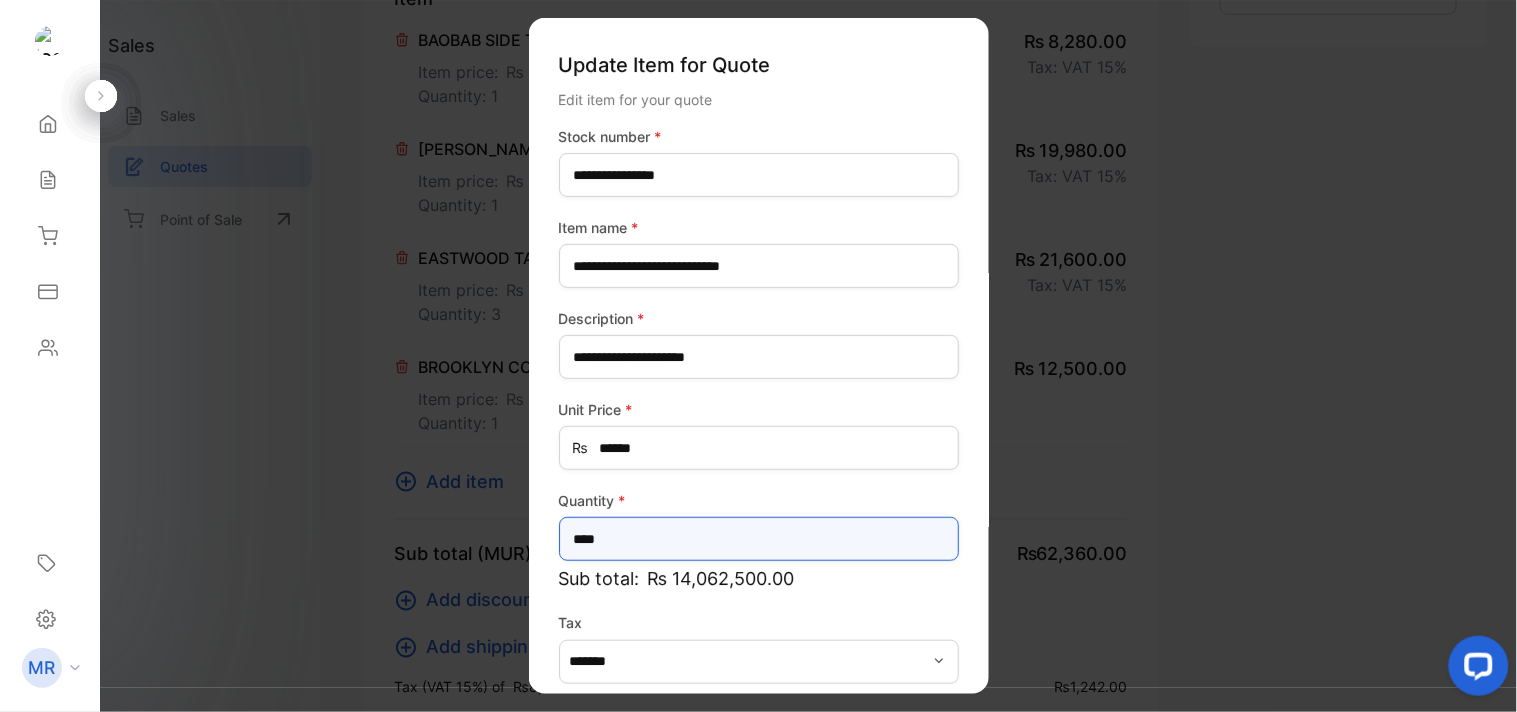 type on "*****" 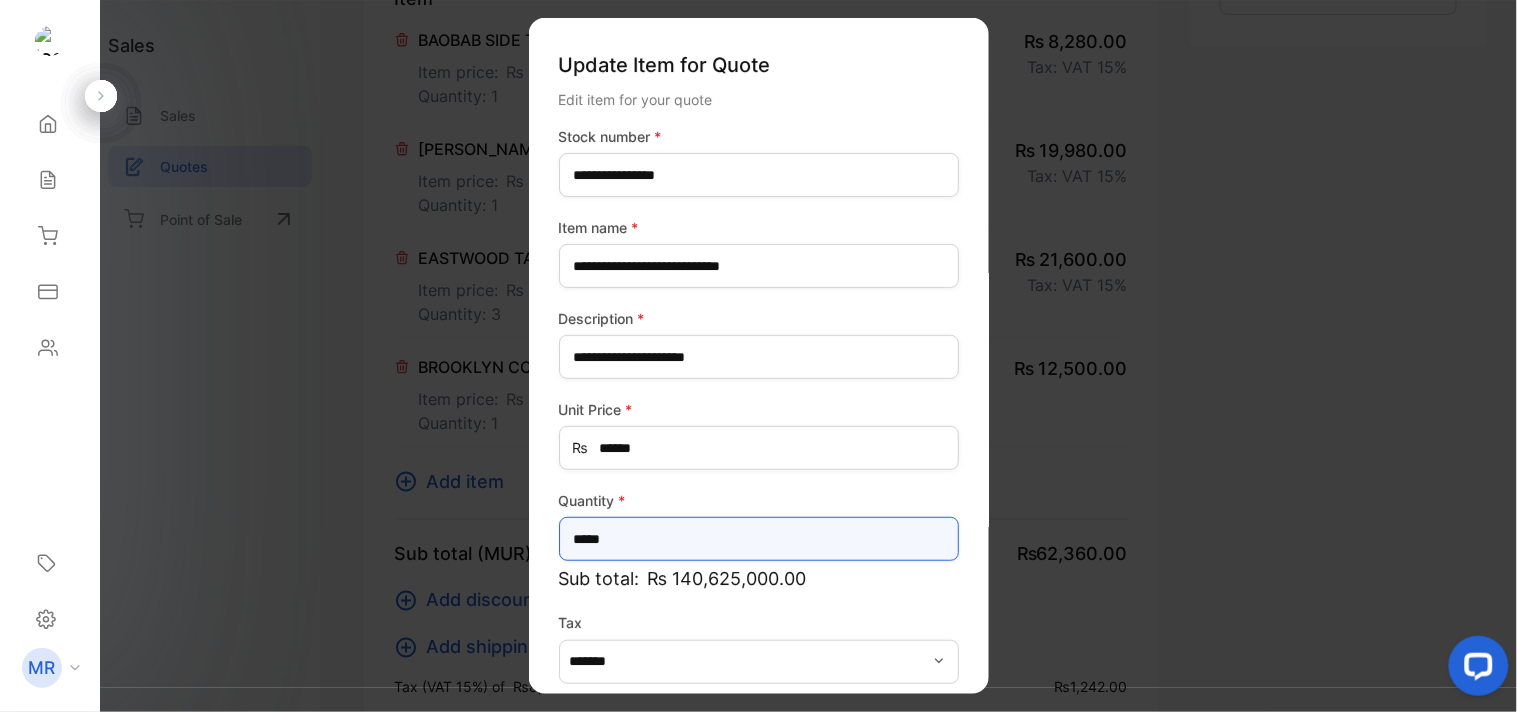 scroll, scrollTop: 88, scrollLeft: 0, axis: vertical 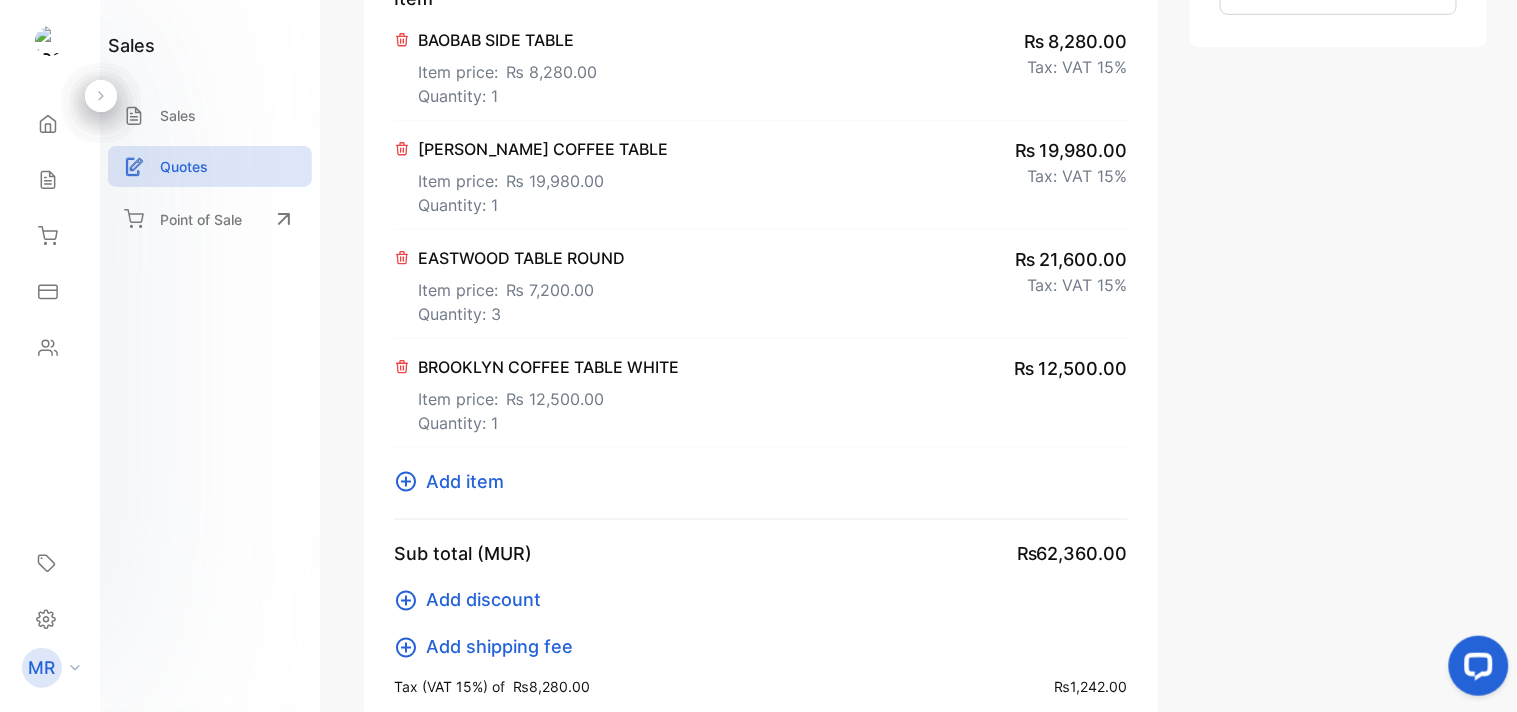 click 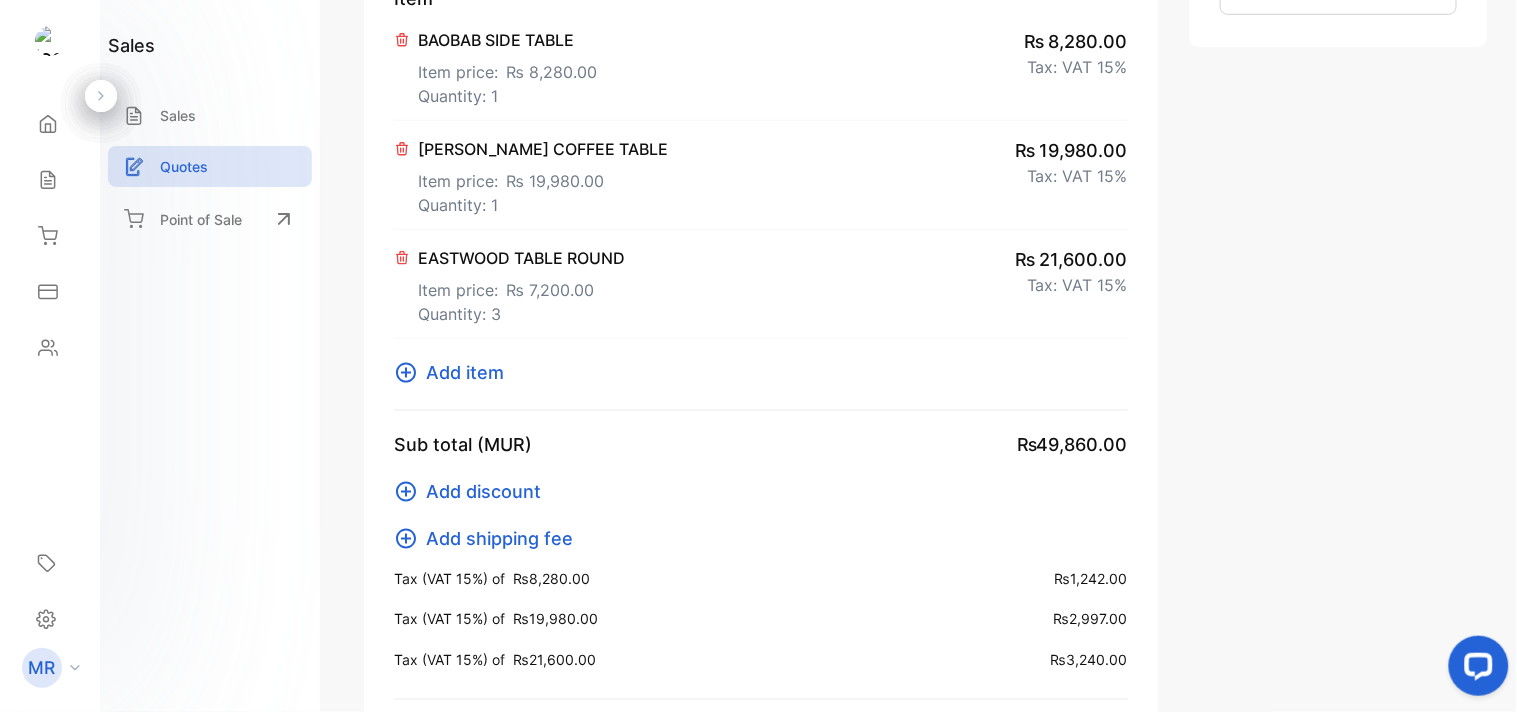 click on "Add item" at bounding box center (465, 372) 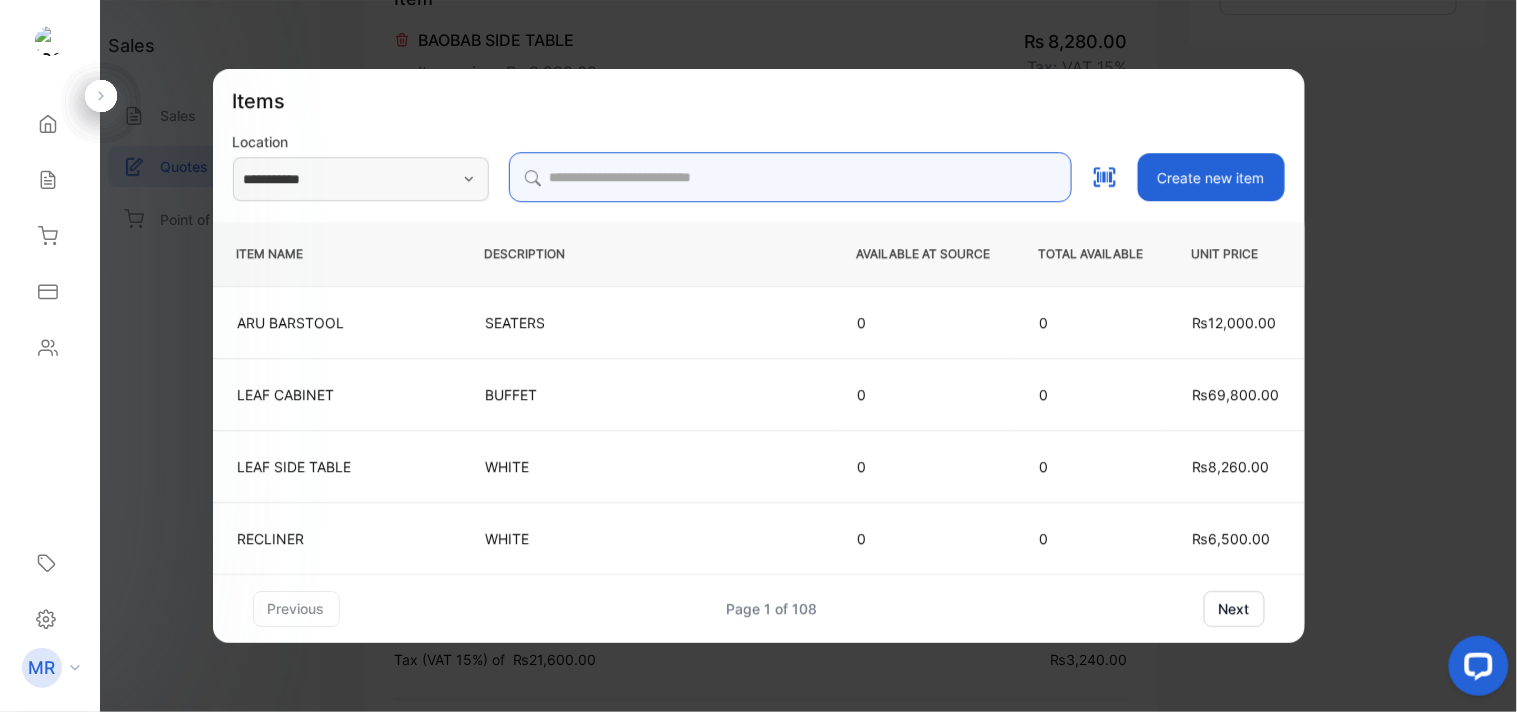 click at bounding box center (790, 177) 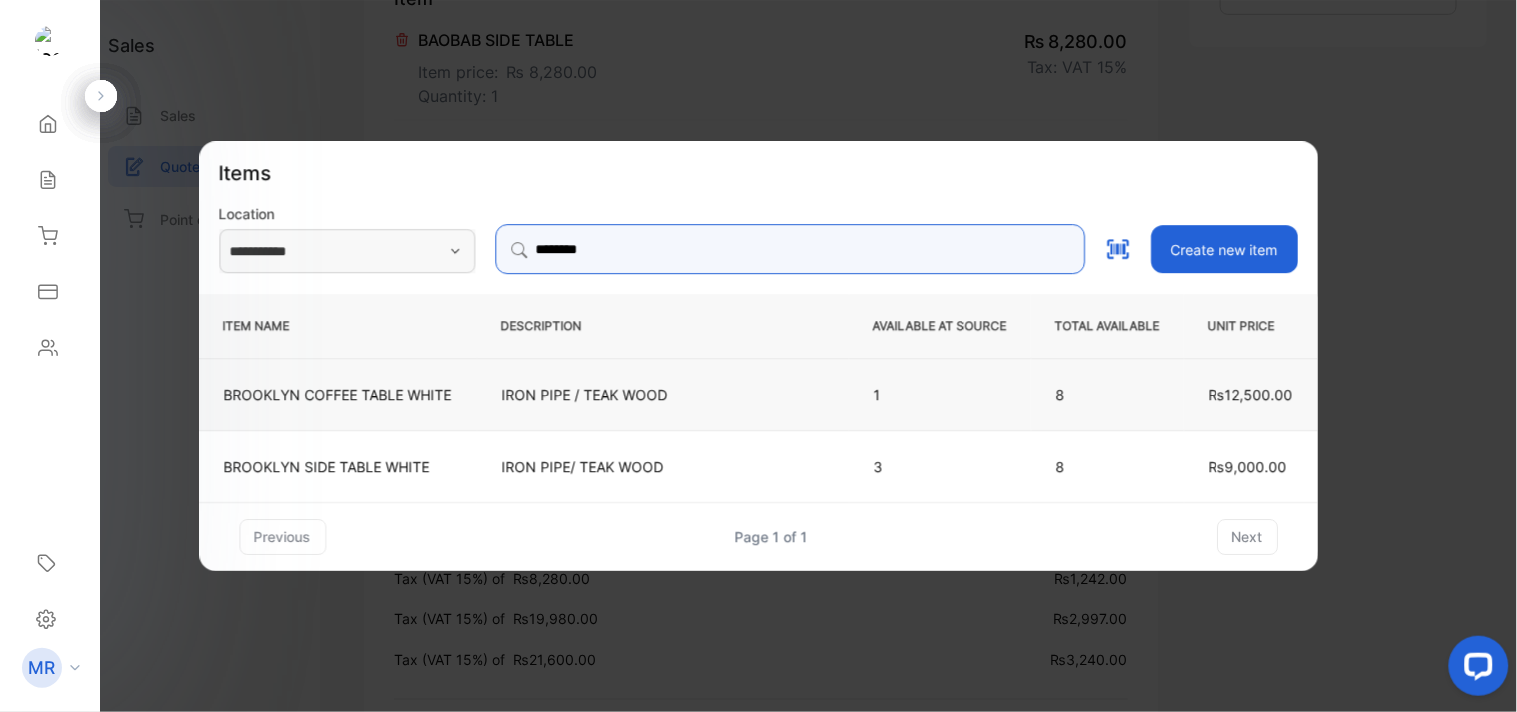 type on "********" 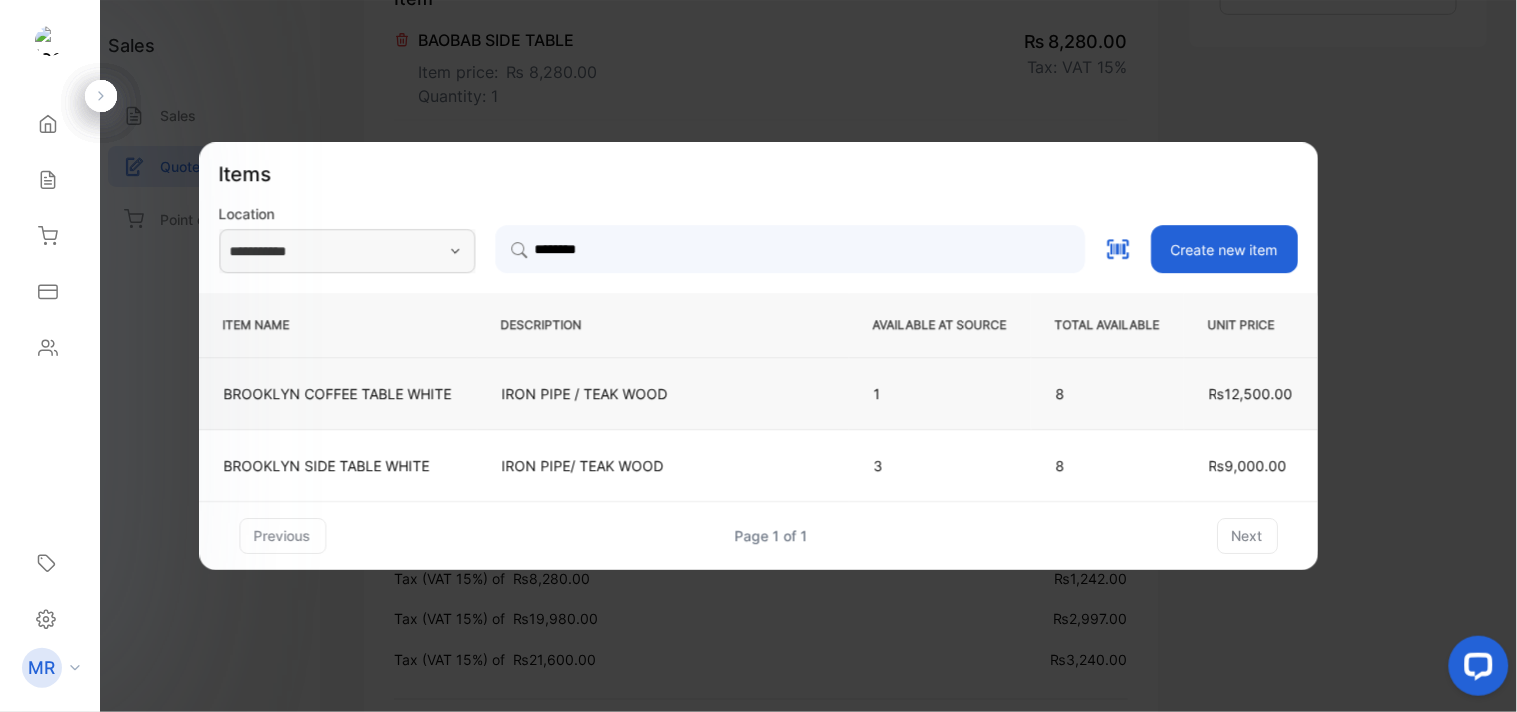click on "IRON PIPE / TEAK WOOD" at bounding box center (663, 393) 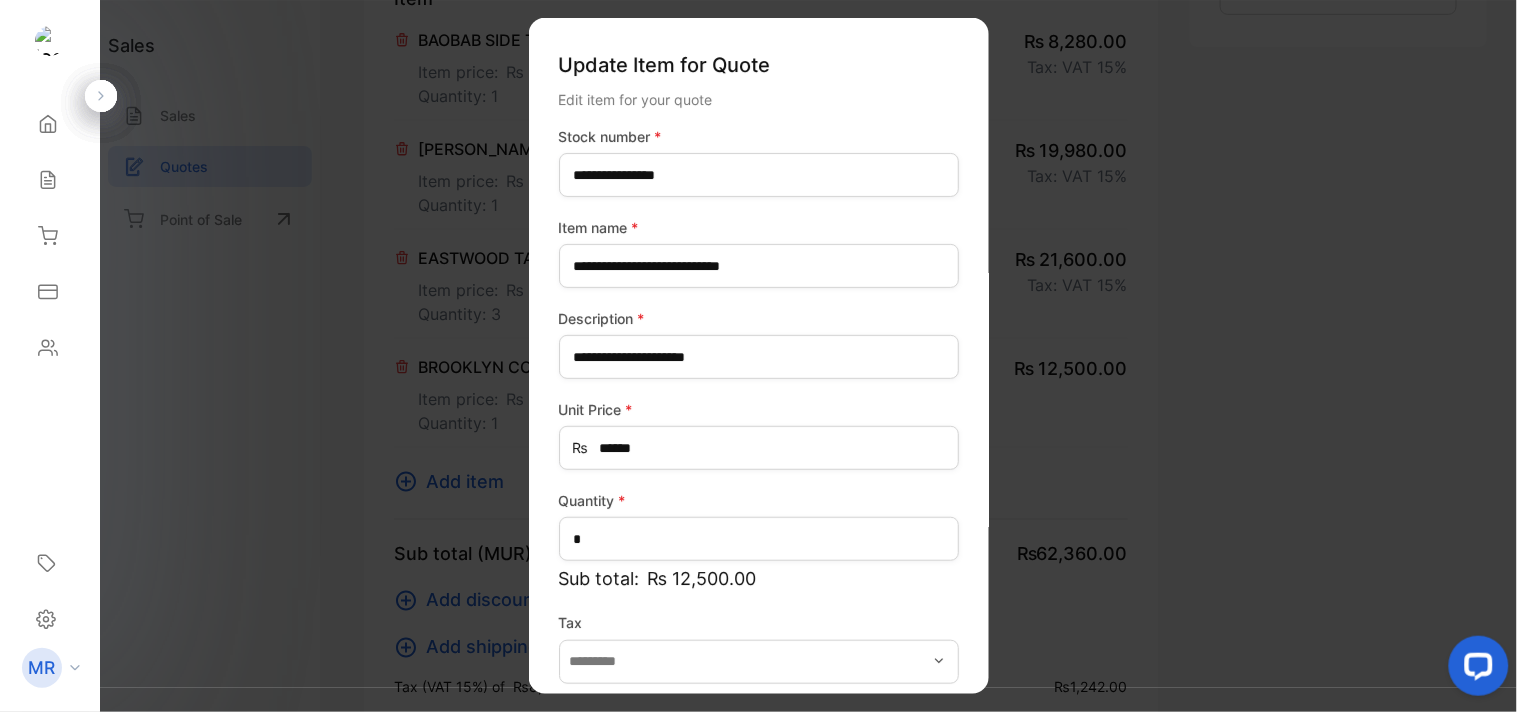 type on "*******" 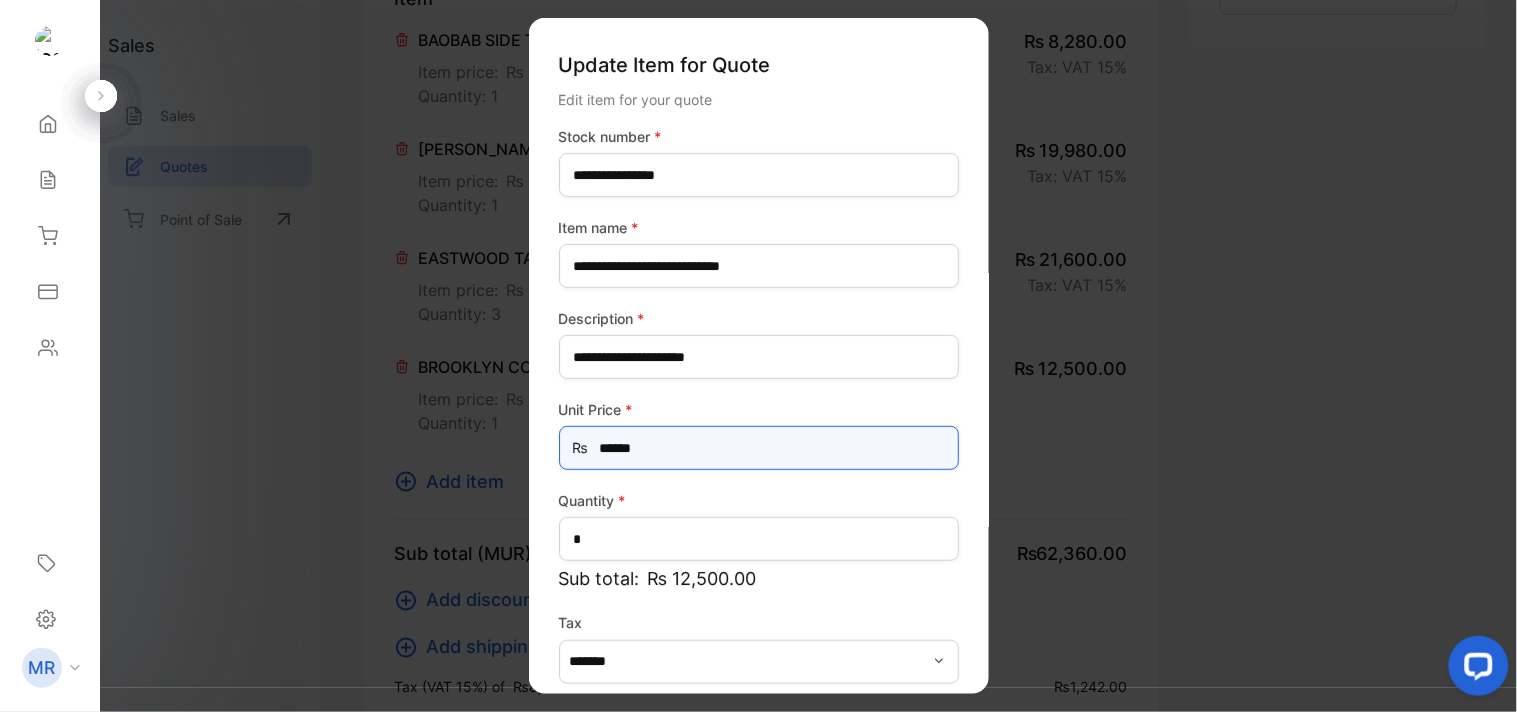 click on "******" at bounding box center (759, 448) 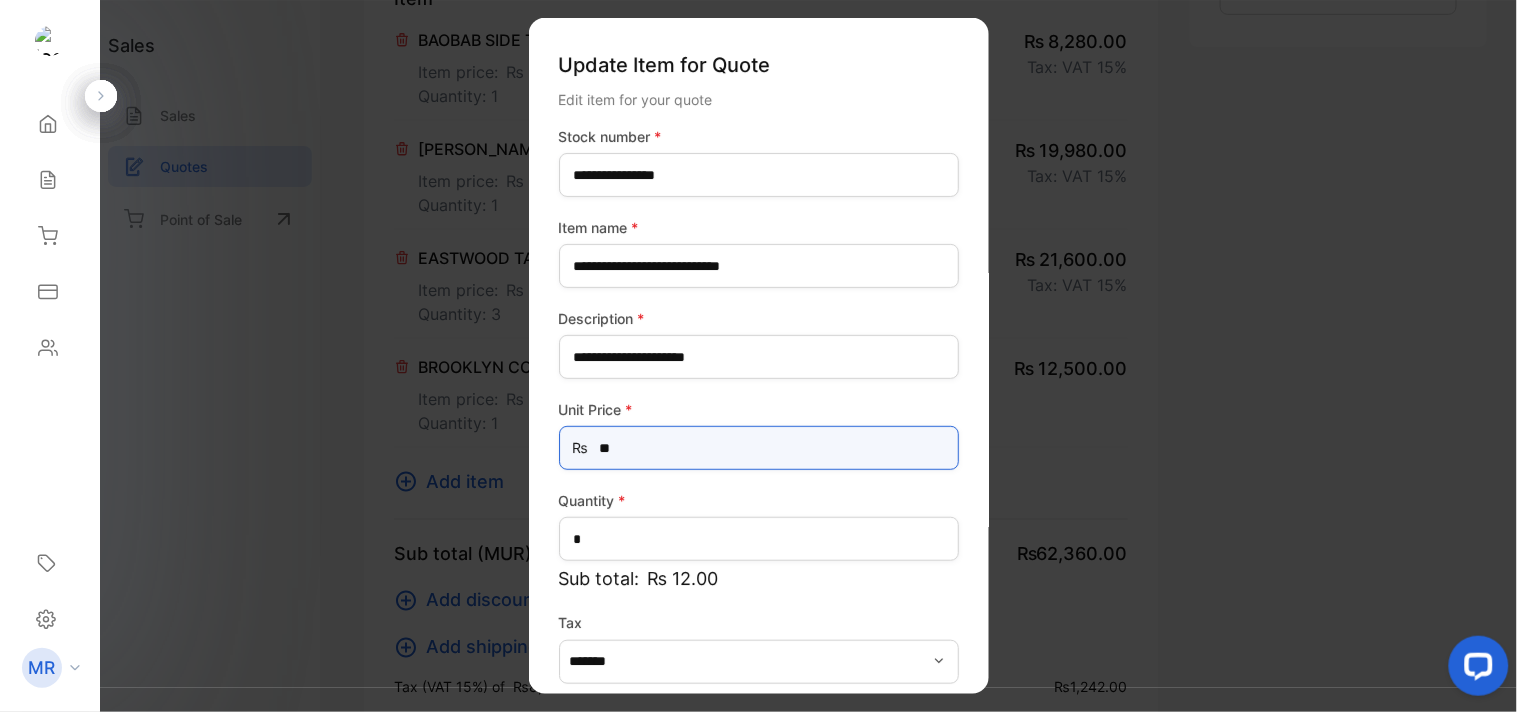type on "*" 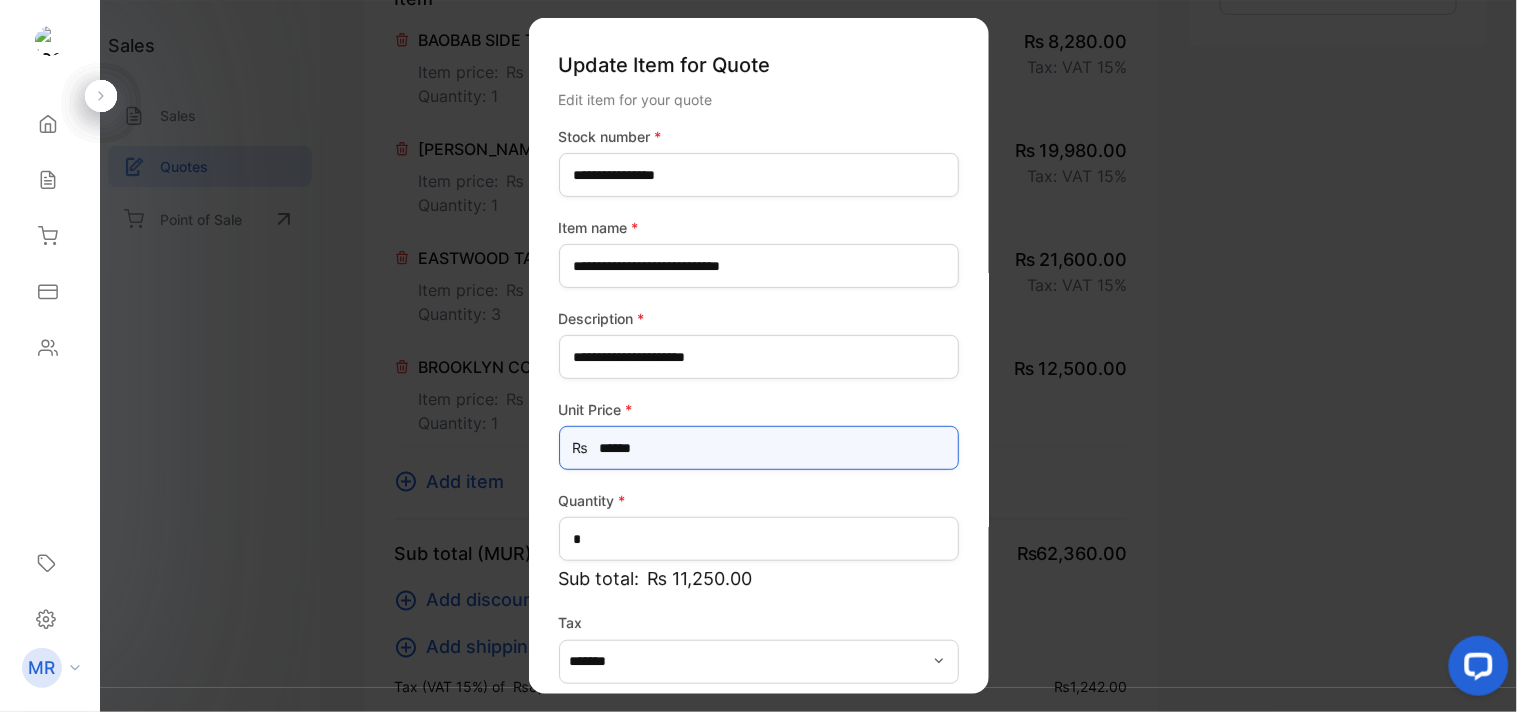 scroll, scrollTop: 88, scrollLeft: 0, axis: vertical 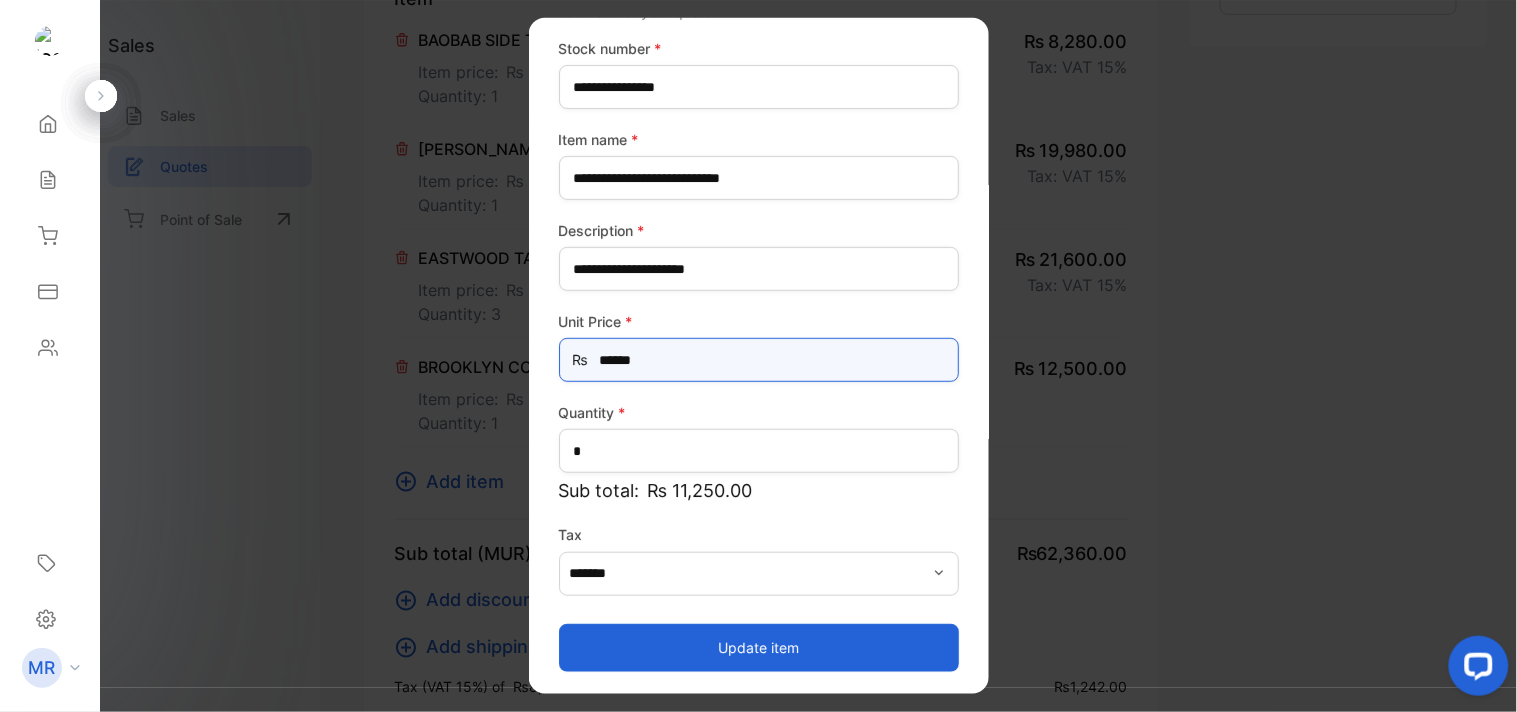 type on "******" 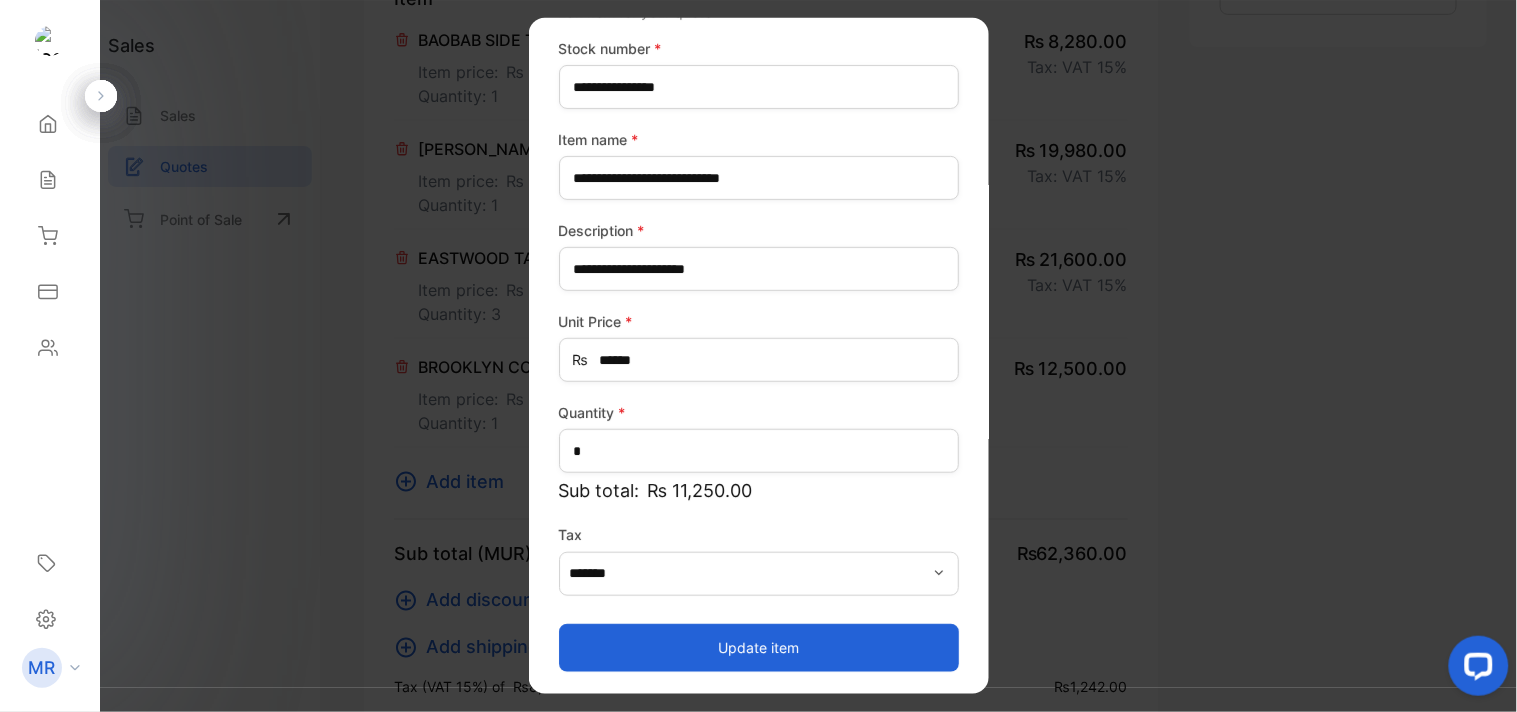 click on "Update item" at bounding box center [759, 647] 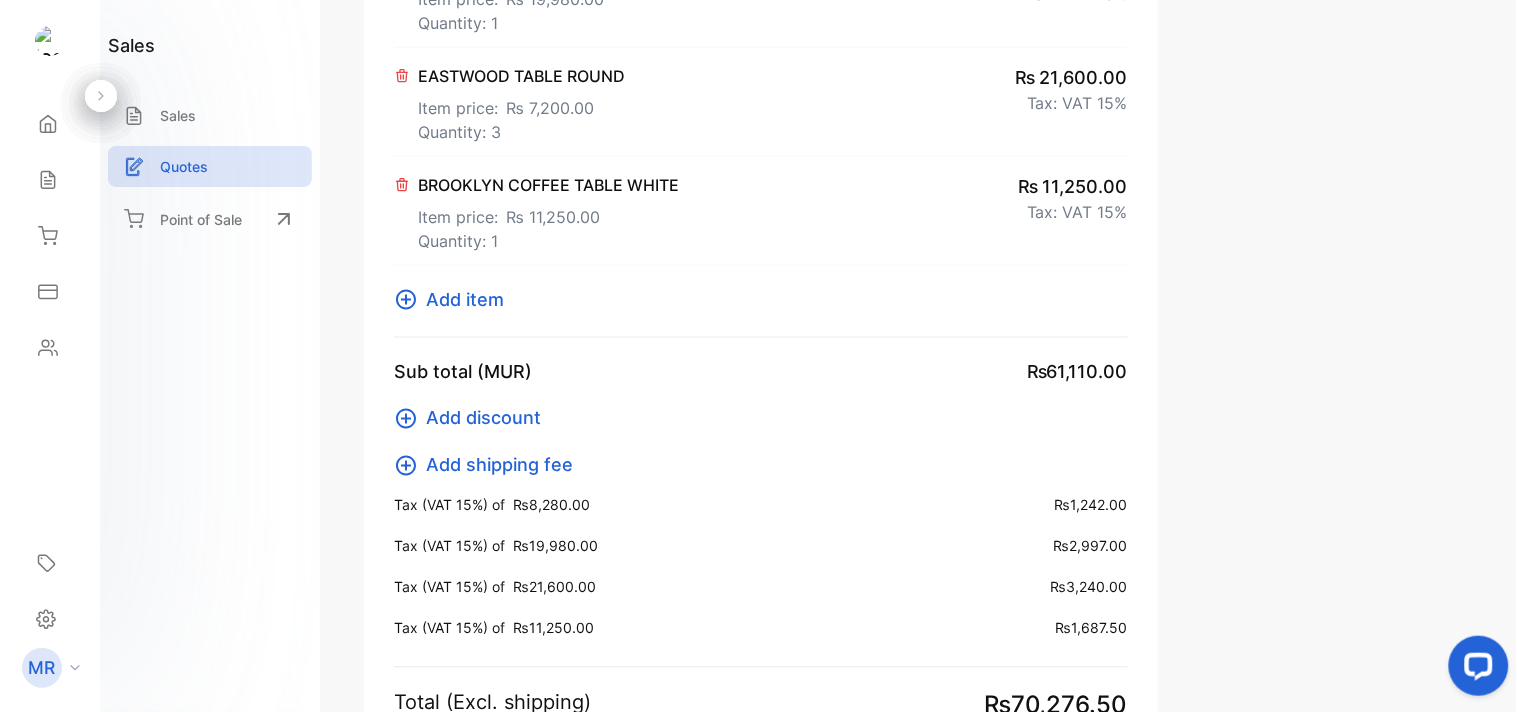 scroll, scrollTop: 461, scrollLeft: 0, axis: vertical 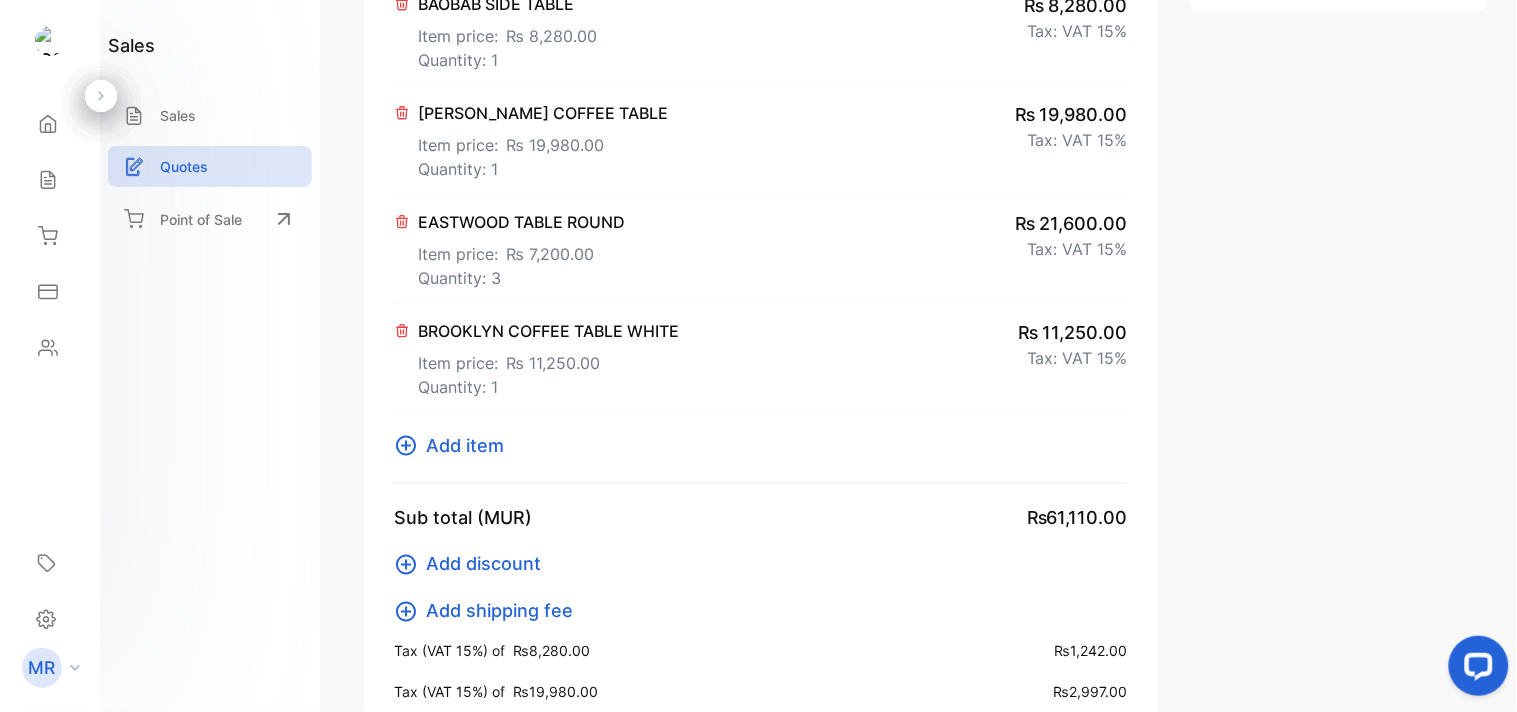 click on "Add item" at bounding box center [465, 445] 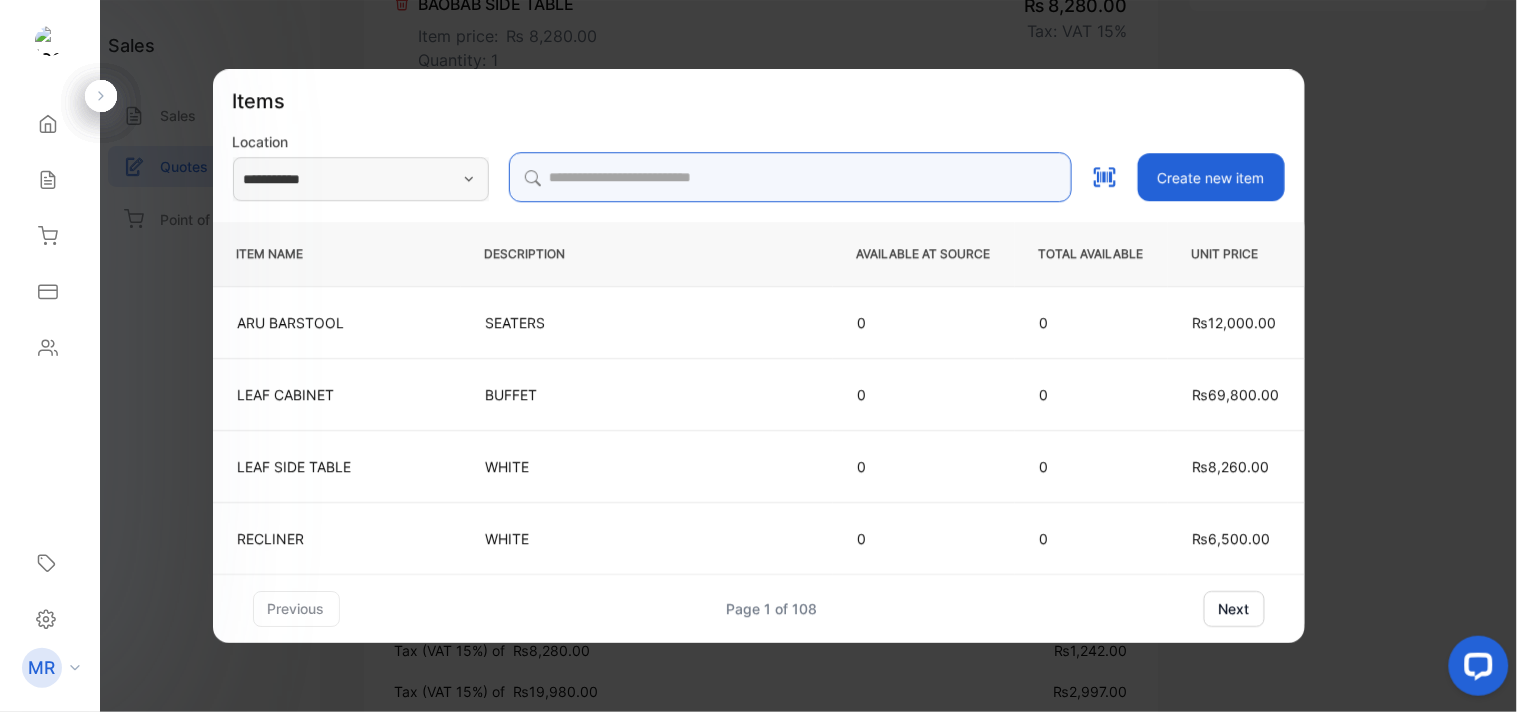 click at bounding box center [790, 177] 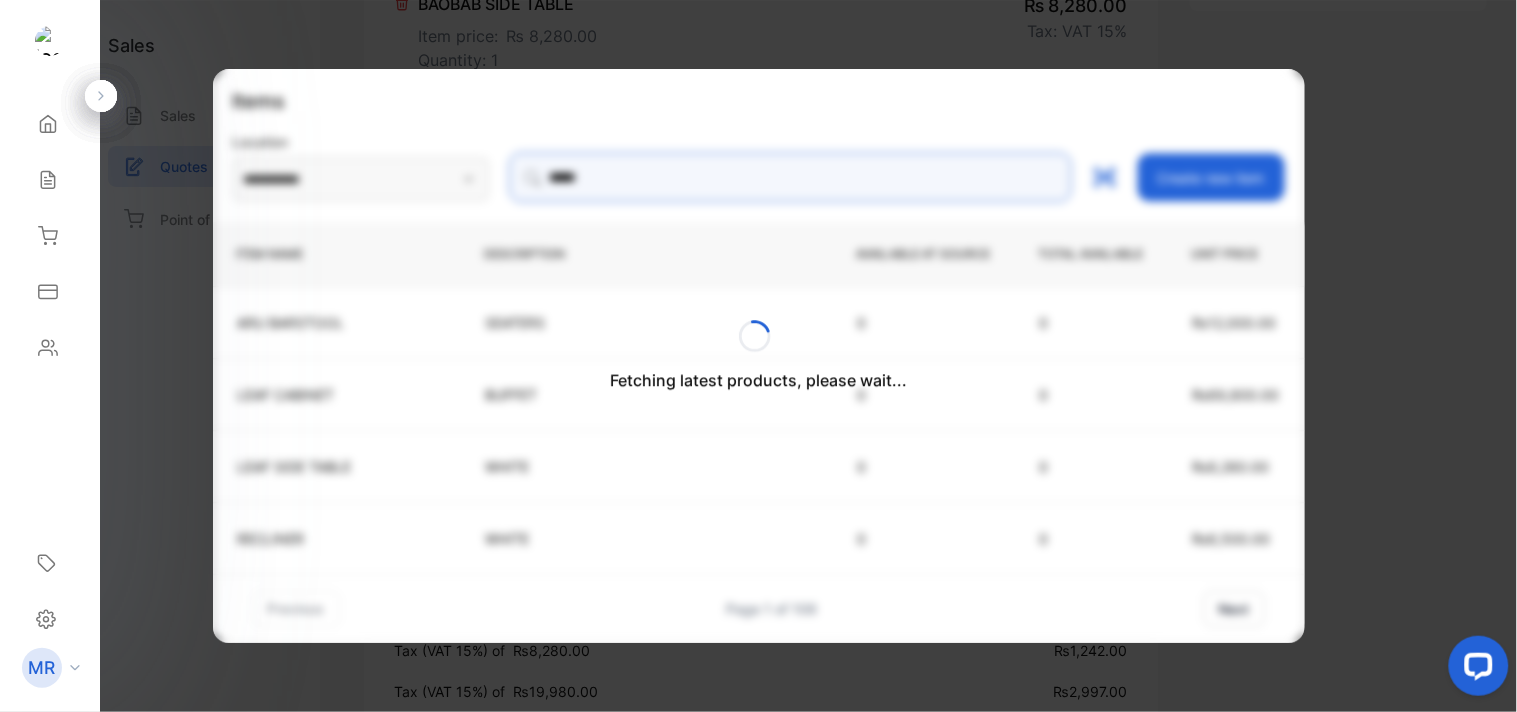 type on "********" 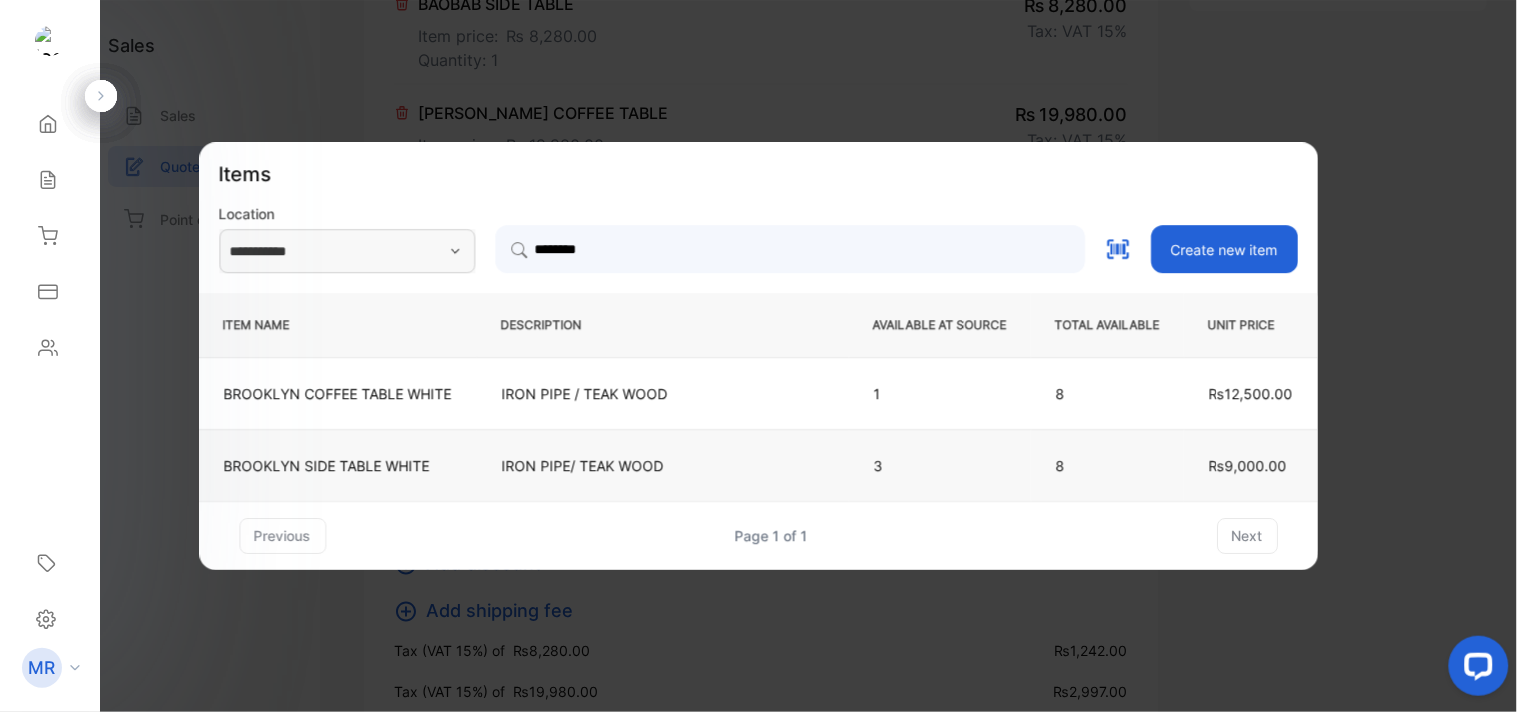 click on "IRON PIPE/ TEAK WOOD" at bounding box center [663, 465] 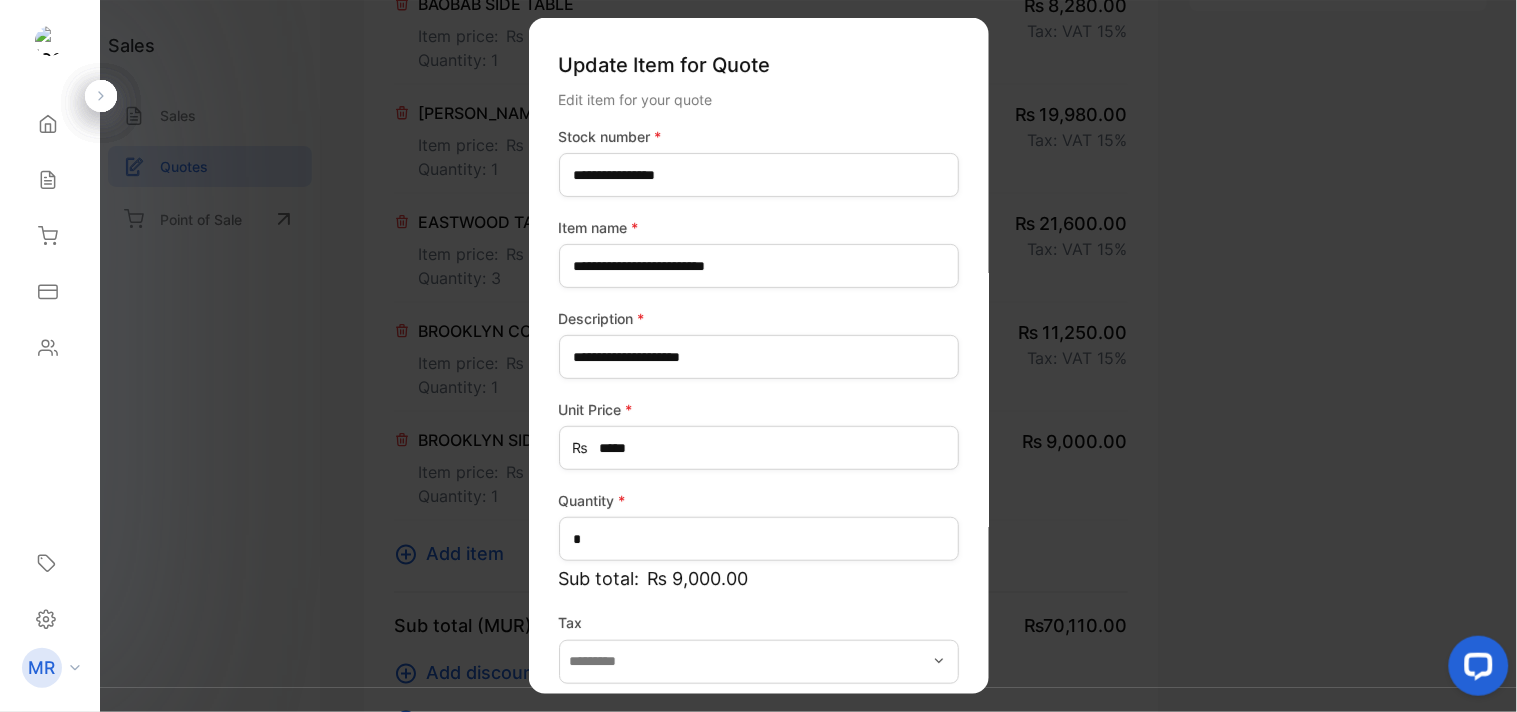 type on "*******" 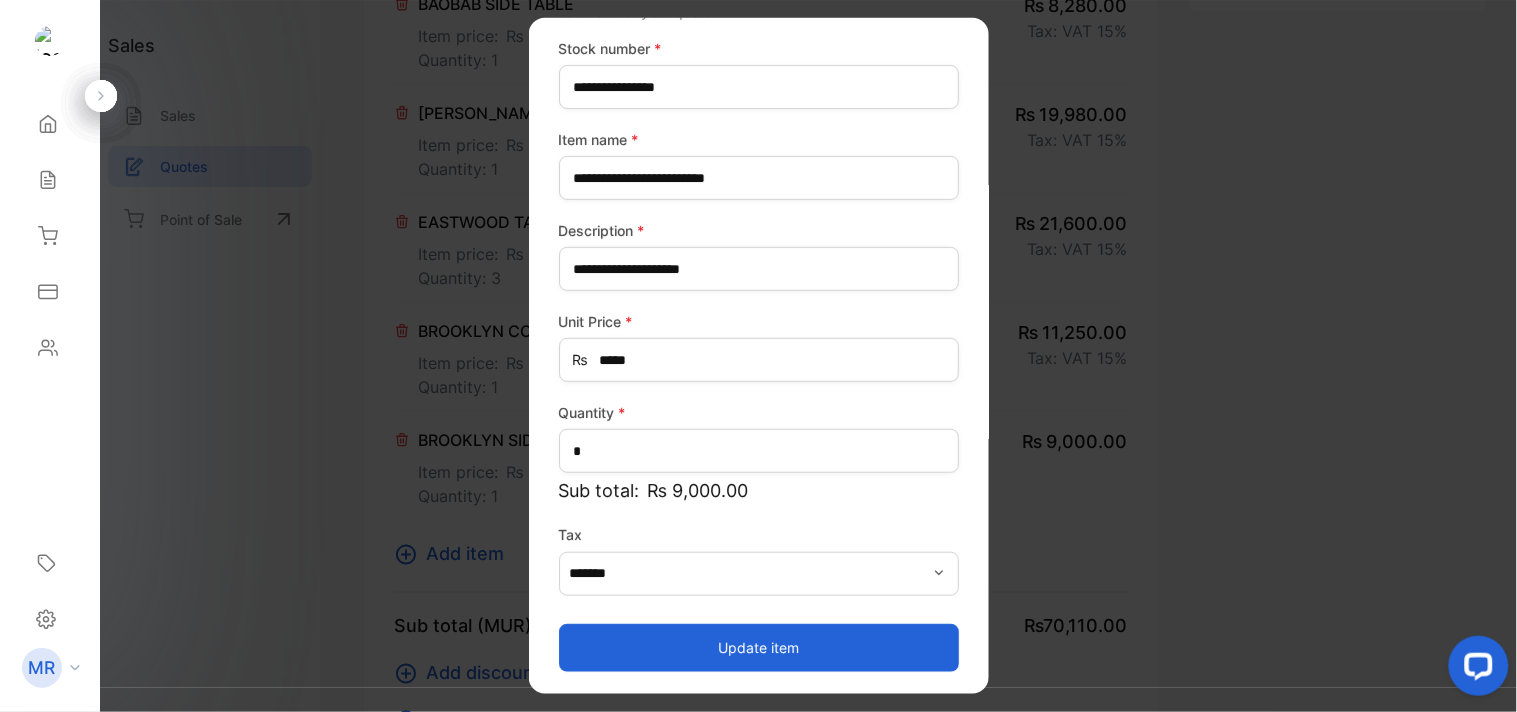 scroll, scrollTop: 0, scrollLeft: 0, axis: both 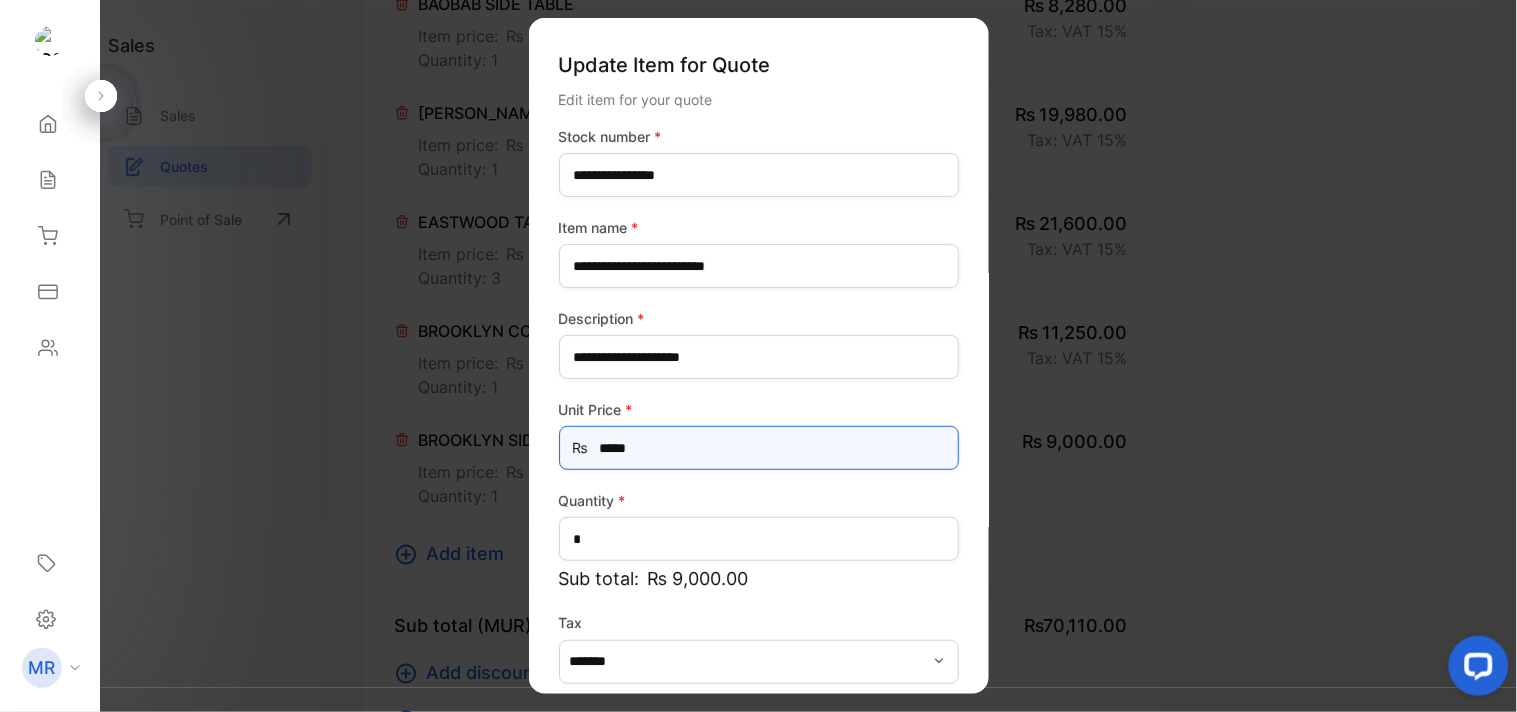 click on "*****" at bounding box center (759, 448) 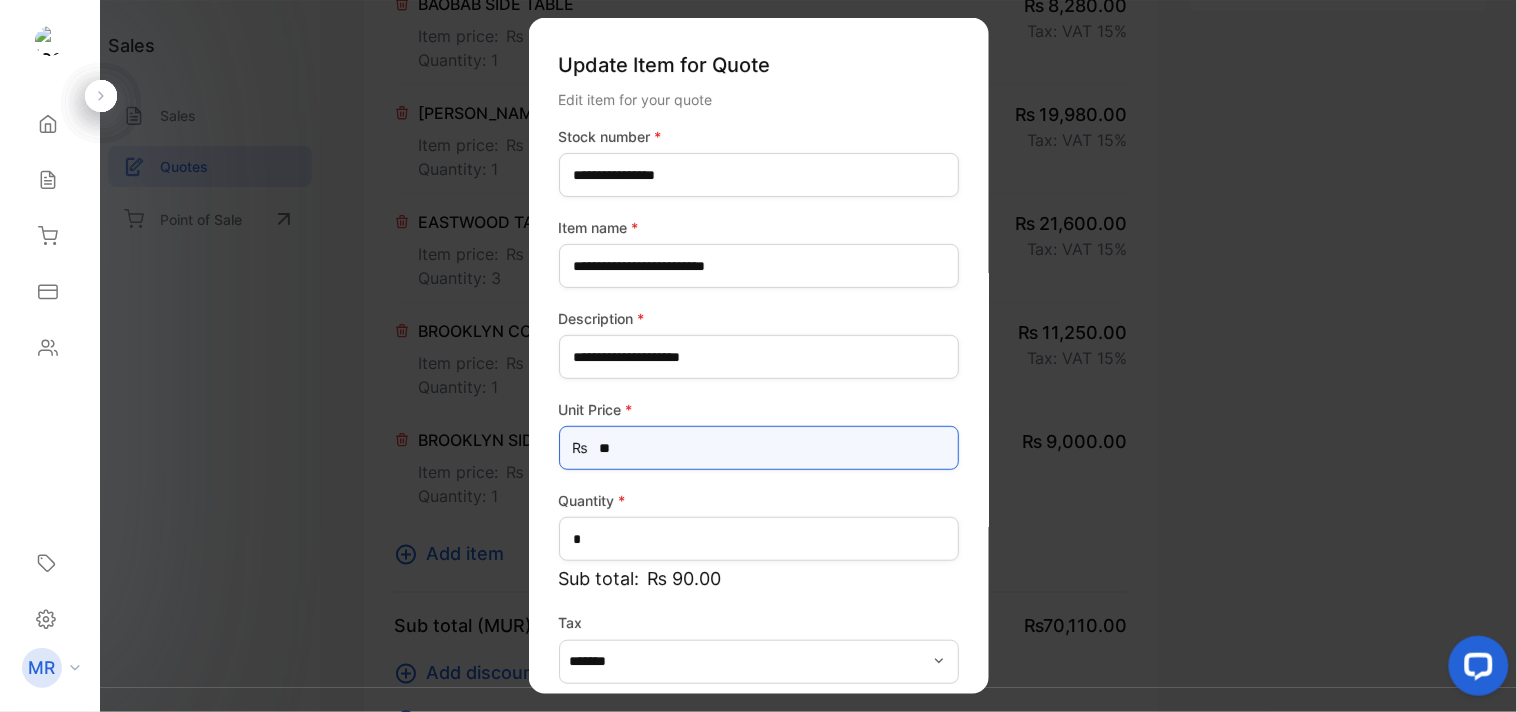 type on "*" 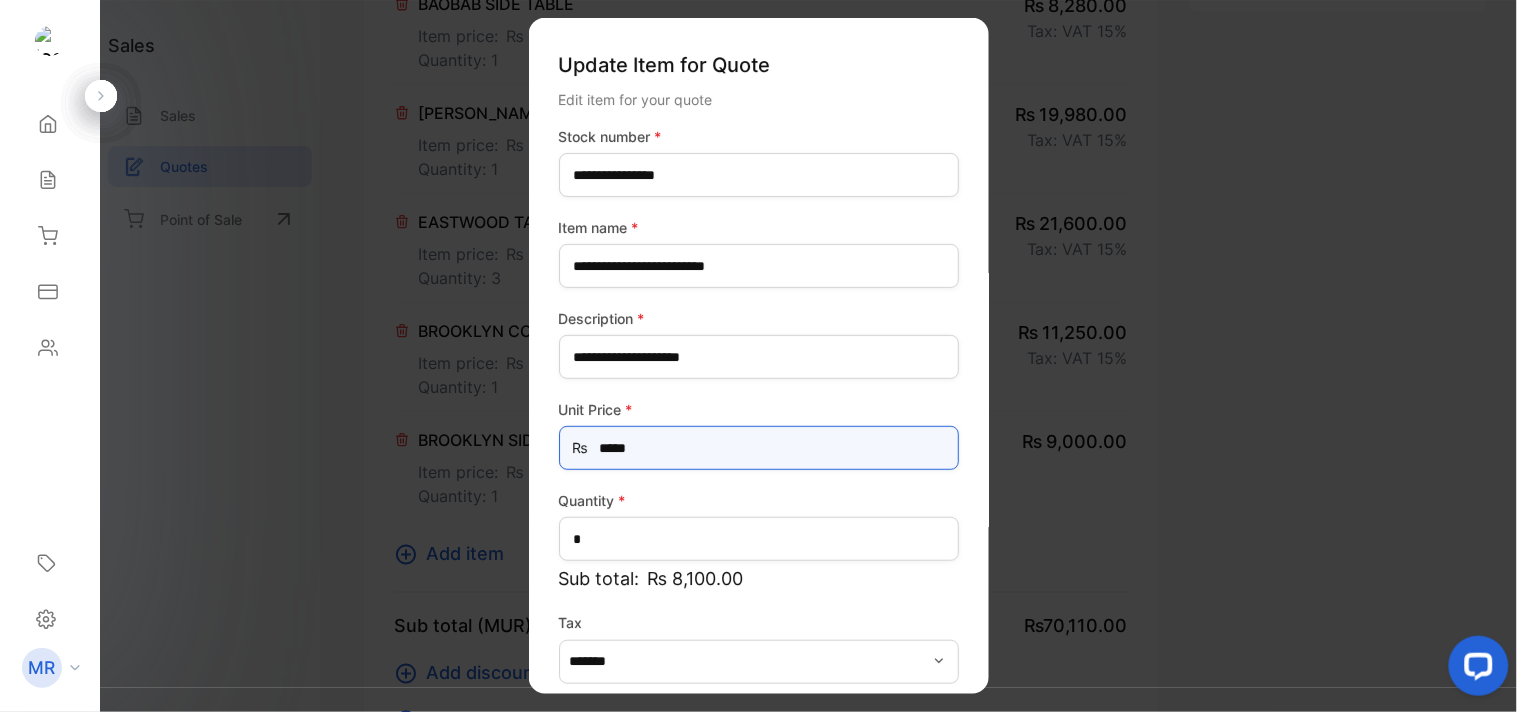 scroll, scrollTop: 88, scrollLeft: 0, axis: vertical 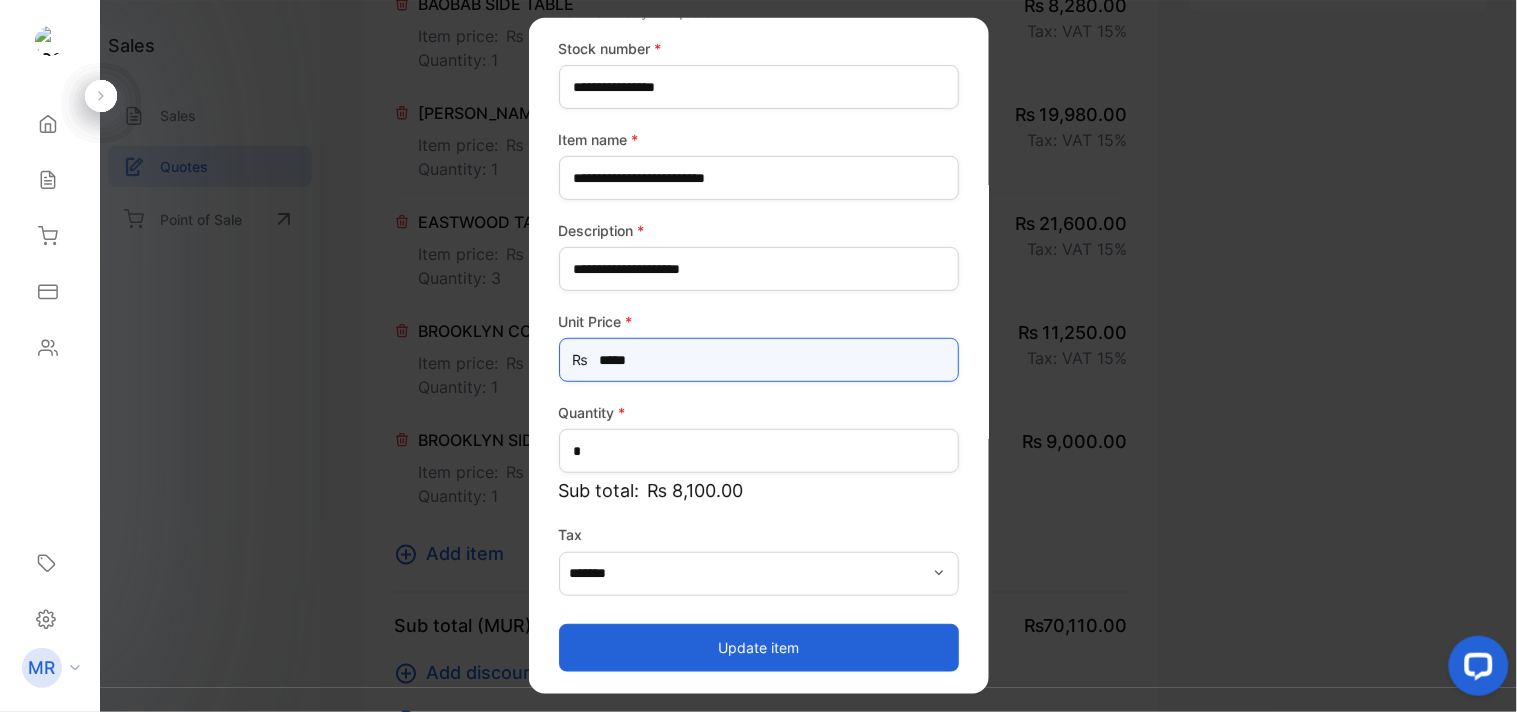 type on "*****" 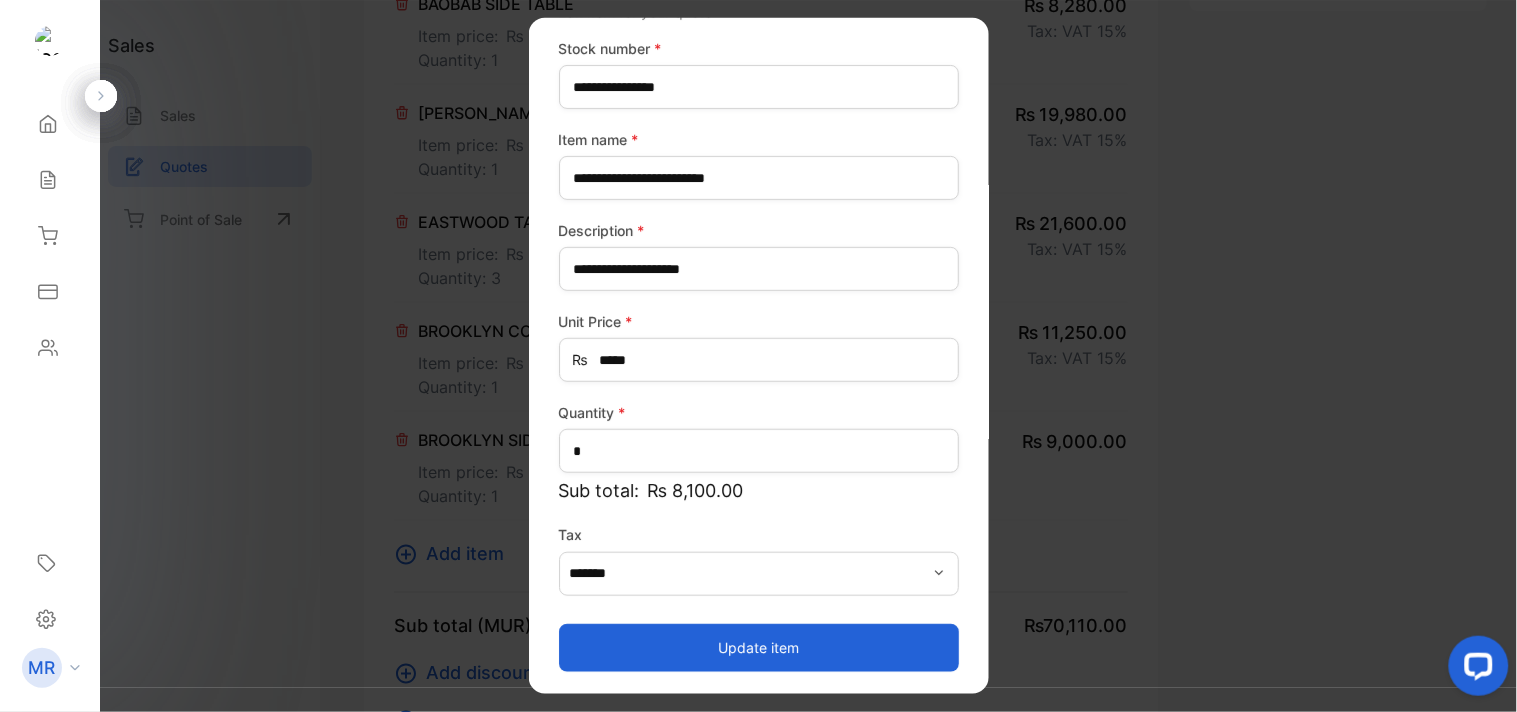 click on "Update item" at bounding box center (759, 647) 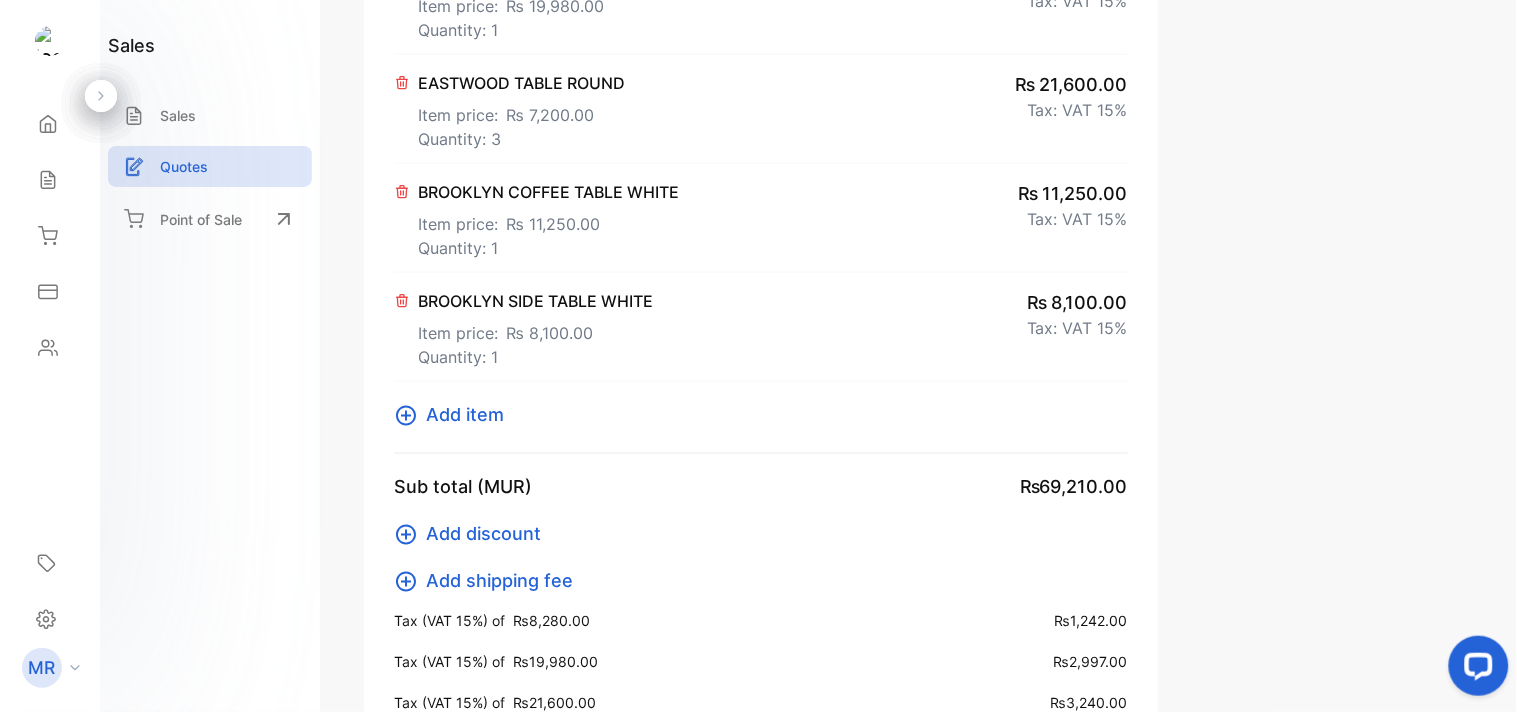 scroll, scrollTop: 601, scrollLeft: 0, axis: vertical 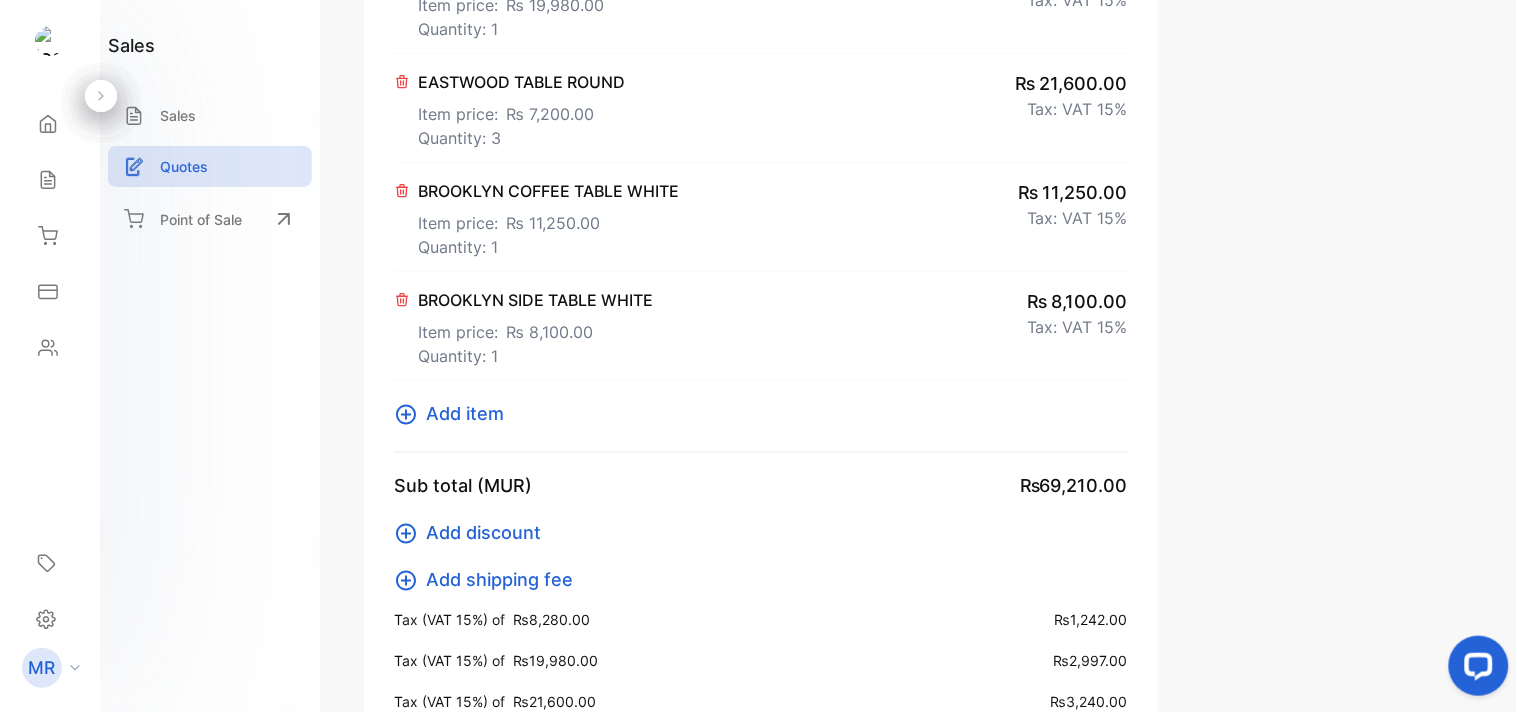 click on "Add item" at bounding box center (465, 414) 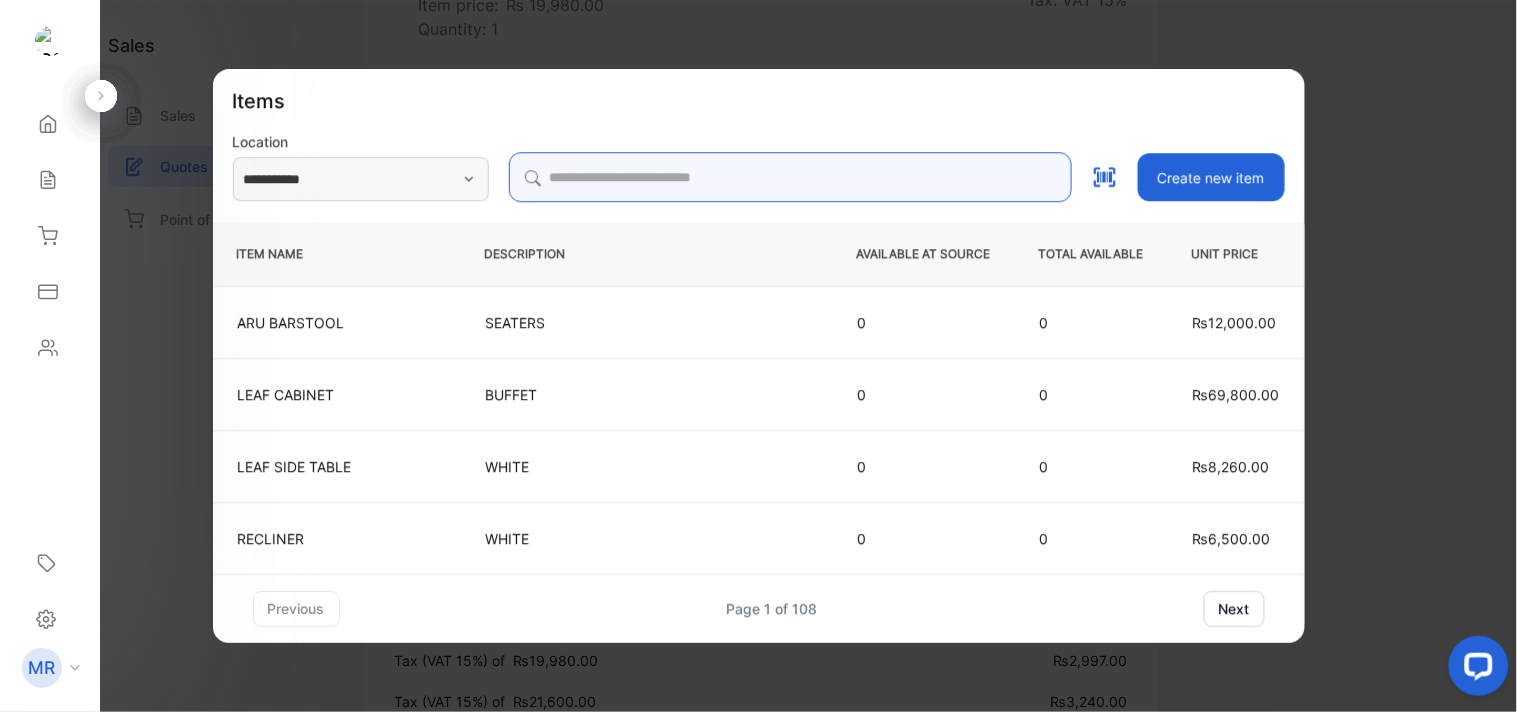 click at bounding box center [790, 177] 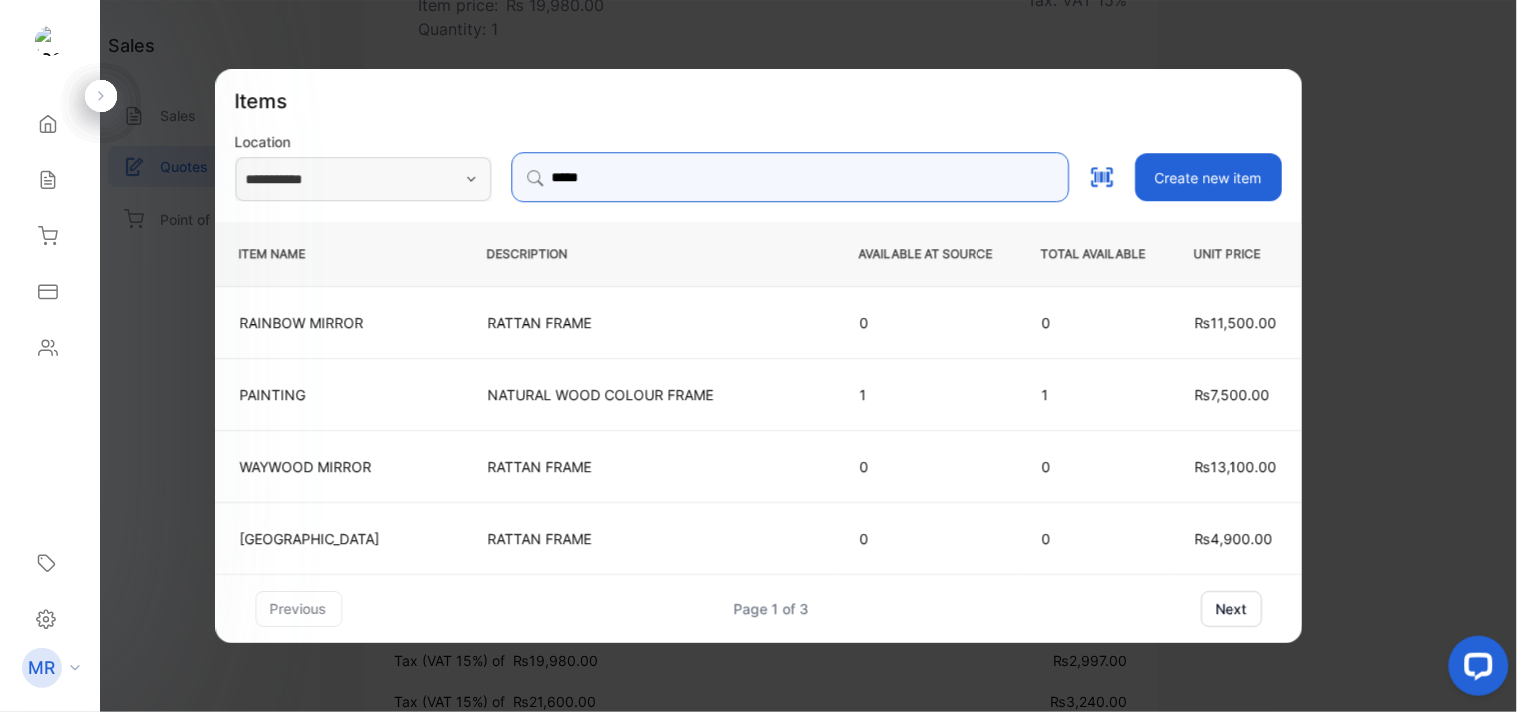 type on "**********" 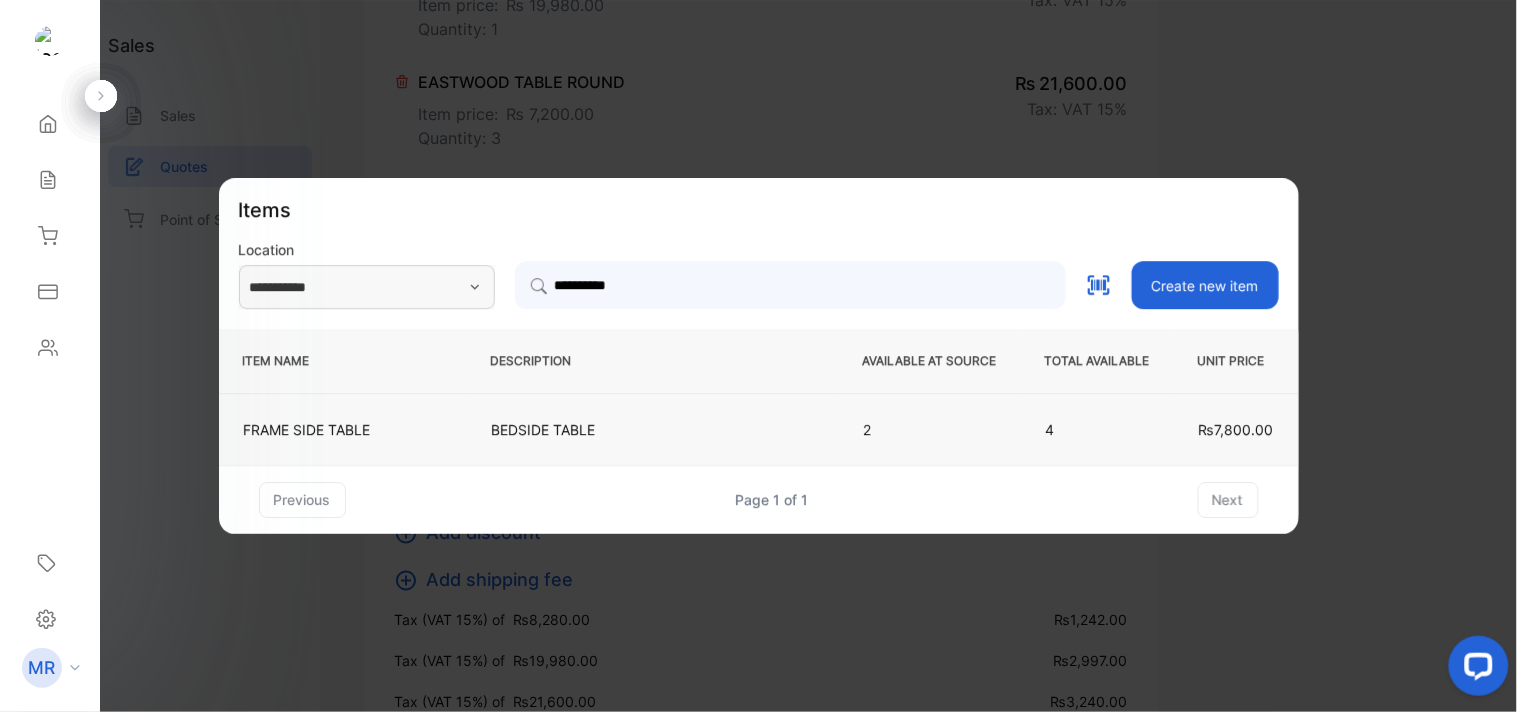 click on "BEDSIDE TABLE" at bounding box center [653, 429] 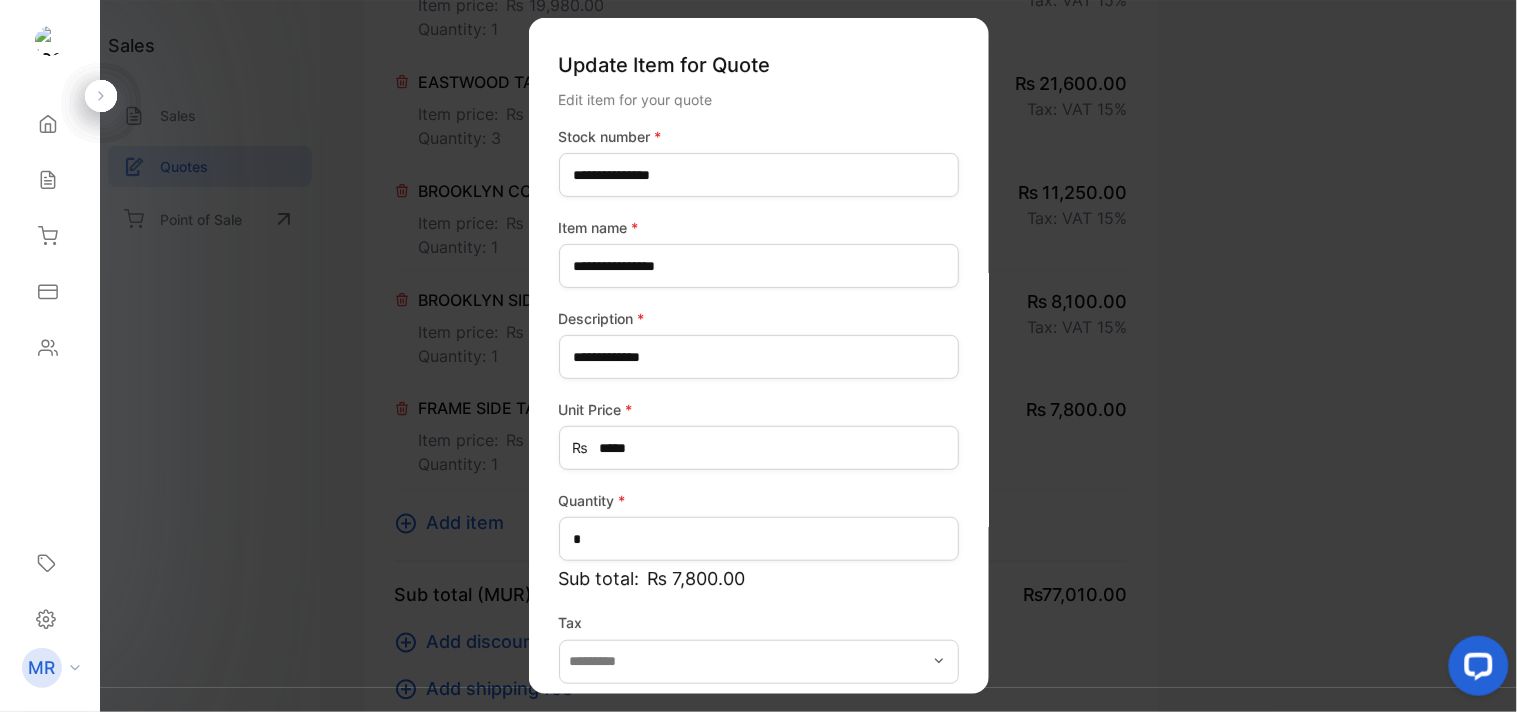 type on "*******" 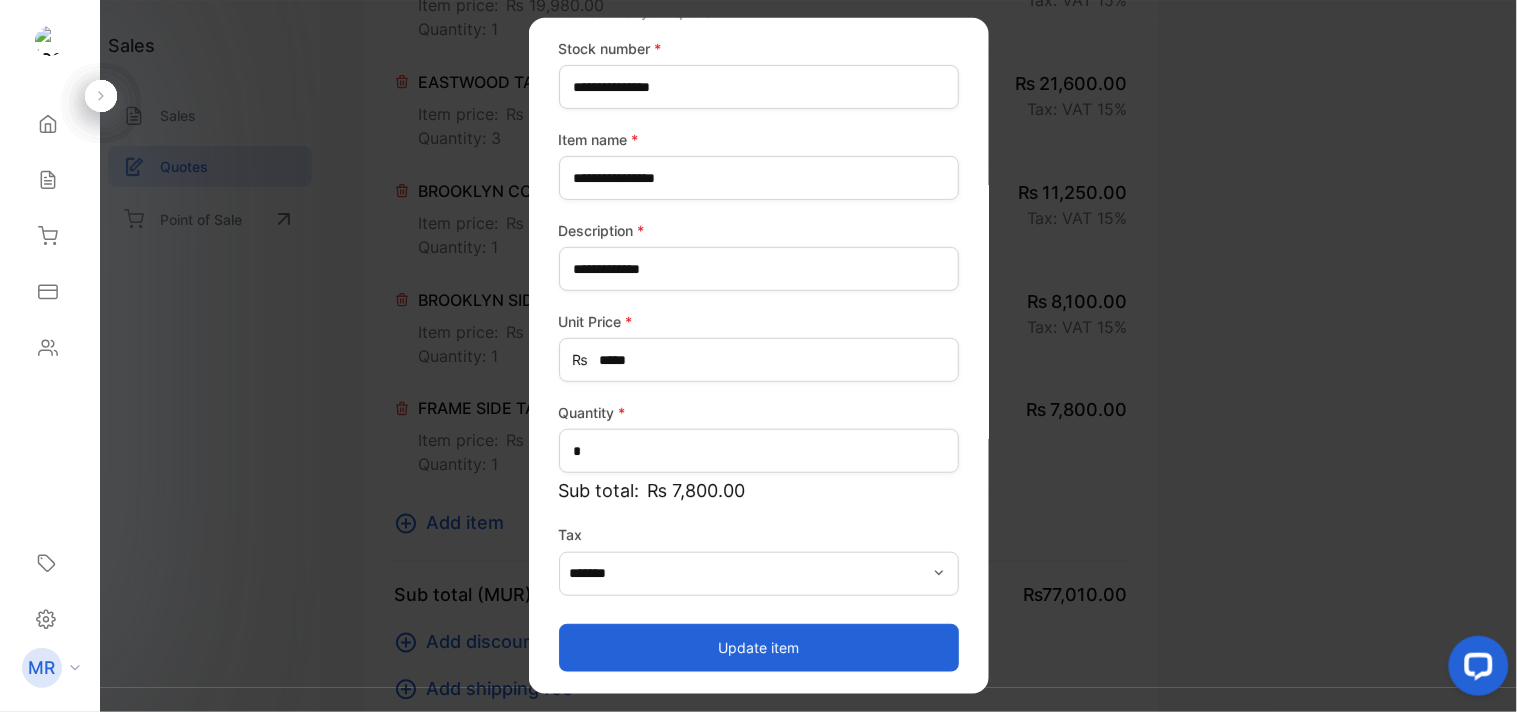 scroll, scrollTop: 0, scrollLeft: 0, axis: both 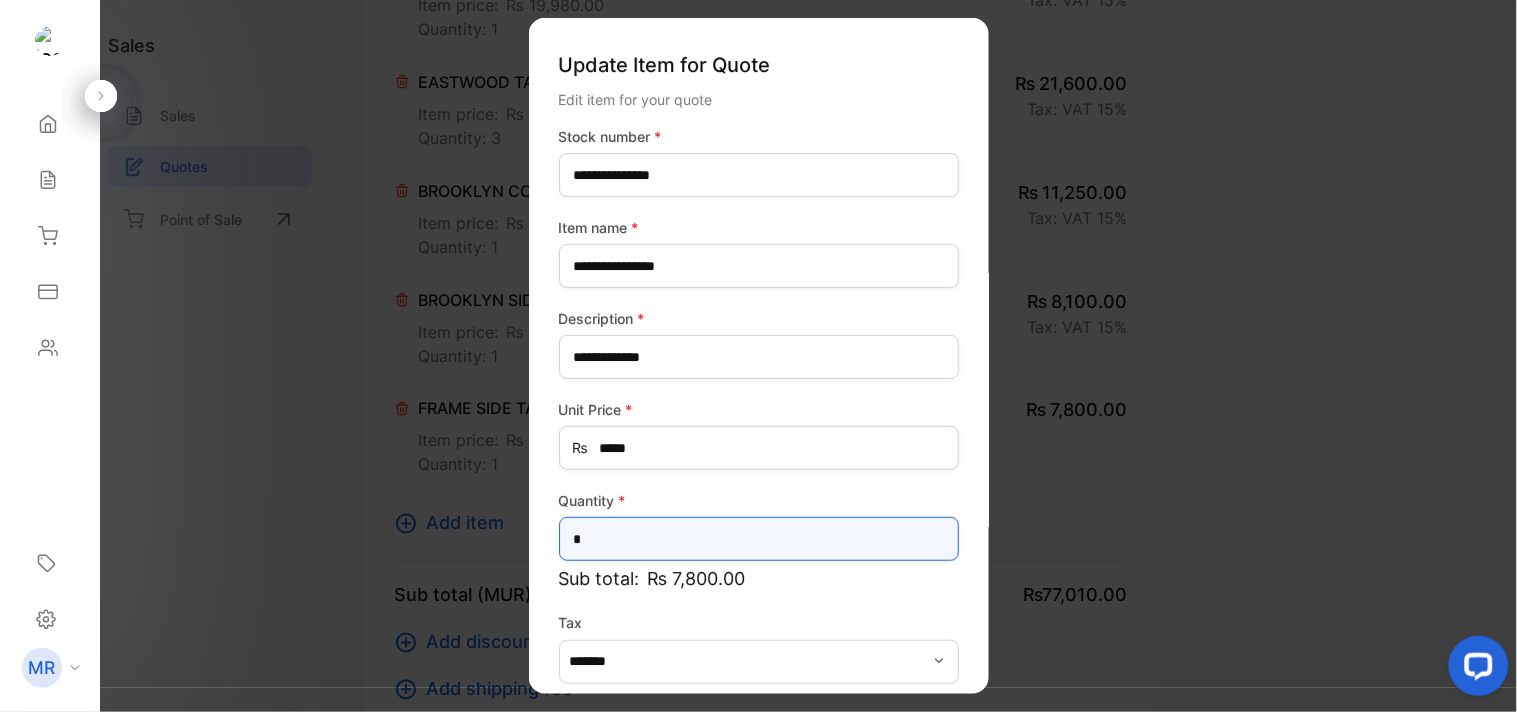 click on "*" at bounding box center (759, 539) 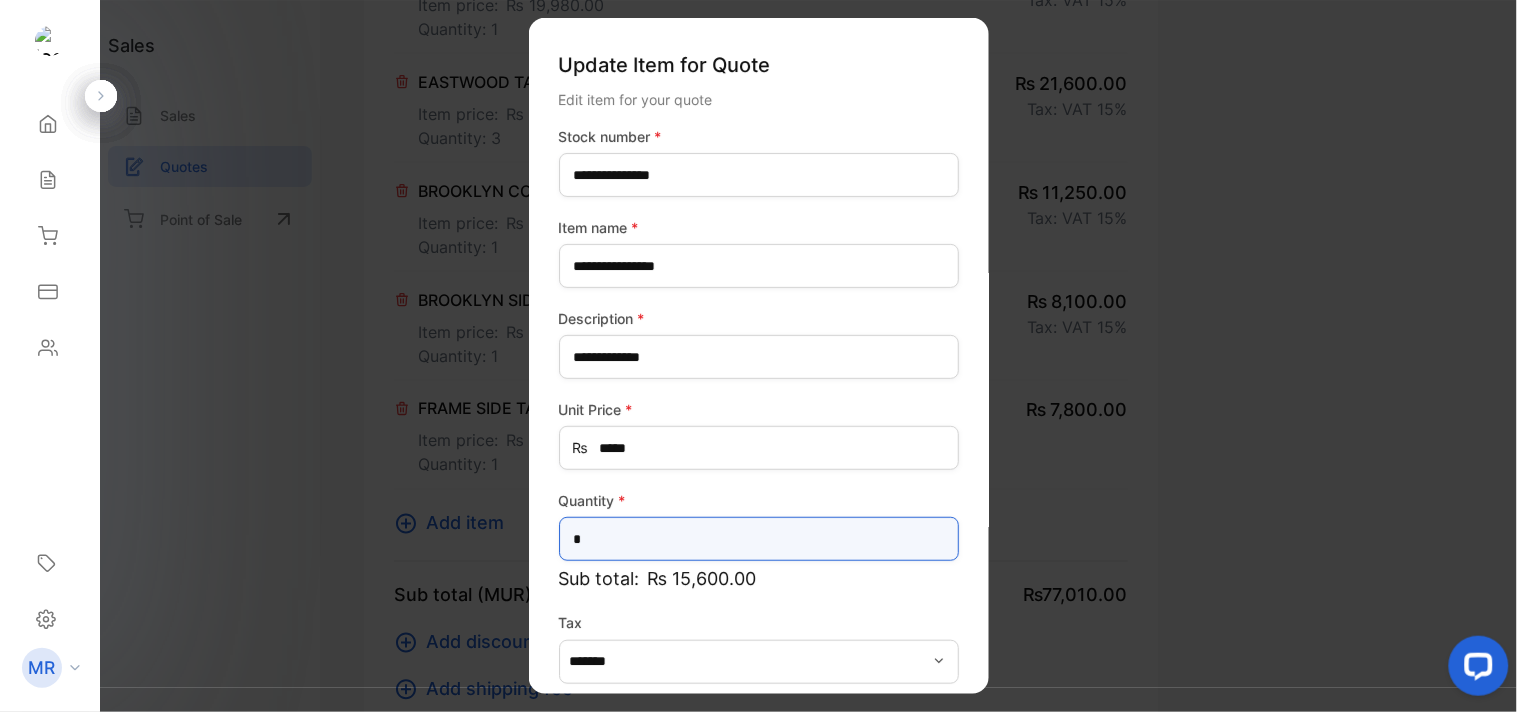 type on "*" 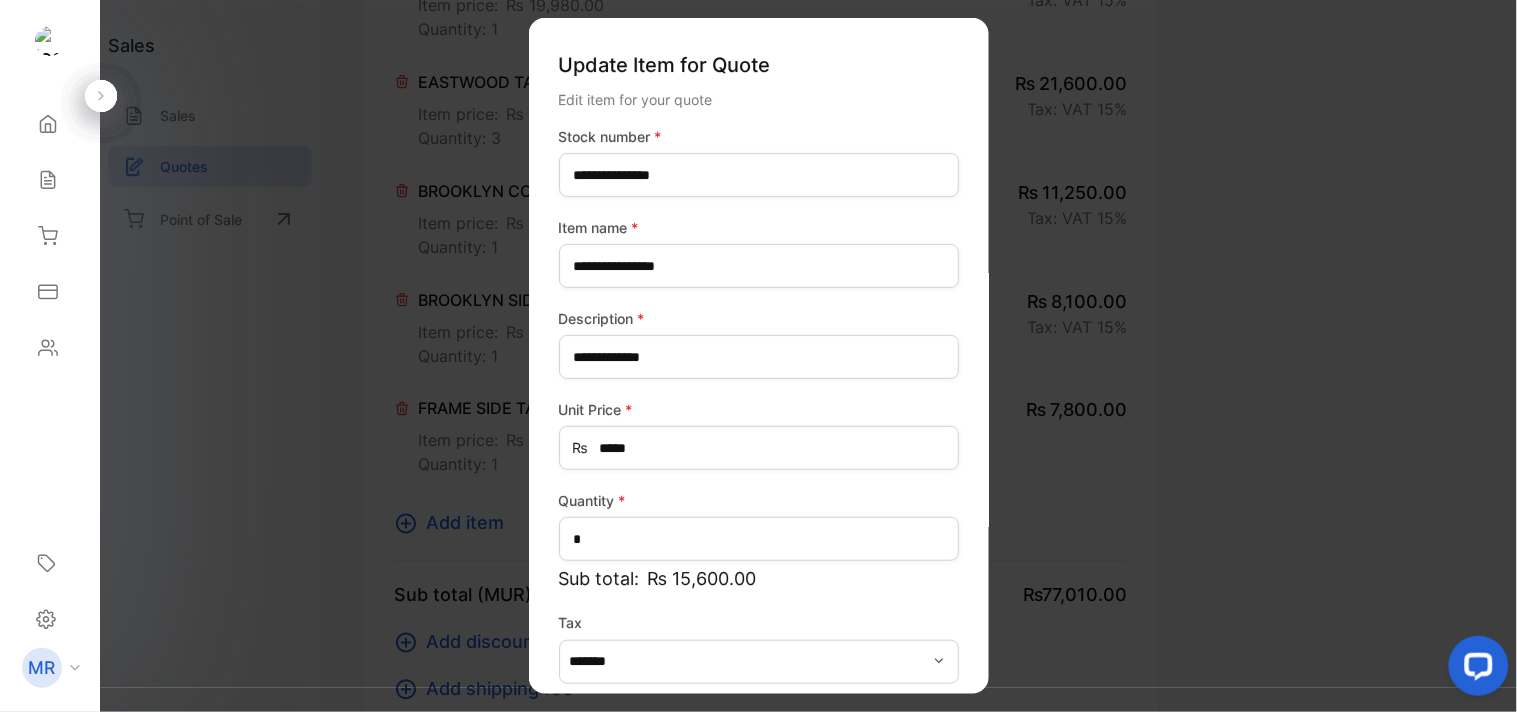 click on "Unit Price   * ₨ *****" at bounding box center [759, 434] 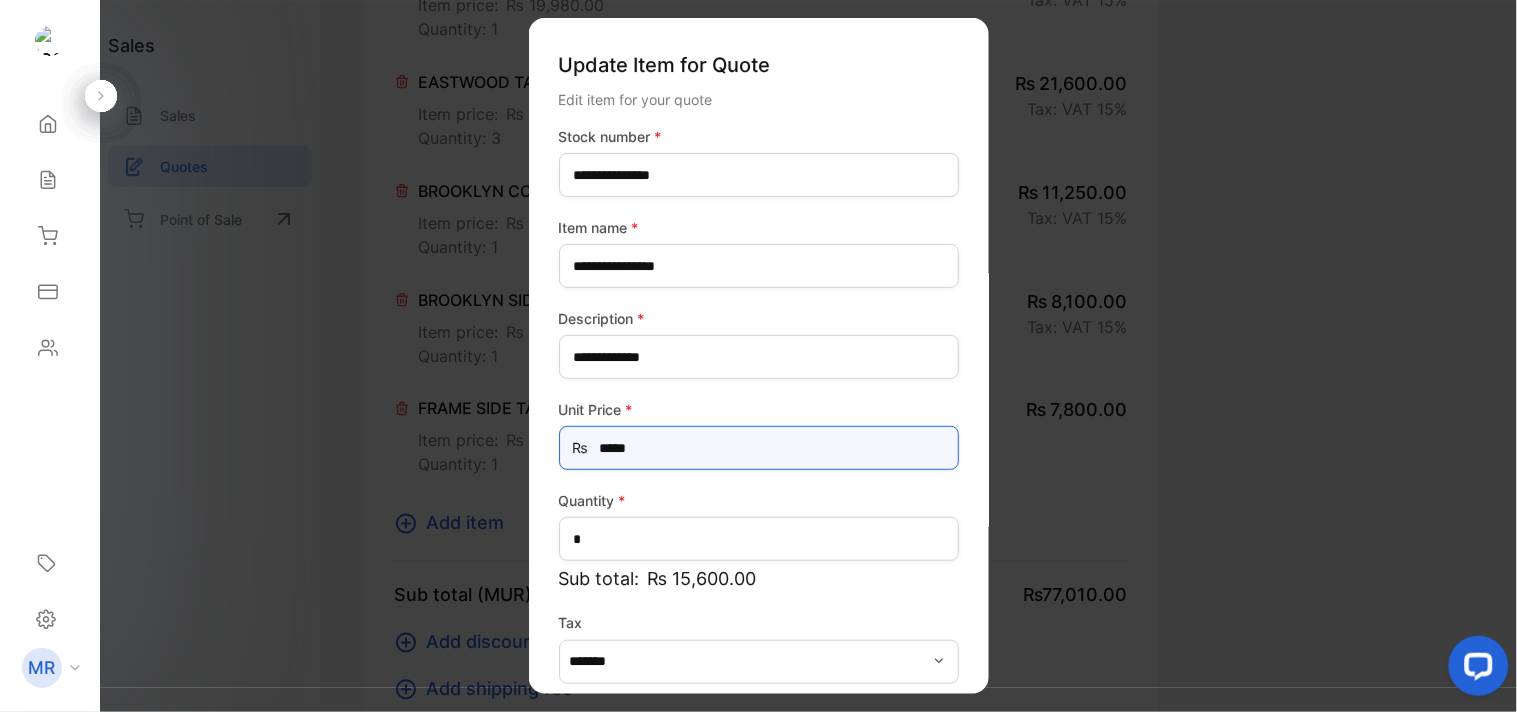 click on "*****" at bounding box center [759, 448] 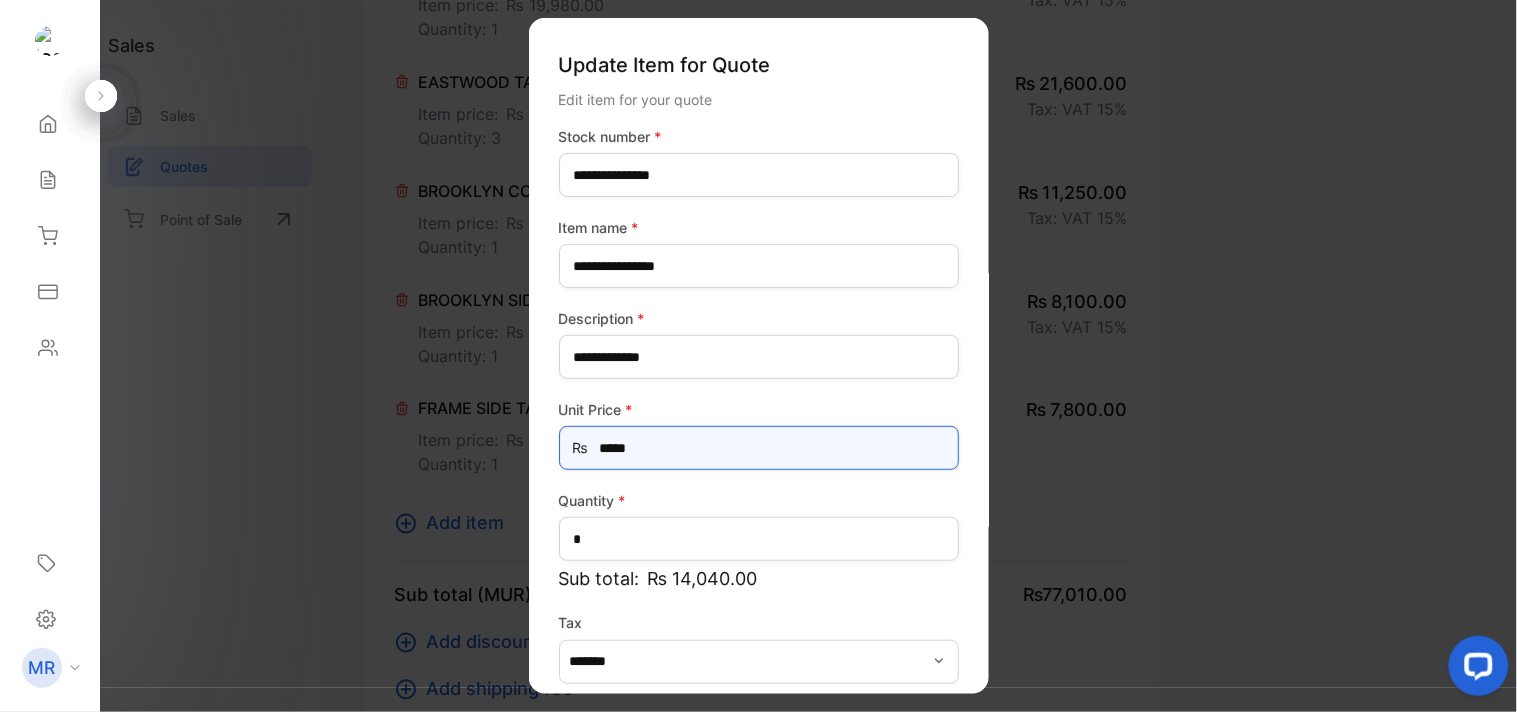 scroll, scrollTop: 88, scrollLeft: 0, axis: vertical 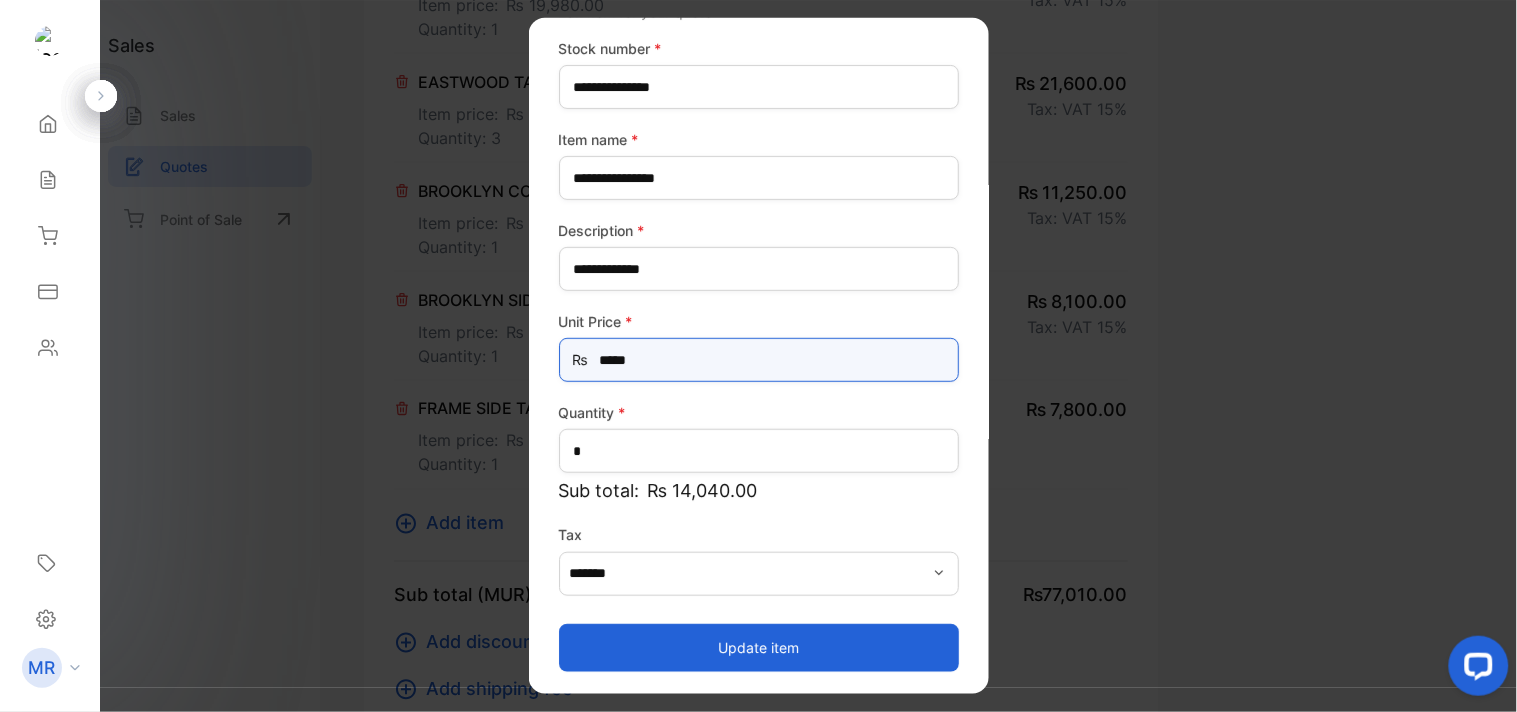 type on "*****" 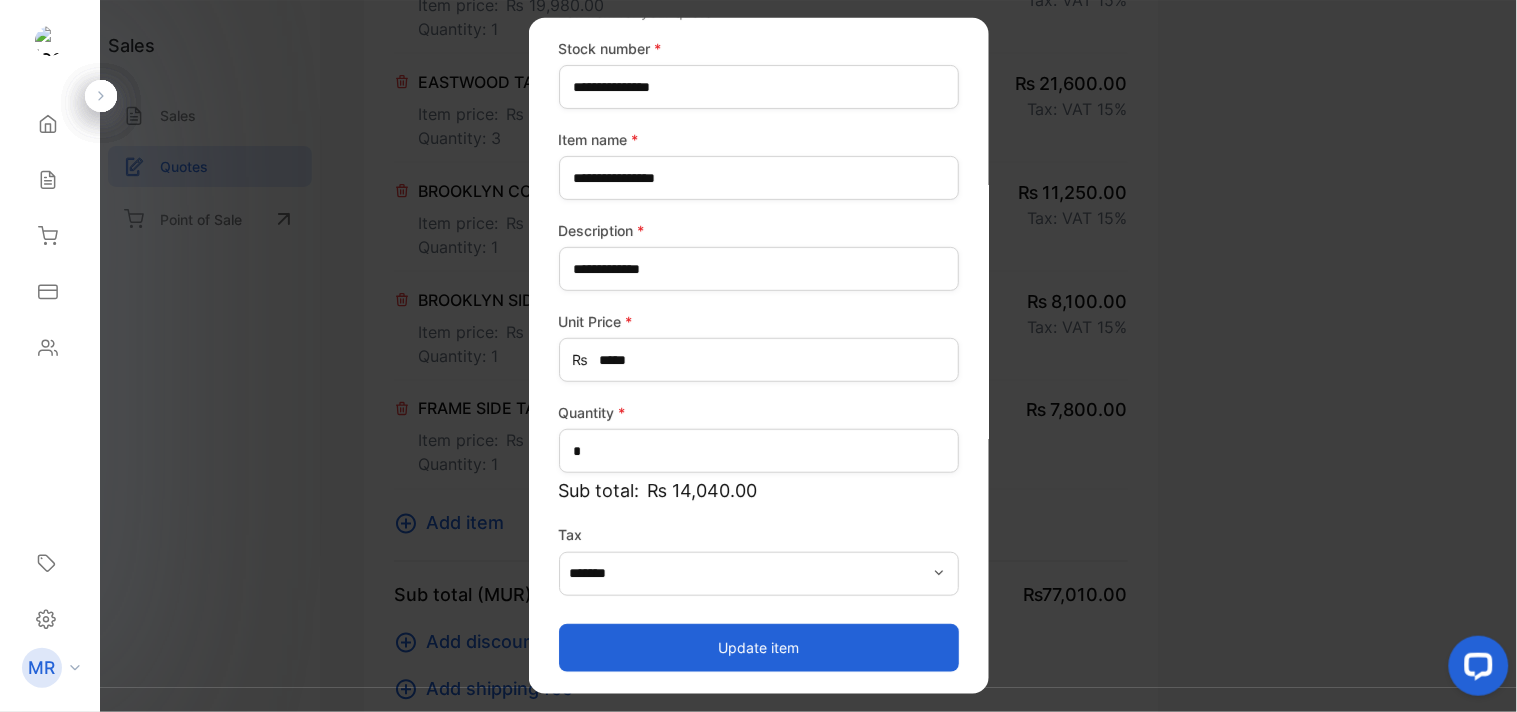 click on "Update item" at bounding box center (759, 647) 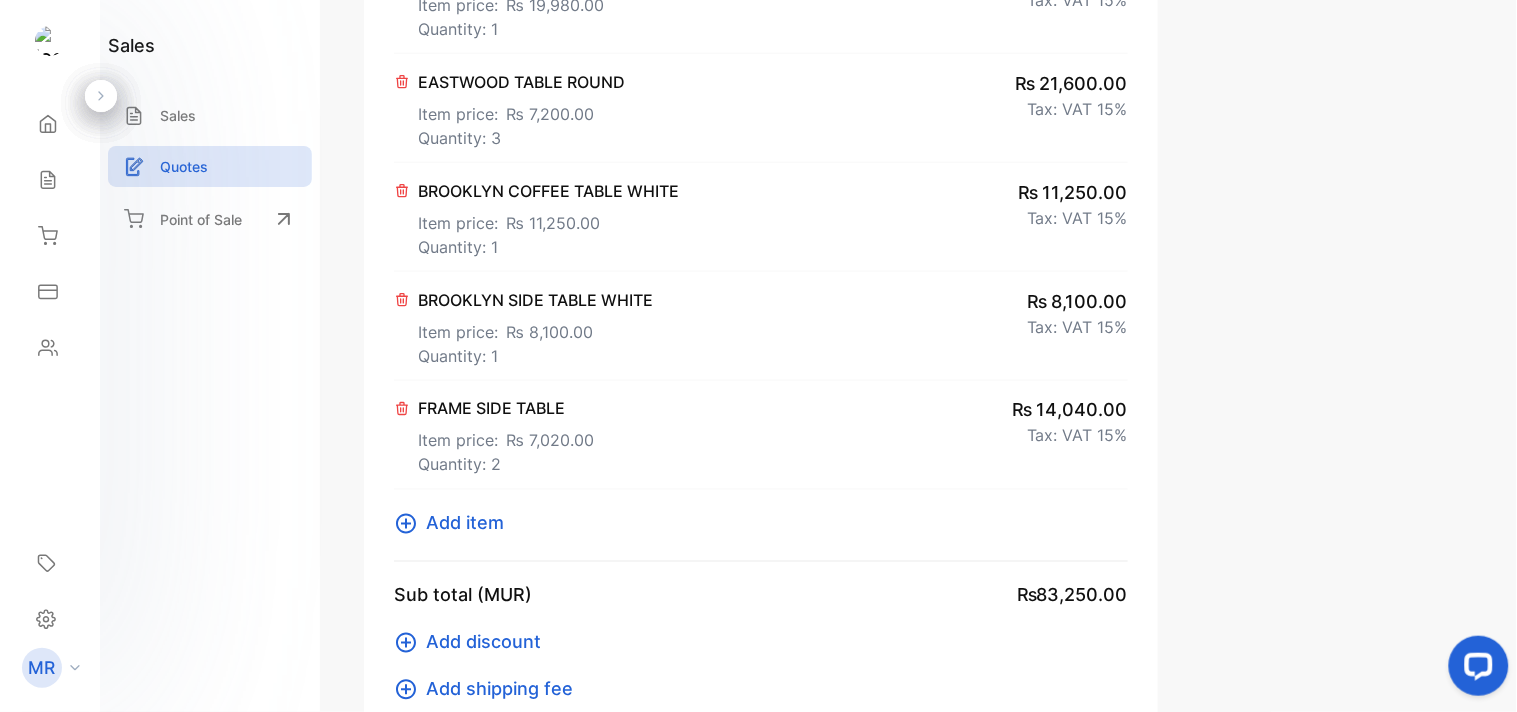 scroll, scrollTop: 763, scrollLeft: 0, axis: vertical 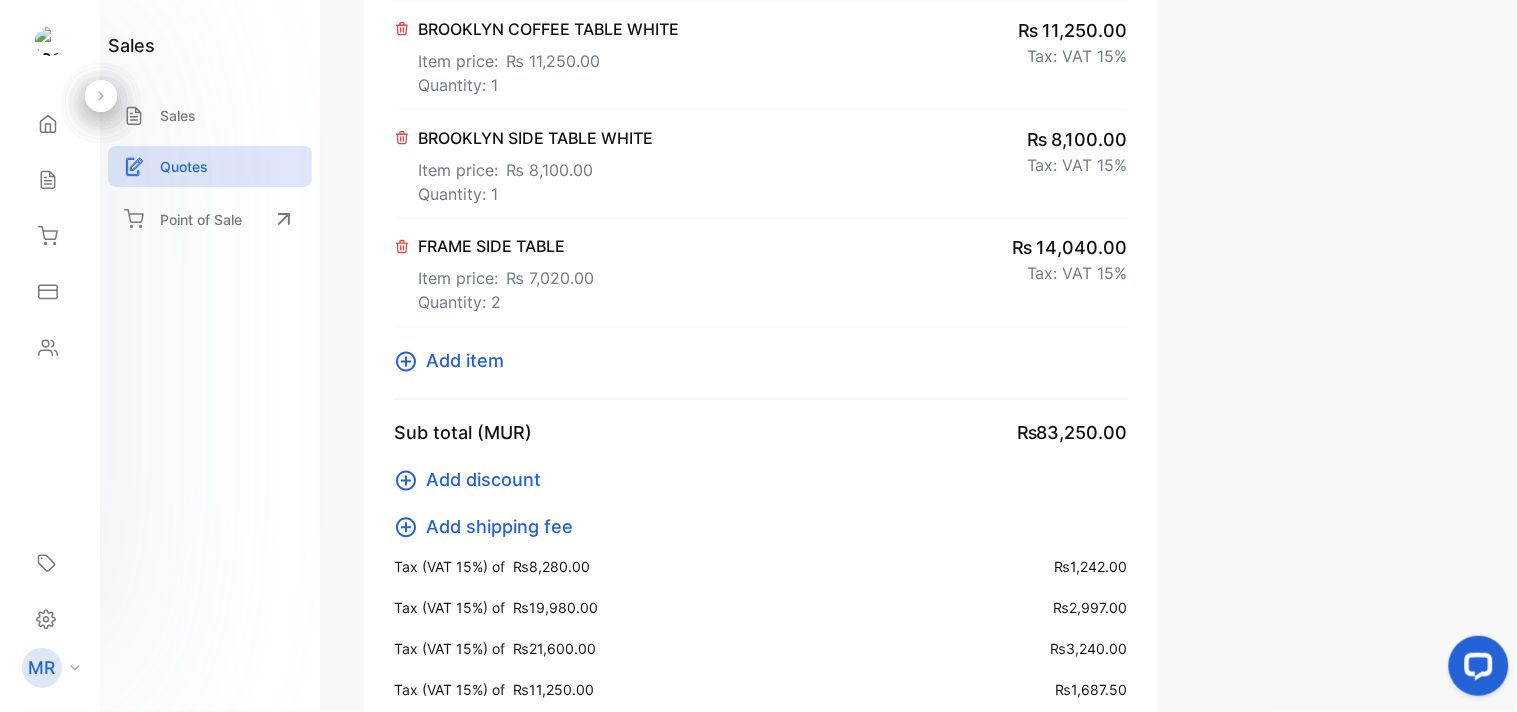 click on "Add item" at bounding box center [465, 361] 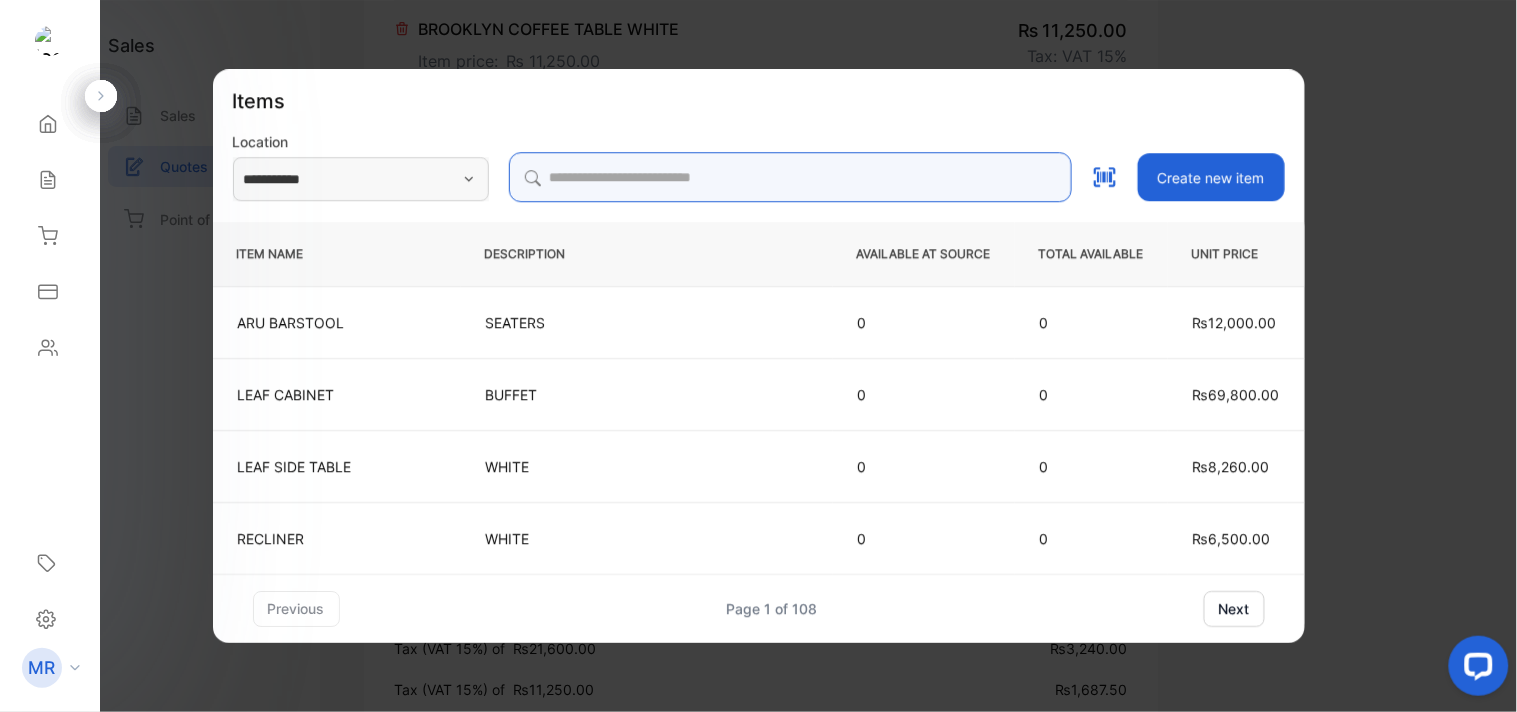 click at bounding box center [790, 177] 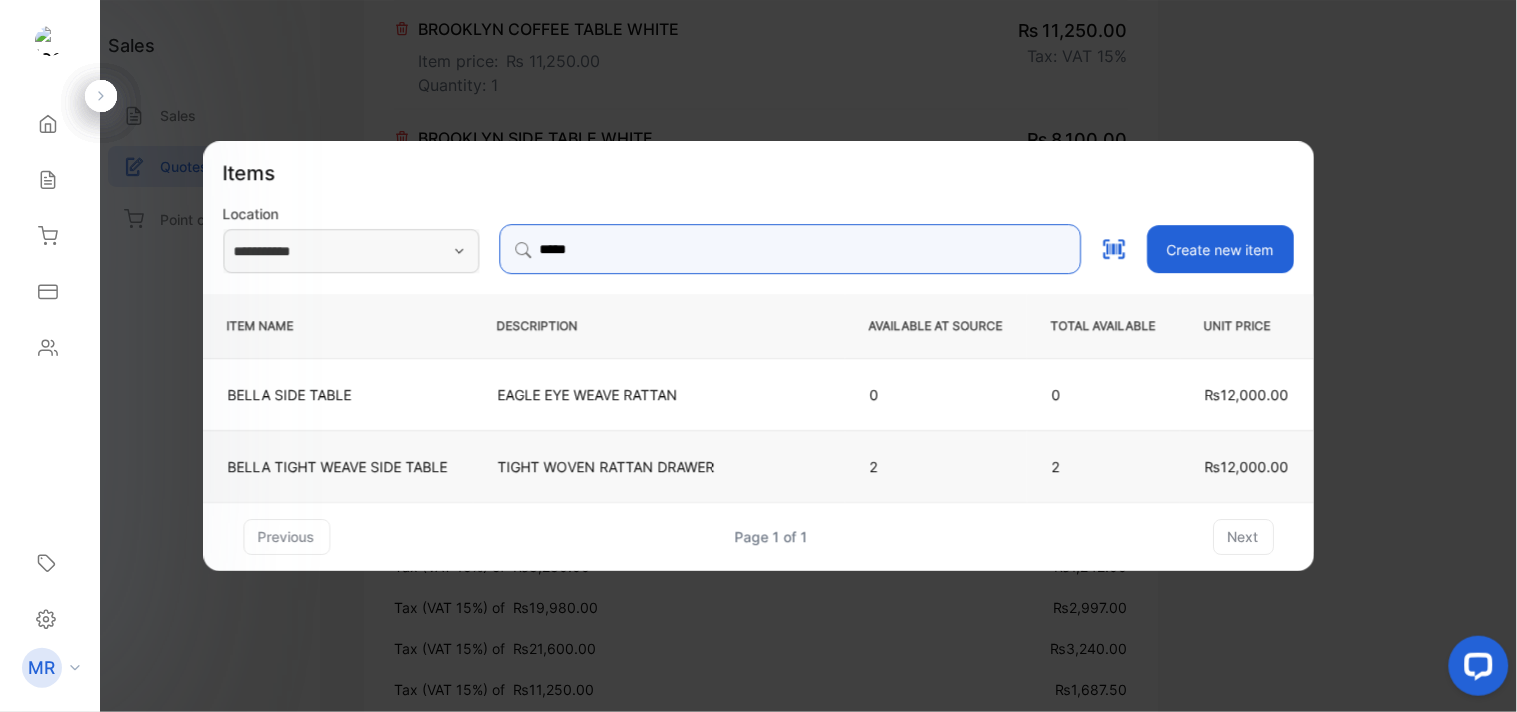 type on "*****" 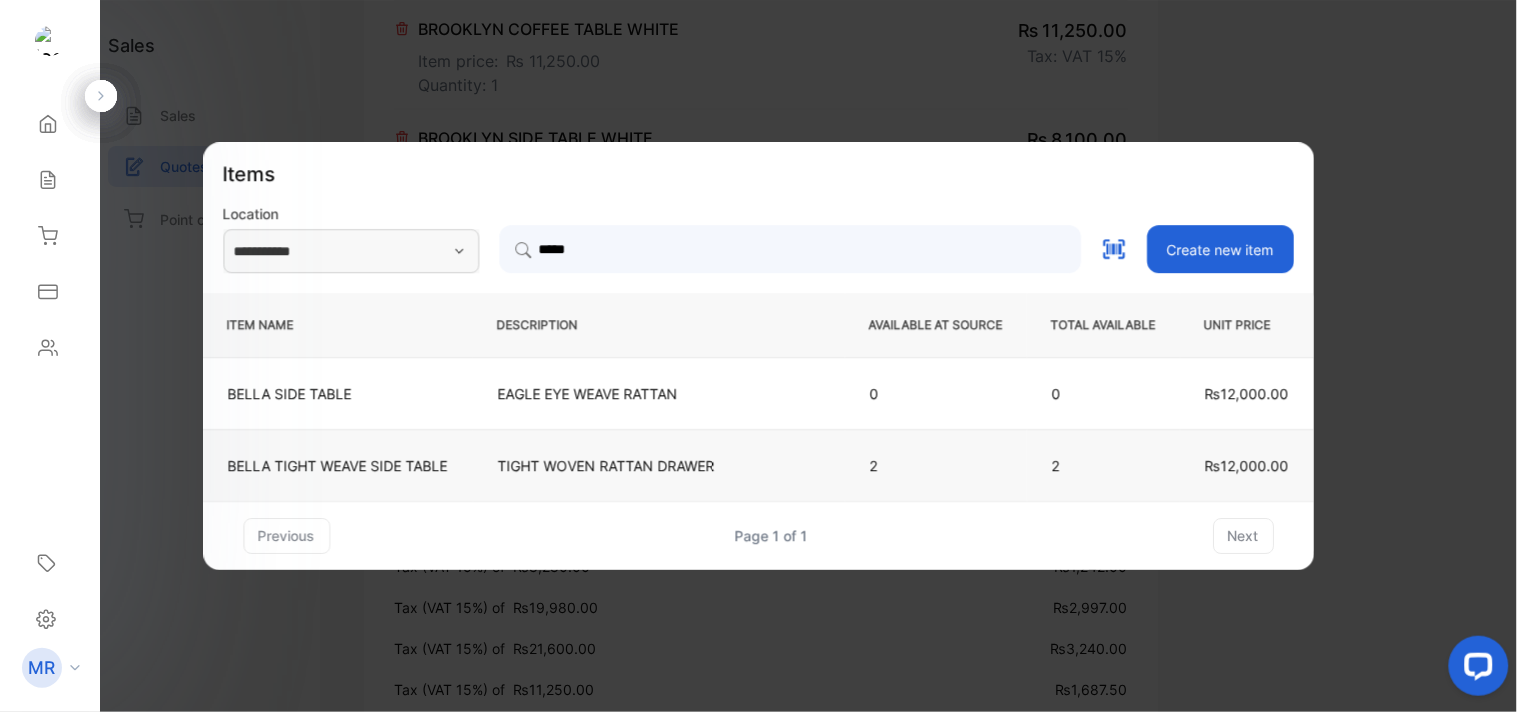 click on "TIGHT WOVEN RATTAN DRAWER" at bounding box center (659, 465) 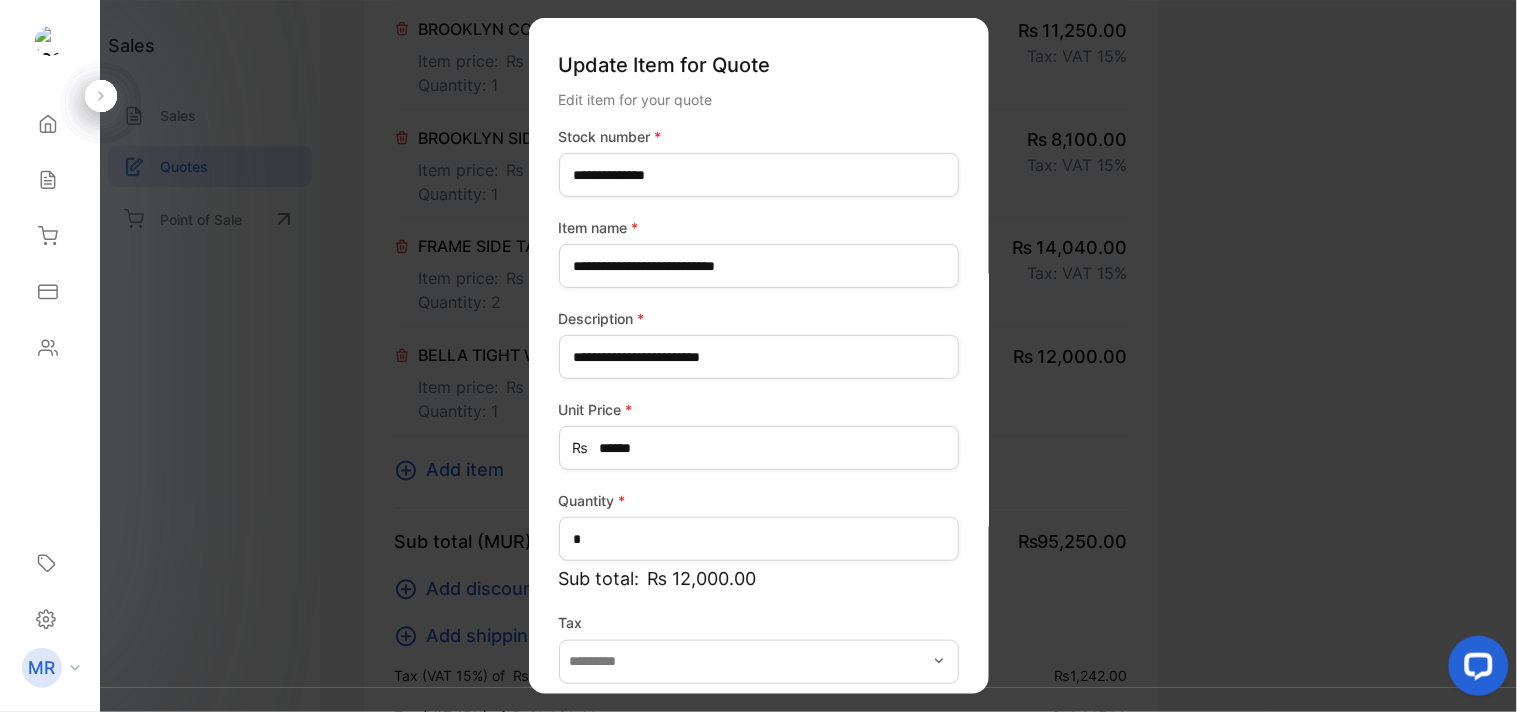 type on "*******" 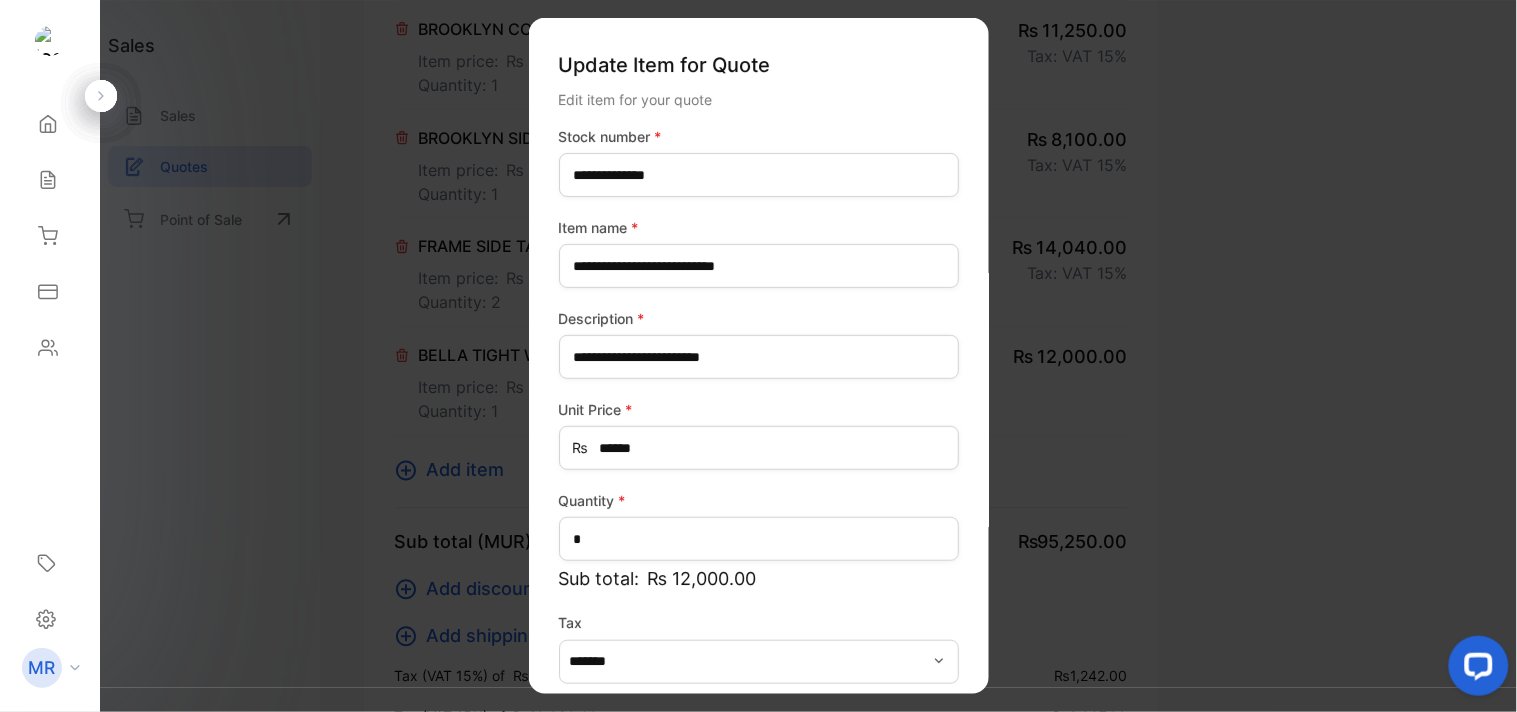 drag, startPoint x: 687, startPoint y: 513, endPoint x: 675, endPoint y: 537, distance: 26.832815 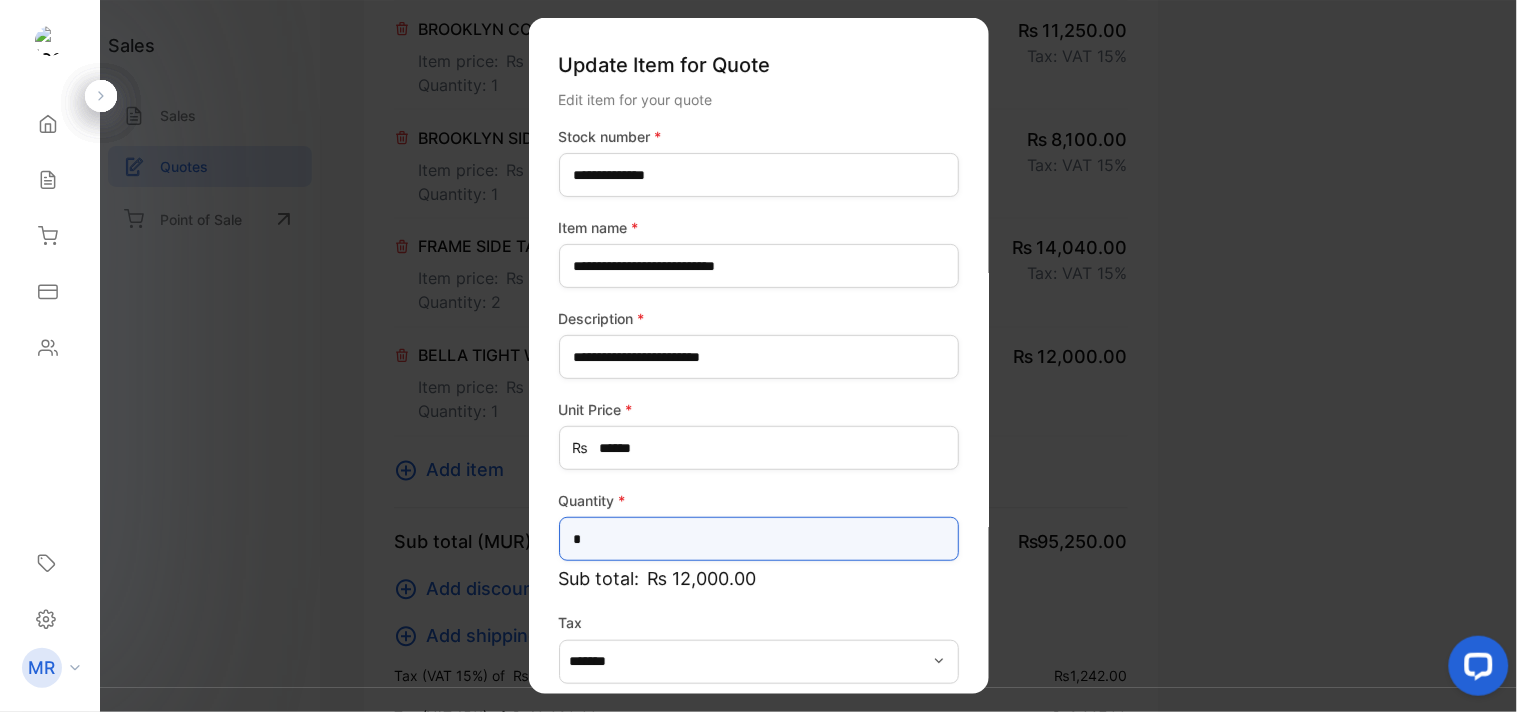 click on "*" at bounding box center [759, 539] 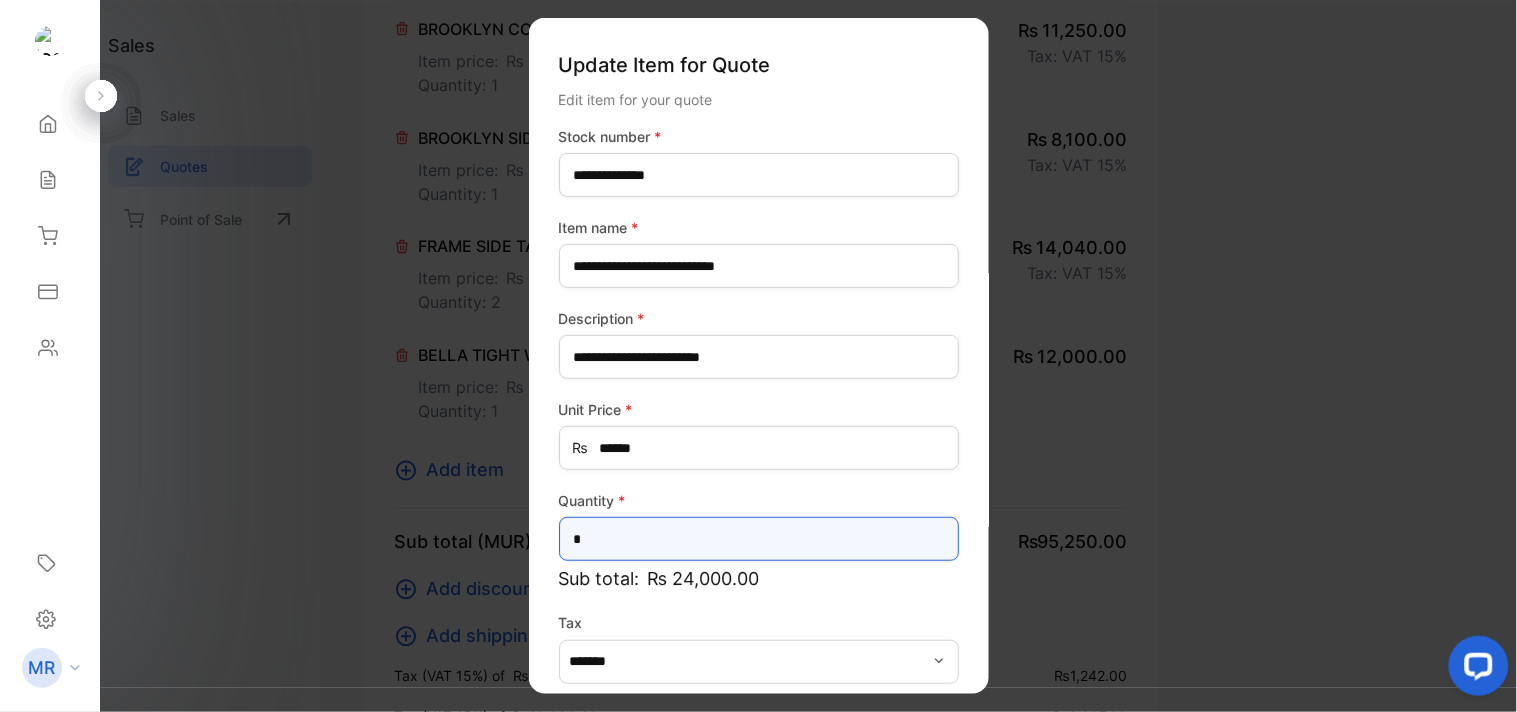 type on "*" 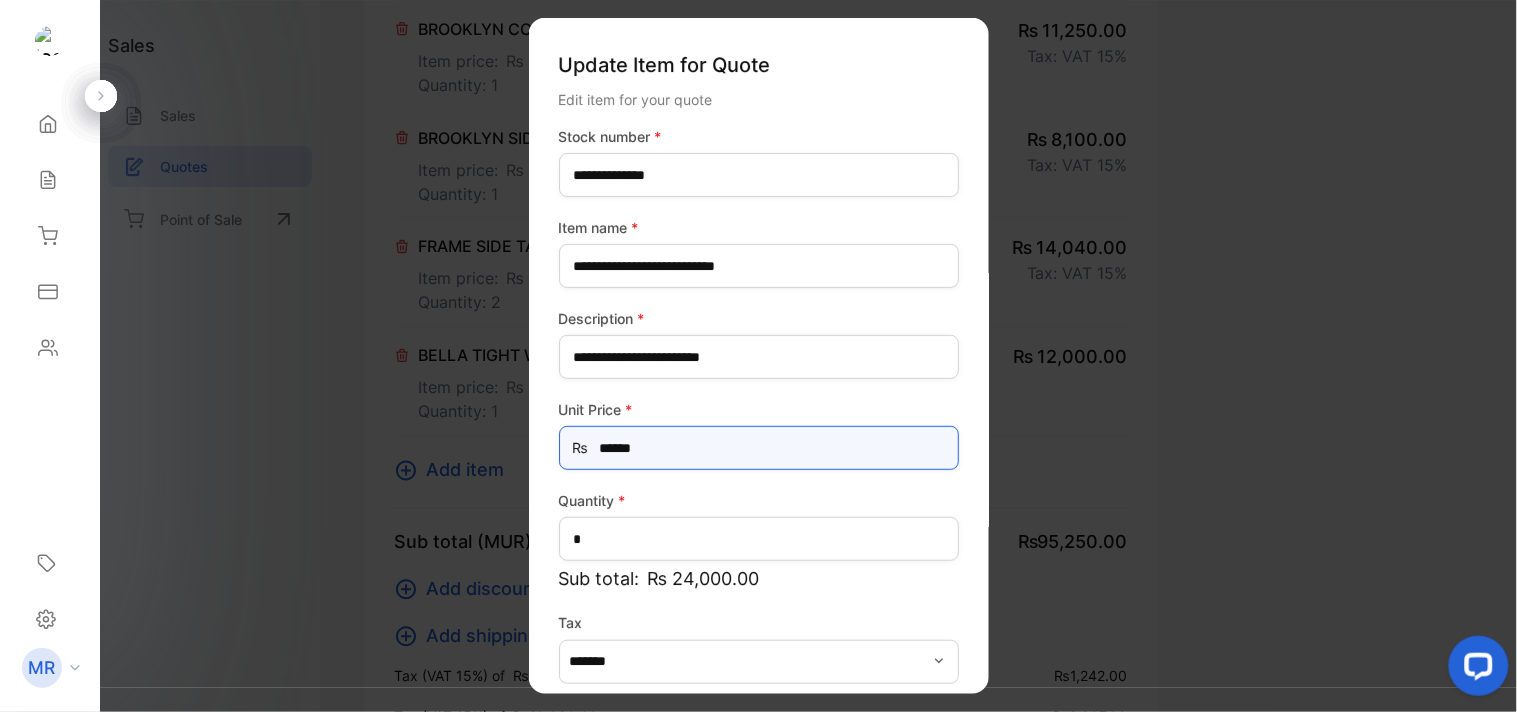 click on "******" at bounding box center [759, 448] 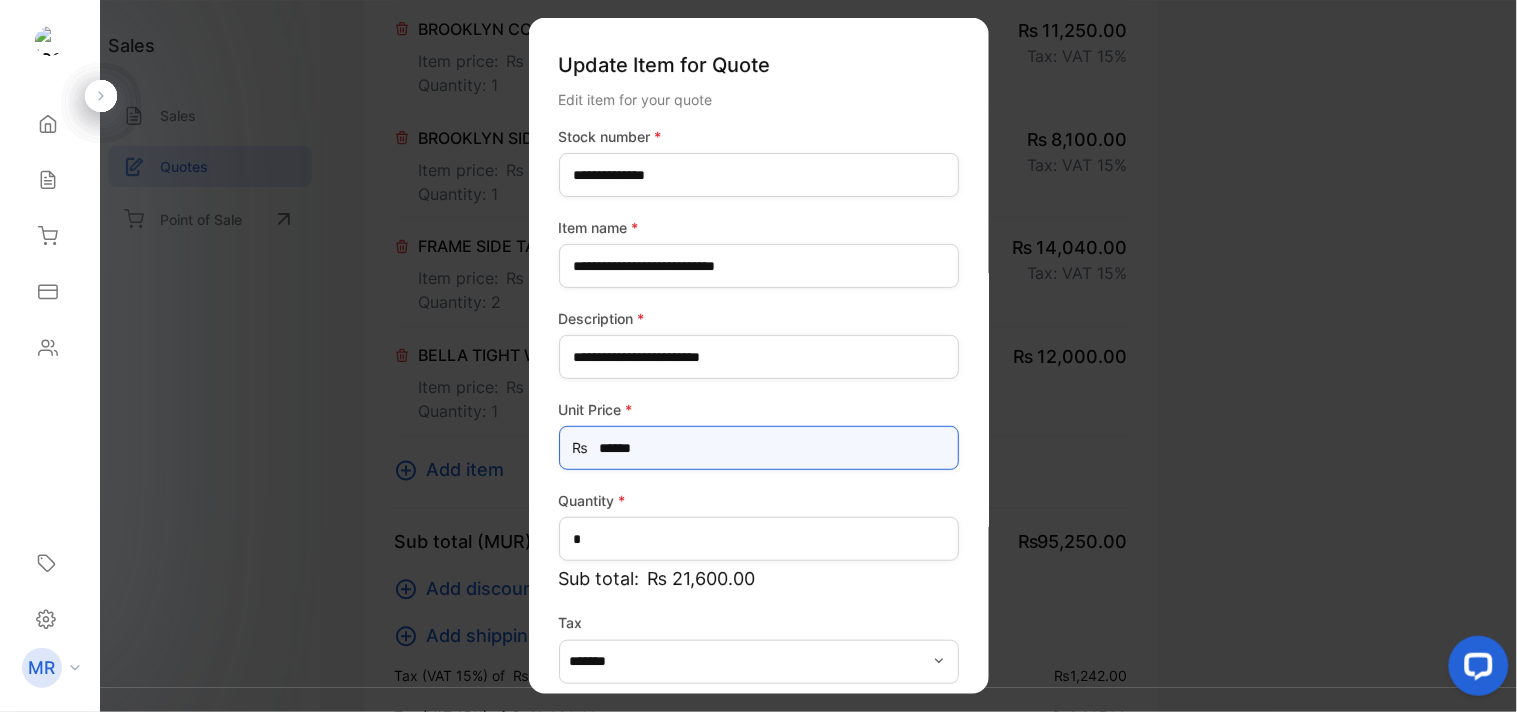 scroll, scrollTop: 88, scrollLeft: 0, axis: vertical 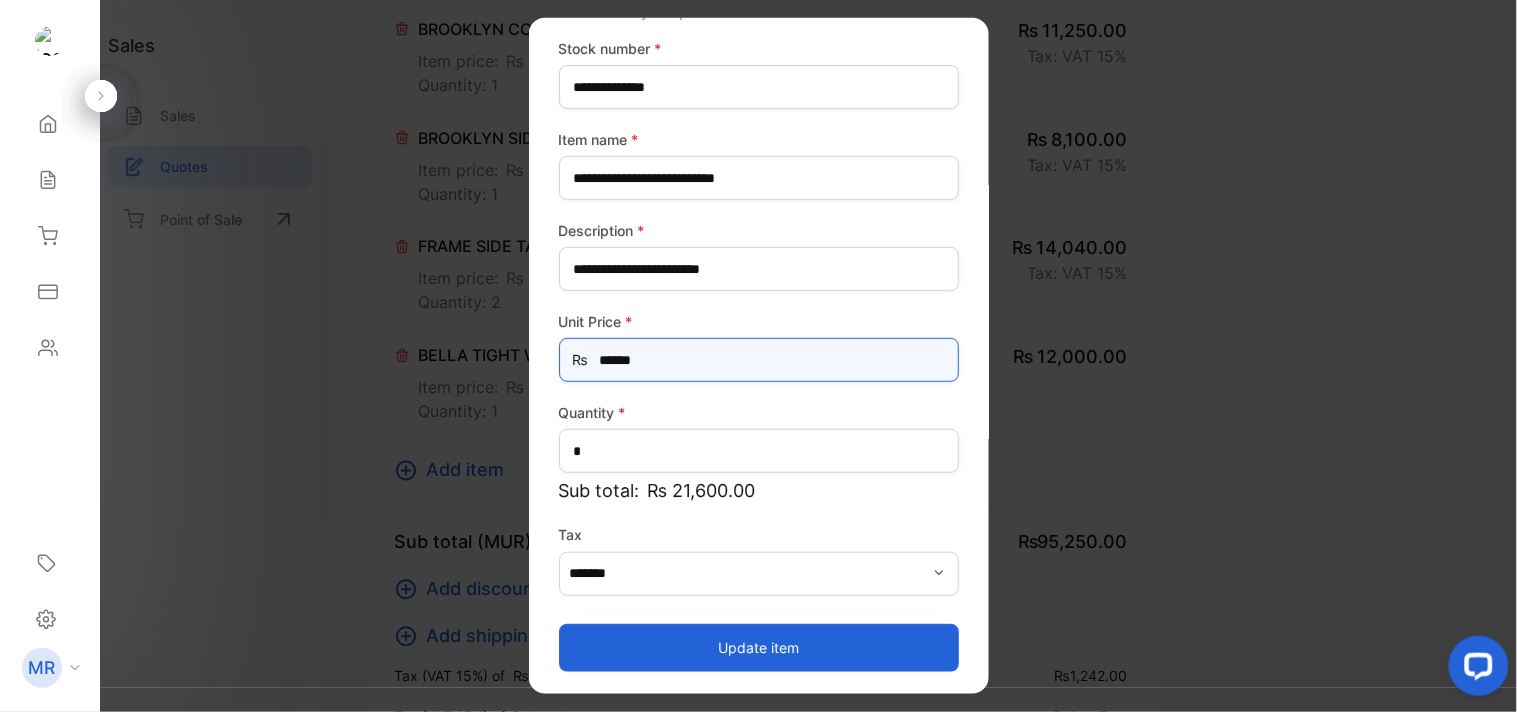 type on "******" 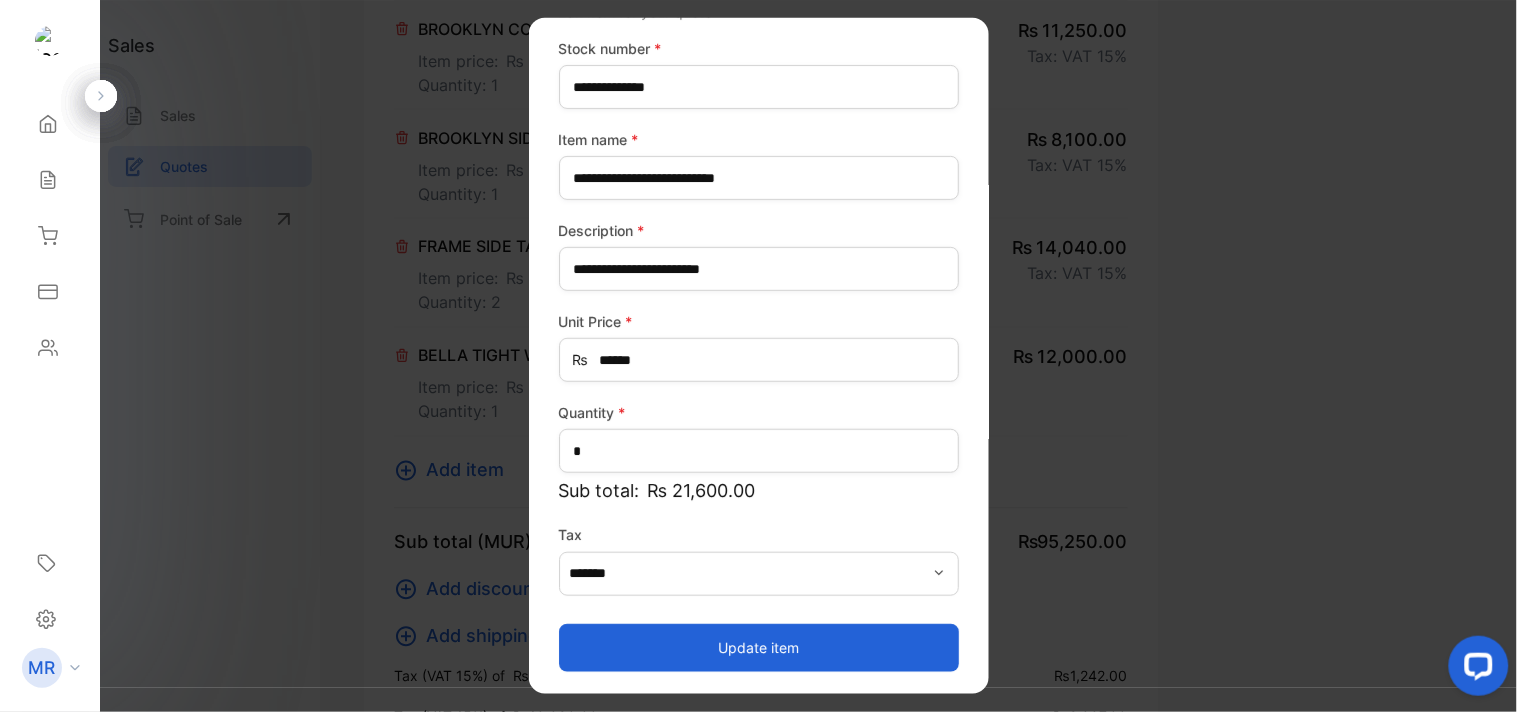 click on "Update item" at bounding box center [759, 647] 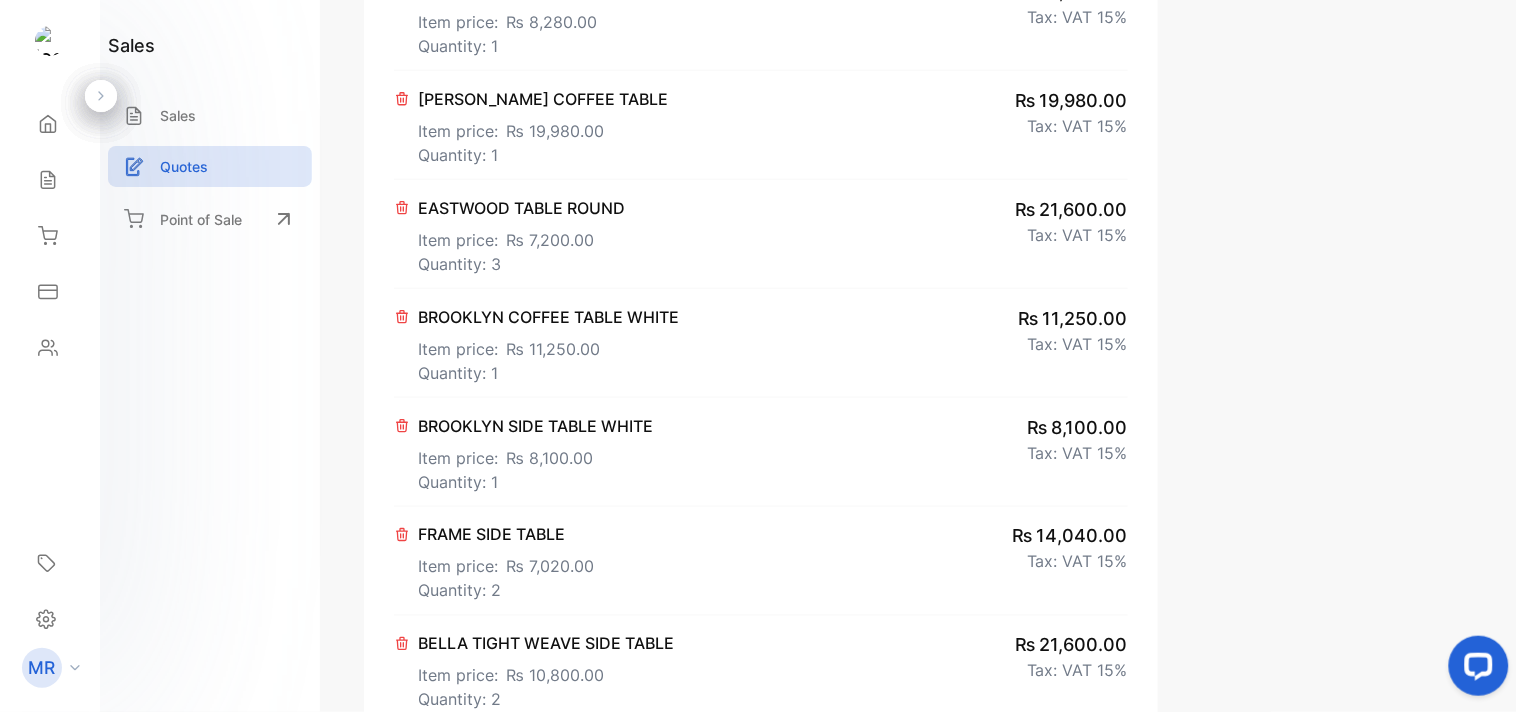 scroll, scrollTop: 474, scrollLeft: 0, axis: vertical 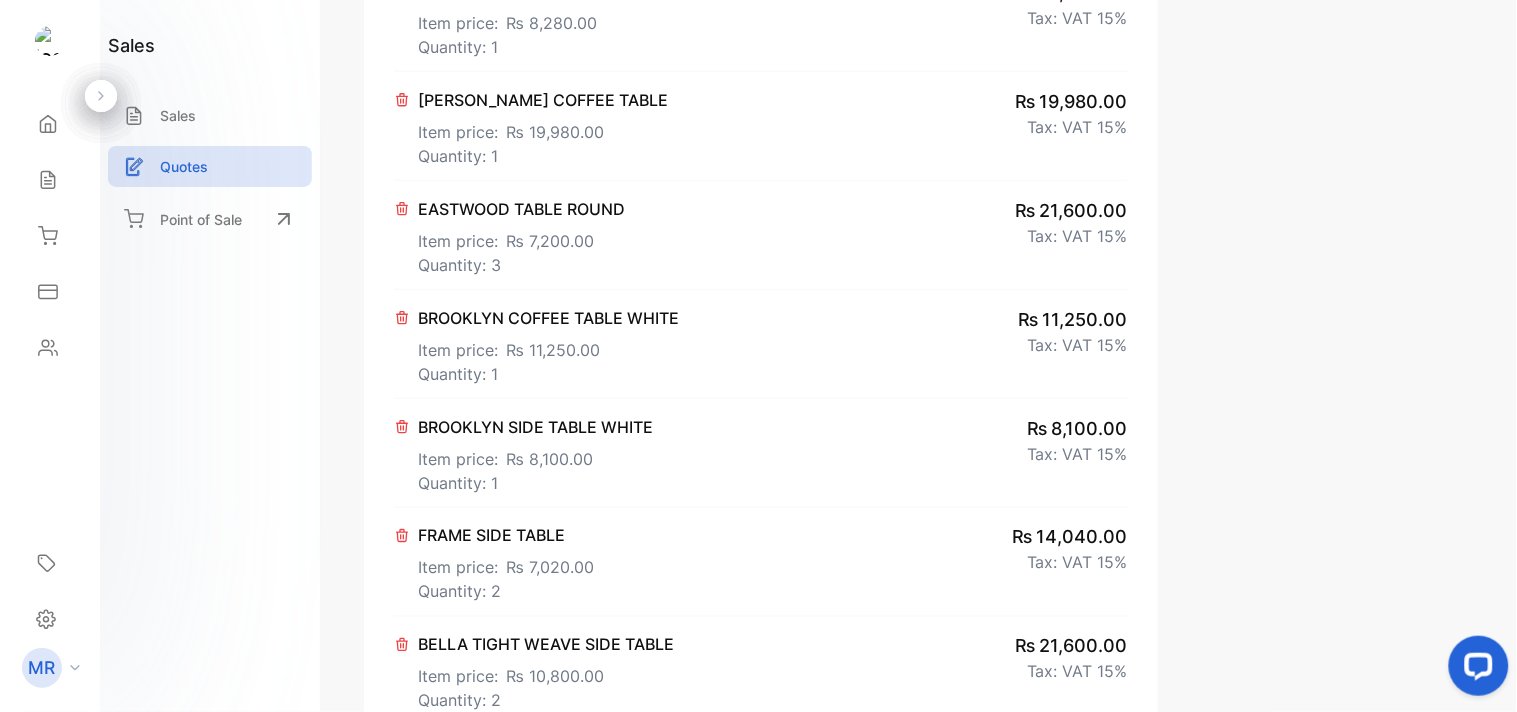 click 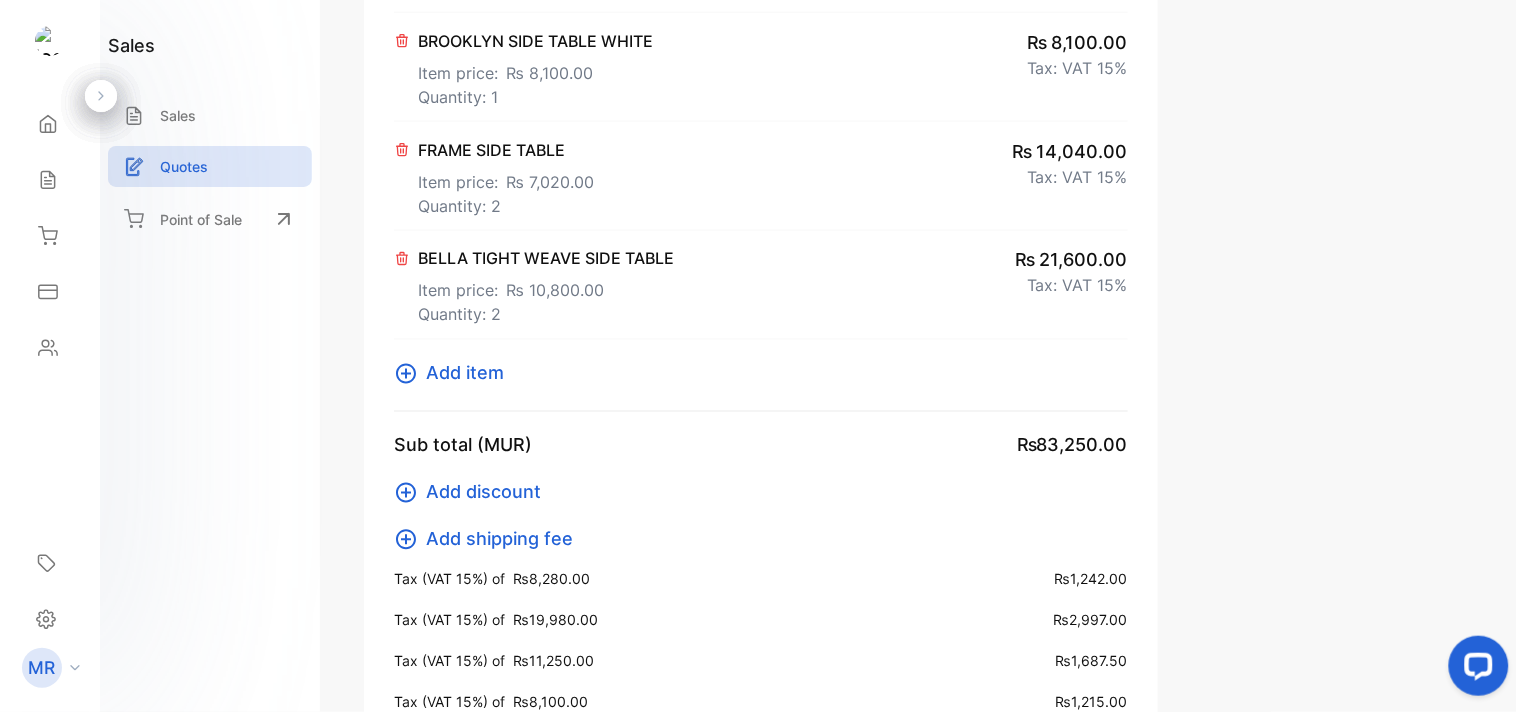scroll, scrollTop: 752, scrollLeft: 0, axis: vertical 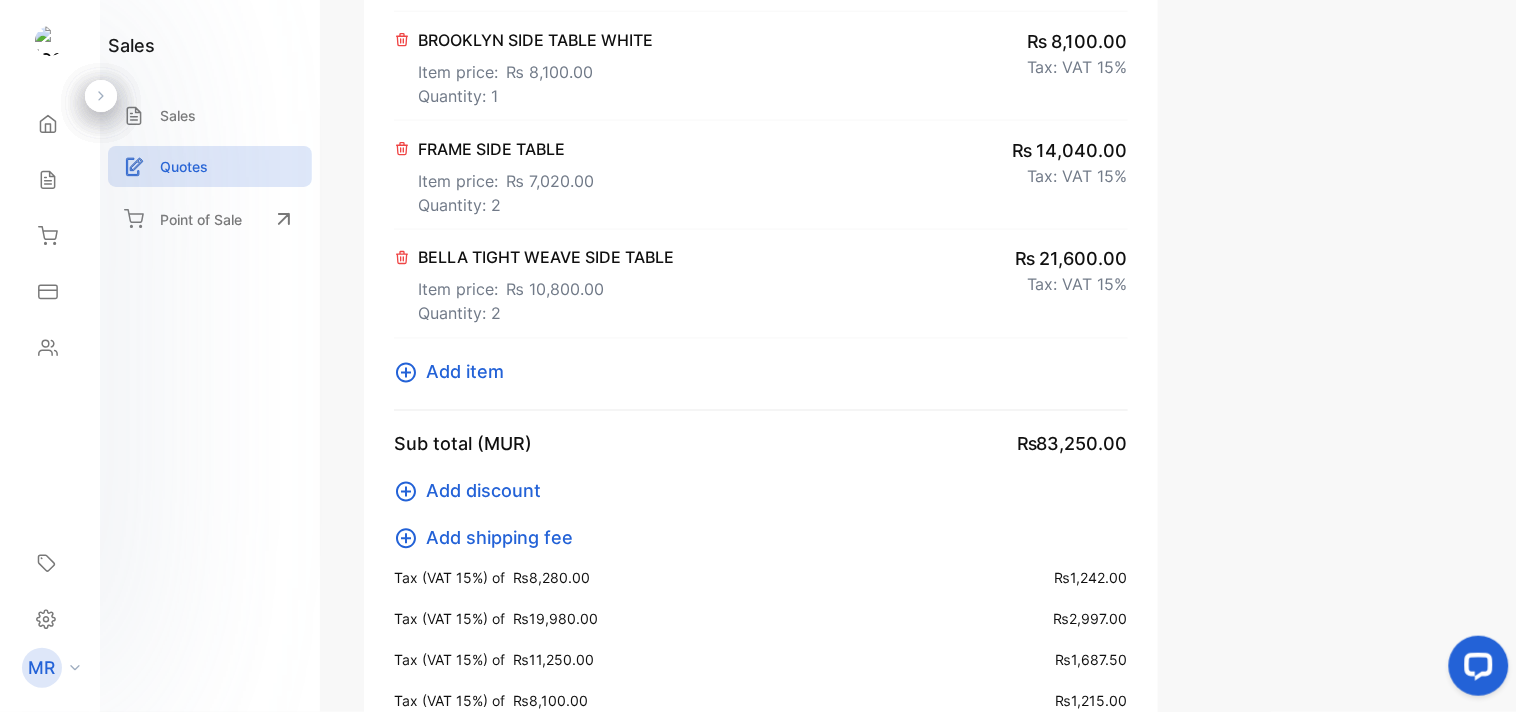 click on "Add item" at bounding box center [465, 372] 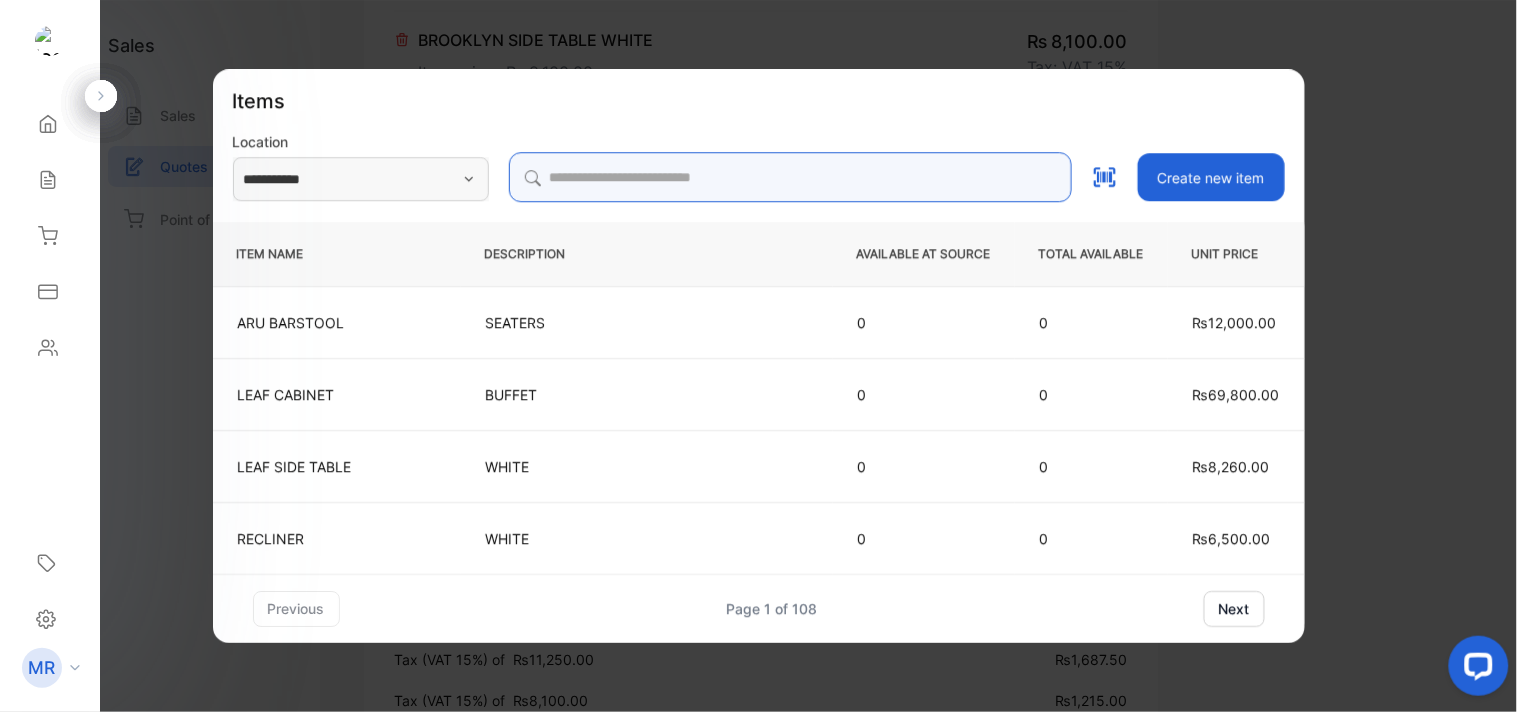 click at bounding box center [790, 177] 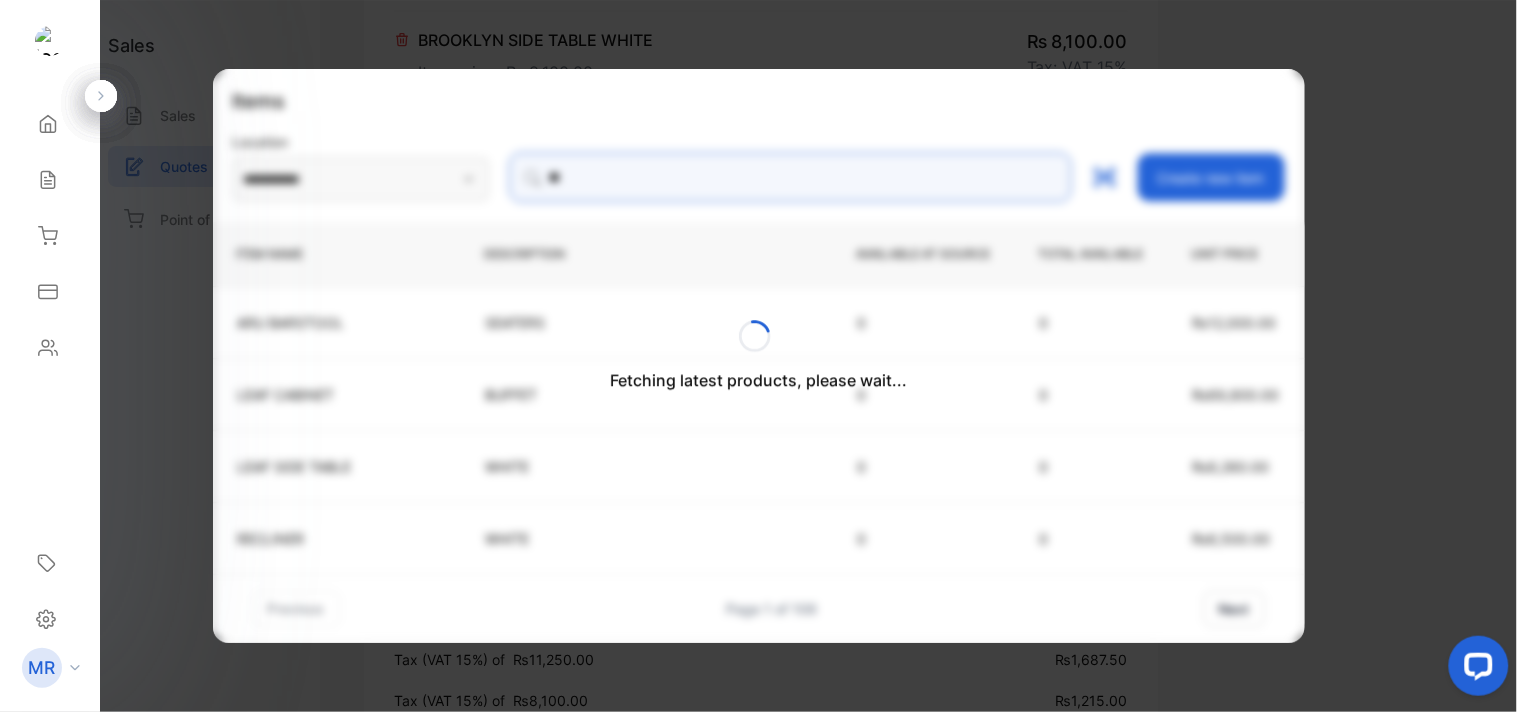type on "**********" 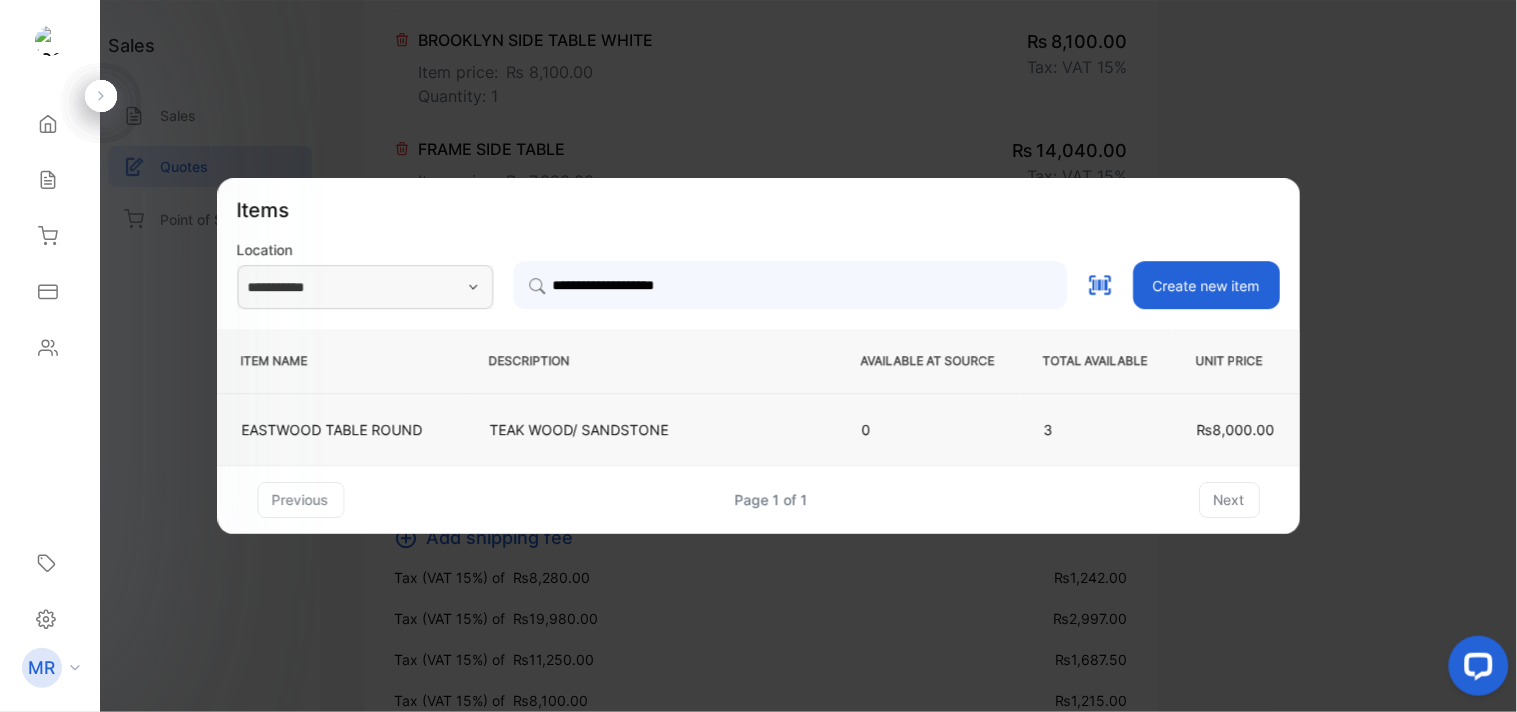 click on "TEAK WOOD/ SANDSTONE" at bounding box center [651, 429] 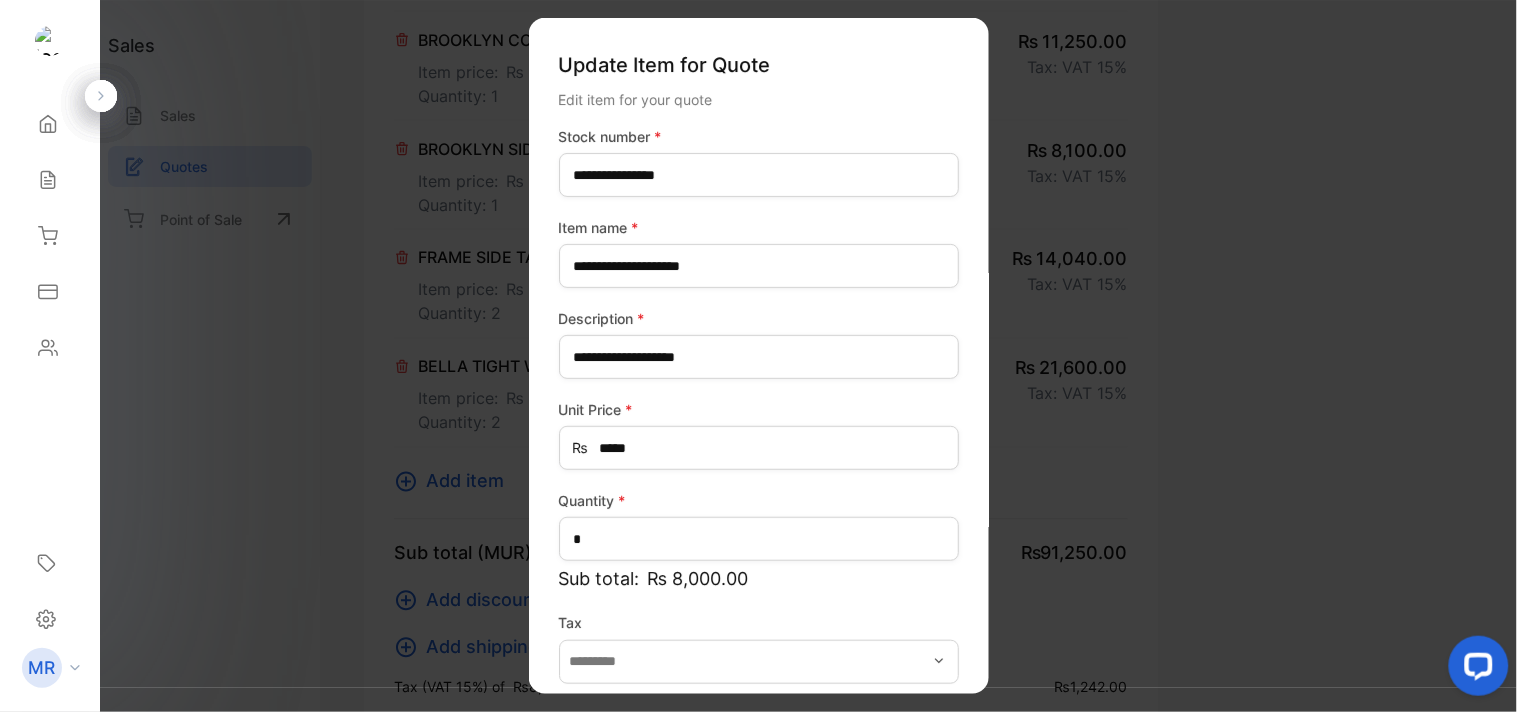 scroll, scrollTop: 861, scrollLeft: 0, axis: vertical 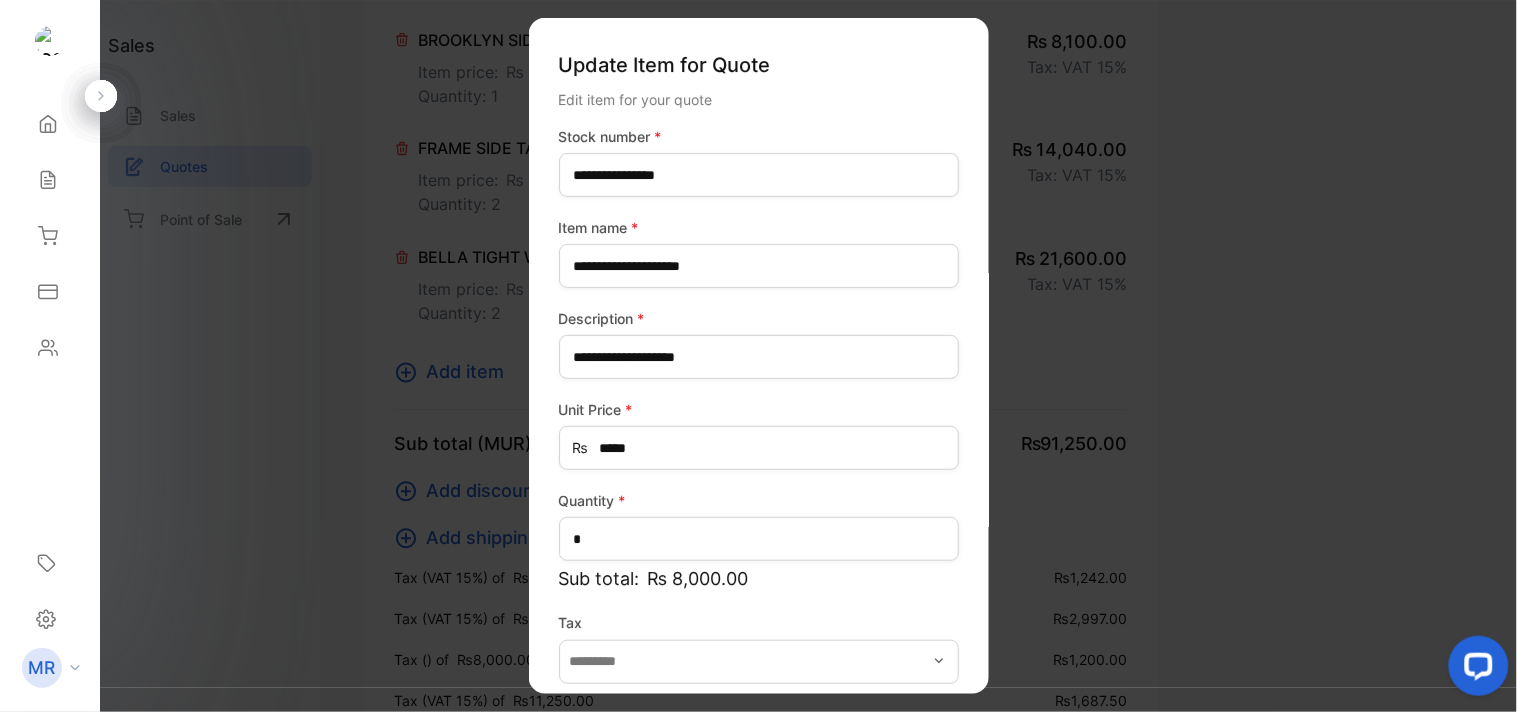 type on "*******" 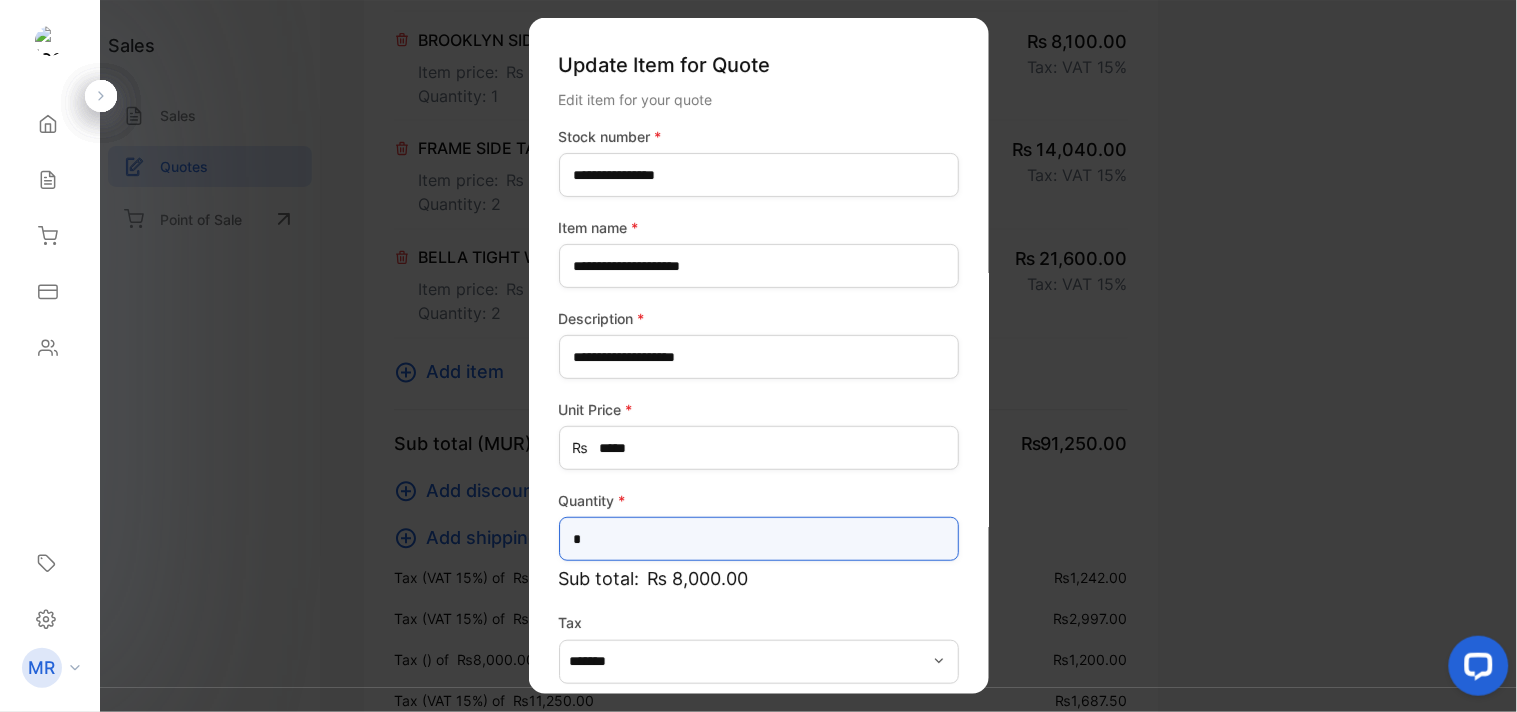 click on "*" at bounding box center (759, 539) 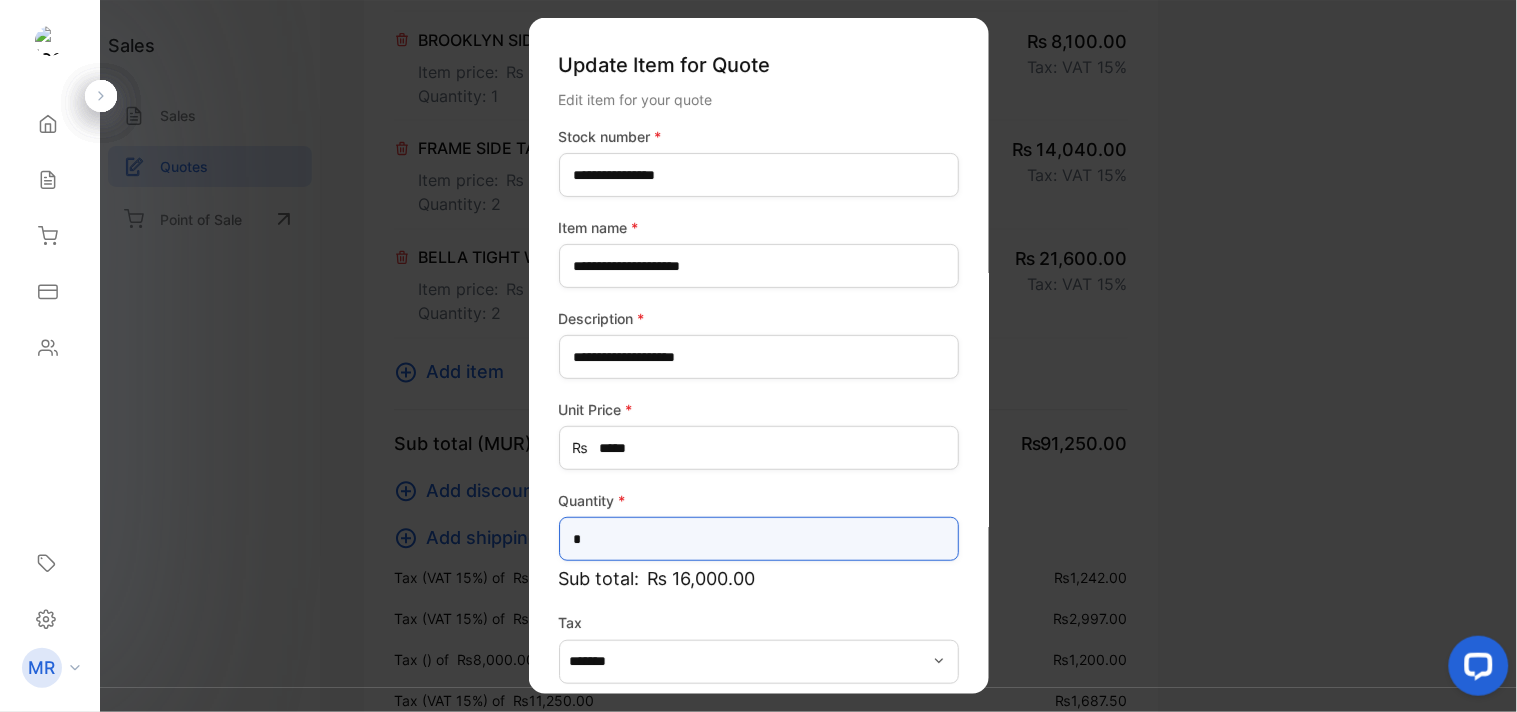 type on "*" 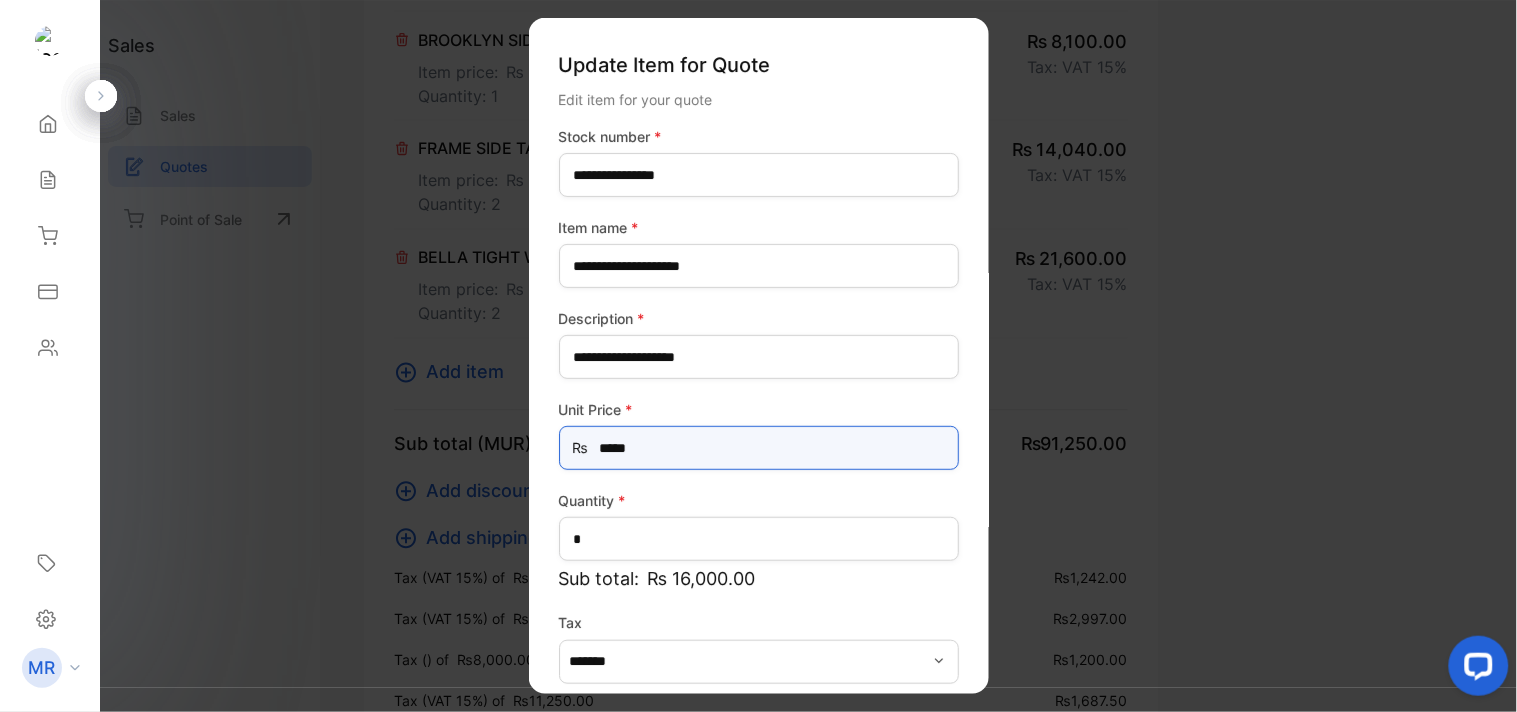 click on "*****" at bounding box center [759, 448] 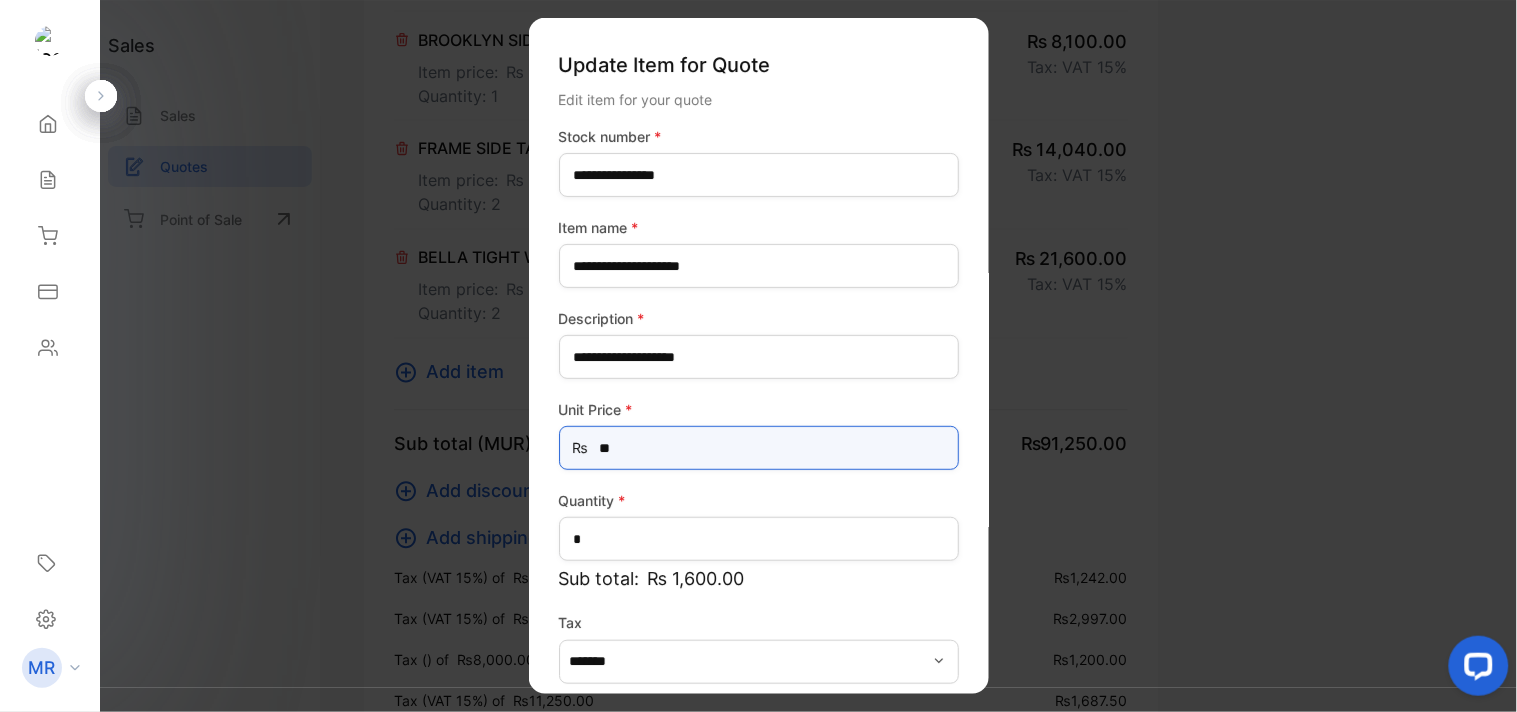 type on "*" 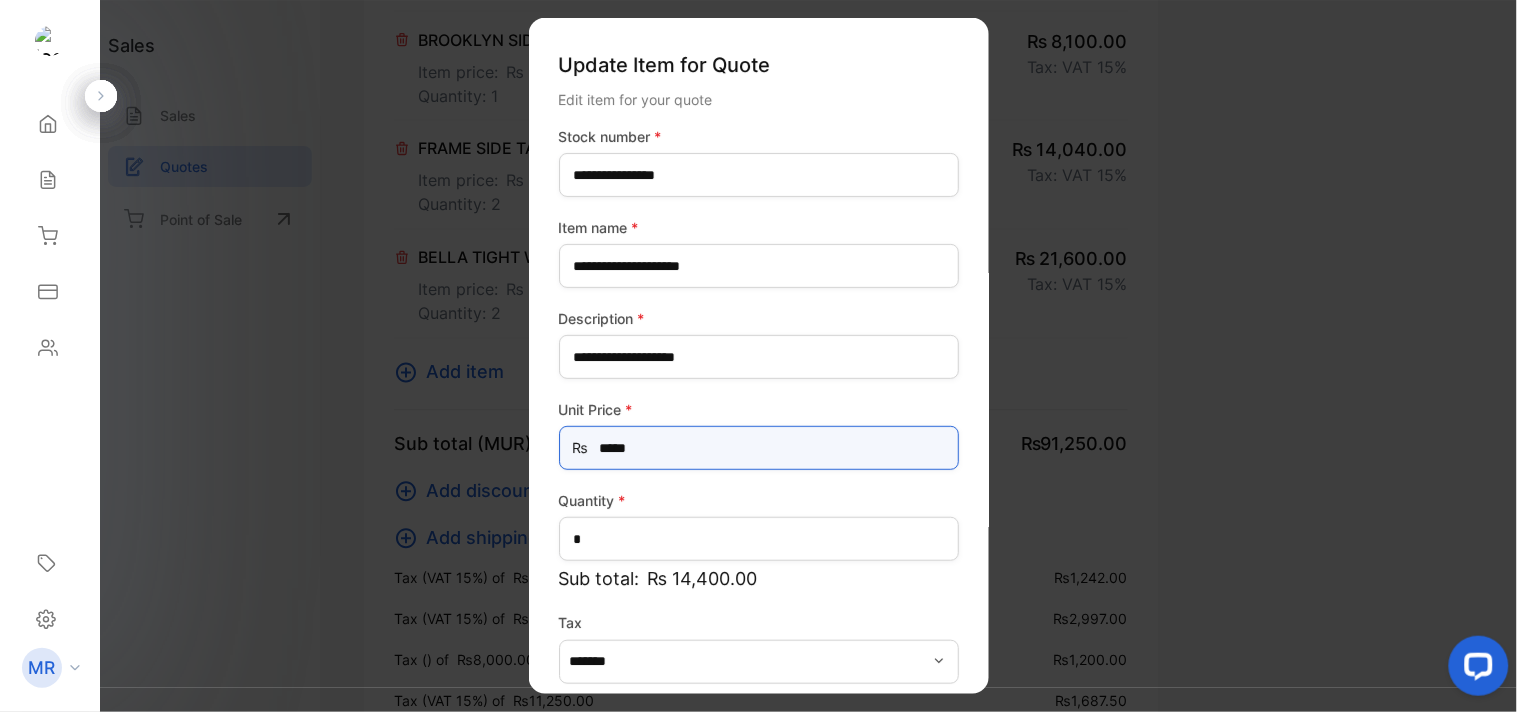 scroll, scrollTop: 88, scrollLeft: 0, axis: vertical 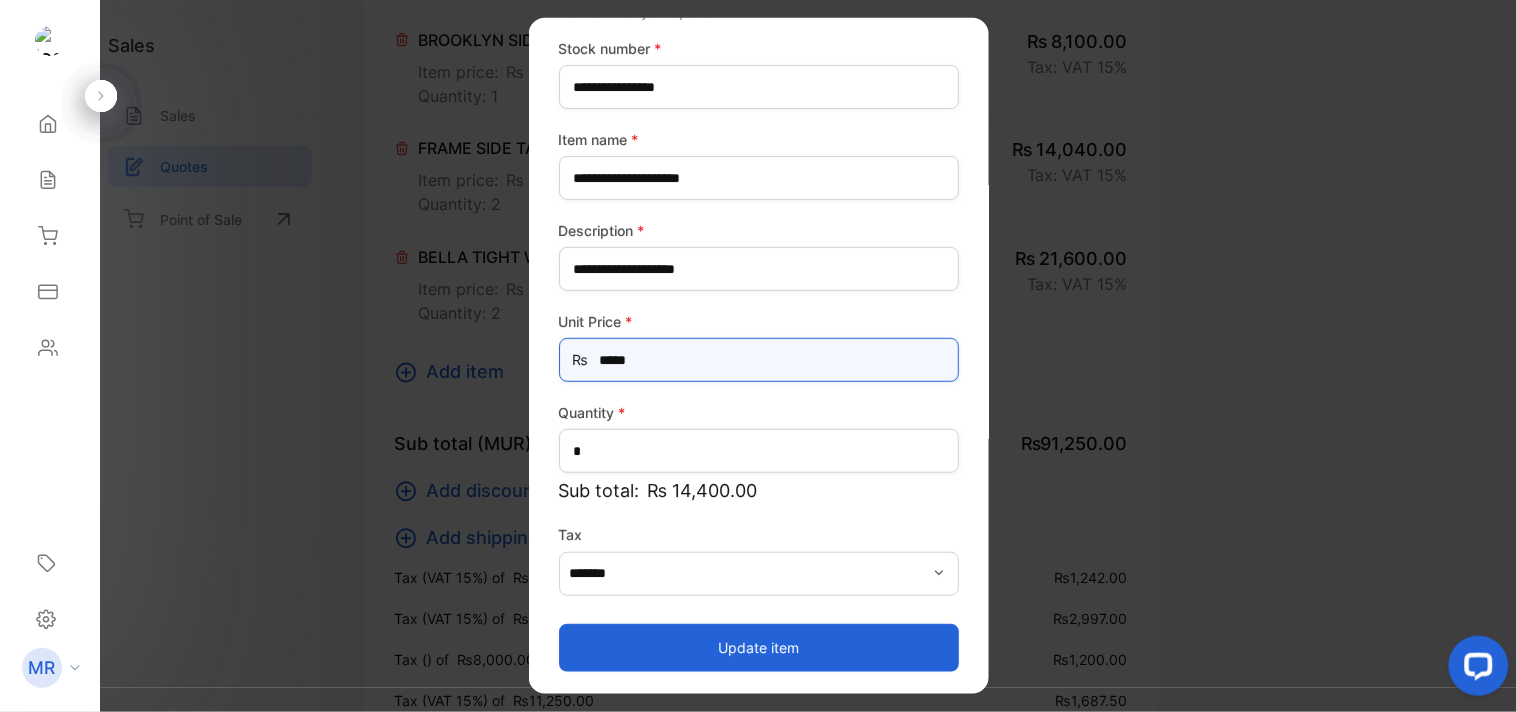 type on "*****" 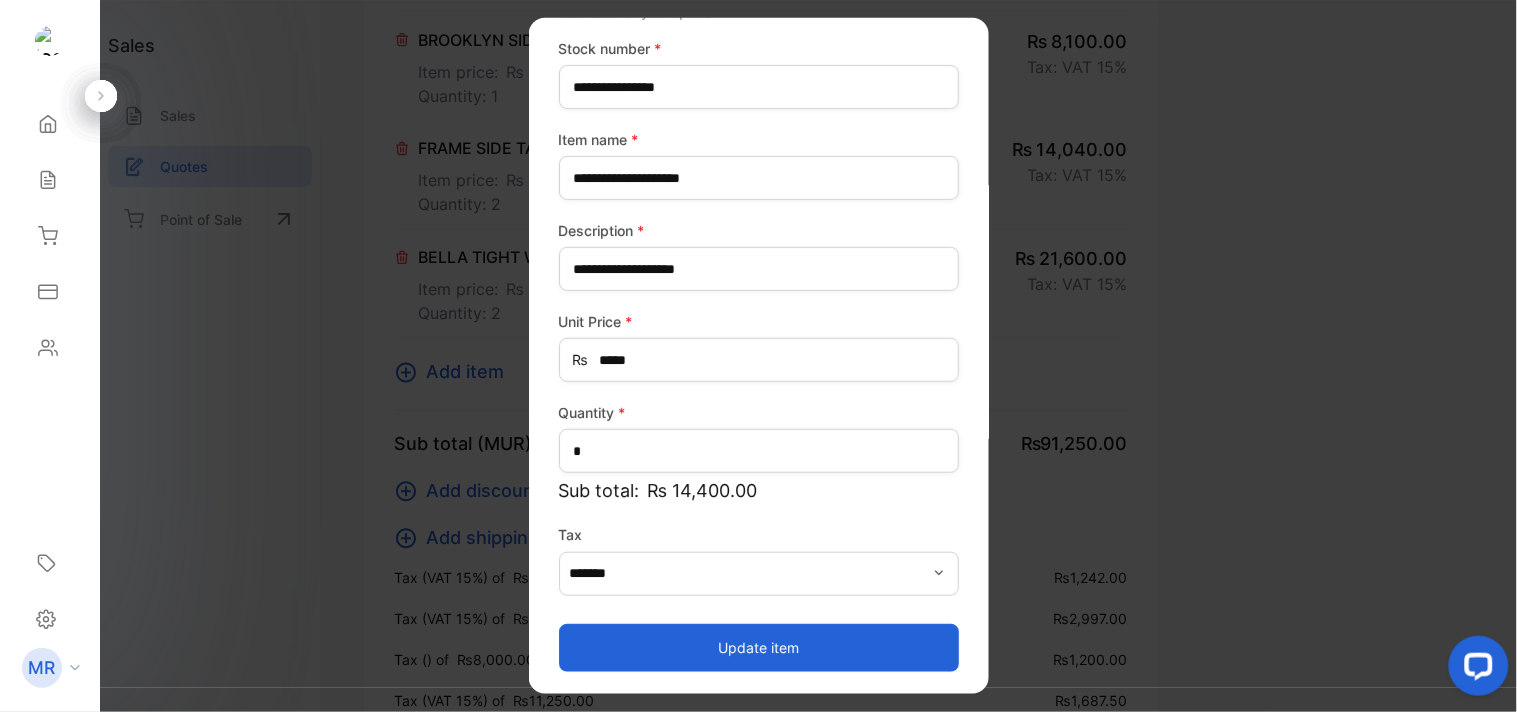 click on "Update item" at bounding box center [759, 647] 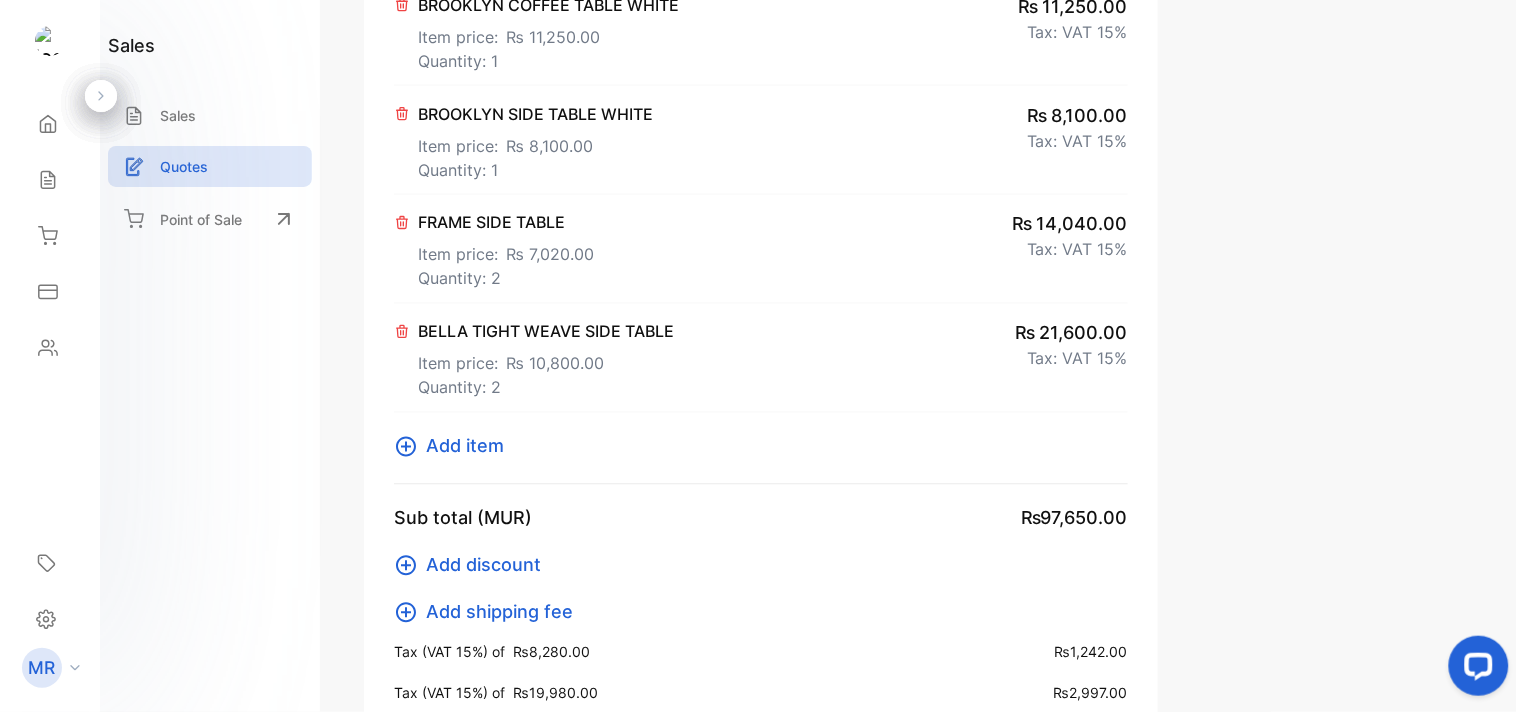 scroll, scrollTop: 0, scrollLeft: 0, axis: both 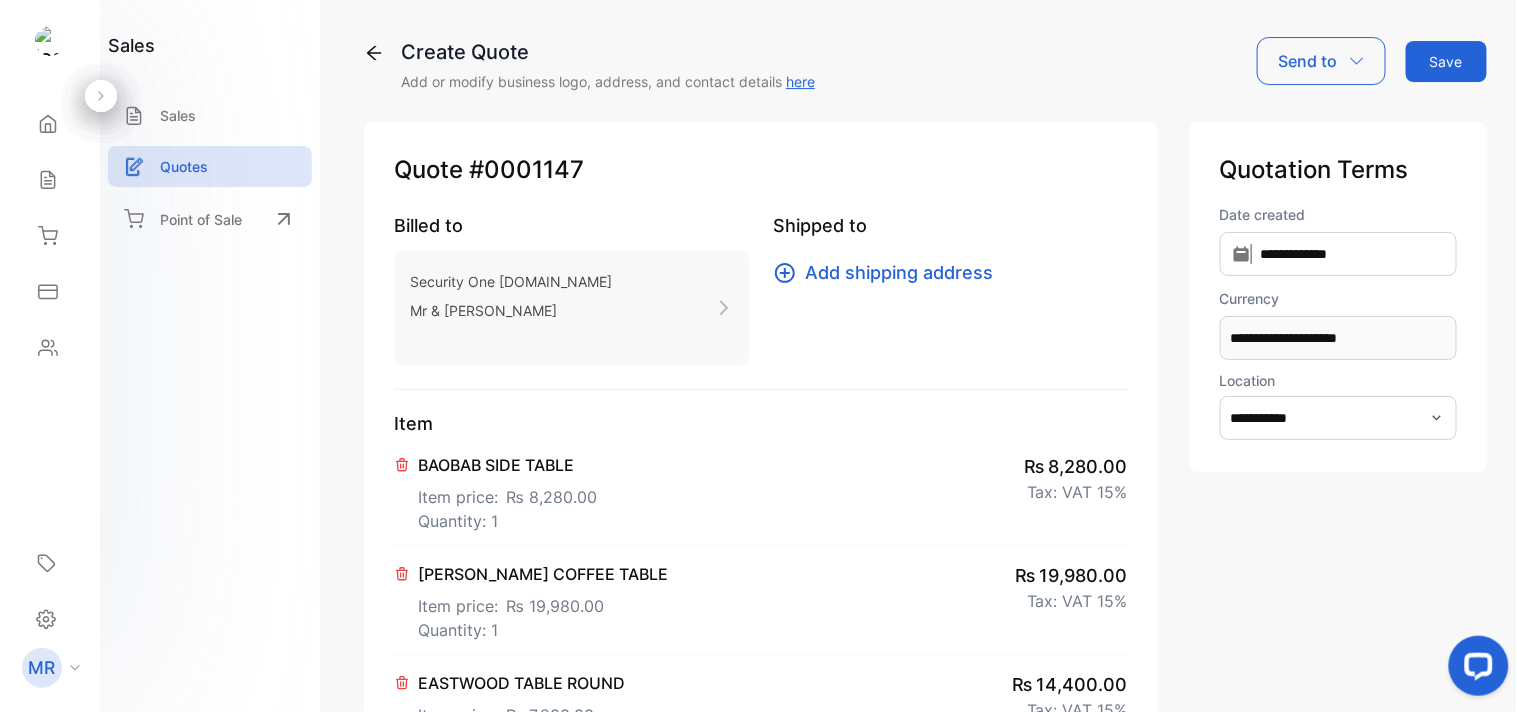 click on "Save" at bounding box center [1446, 61] 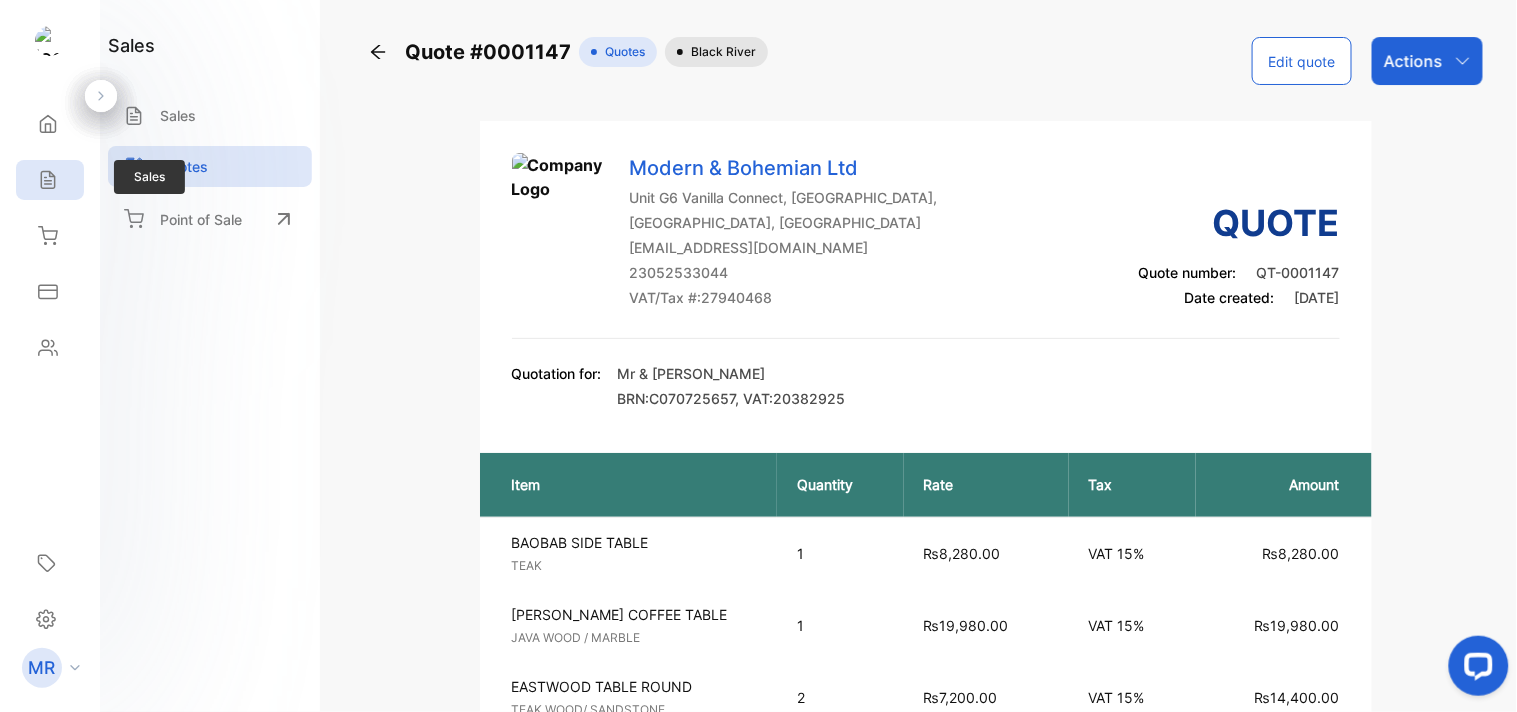 click 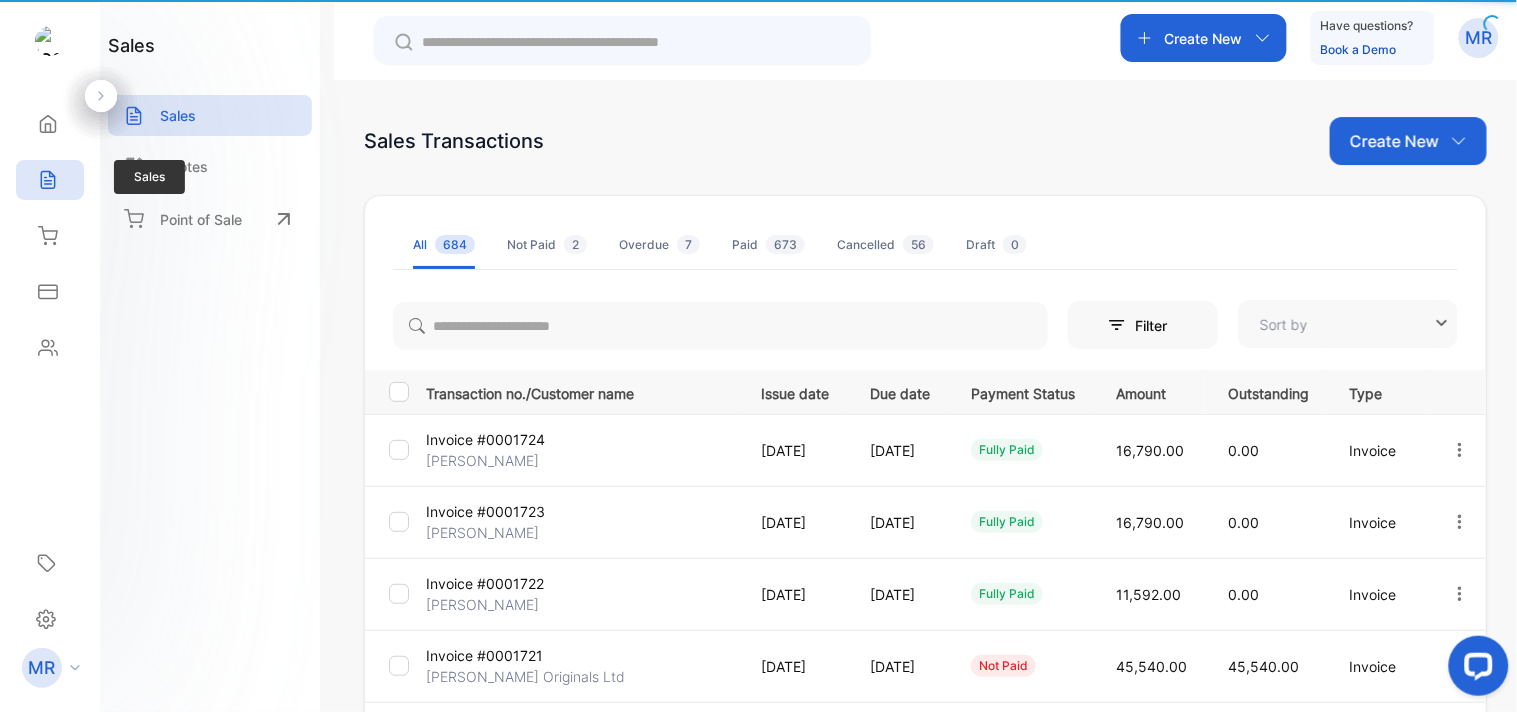 type on "**********" 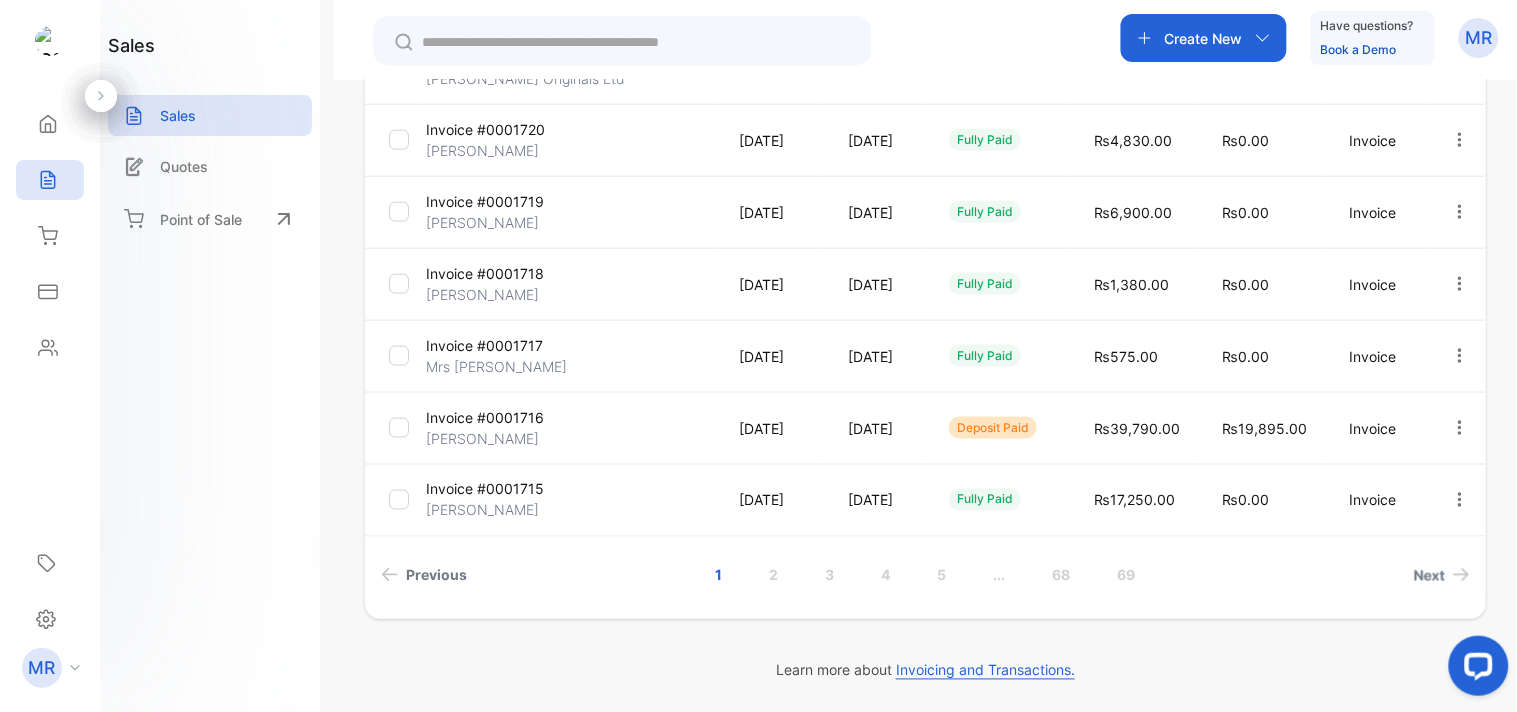 scroll, scrollTop: 0, scrollLeft: 0, axis: both 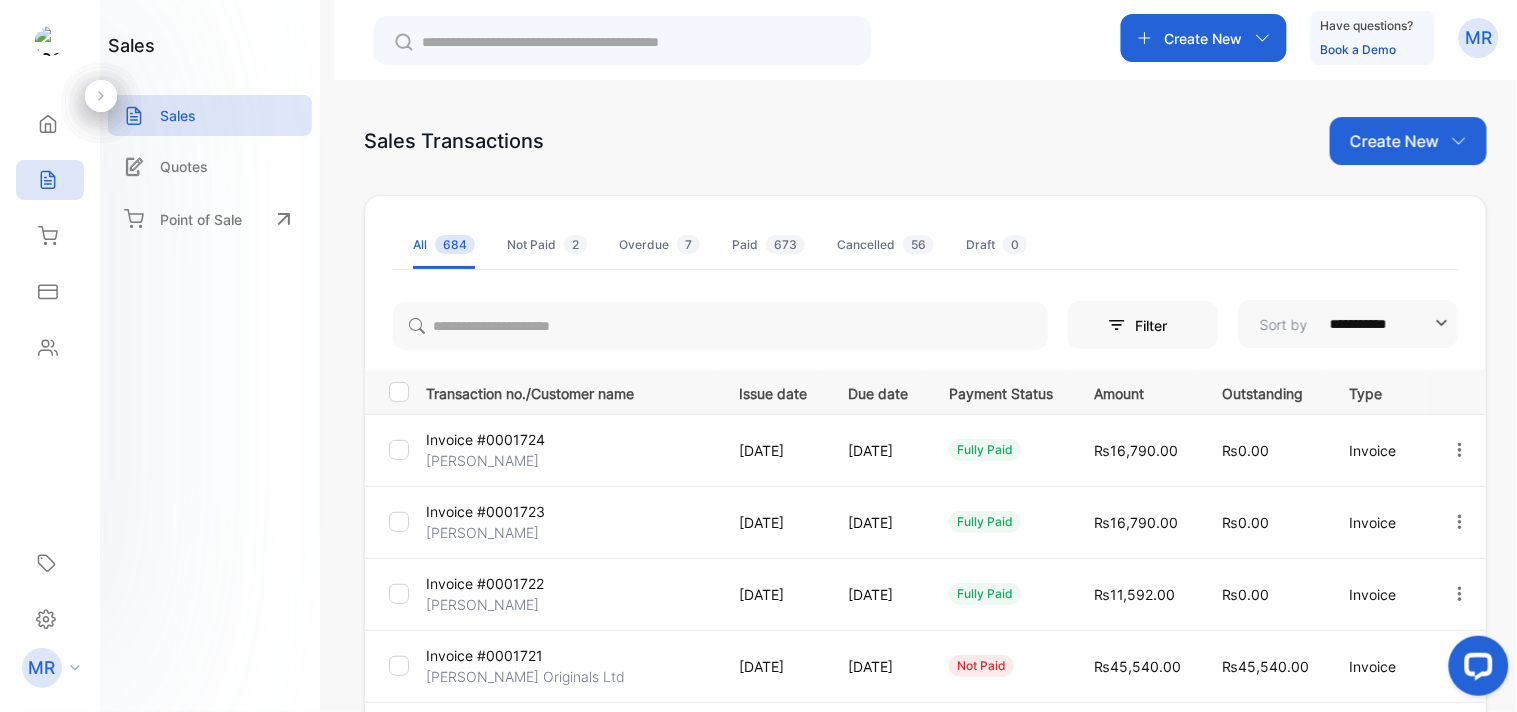 click on "Create New" at bounding box center [1394, 141] 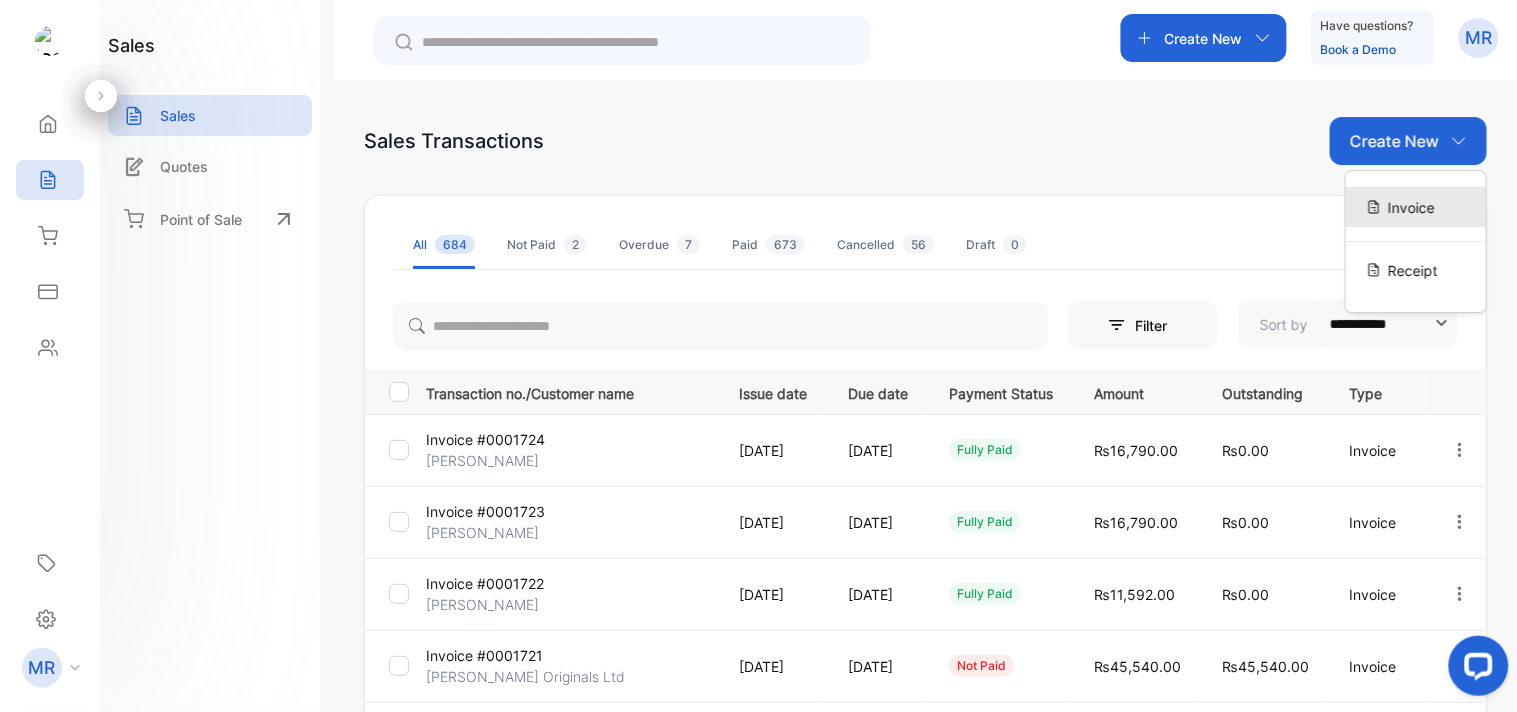 click on "Invoice" at bounding box center [1411, 207] 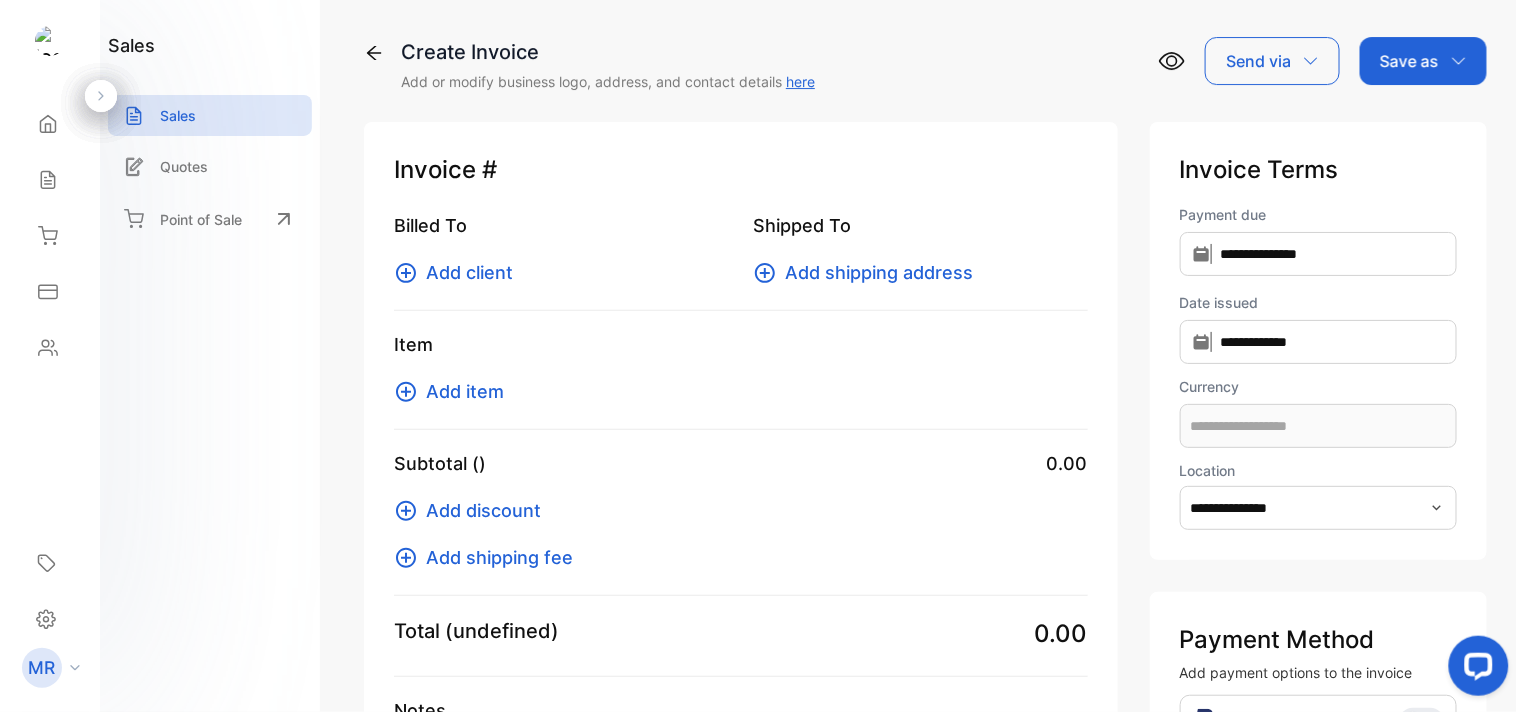 type on "**********" 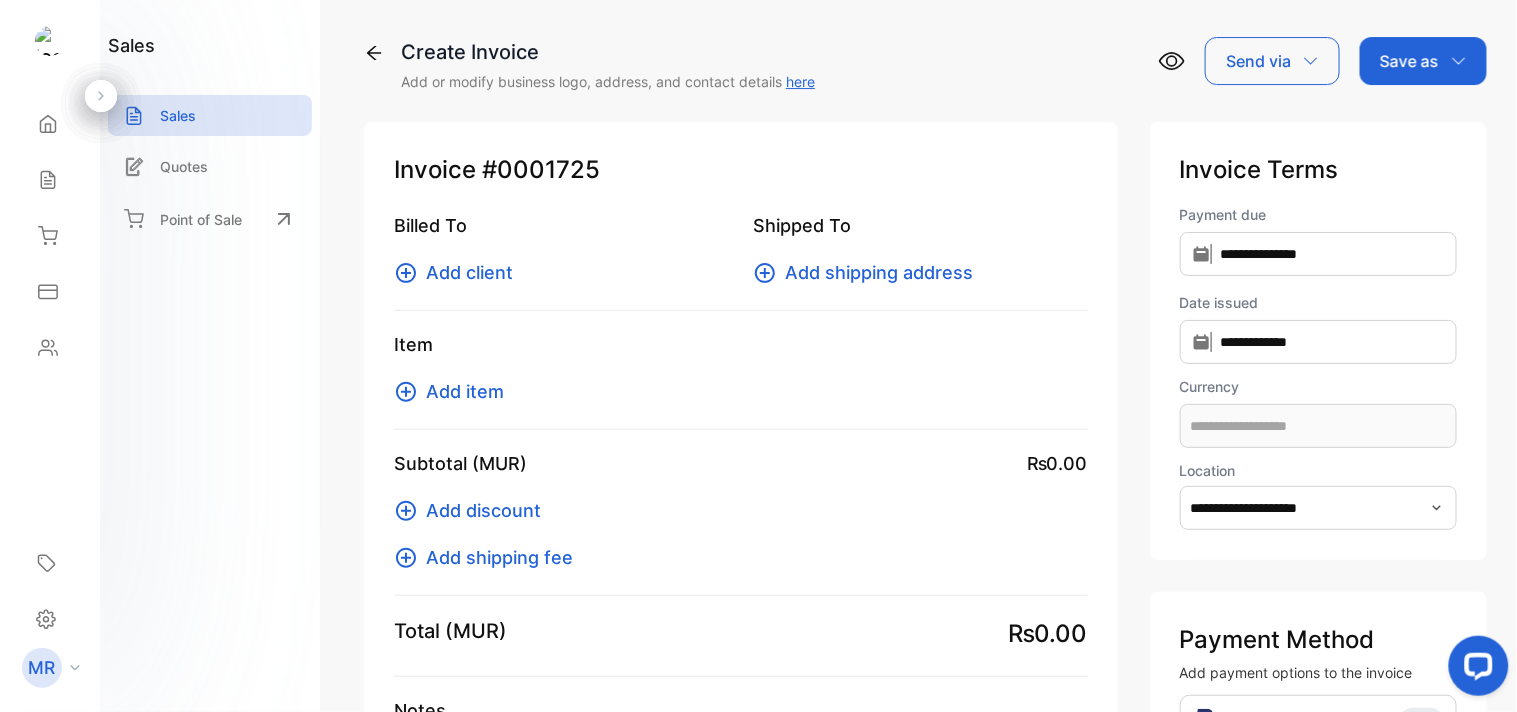 click on "Add item" at bounding box center (465, 391) 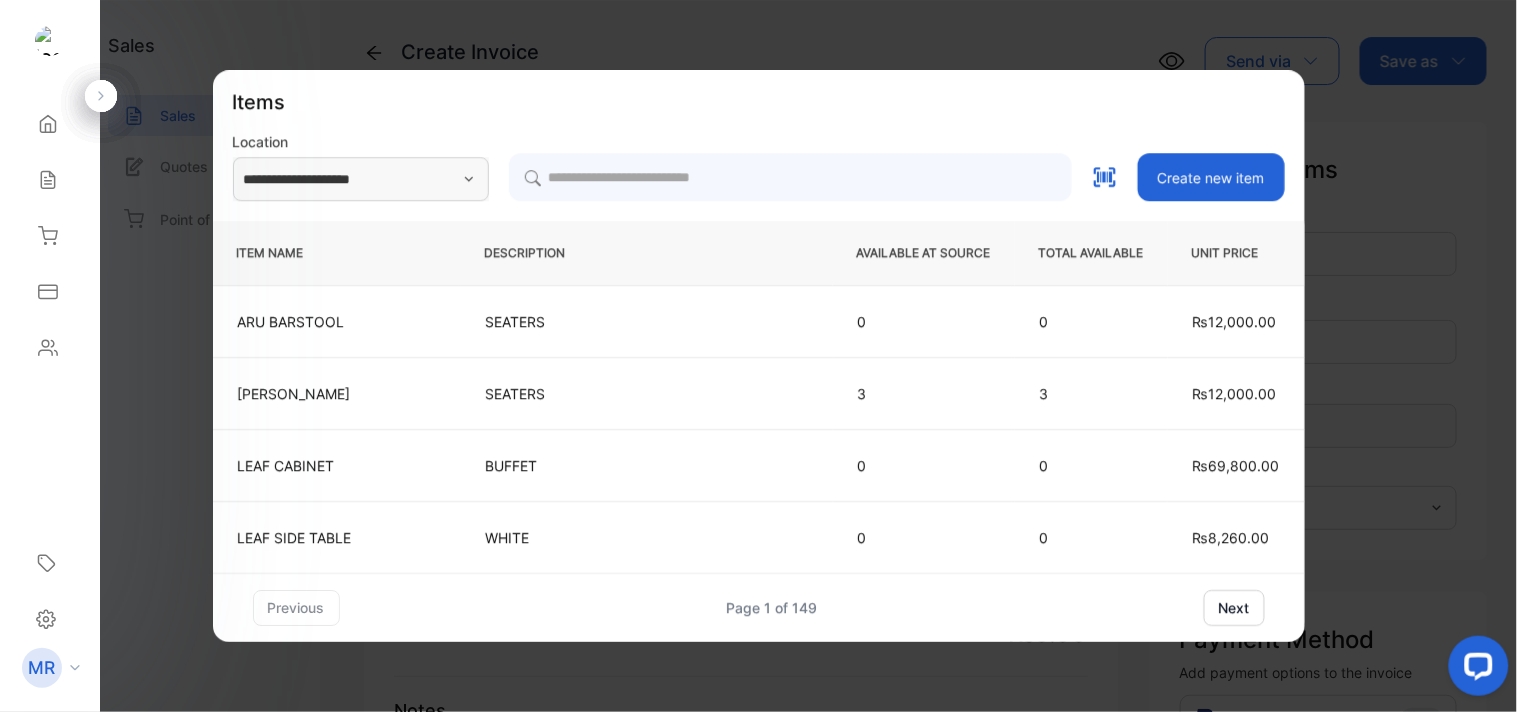 type on "**********" 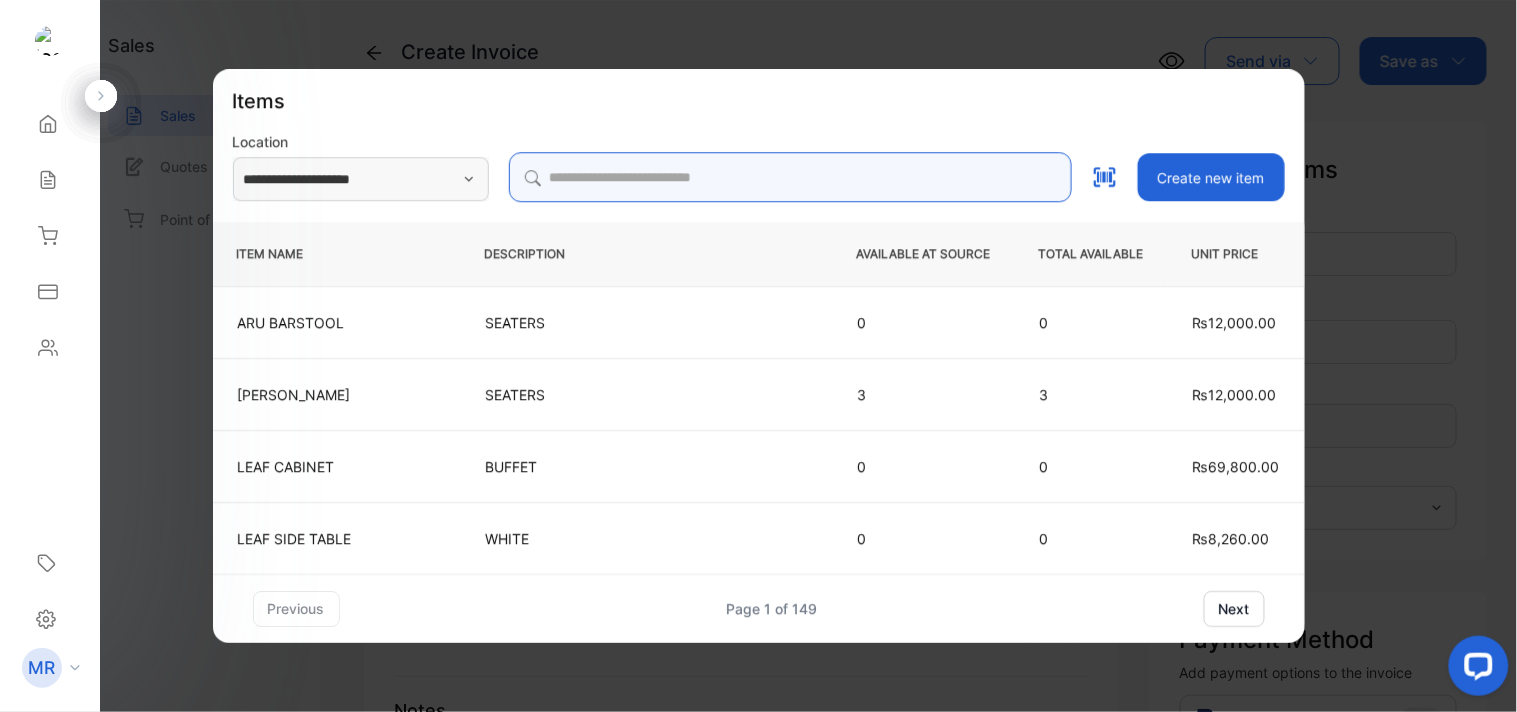 click at bounding box center [790, 177] 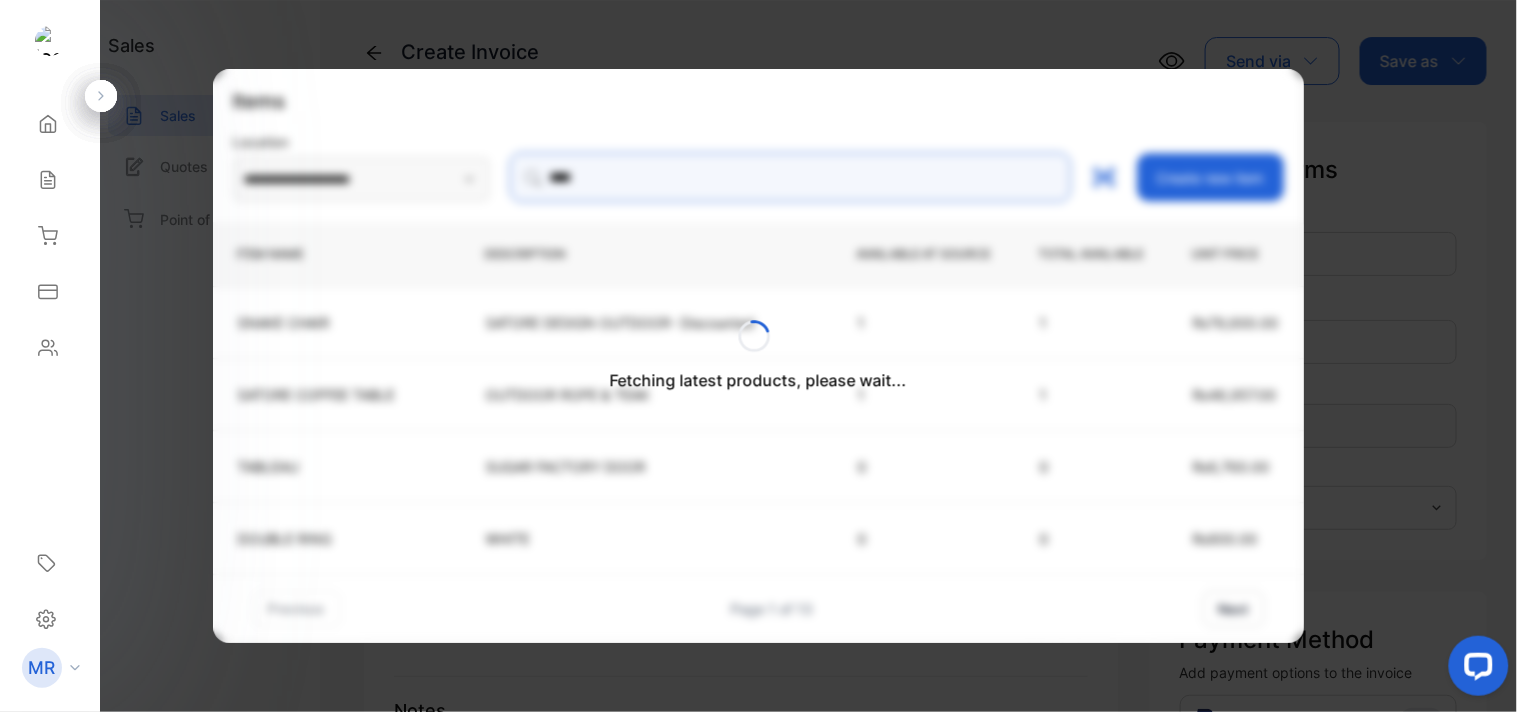 type on "**********" 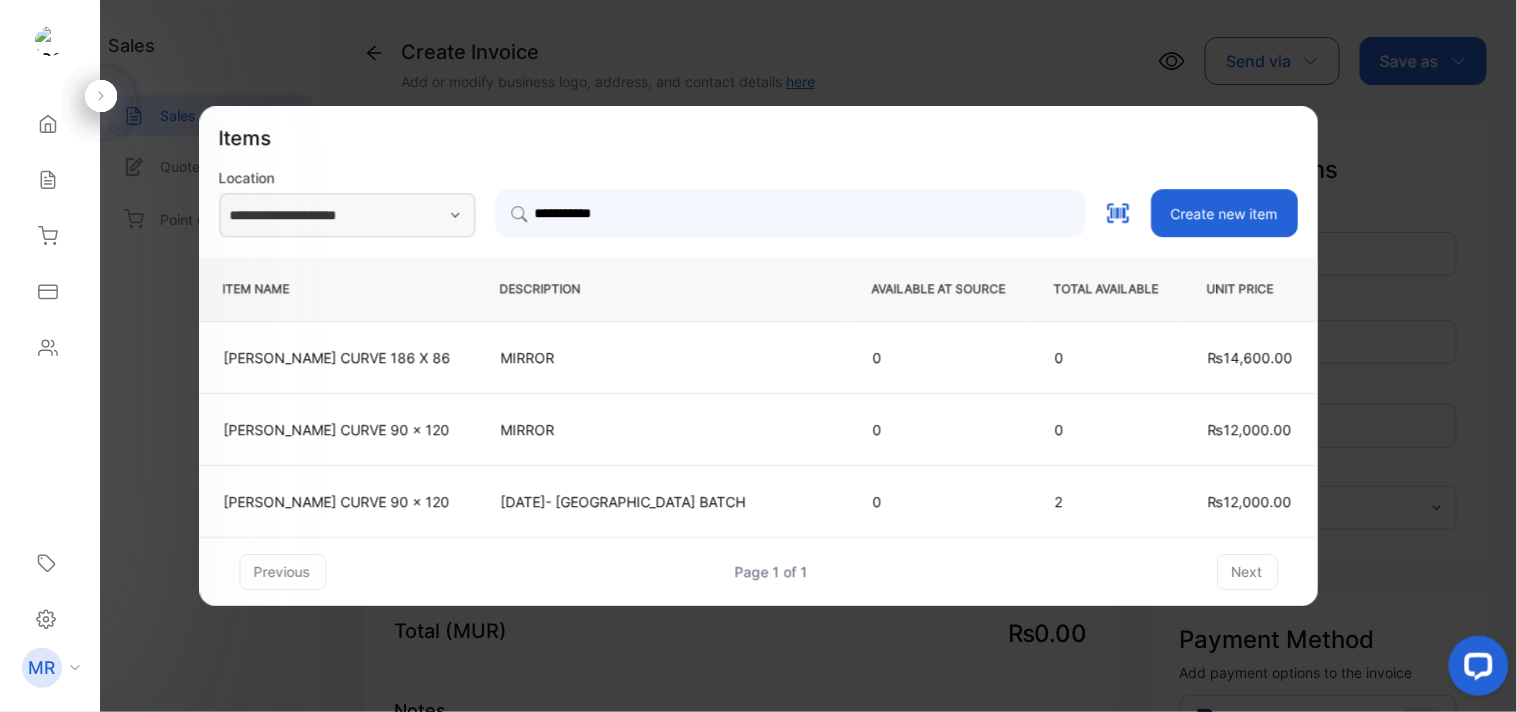 click on "**********" at bounding box center (758, 213) 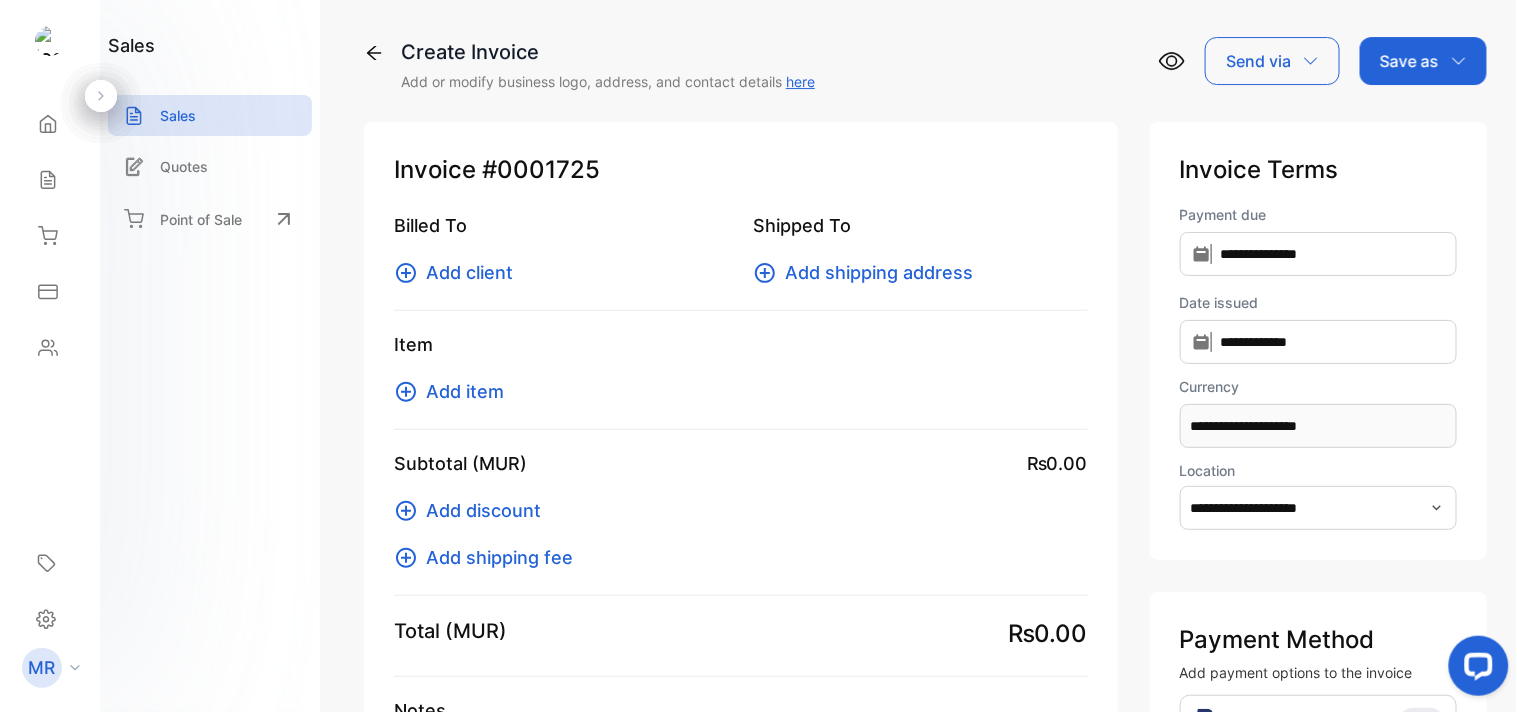 click on "Add item" at bounding box center [465, 391] 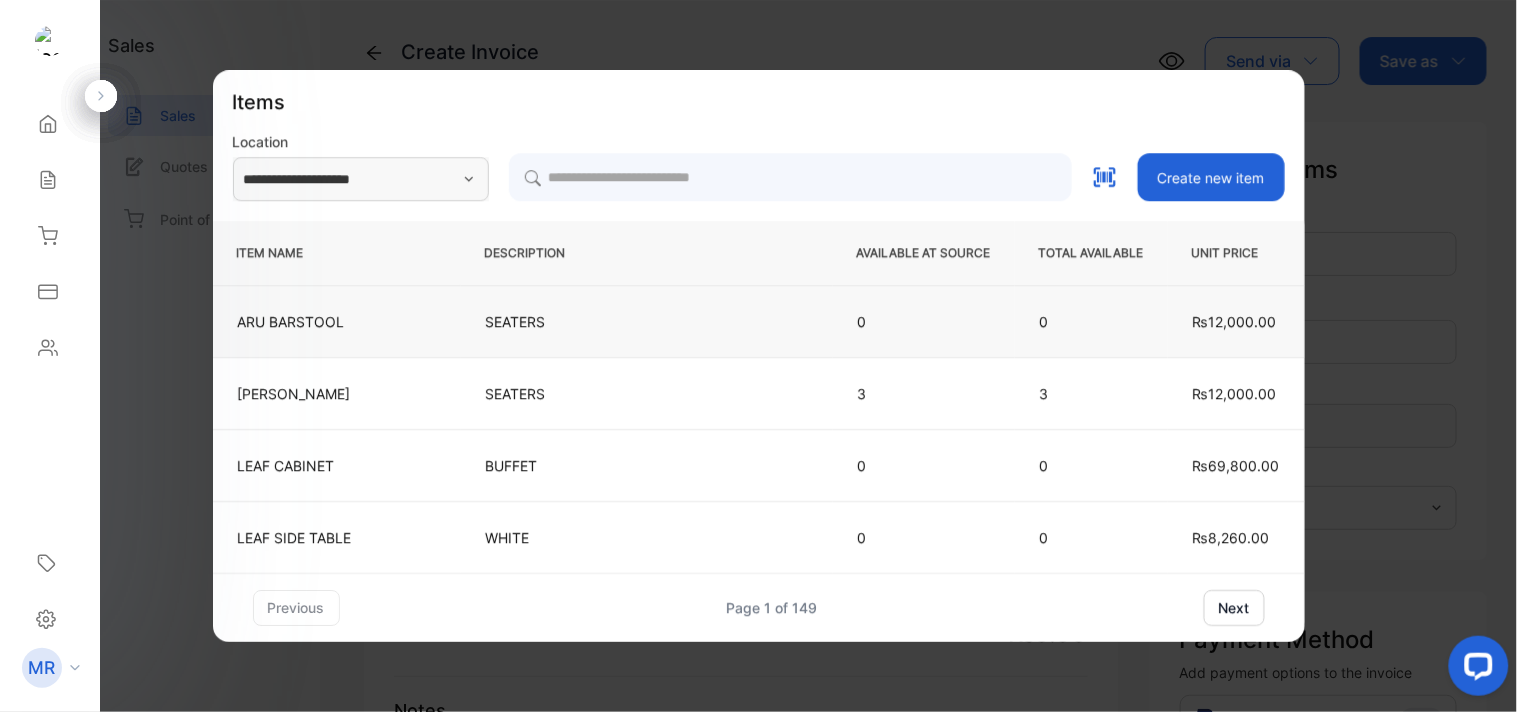 click on "ARU BARSTOOL" at bounding box center (337, 321) 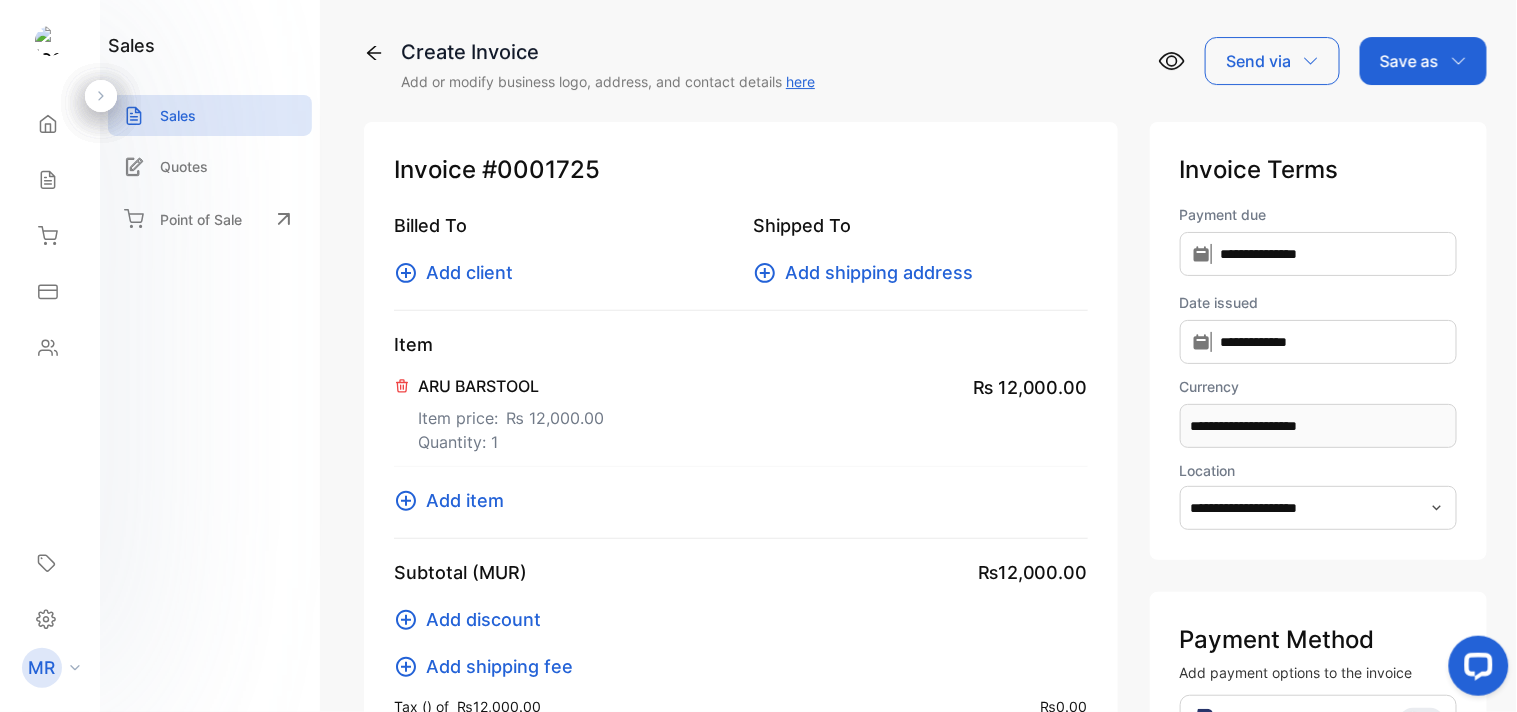 click 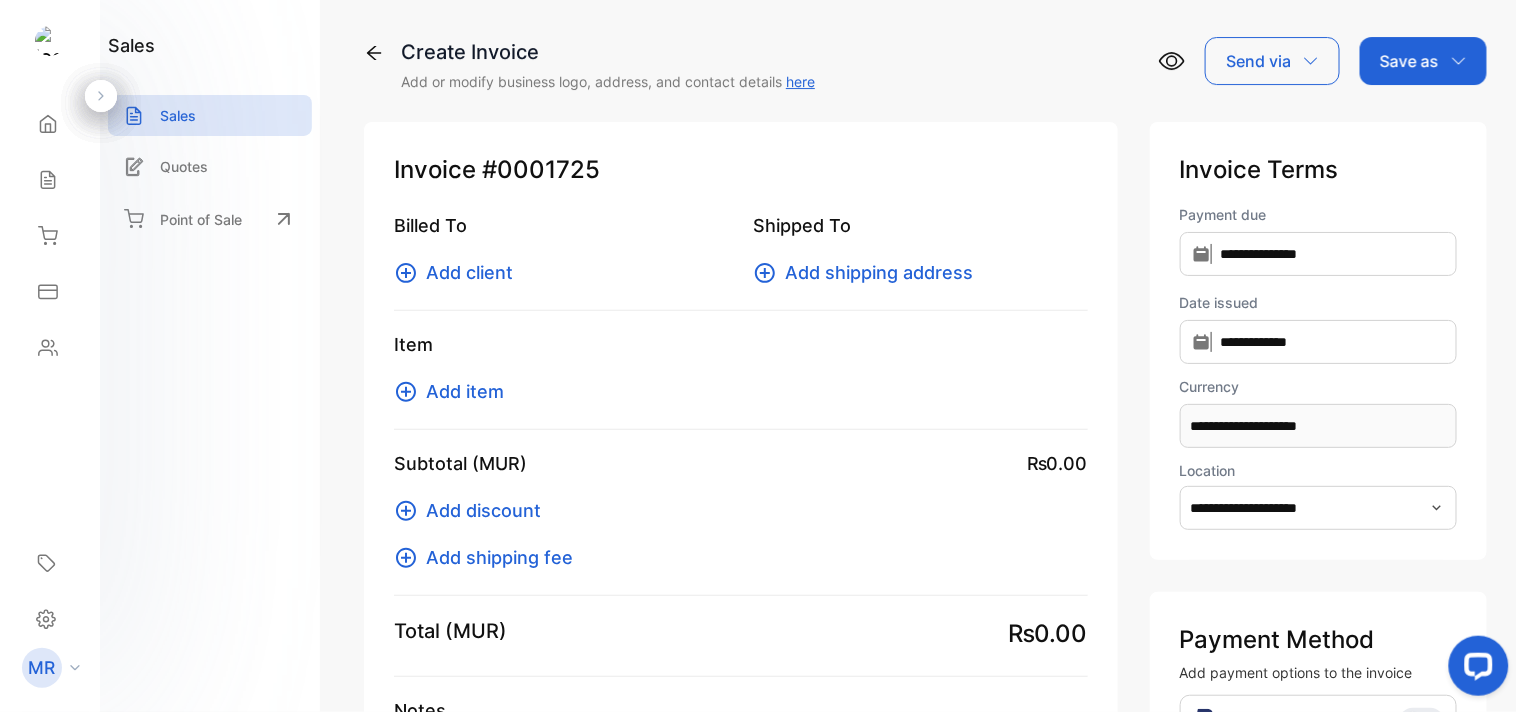 click 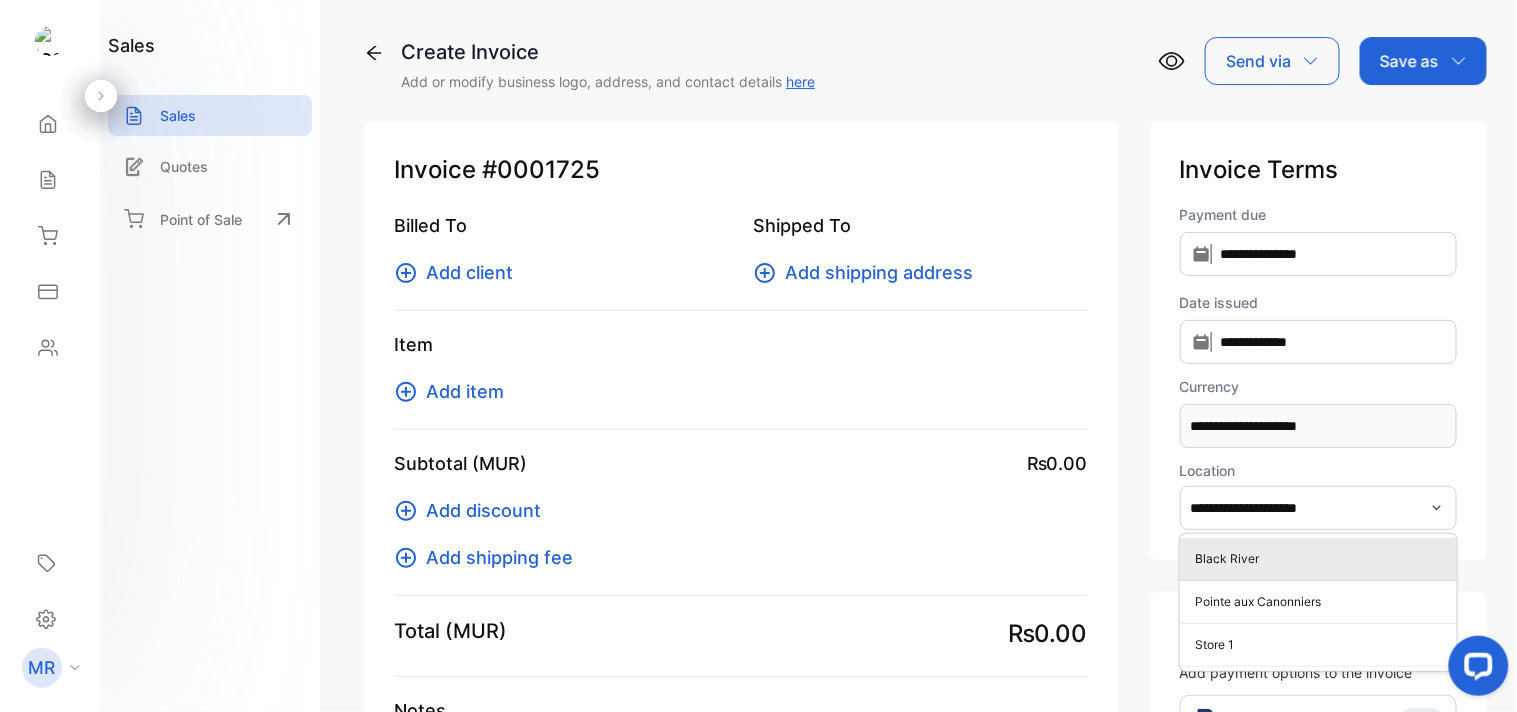click on "Black River" at bounding box center (1322, 559) 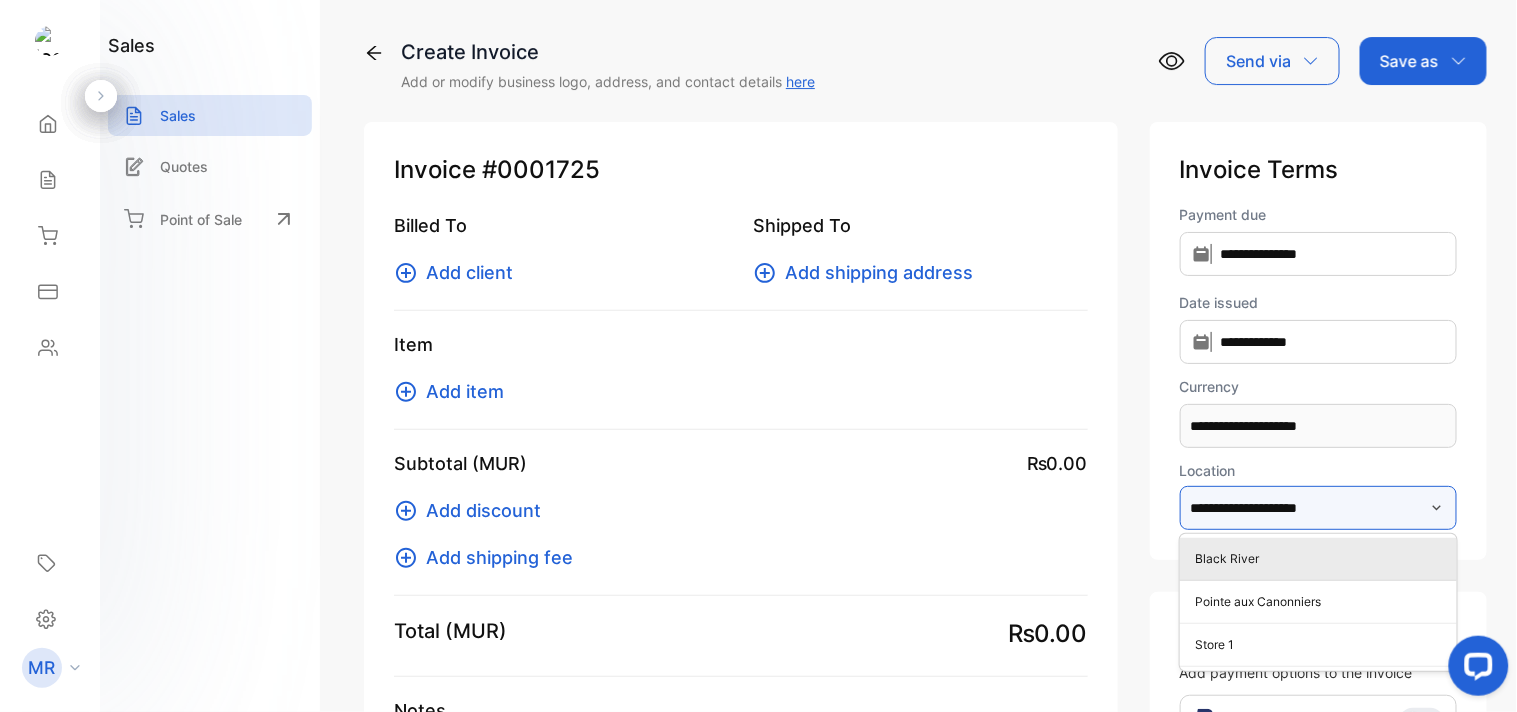 type on "**********" 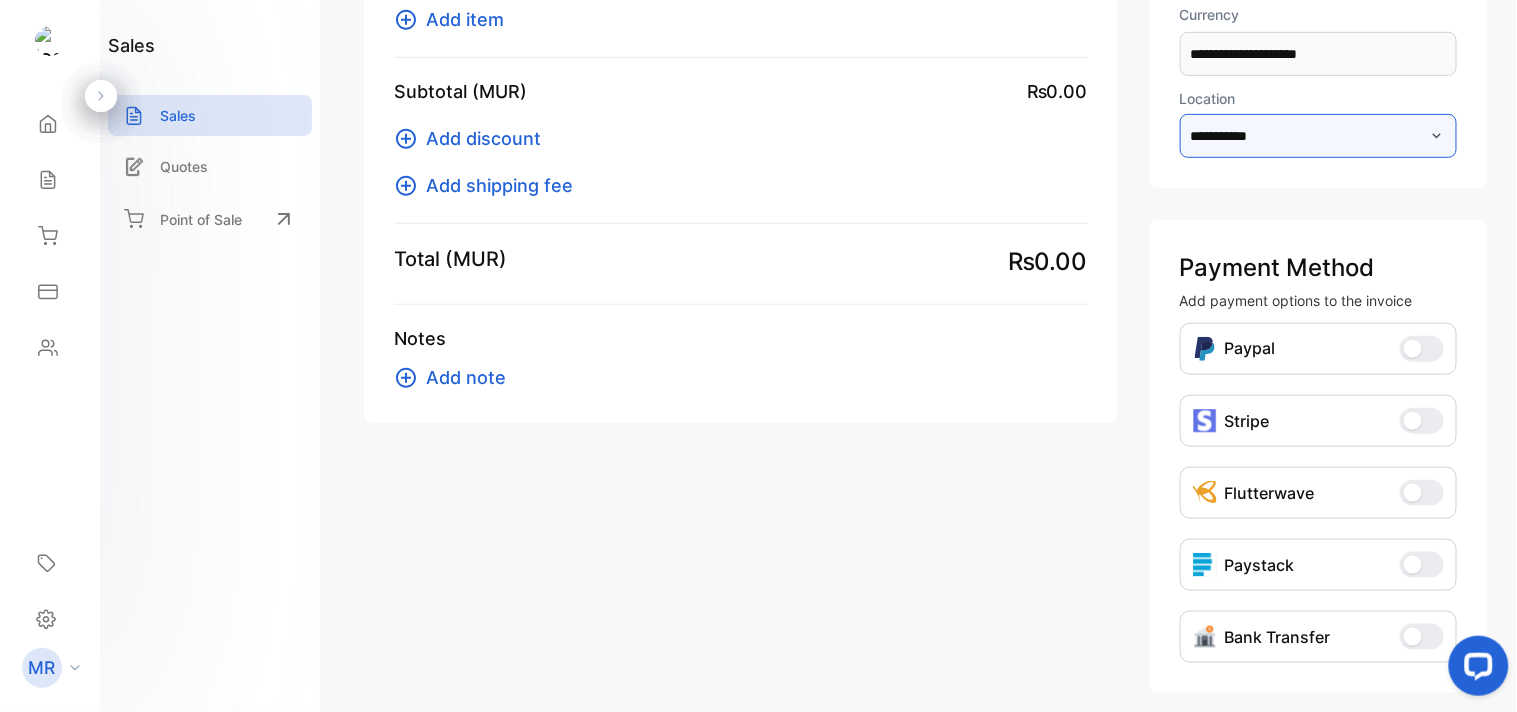 scroll, scrollTop: 465, scrollLeft: 0, axis: vertical 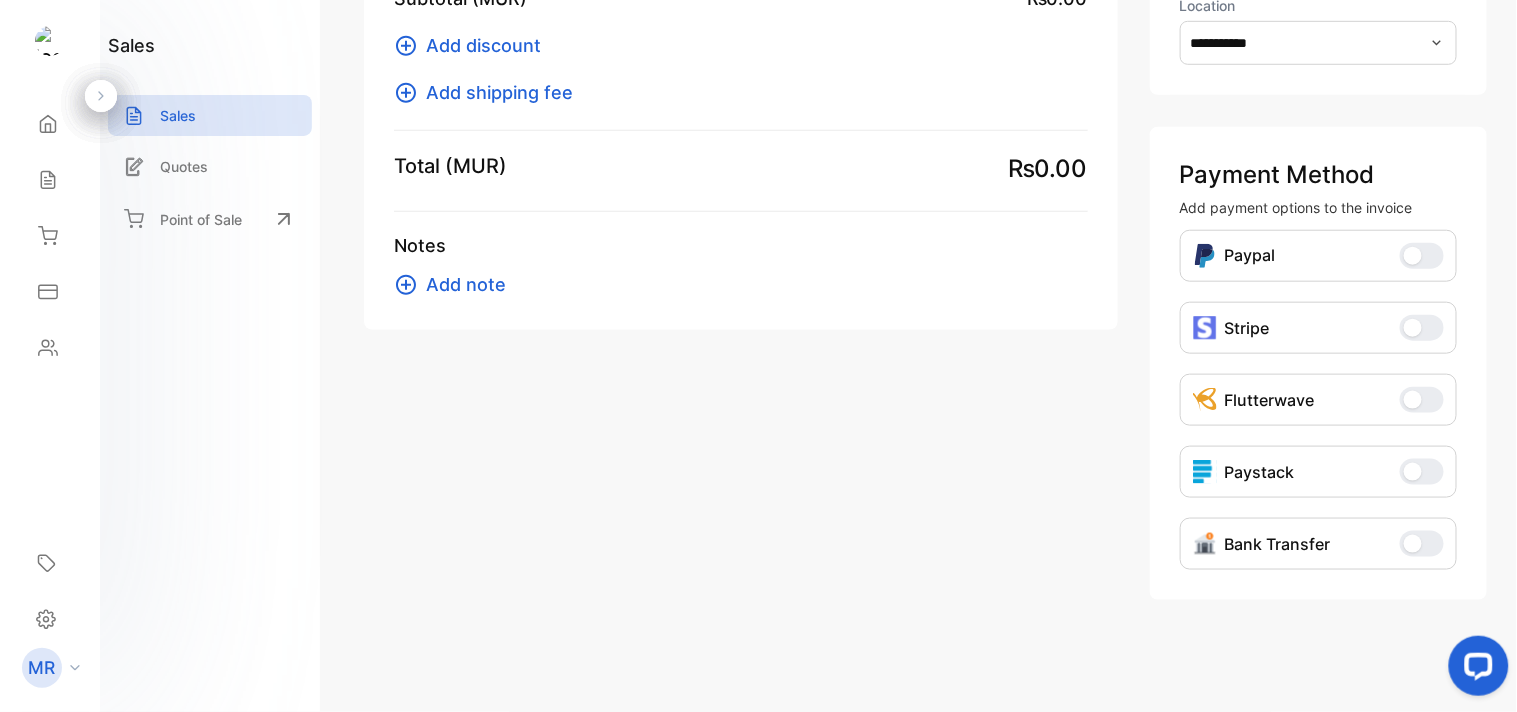 click on "Bank Transfer" at bounding box center (1422, 544) 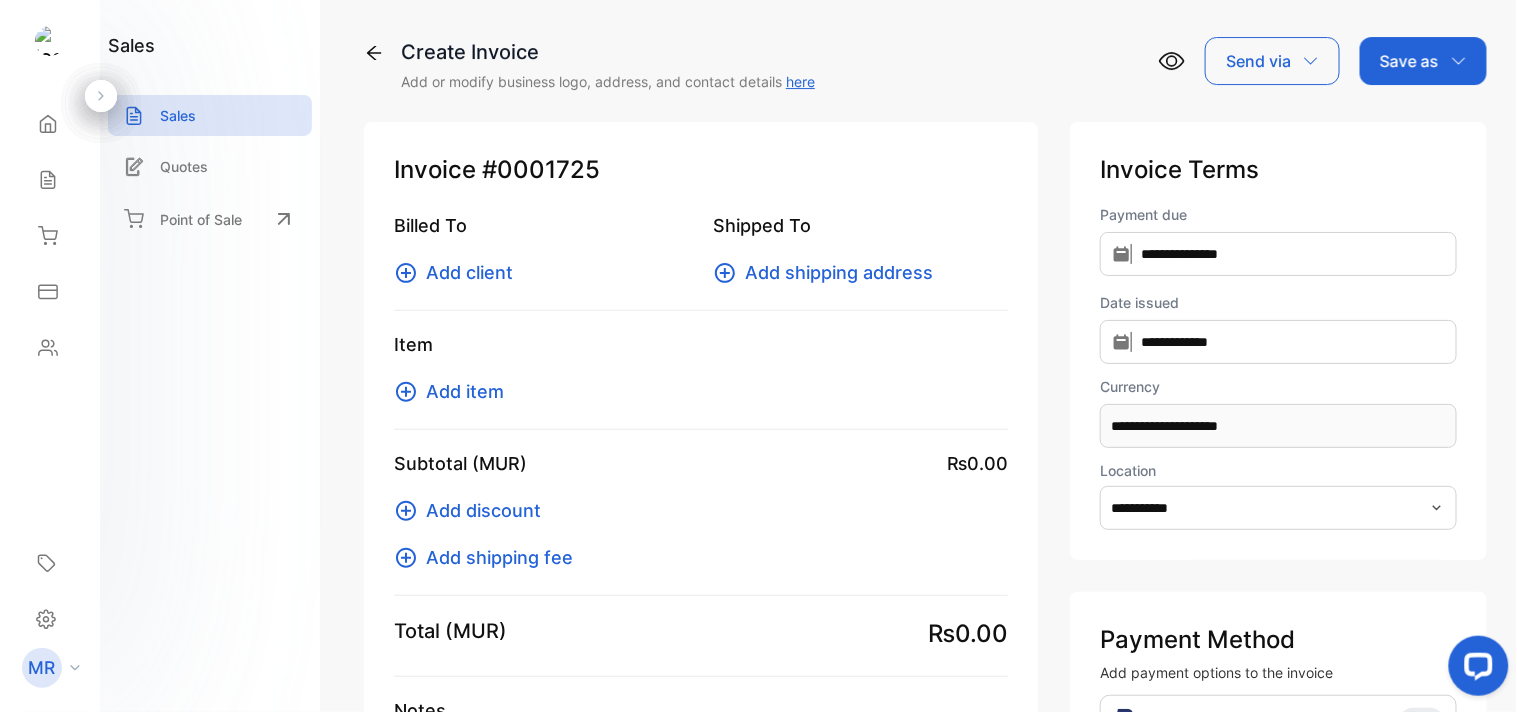 scroll, scrollTop: 1, scrollLeft: 0, axis: vertical 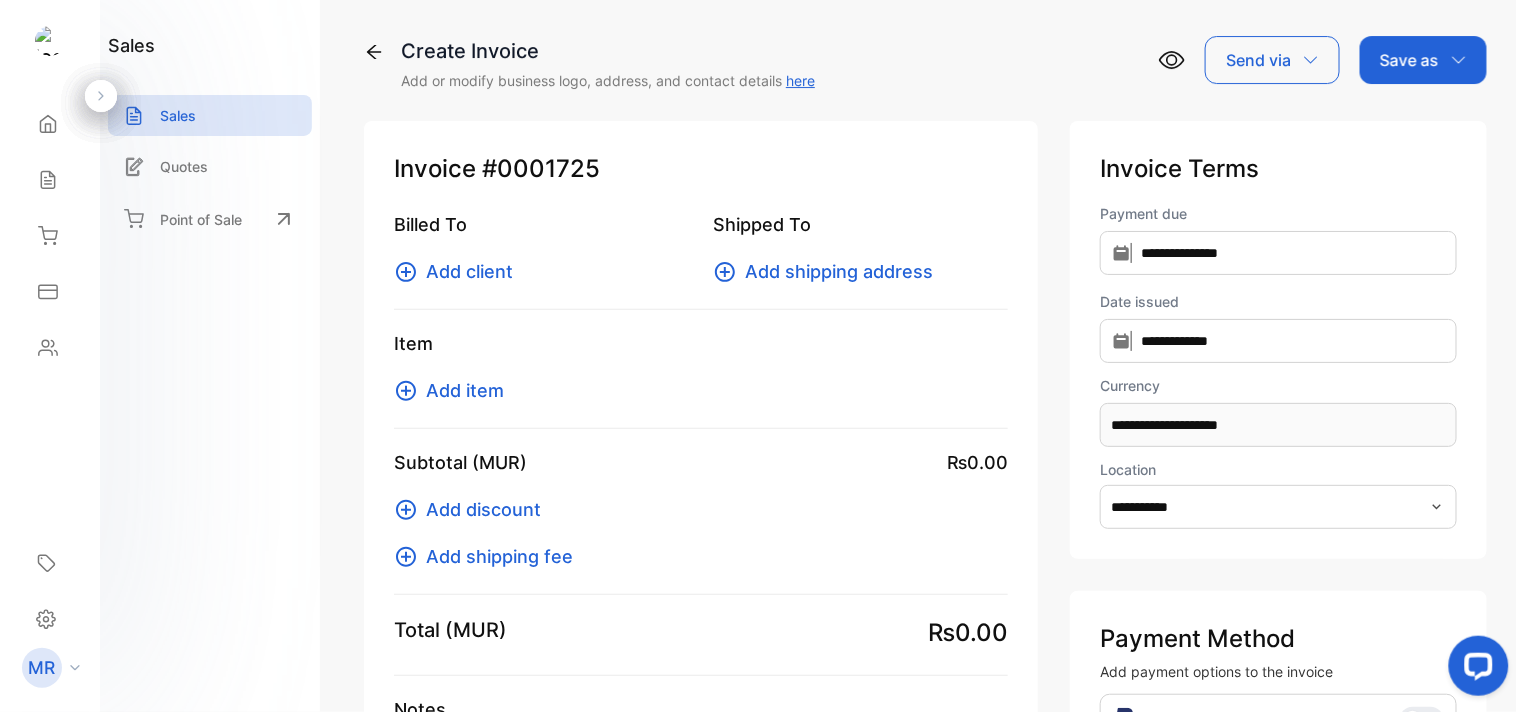 click on "Add item" at bounding box center [465, 390] 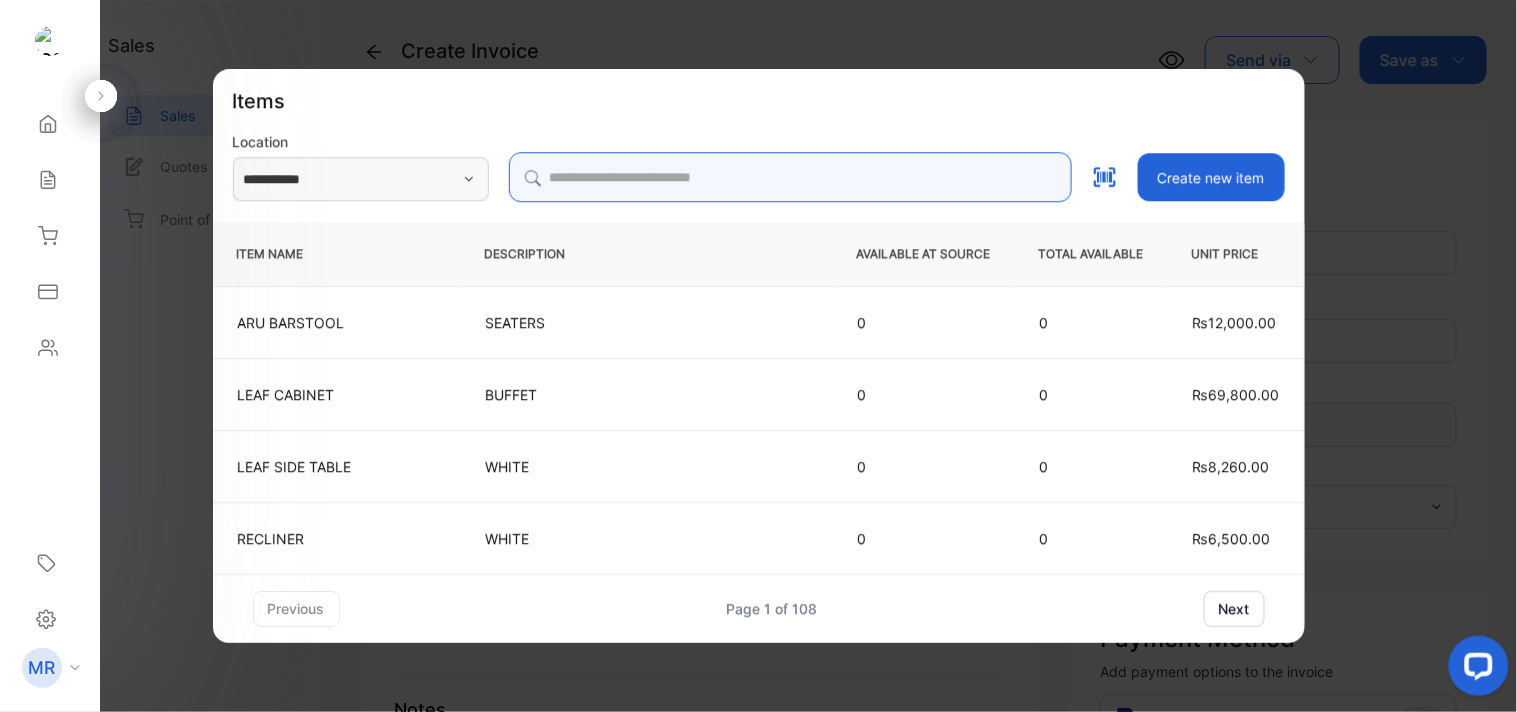 click at bounding box center (790, 177) 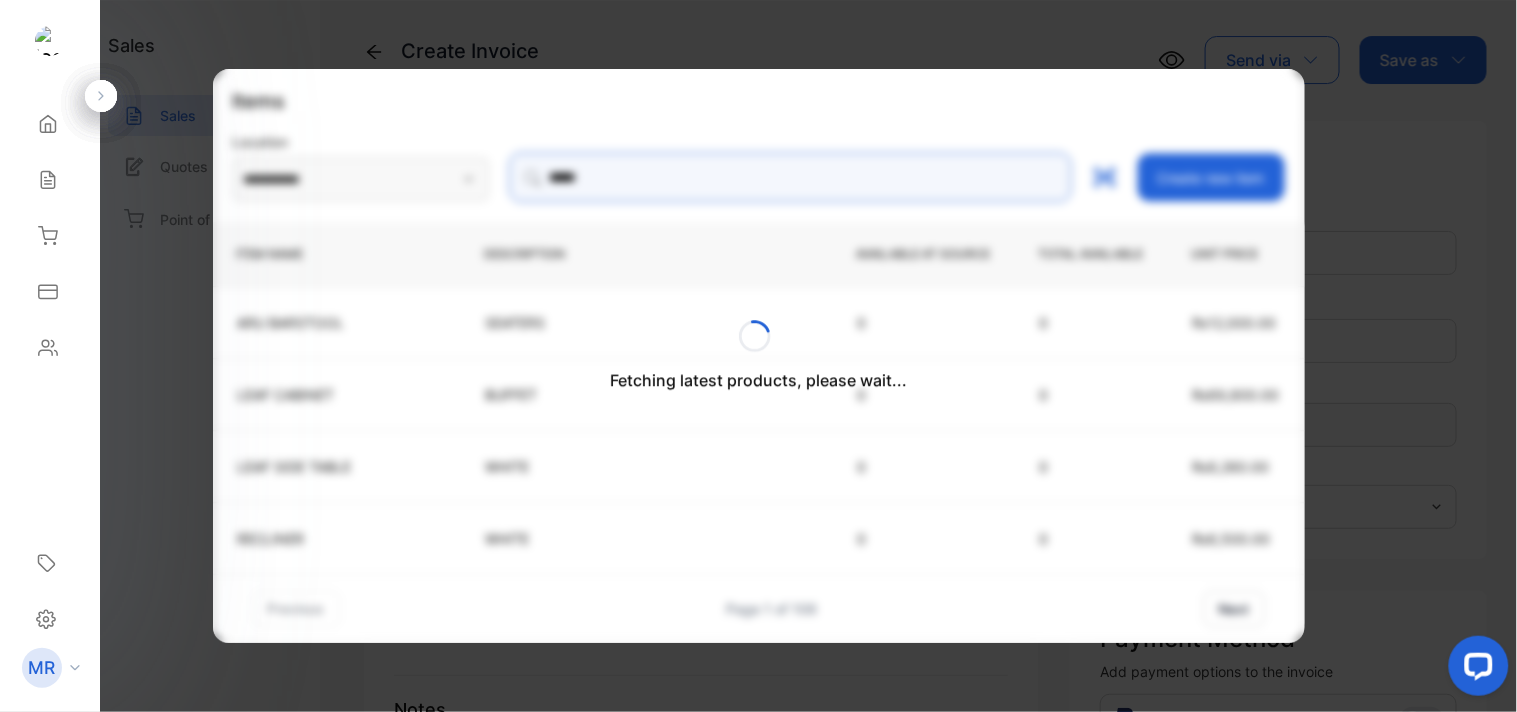 type on "**********" 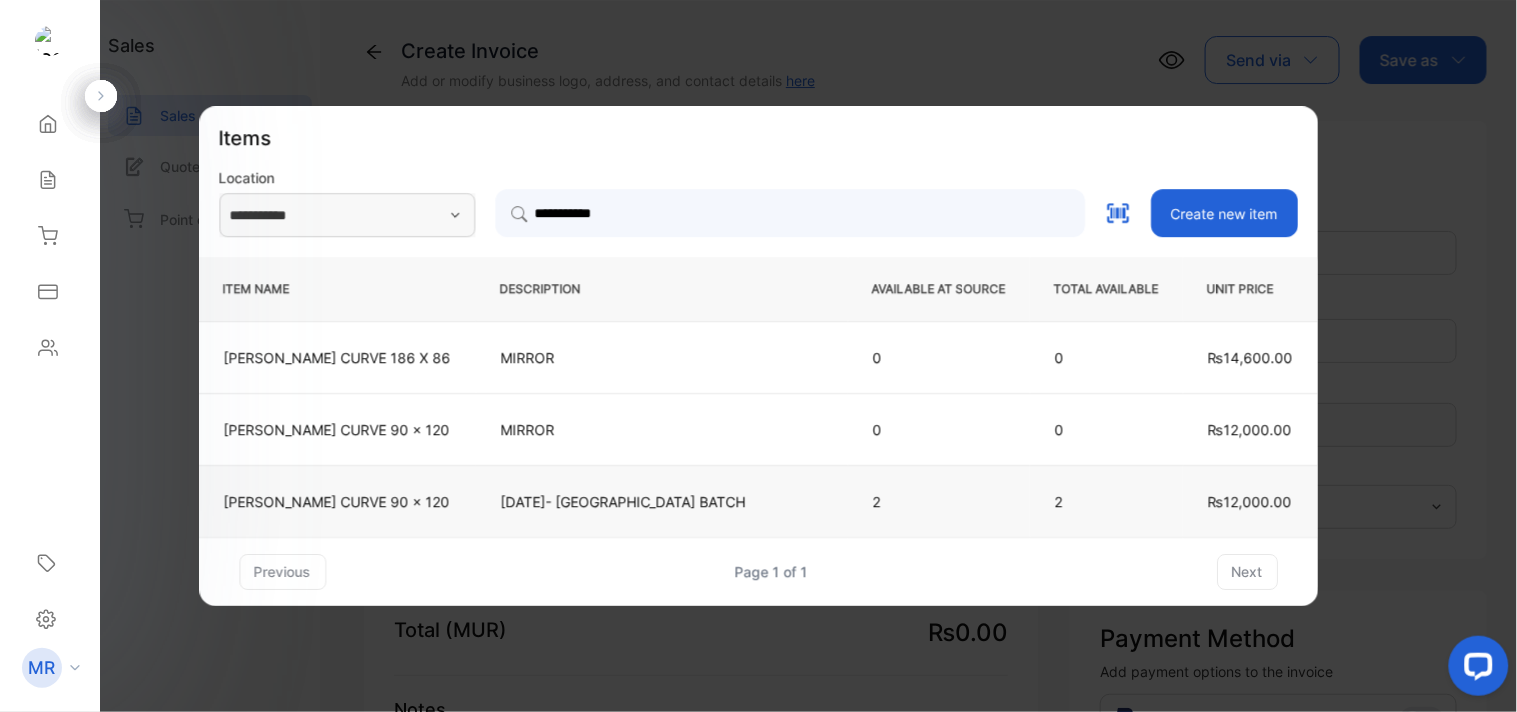 click on "[DATE]- [GEOGRAPHIC_DATA] BATCH" at bounding box center [662, 501] 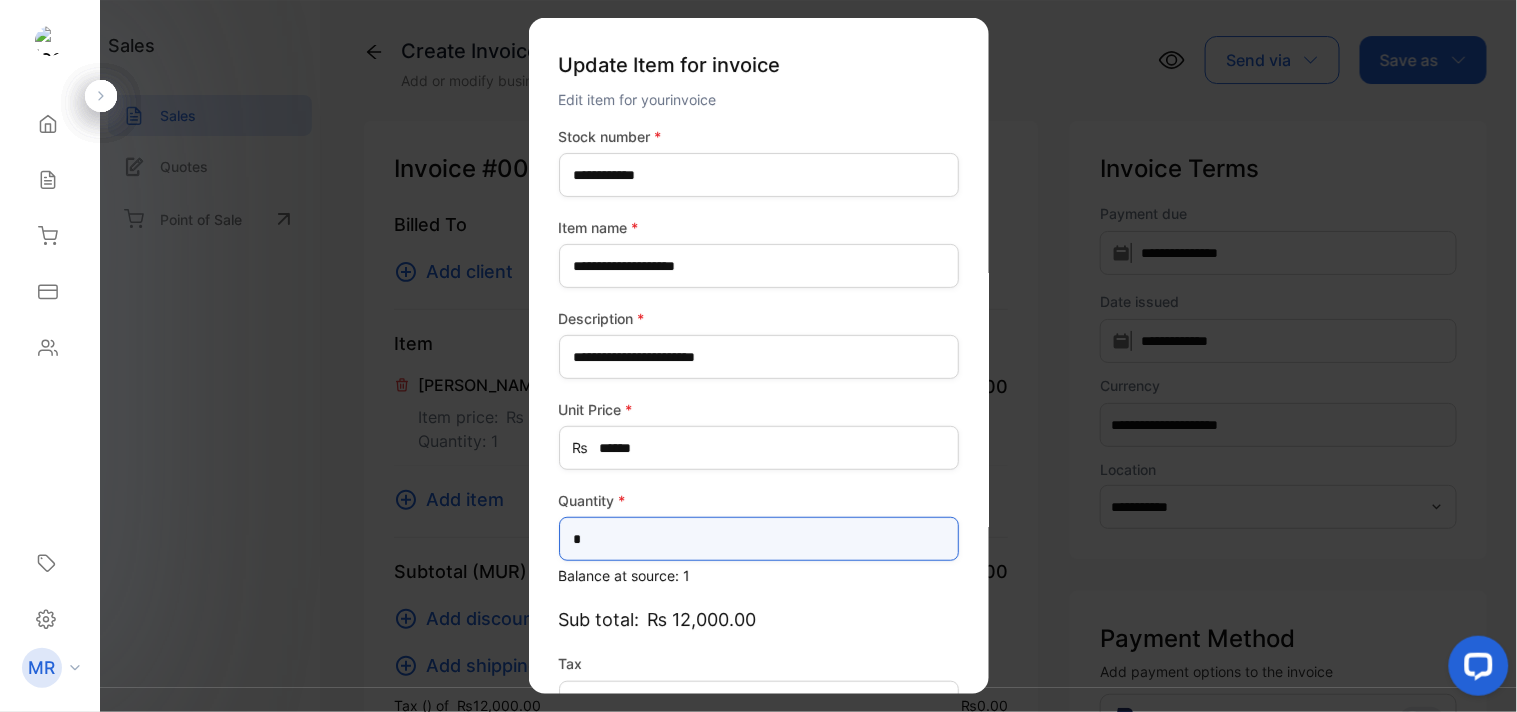 click on "*" at bounding box center (759, 539) 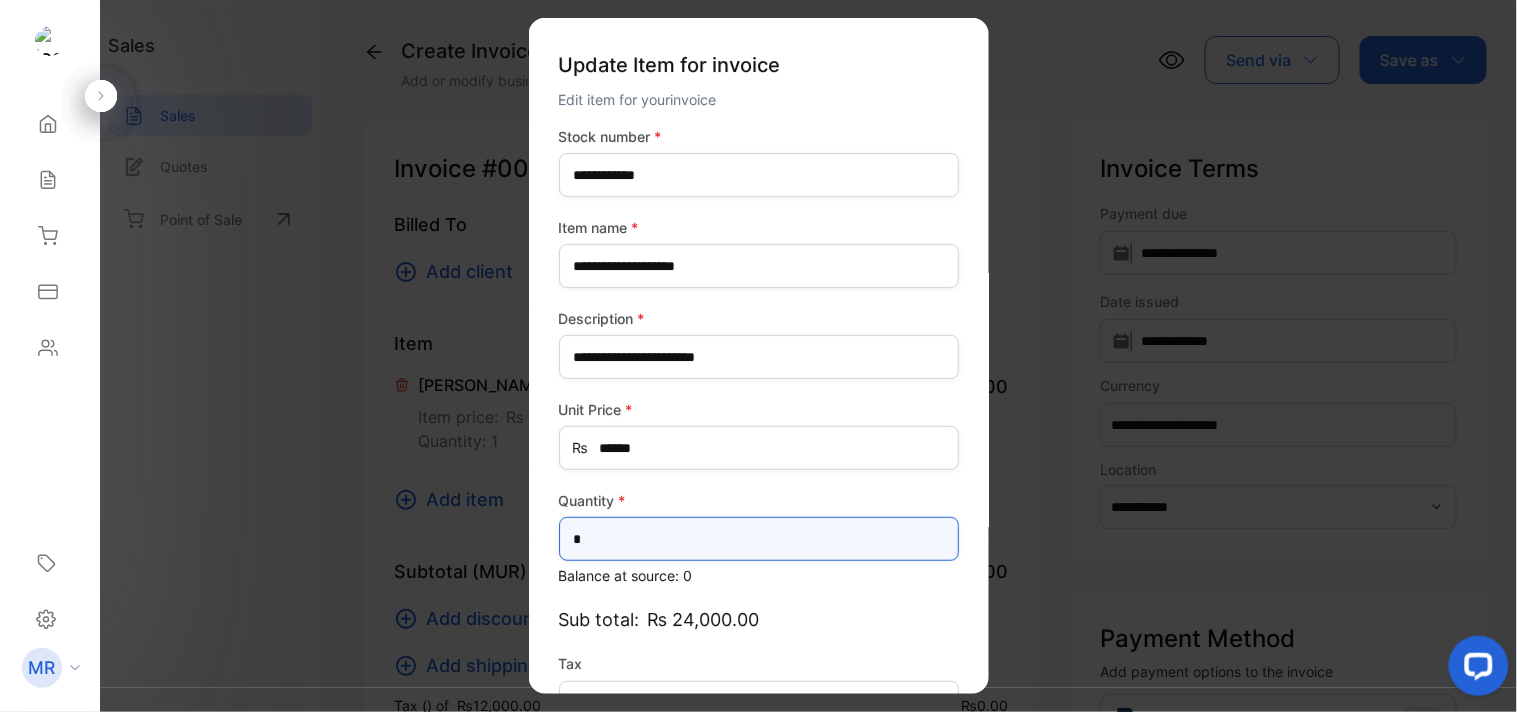 scroll, scrollTop: 130, scrollLeft: 0, axis: vertical 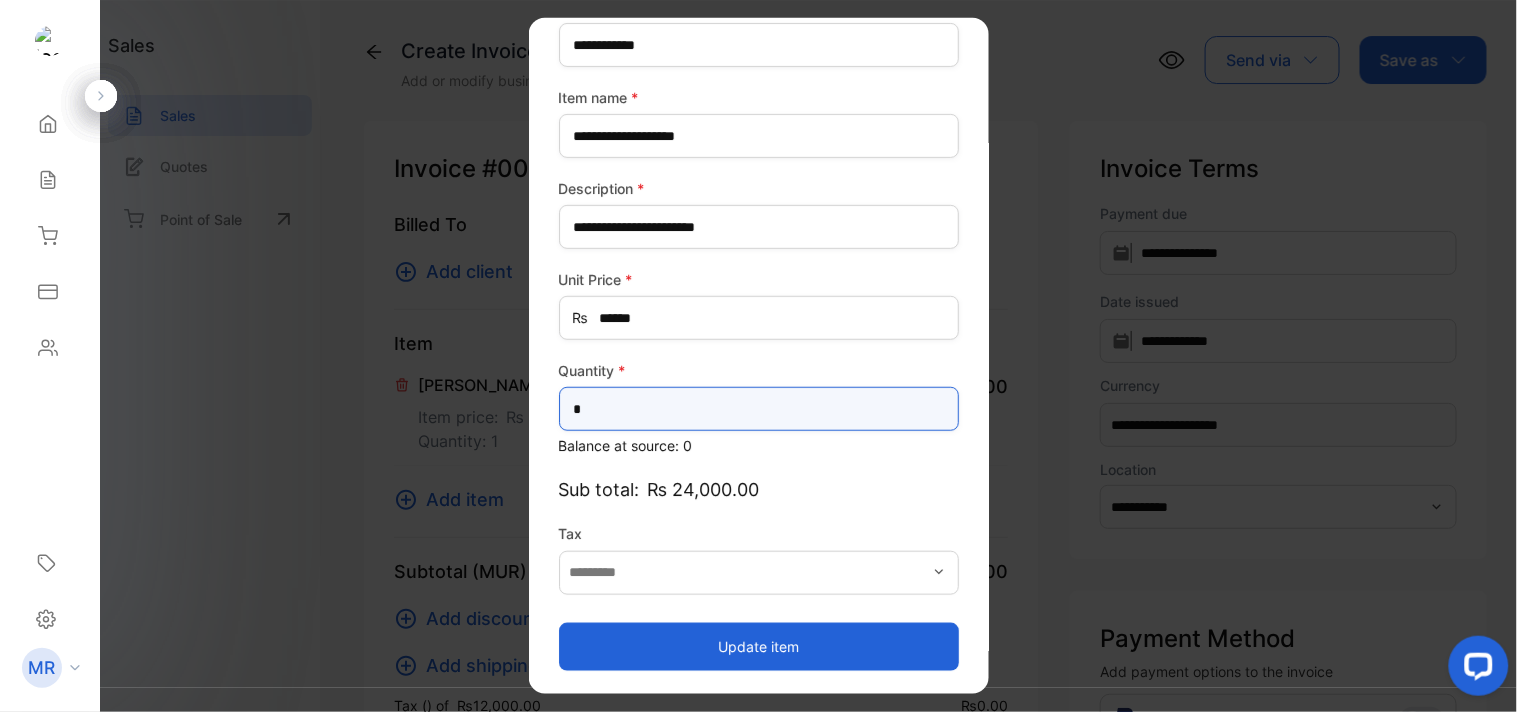 type on "*" 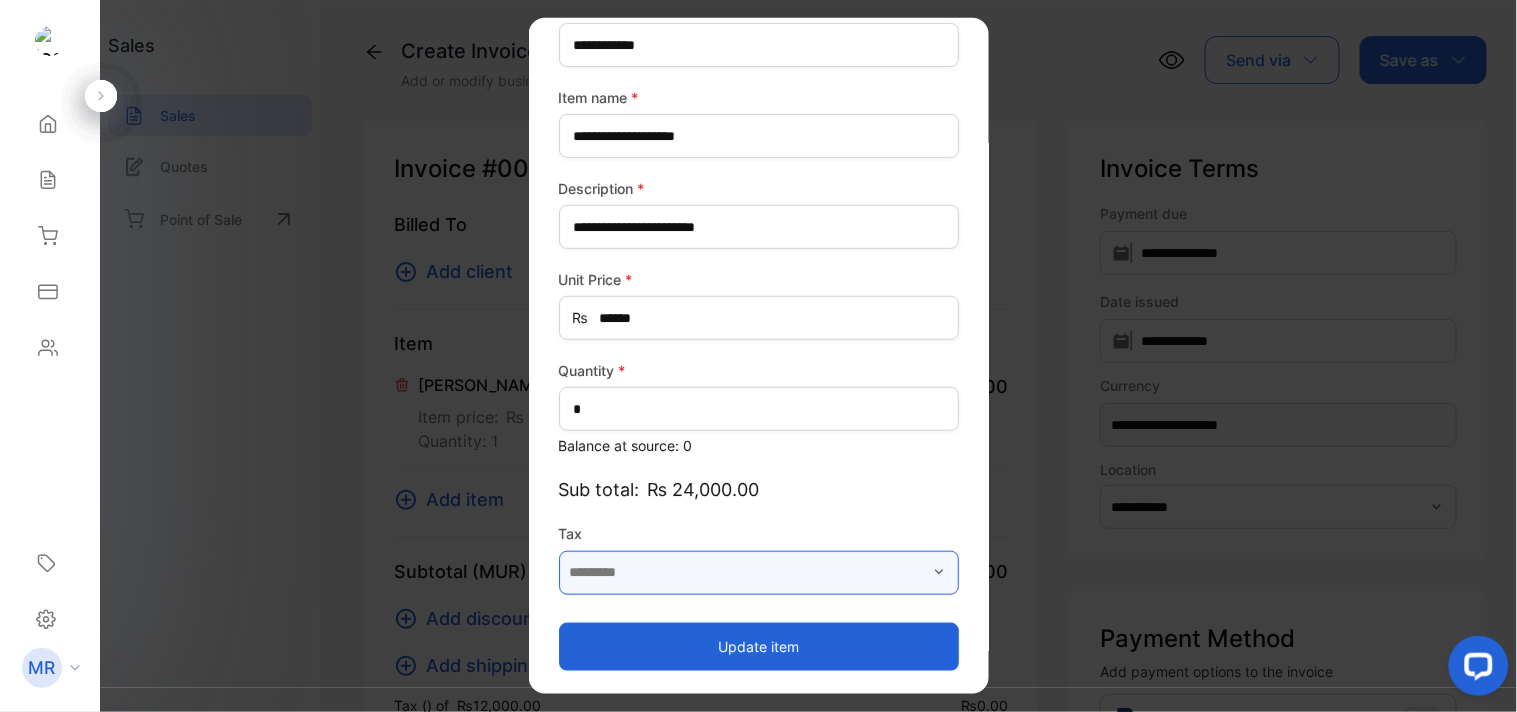 click at bounding box center [759, 572] 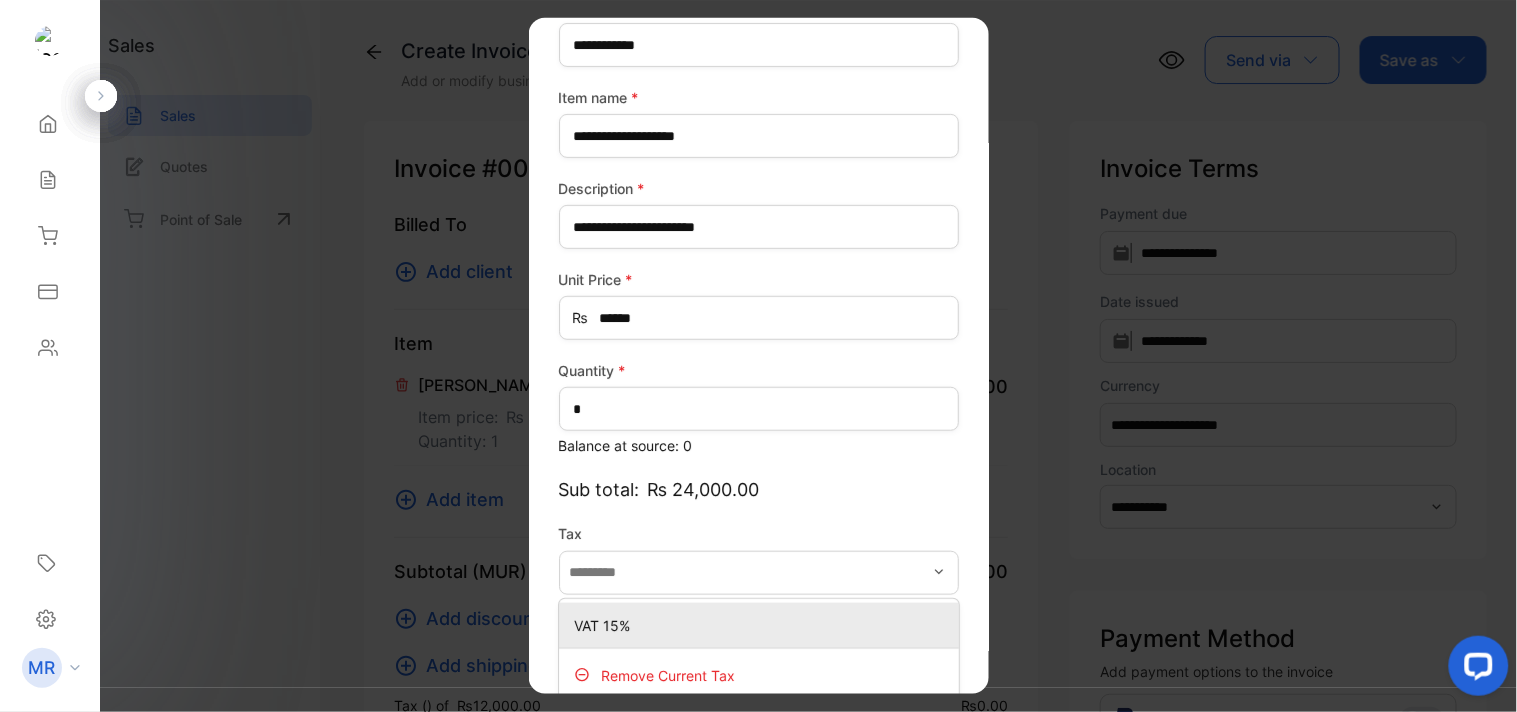 click on "VAT 15%" at bounding box center [763, 624] 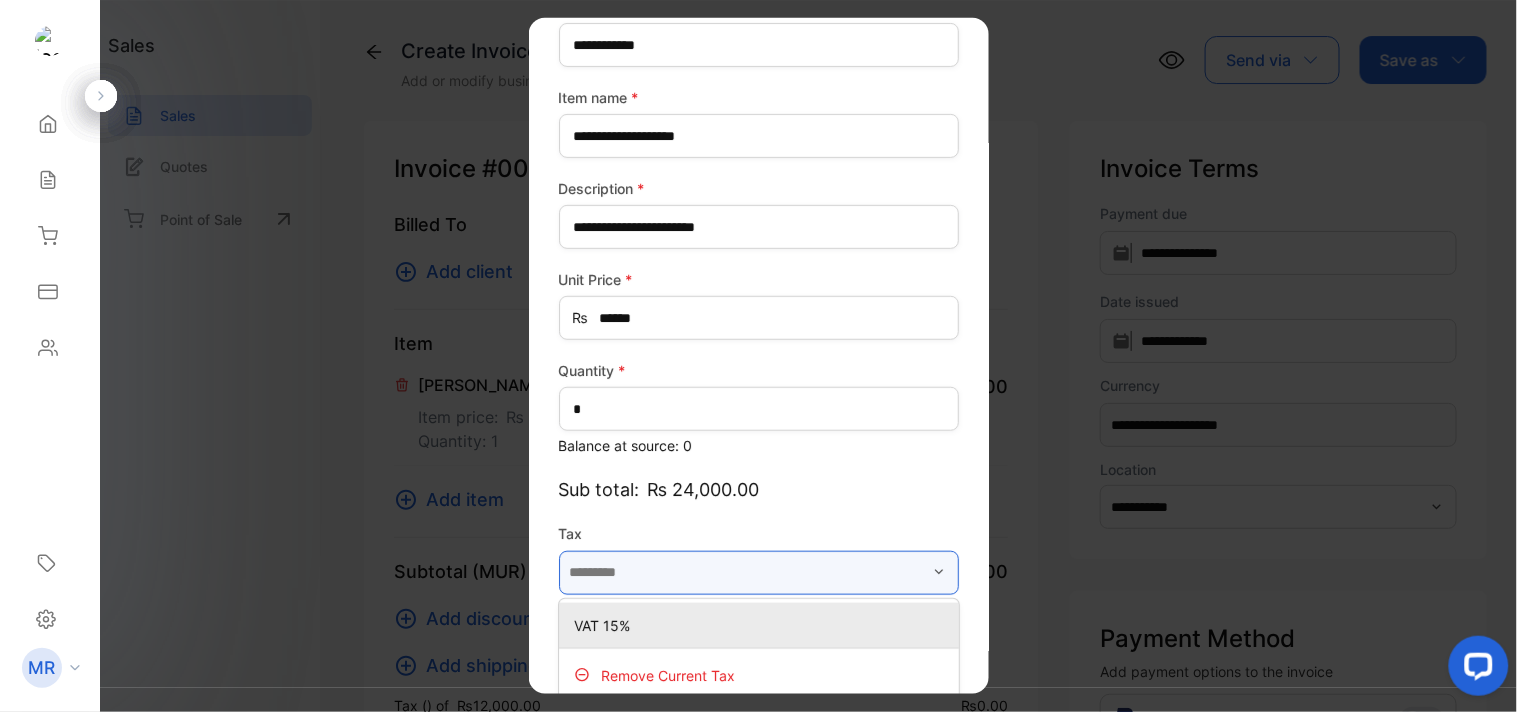 type on "*******" 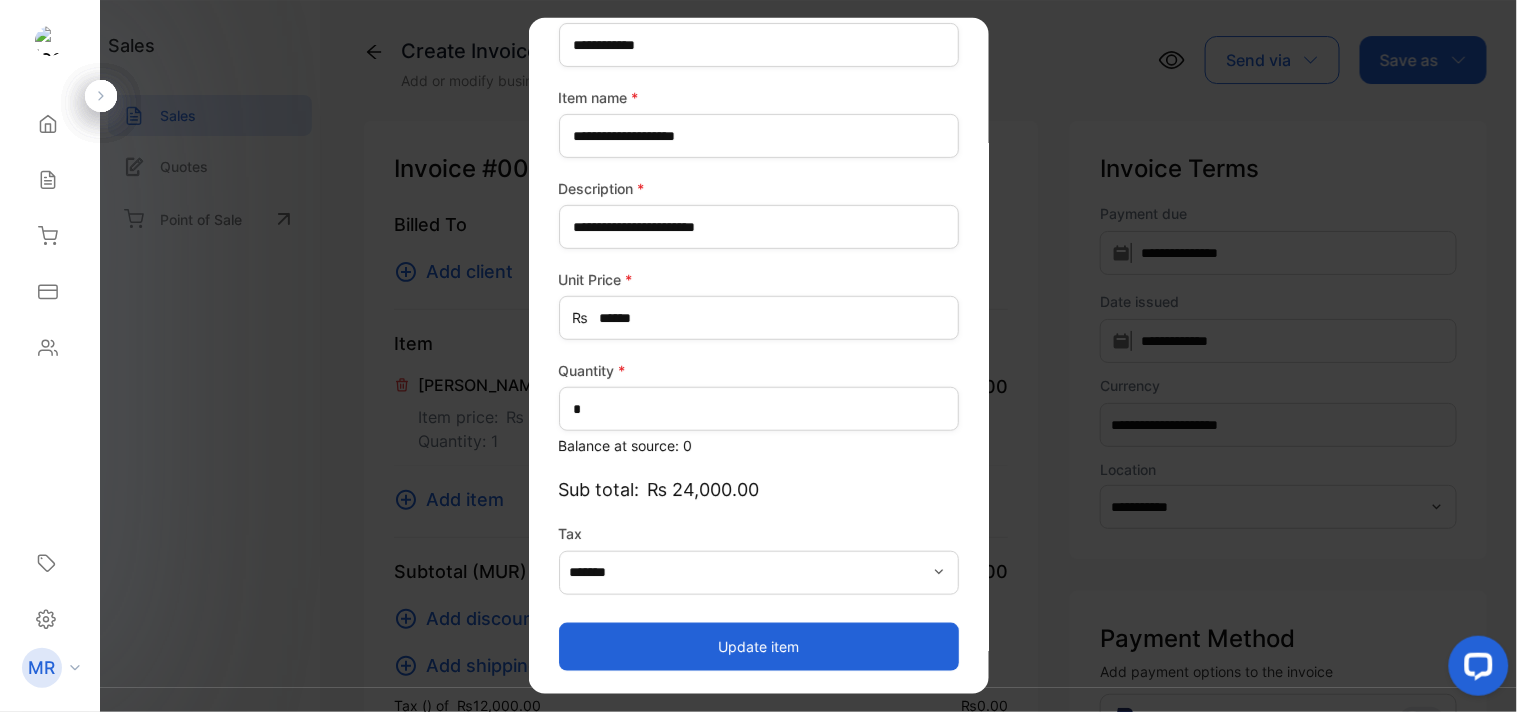 click on "Update item" at bounding box center [759, 646] 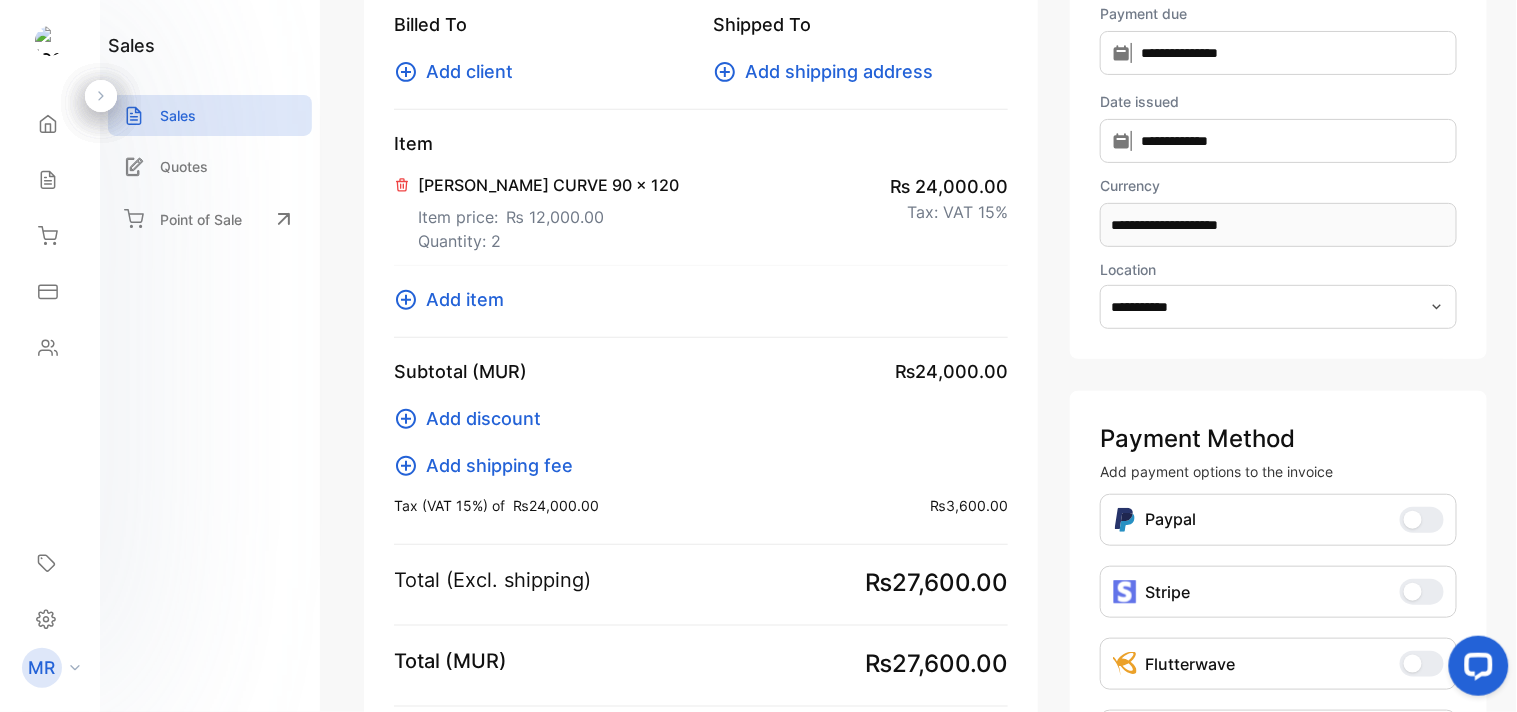 scroll, scrollTop: 246, scrollLeft: 0, axis: vertical 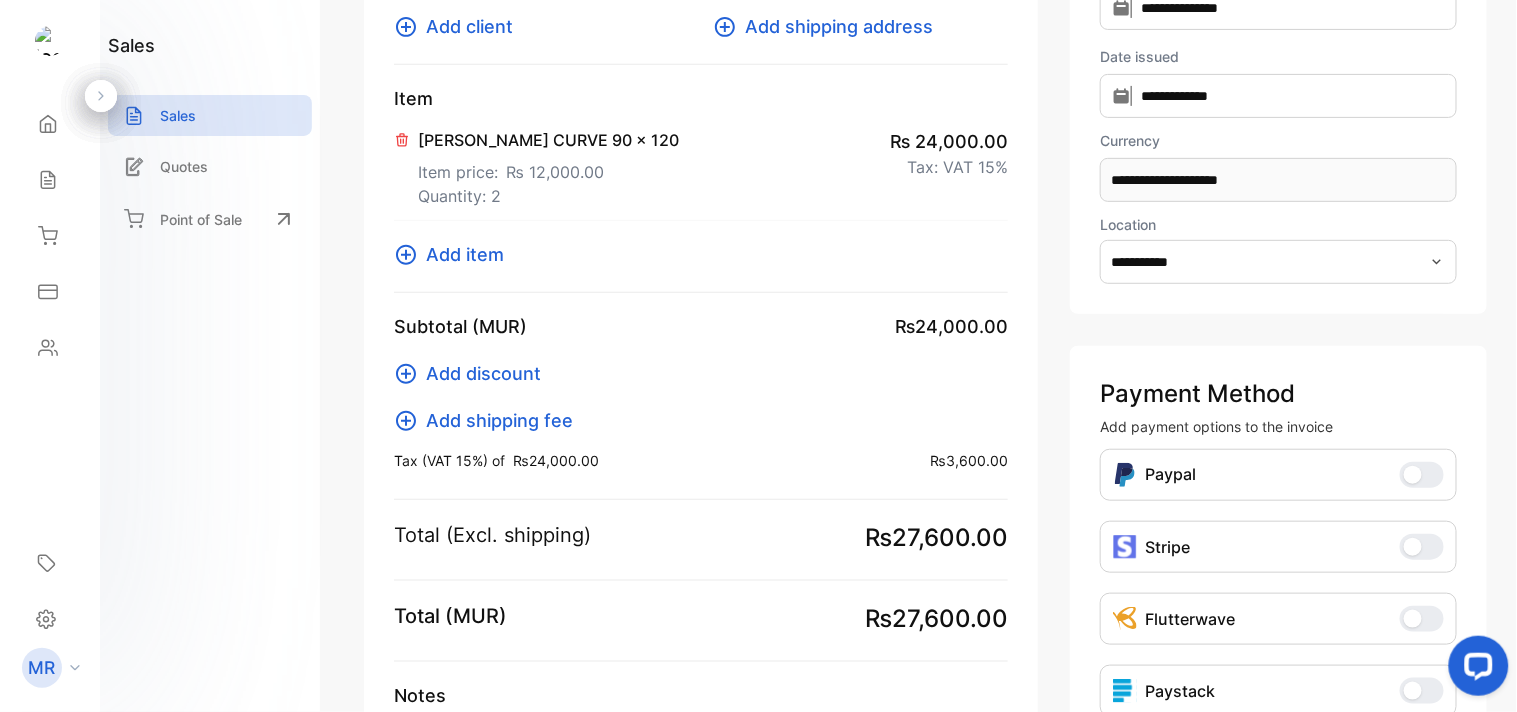 click on "Add item" at bounding box center [465, 254] 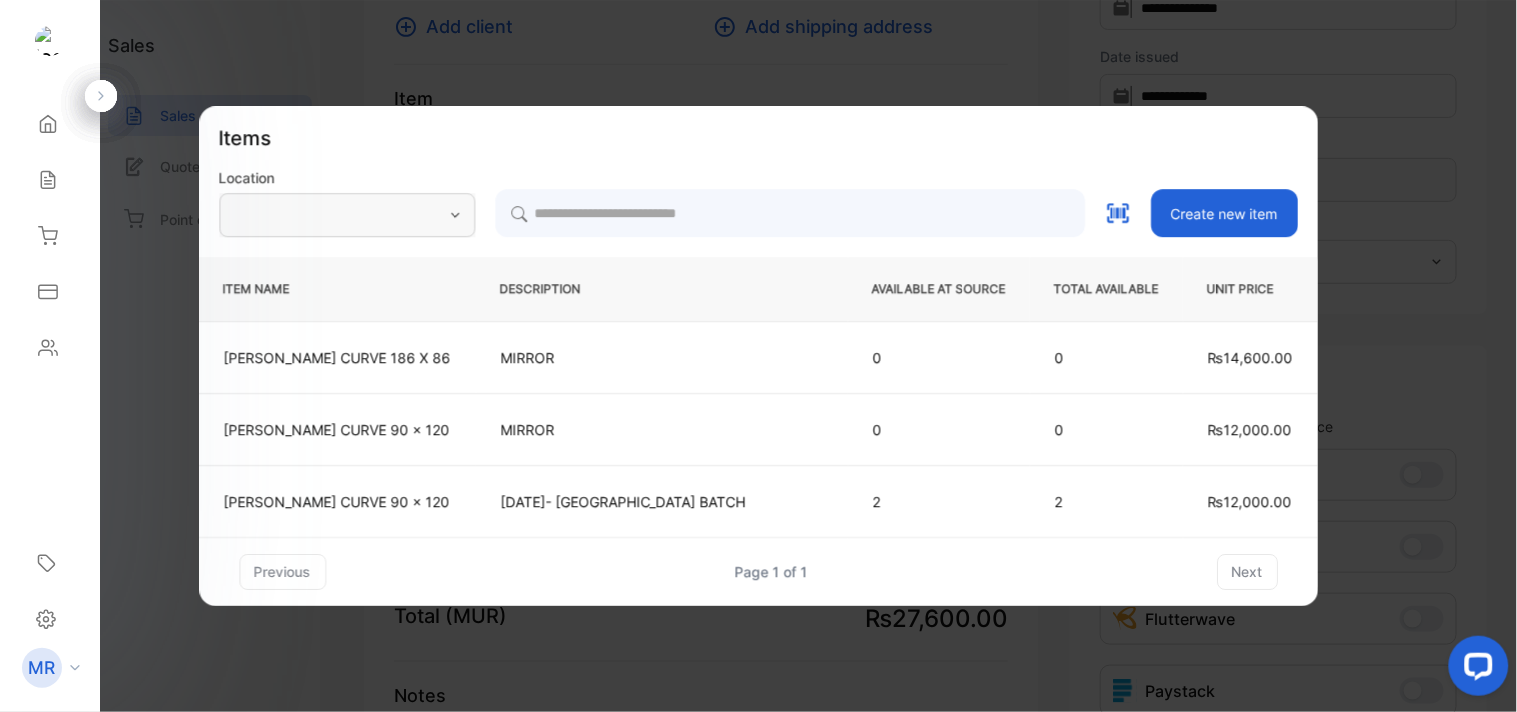 type on "**********" 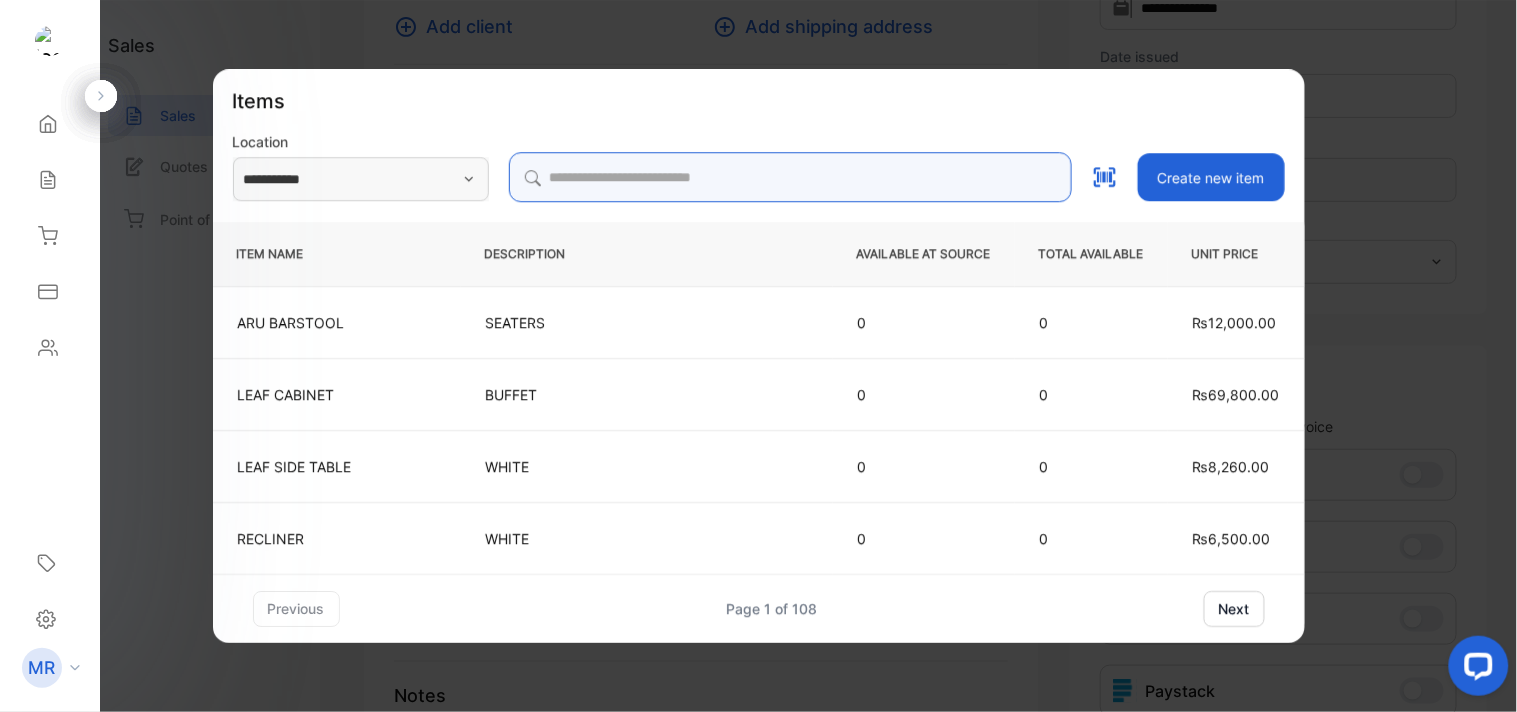 click at bounding box center (790, 177) 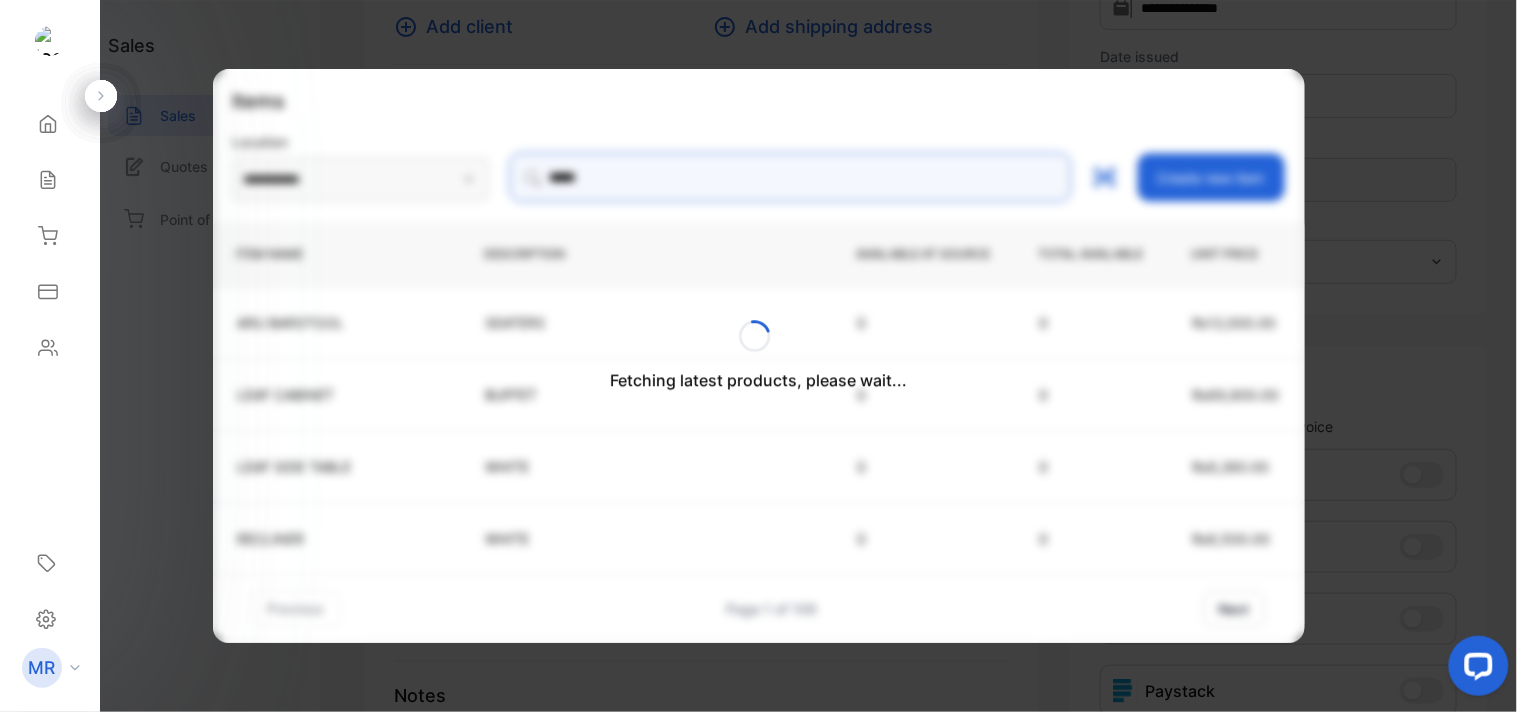 type on "**********" 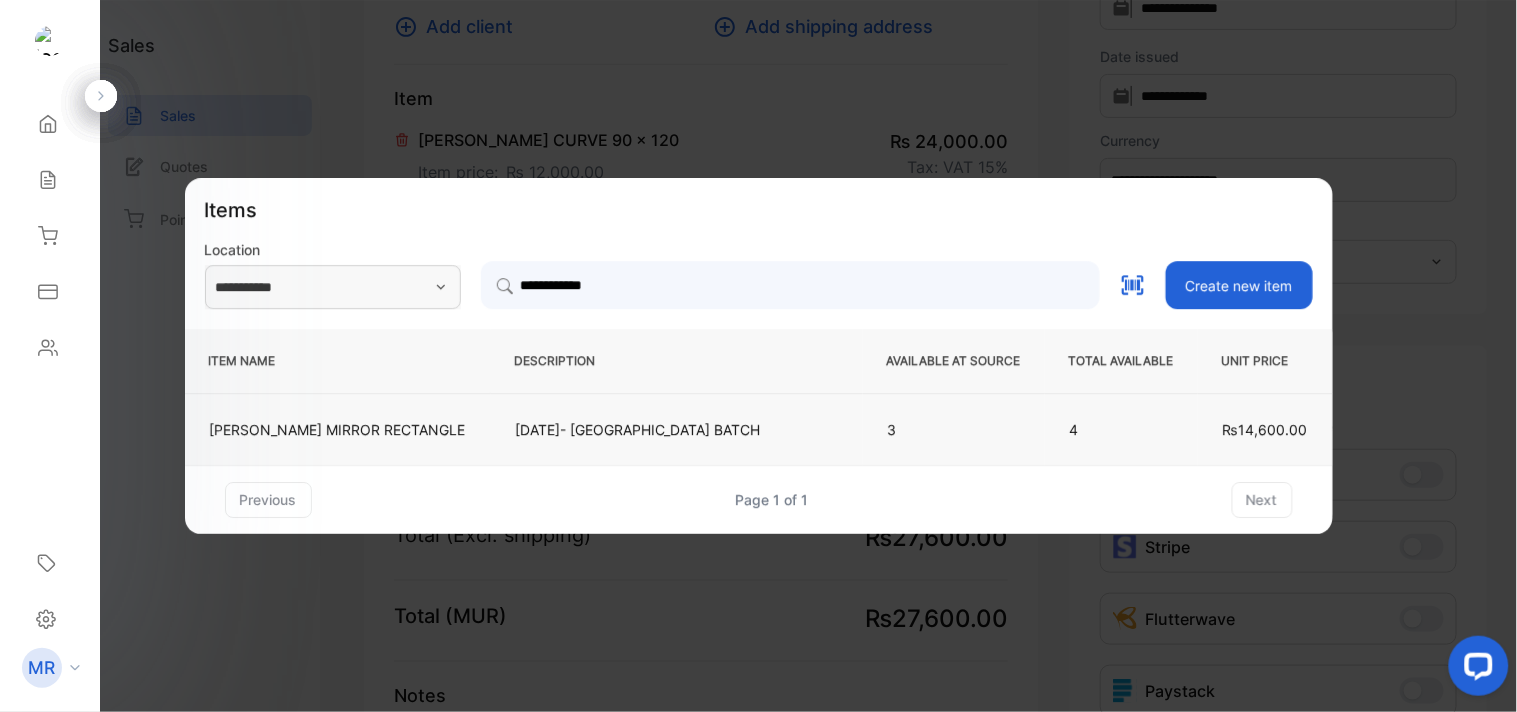click on "[DATE]- [GEOGRAPHIC_DATA] BATCH" at bounding box center [677, 429] 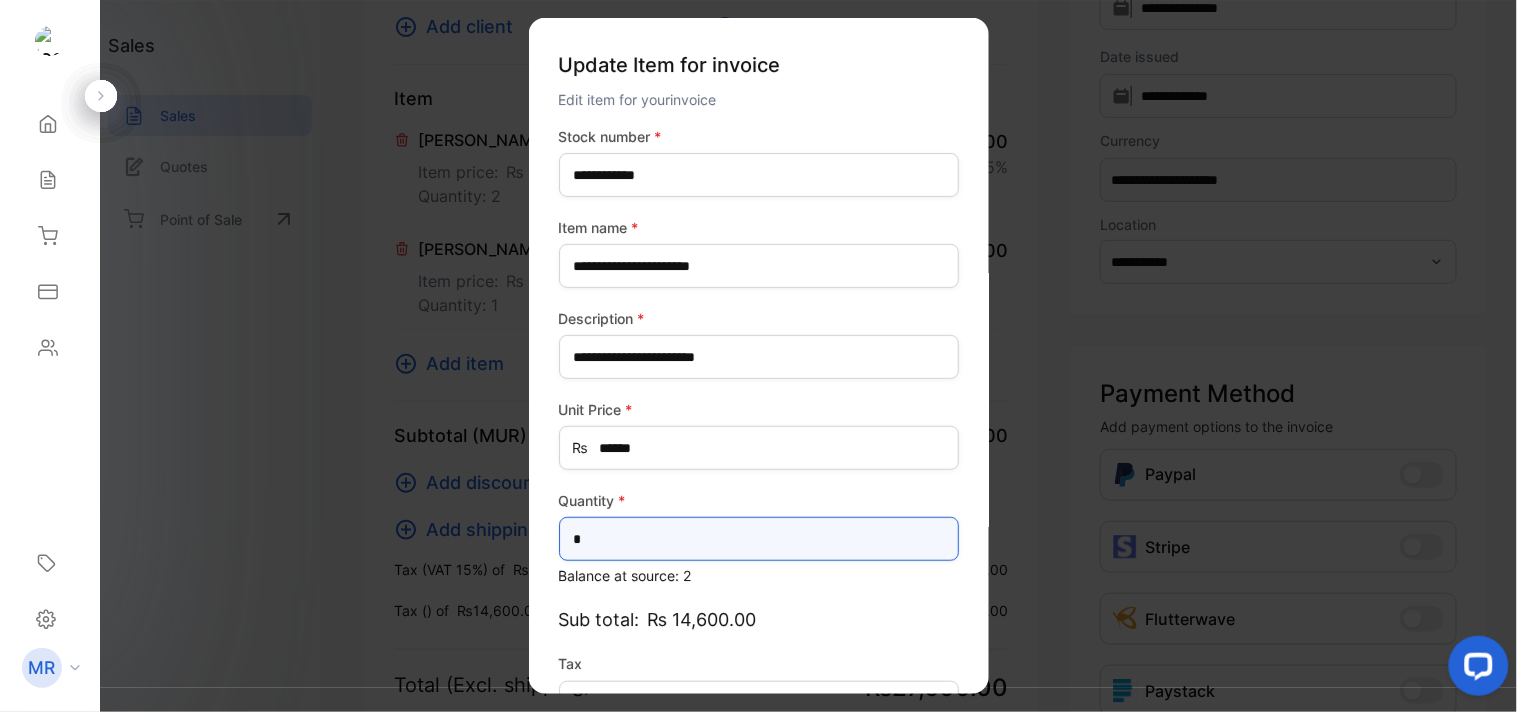 click on "*" at bounding box center (759, 539) 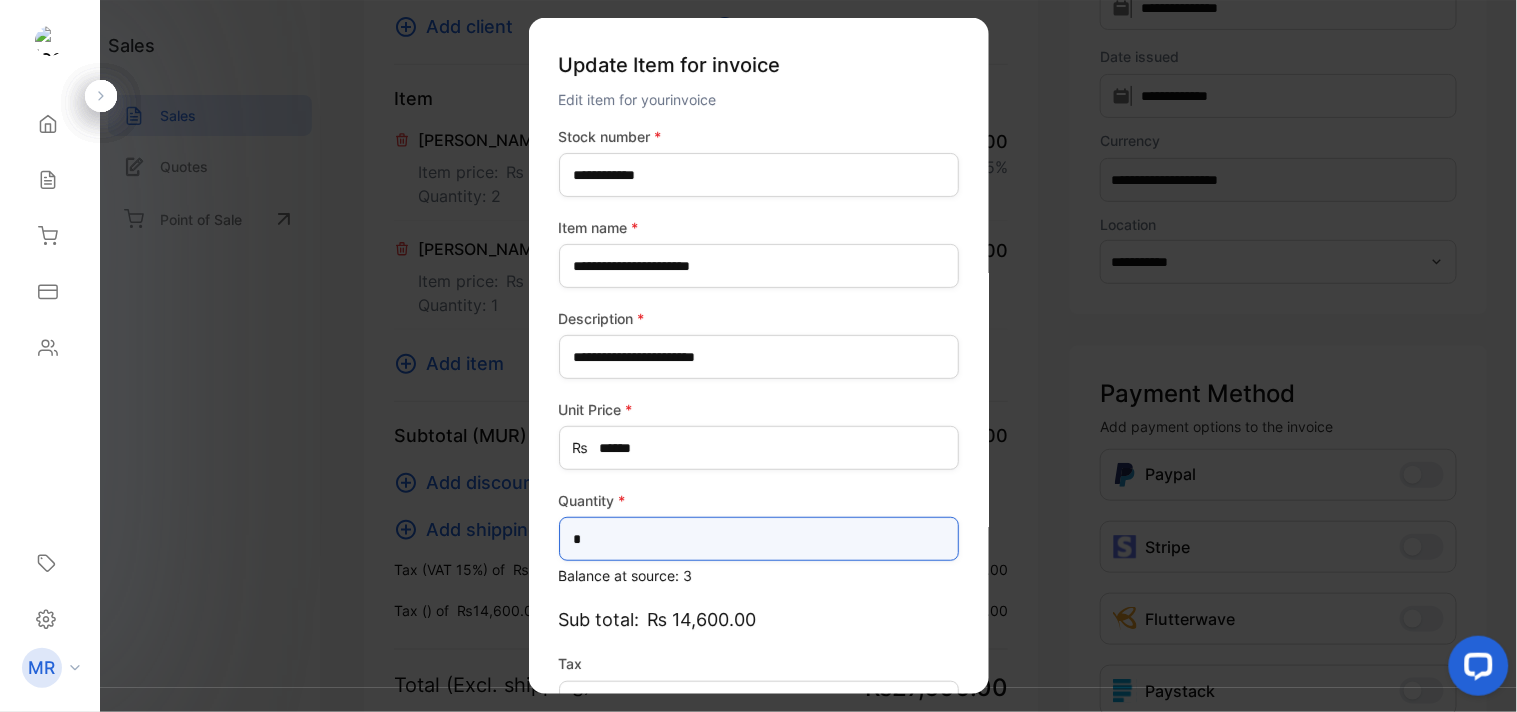 type on "*" 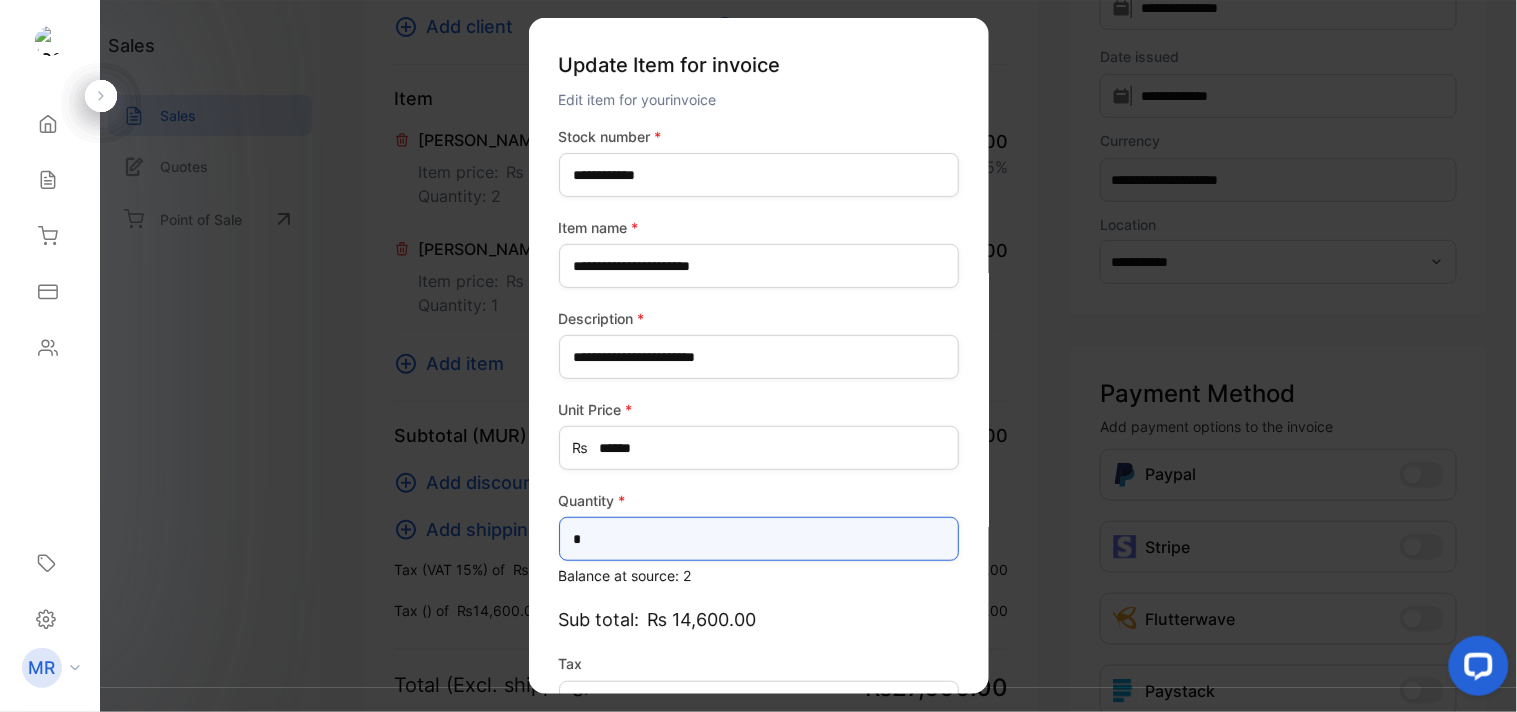 click on "*" at bounding box center (759, 539) 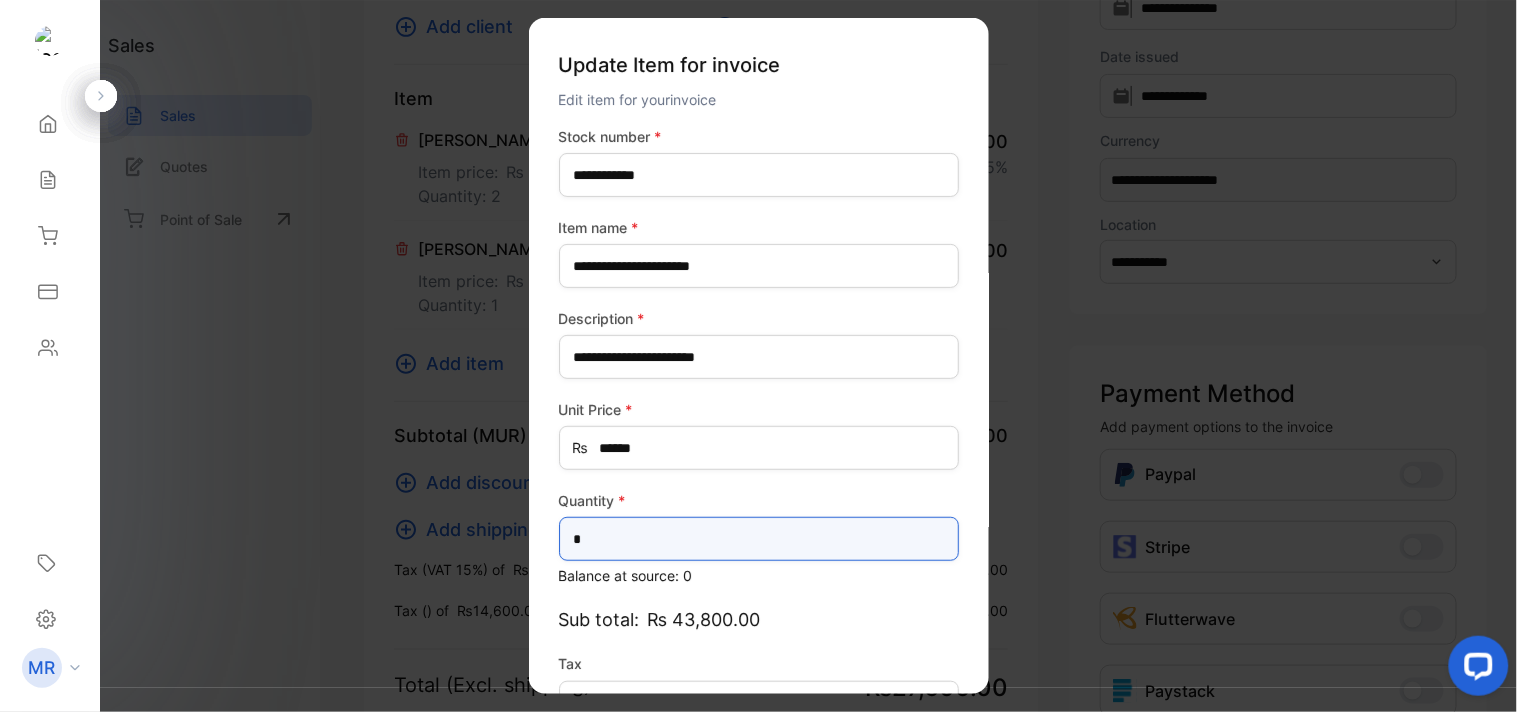 scroll, scrollTop: 130, scrollLeft: 0, axis: vertical 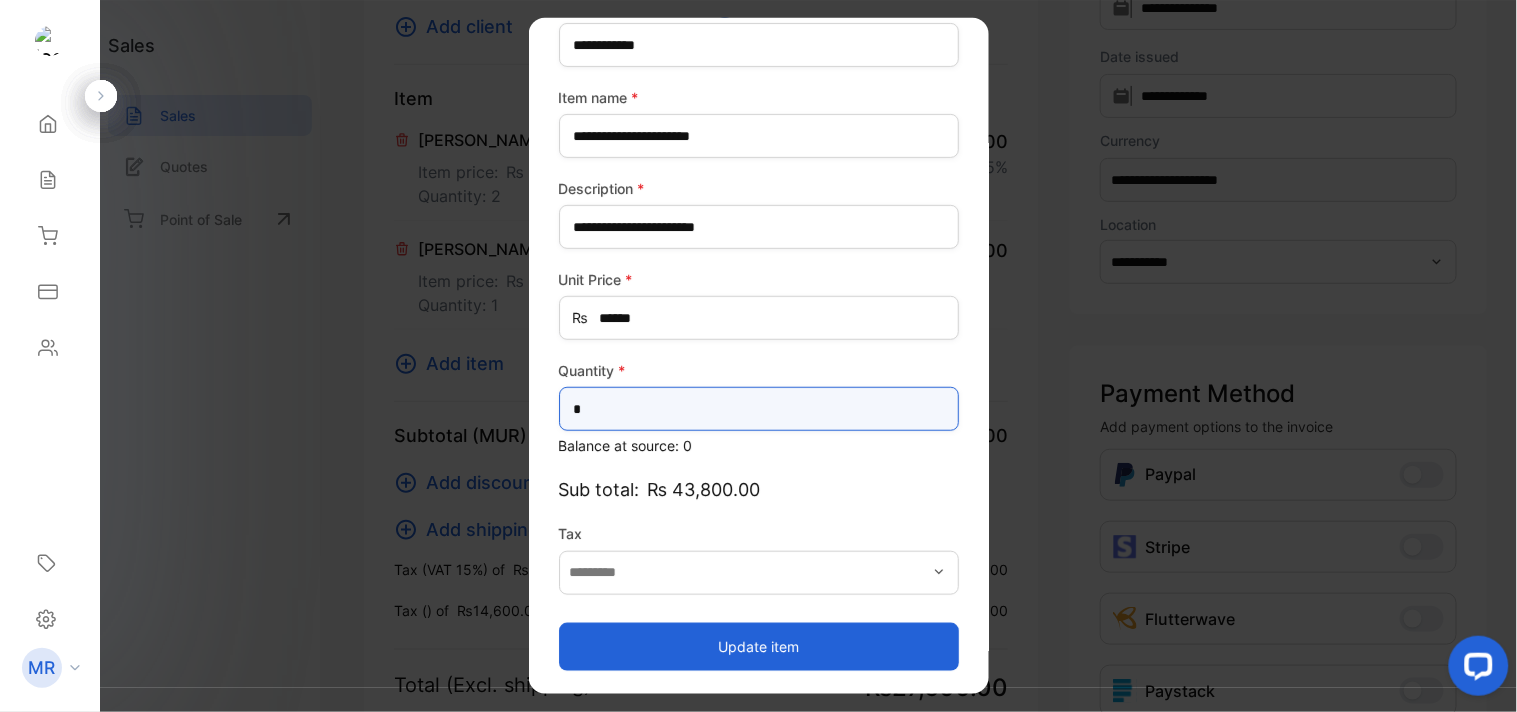 type on "*" 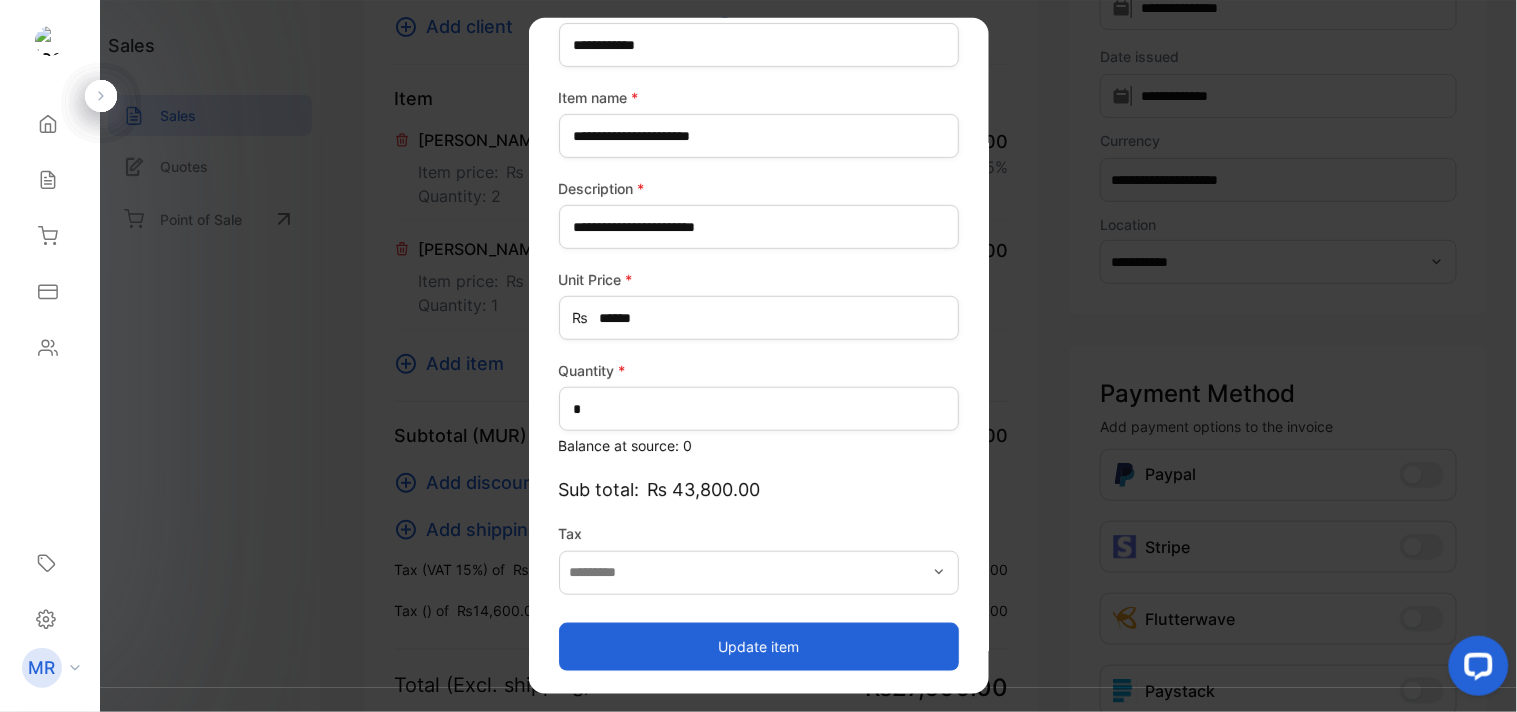 click 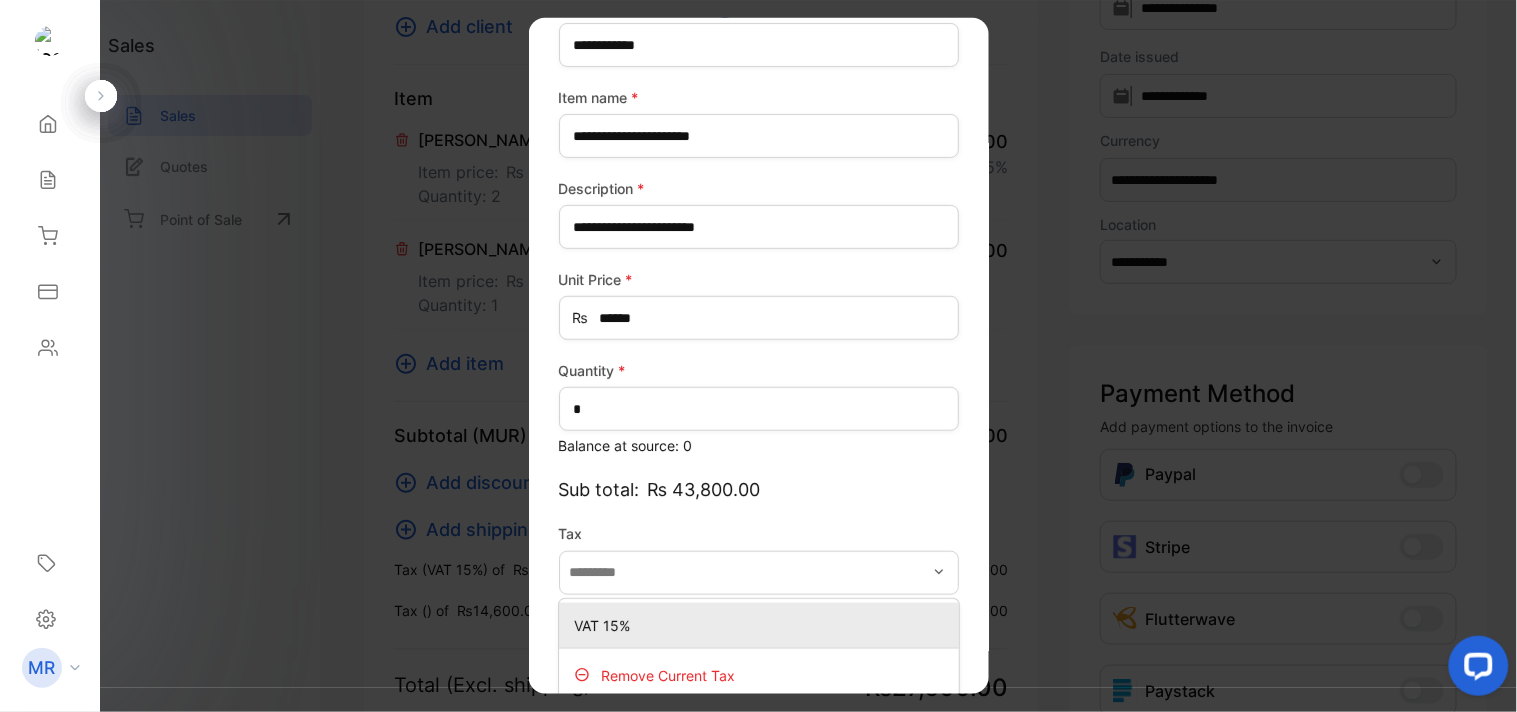click on "VAT 15%" at bounding box center (763, 624) 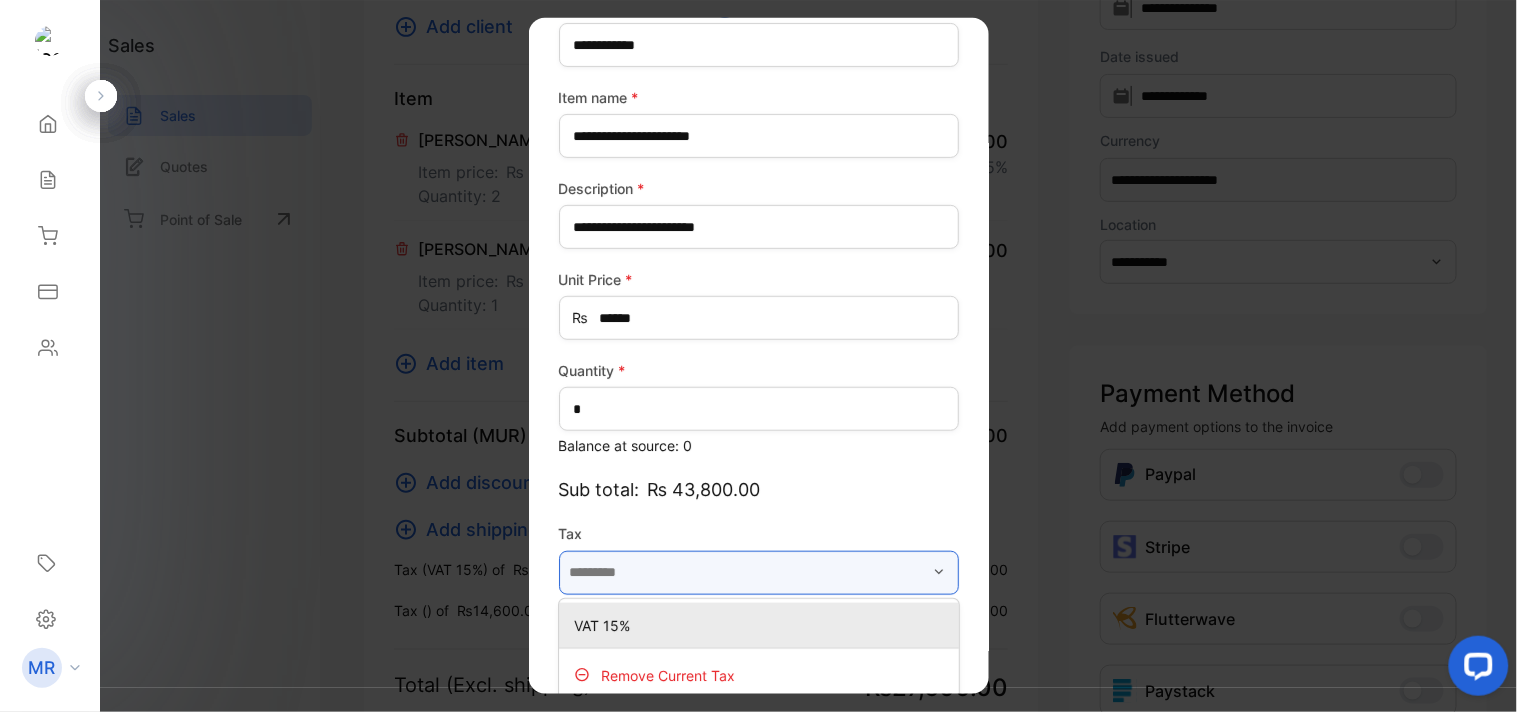 type on "*******" 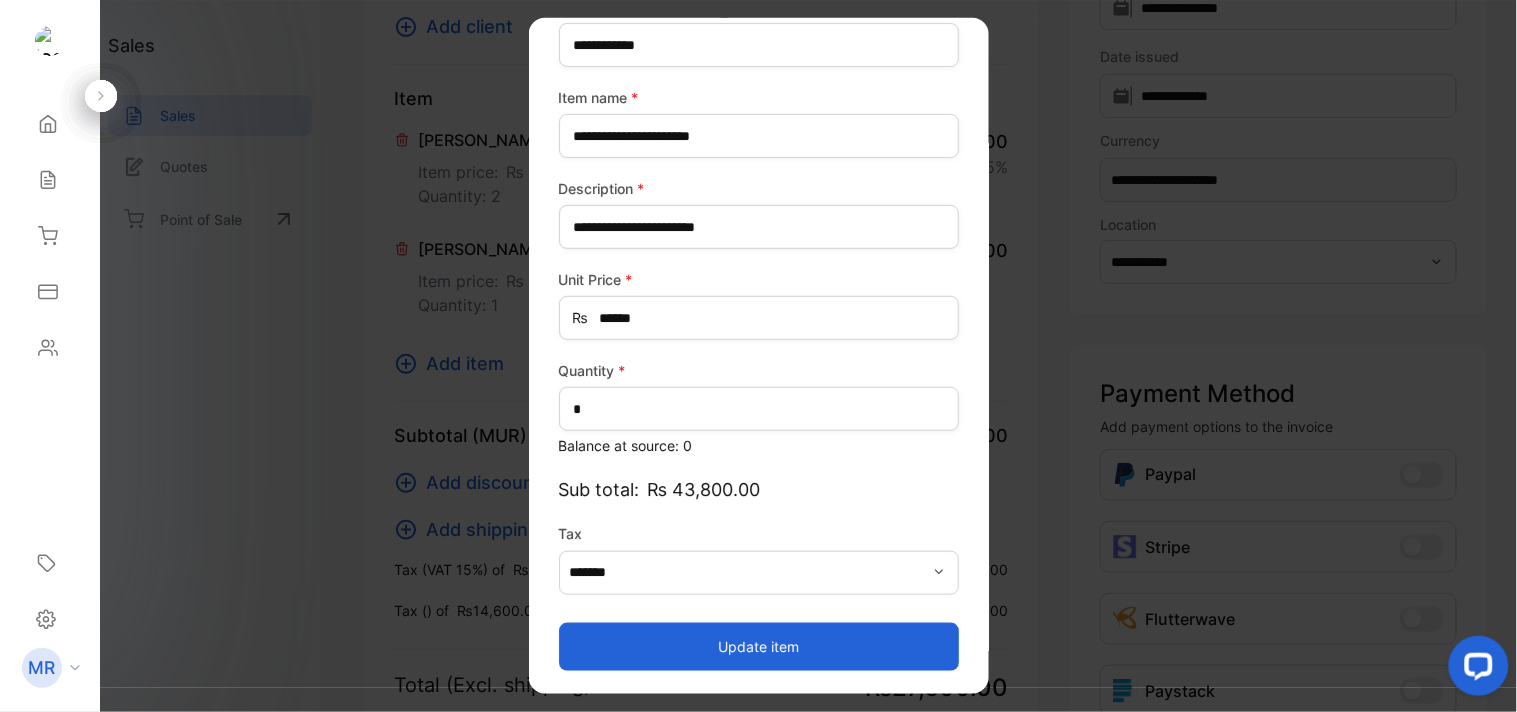 click on "Update item" at bounding box center [759, 646] 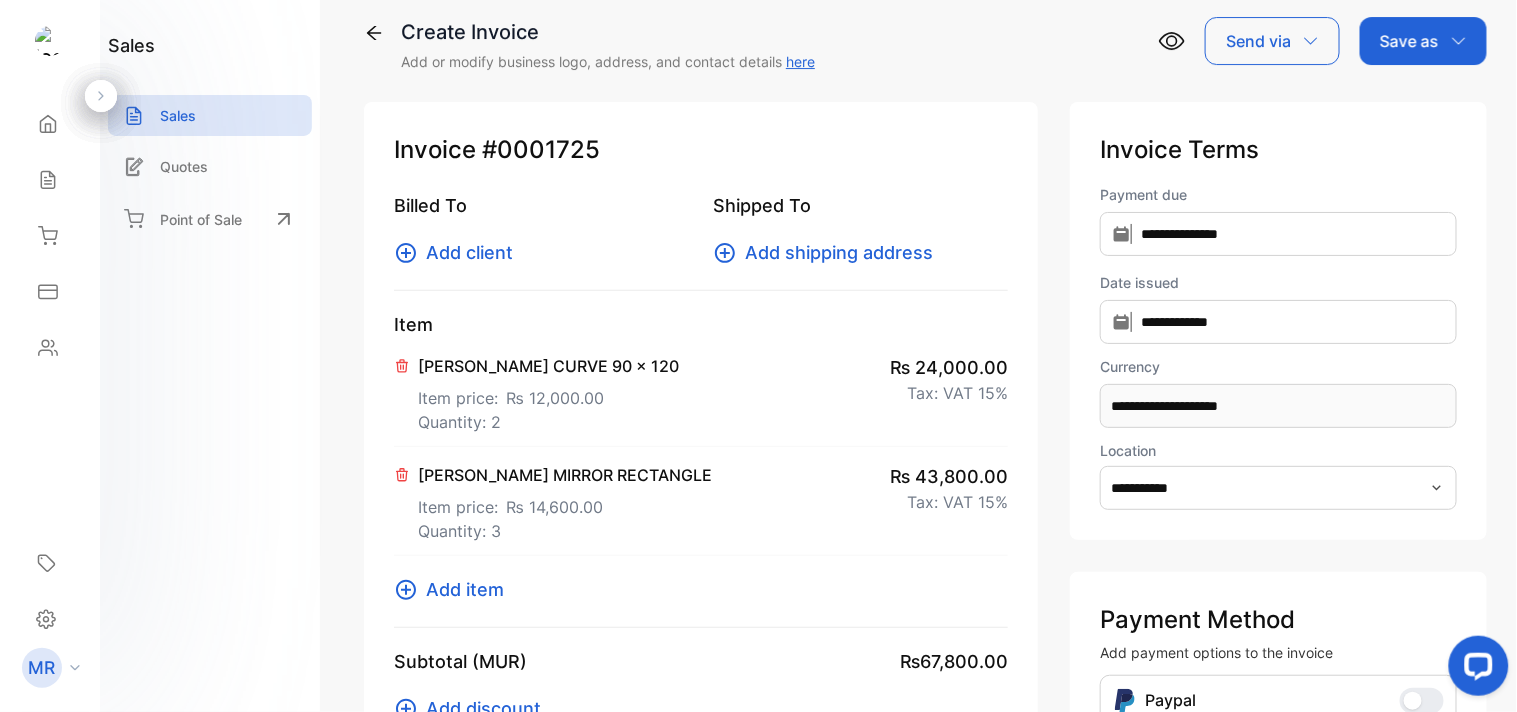 scroll, scrollTop: 11, scrollLeft: 0, axis: vertical 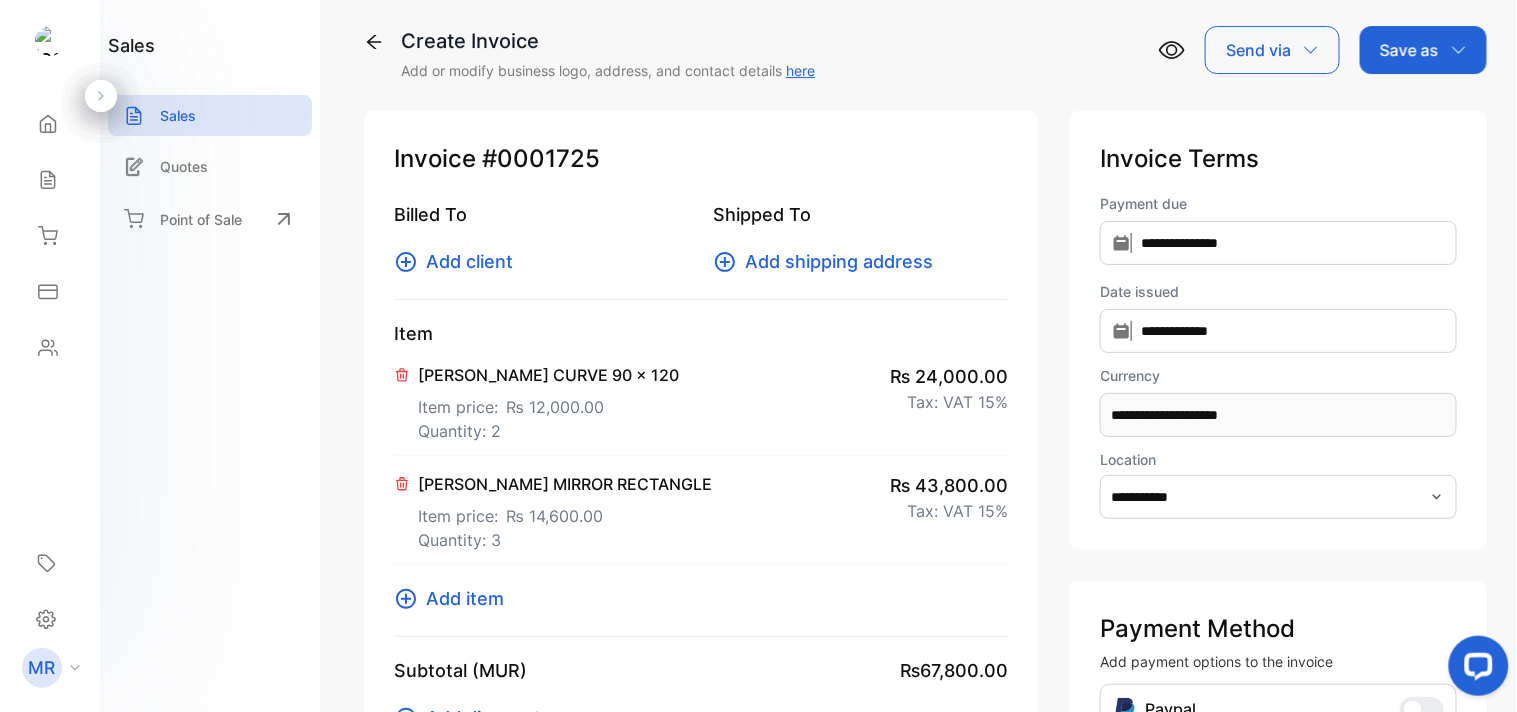 click on "Add client" at bounding box center [469, 261] 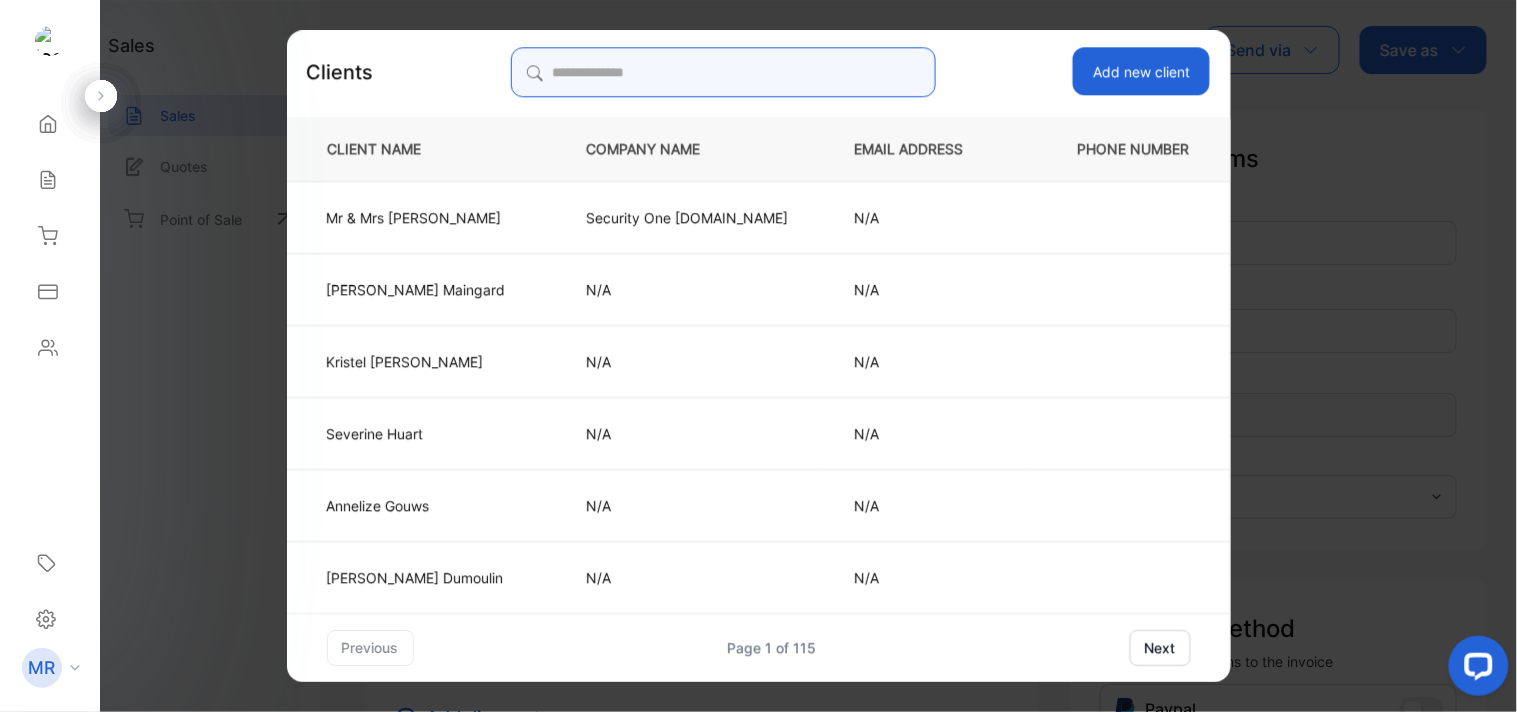 click at bounding box center [723, 72] 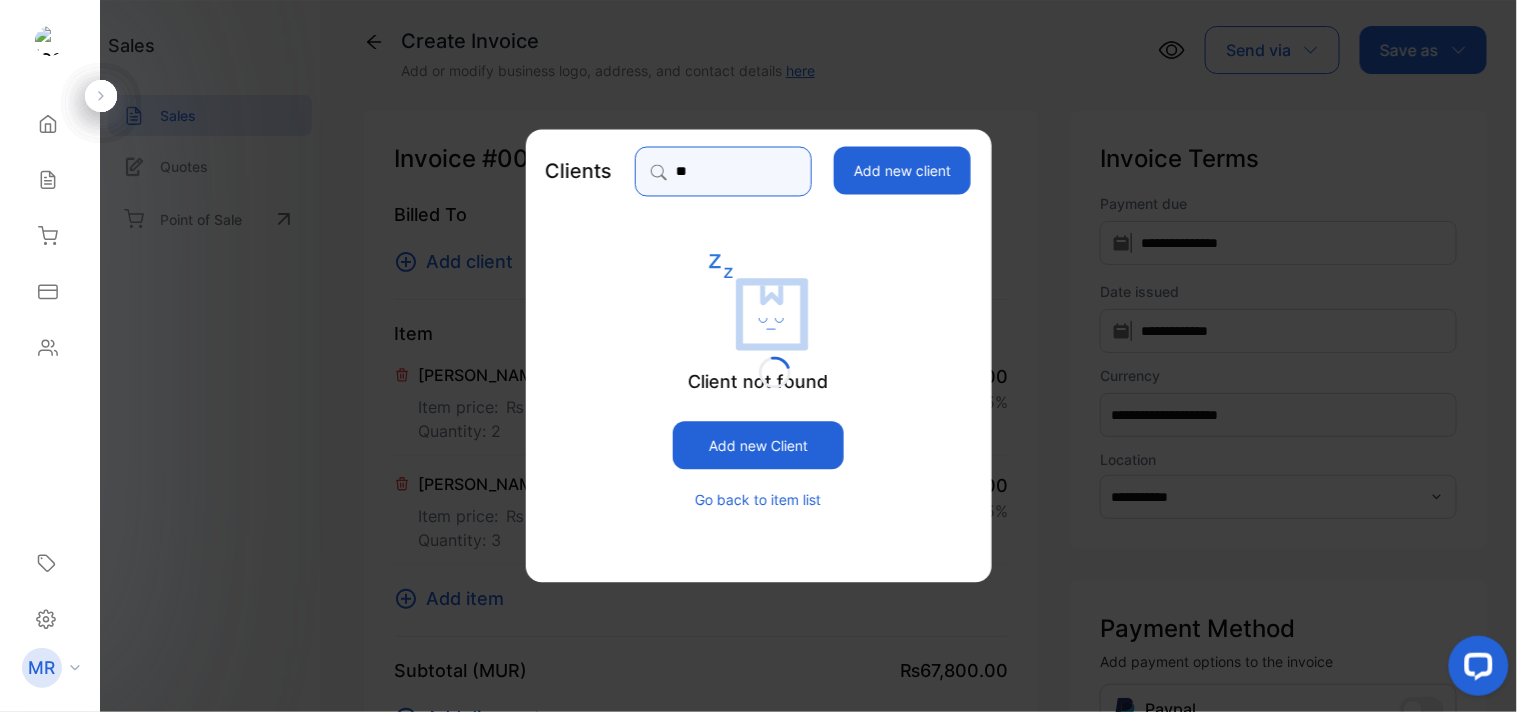 type on "*" 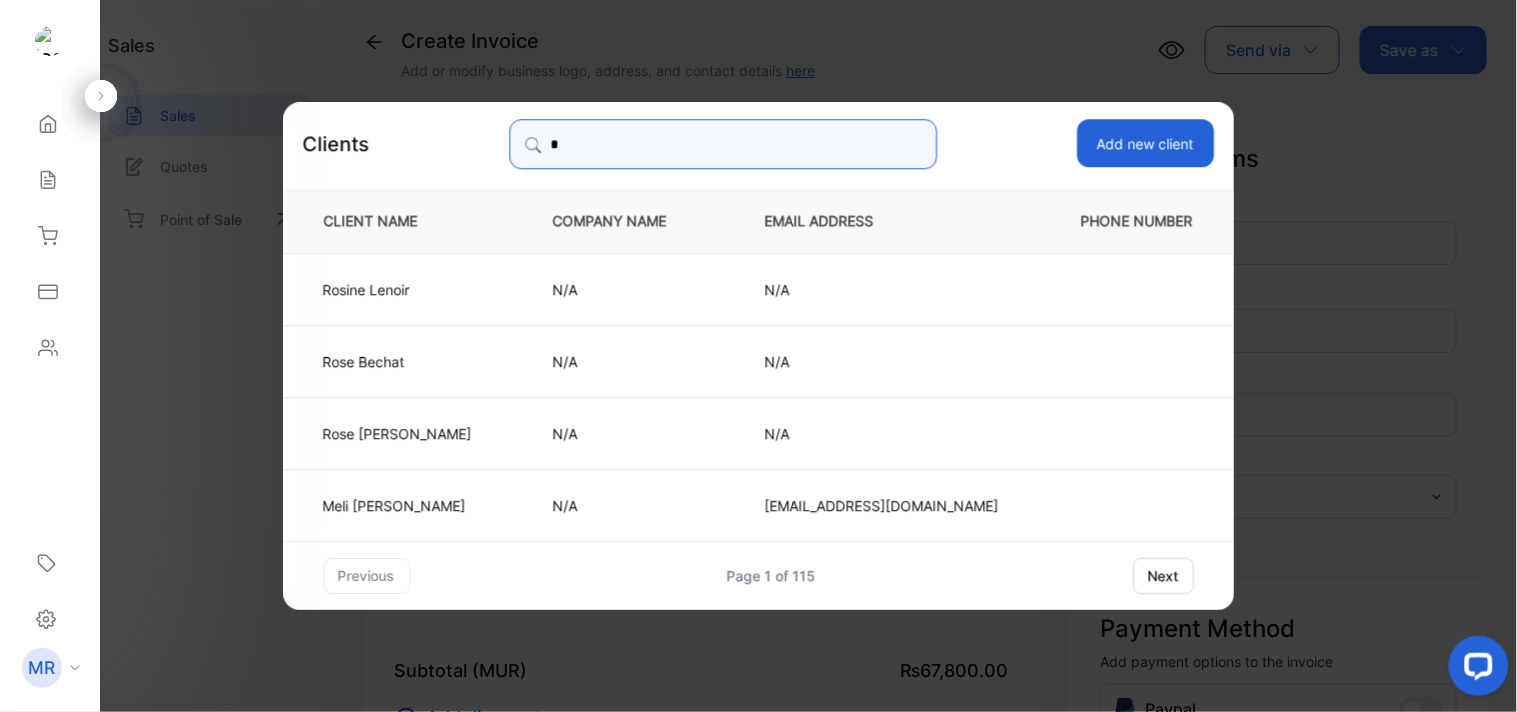 type 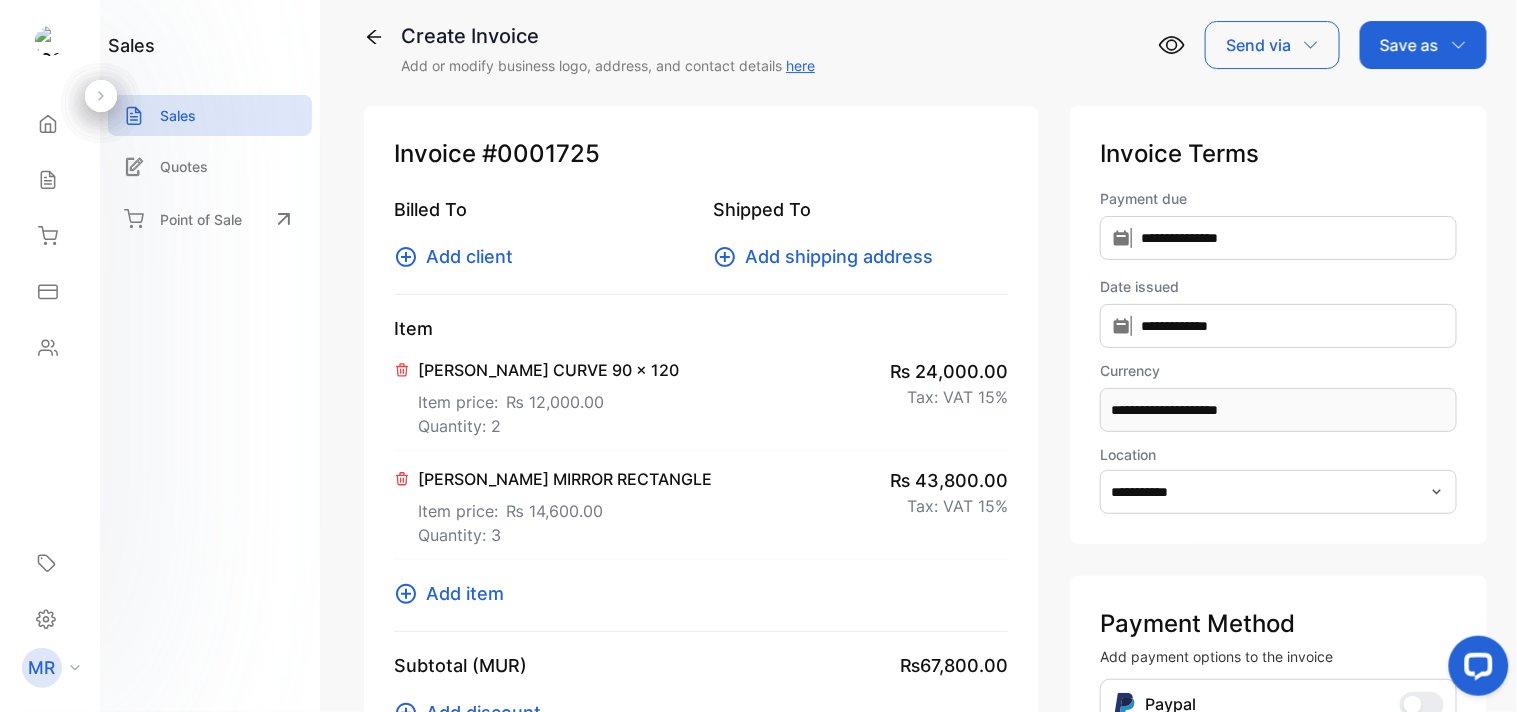 scroll, scrollTop: 0, scrollLeft: 0, axis: both 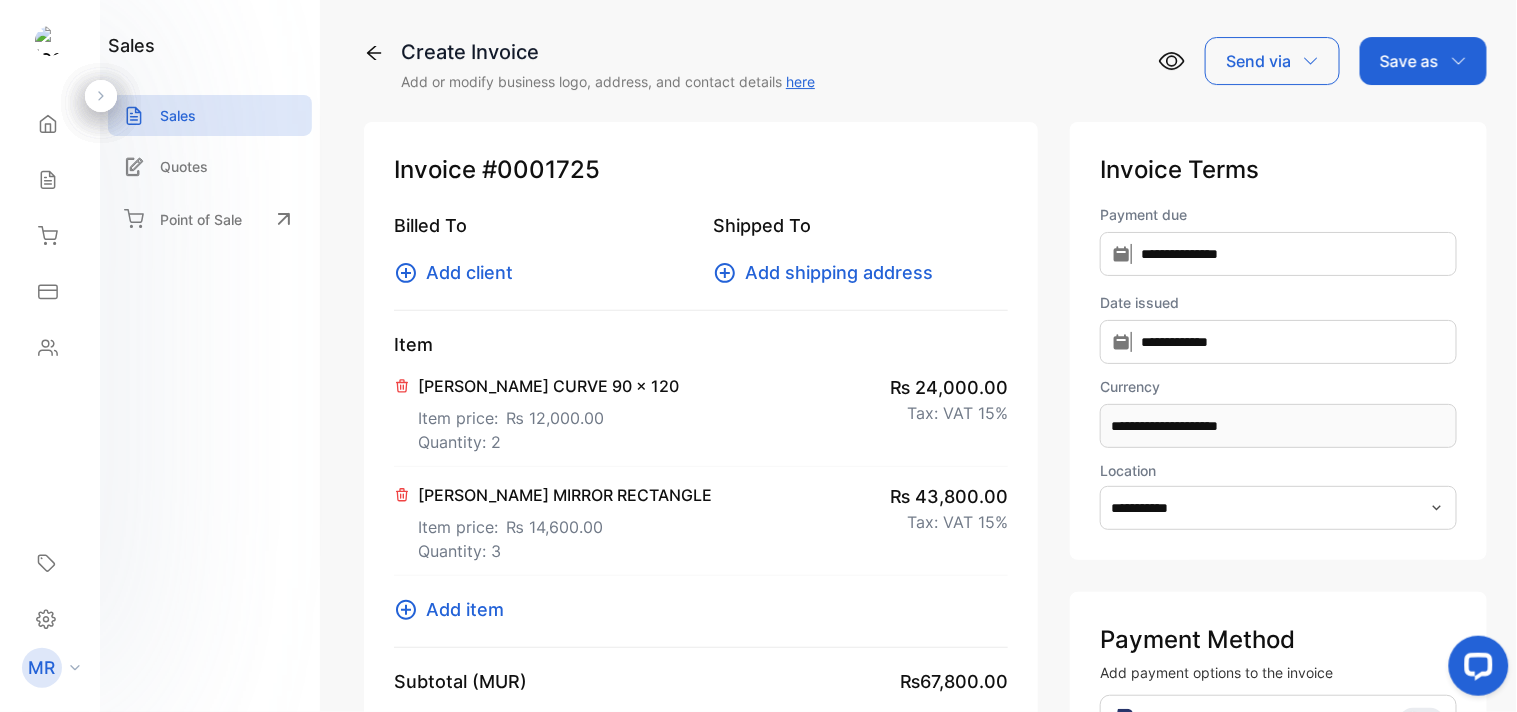click on "Add client" at bounding box center (469, 272) 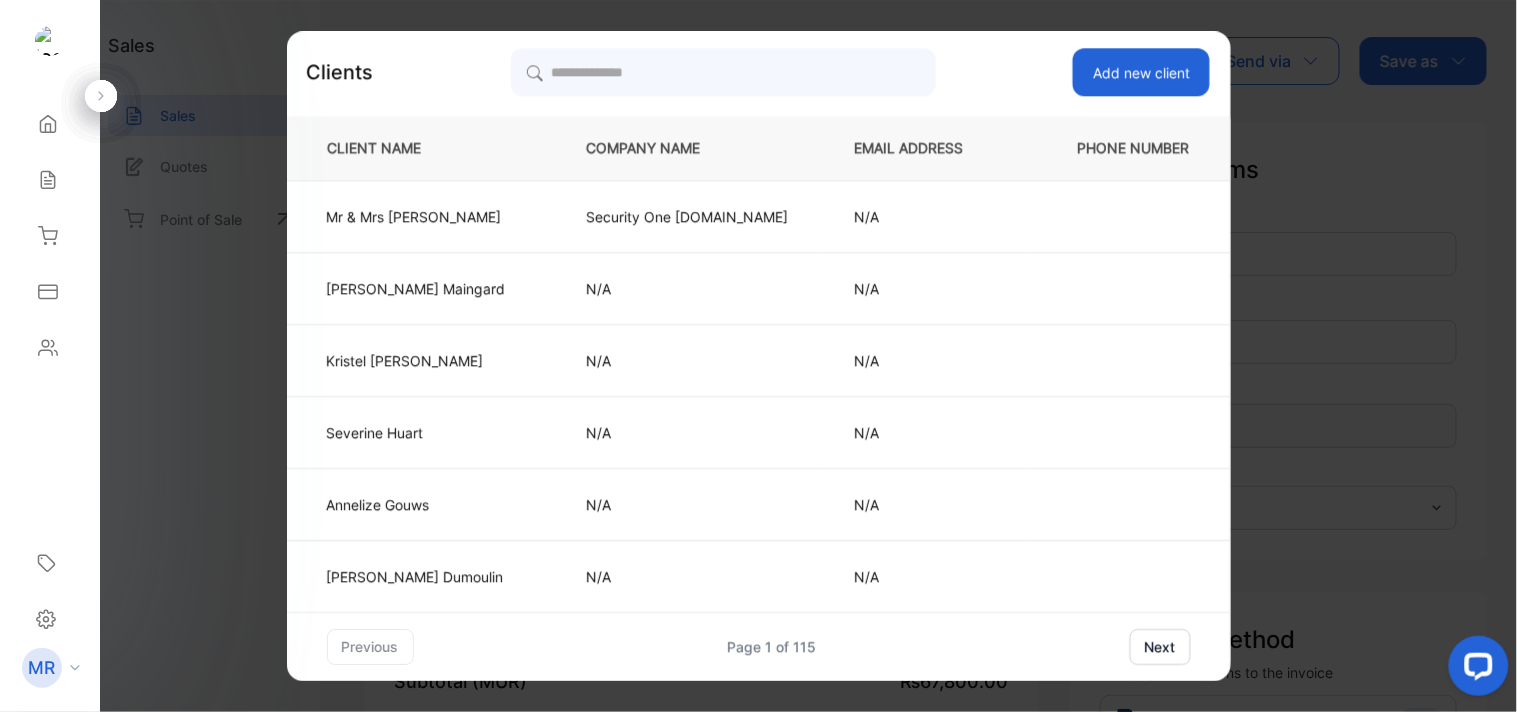 click on "Add new client" at bounding box center (1141, 72) 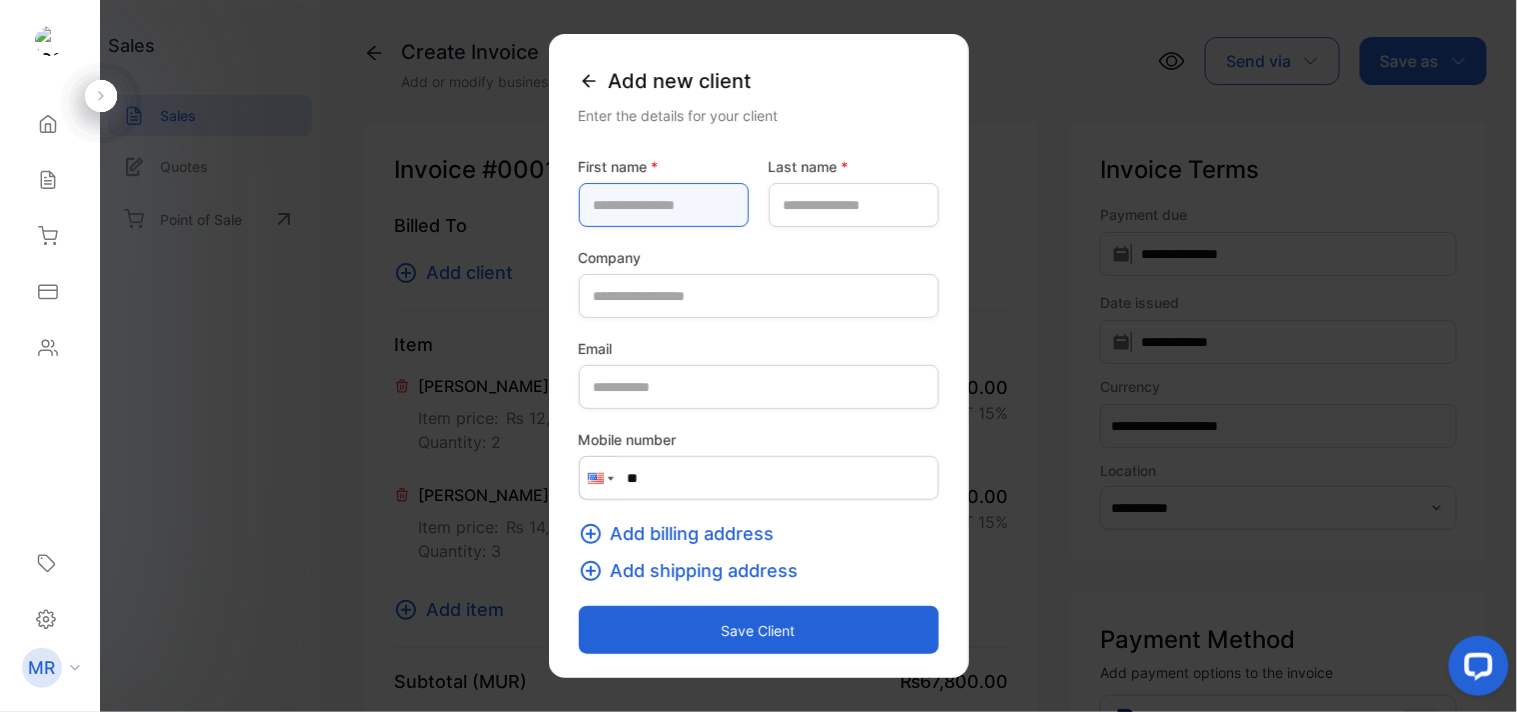 click at bounding box center [664, 205] 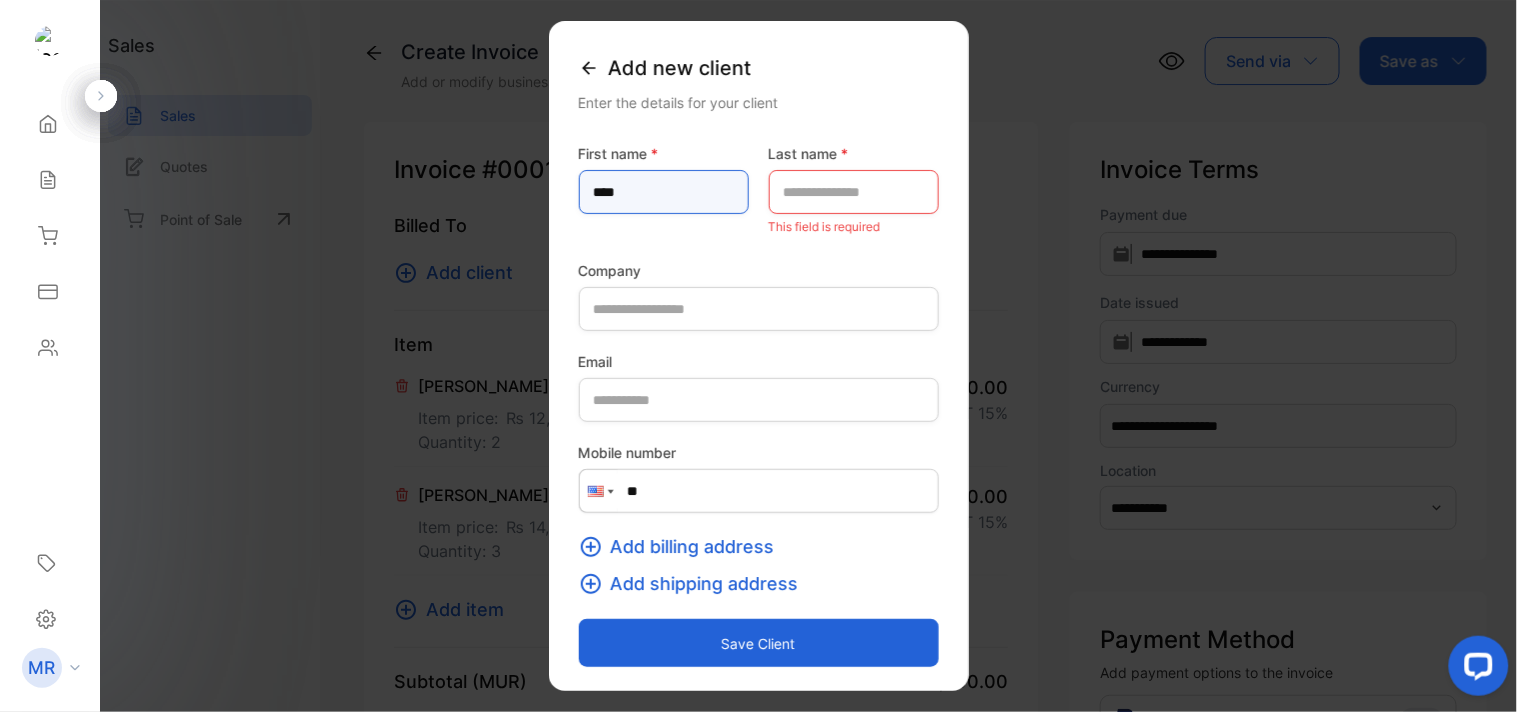 type on "****" 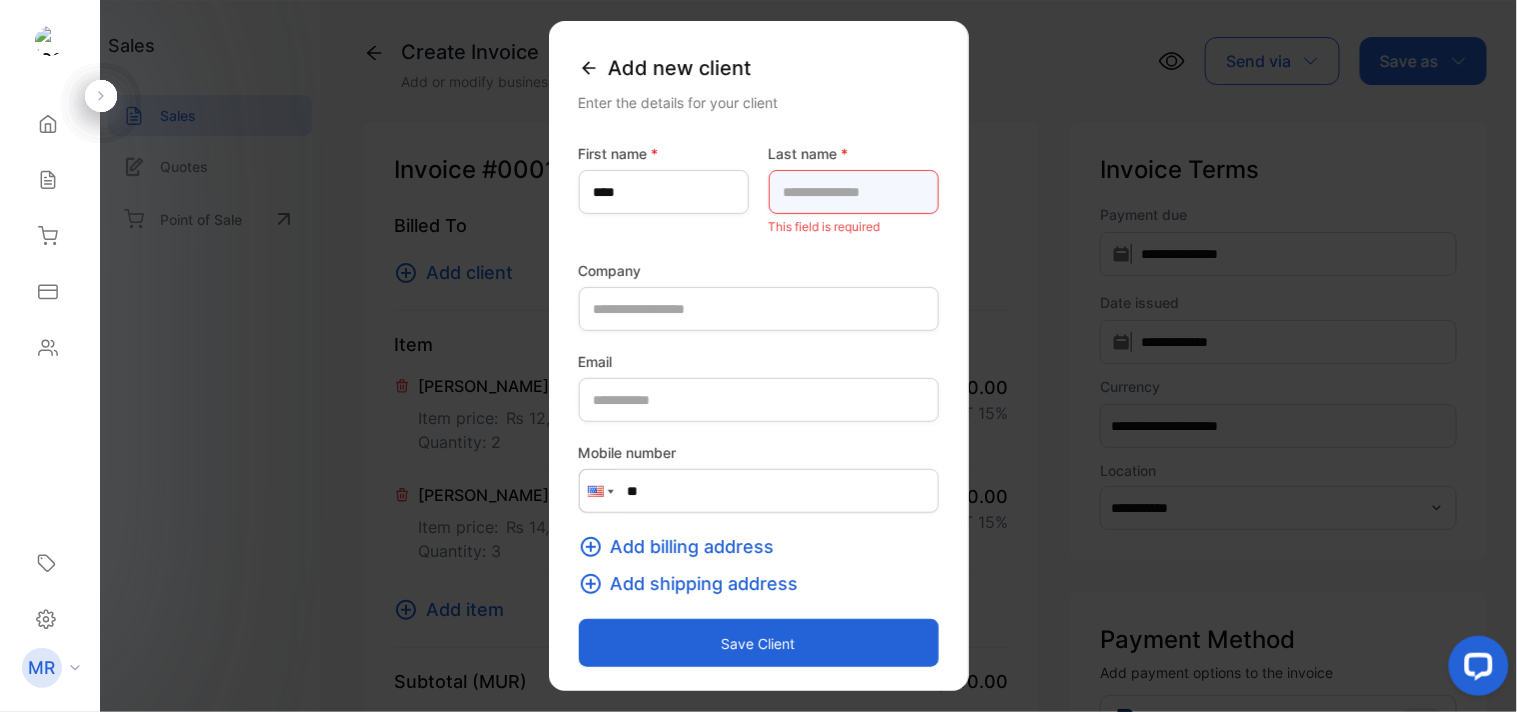 click at bounding box center [854, 192] 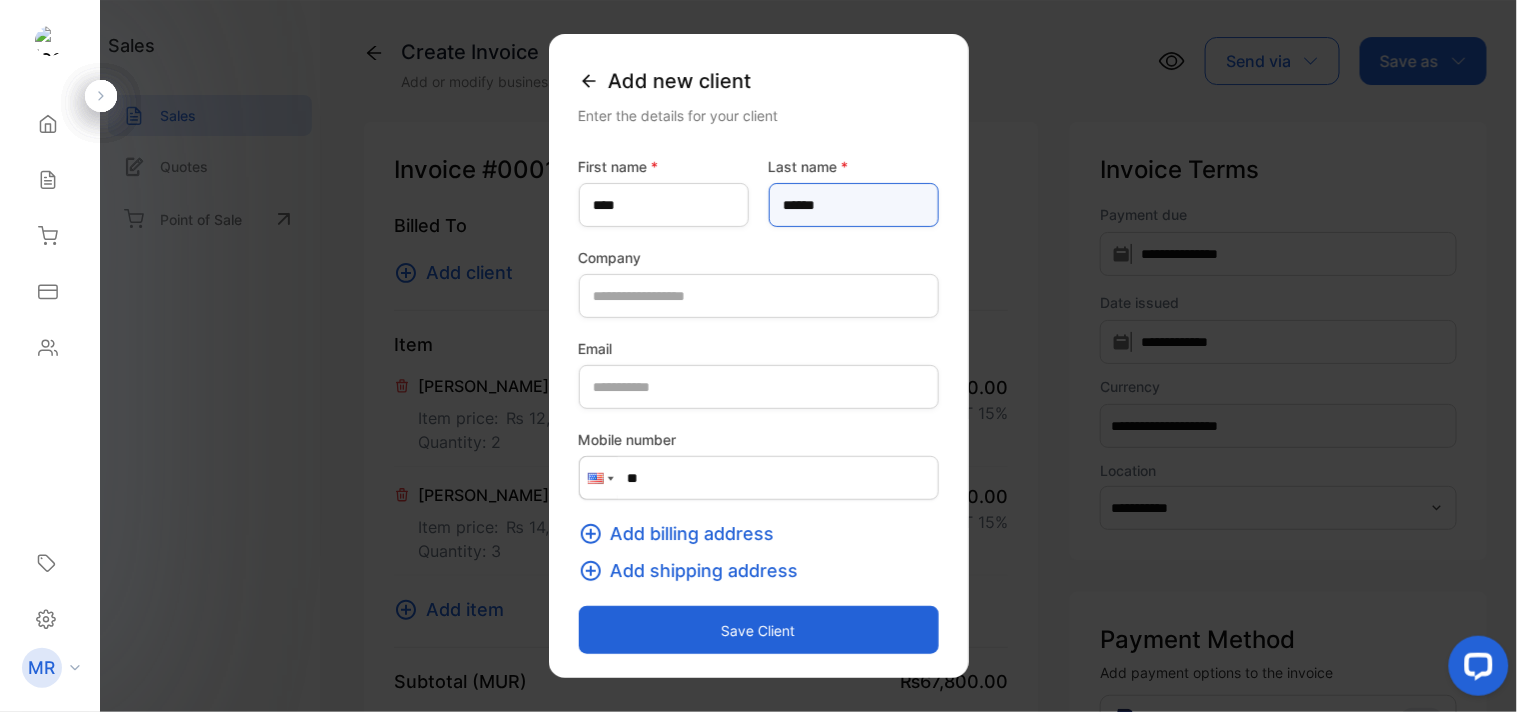type on "******" 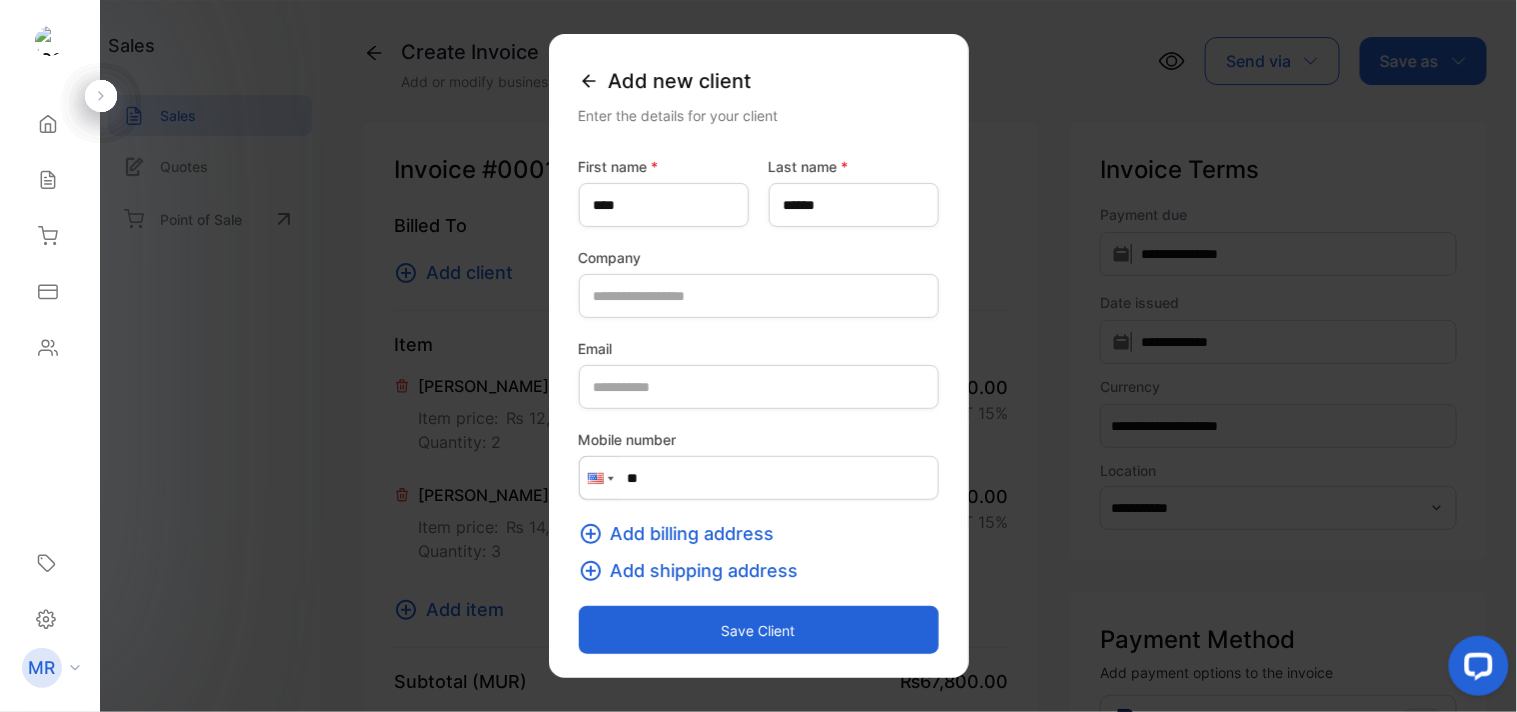 click on "Save client" at bounding box center [759, 630] 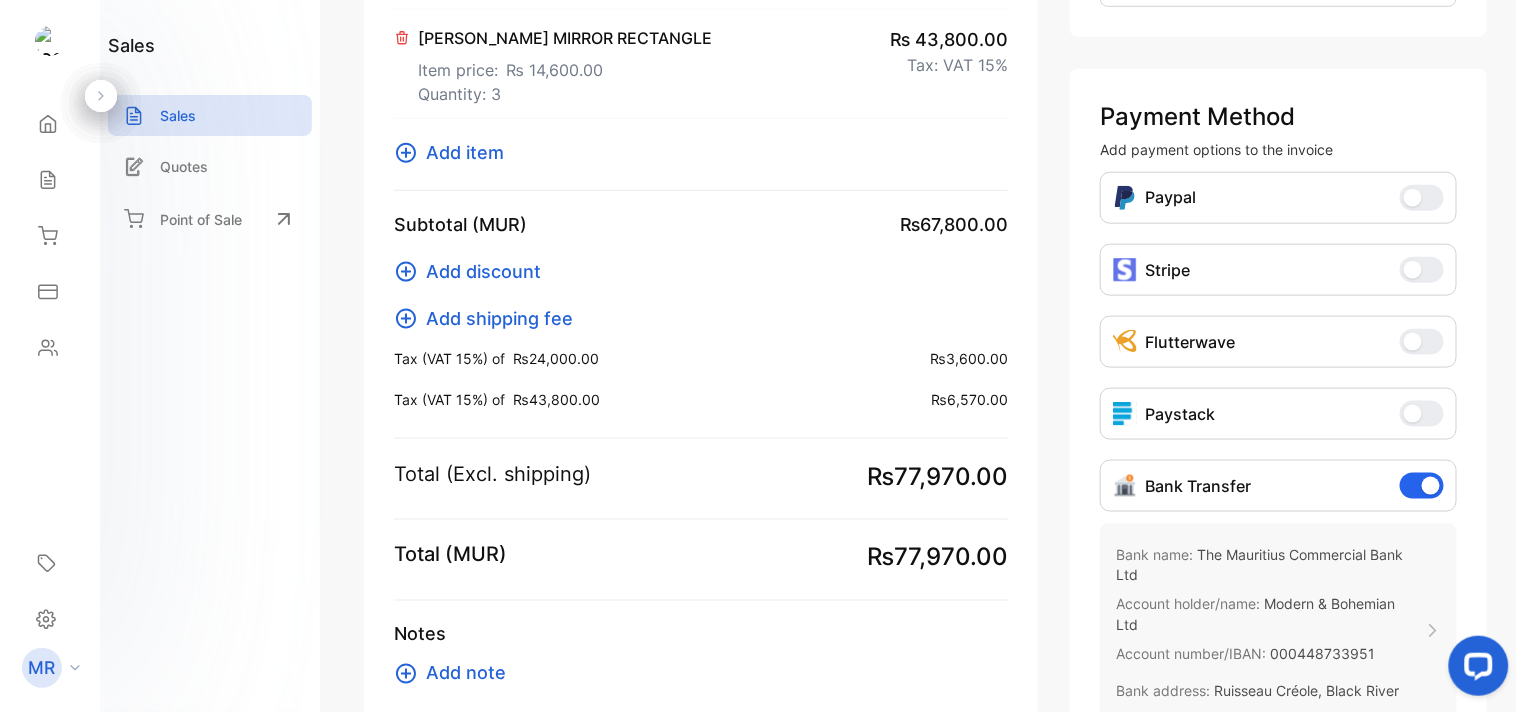scroll, scrollTop: 524, scrollLeft: 0, axis: vertical 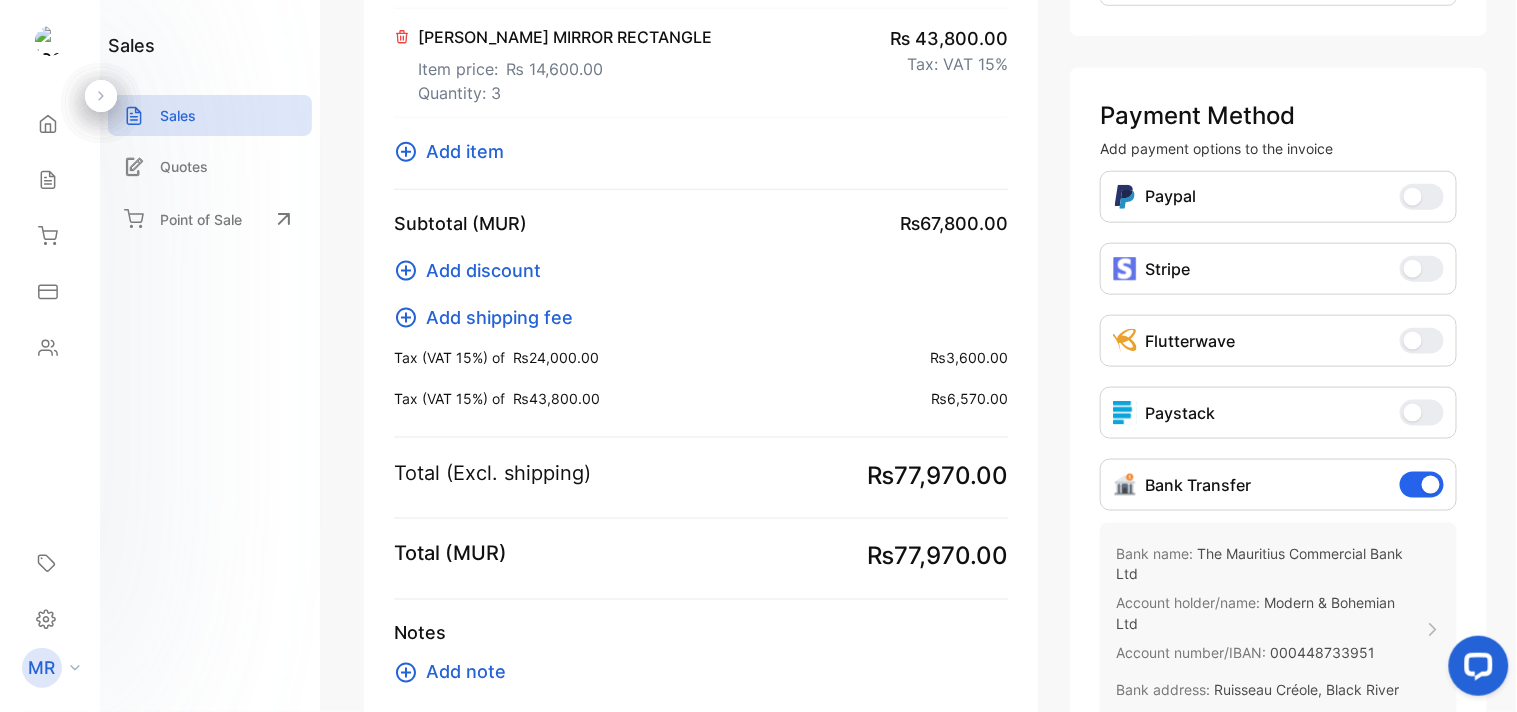 click on "Total (MUR) ₨77,970.00" at bounding box center [701, 557] 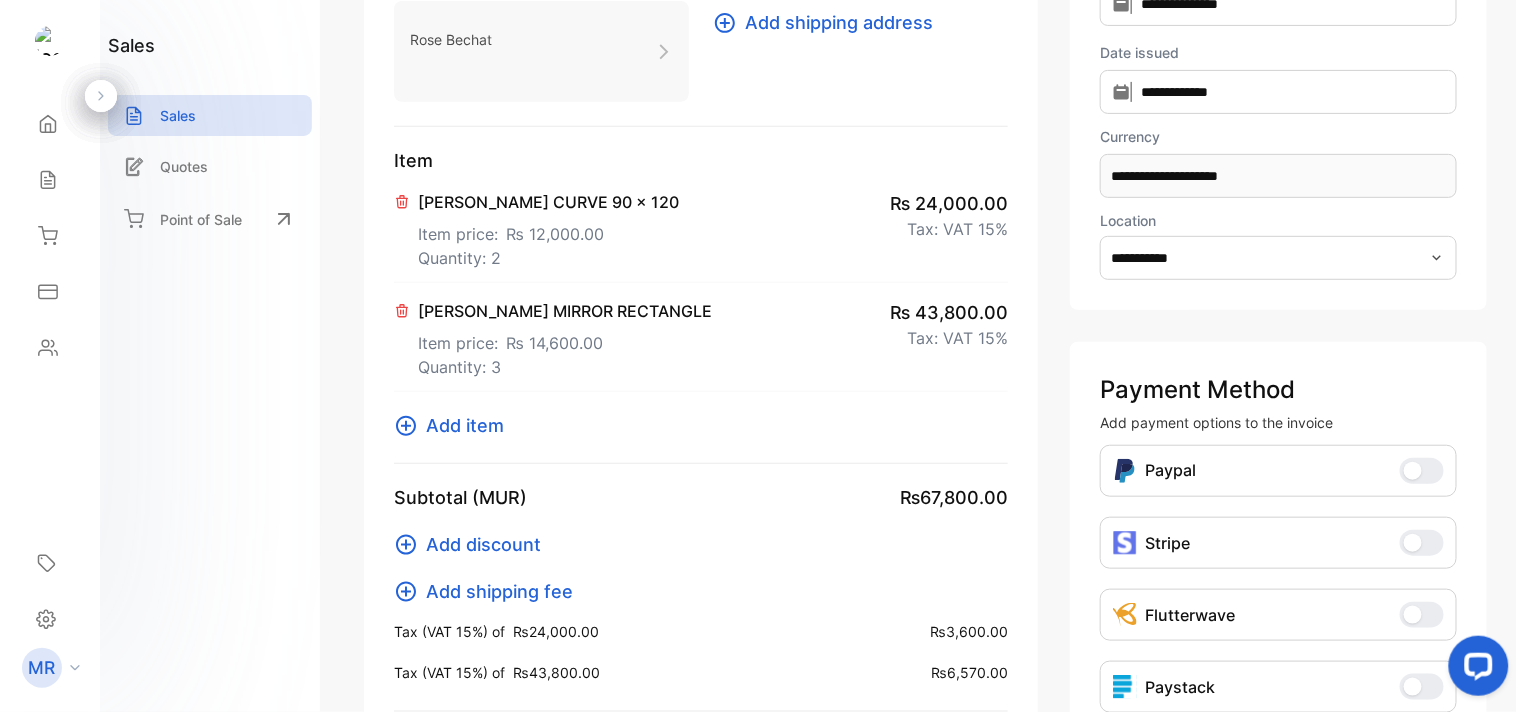 scroll, scrollTop: 244, scrollLeft: 0, axis: vertical 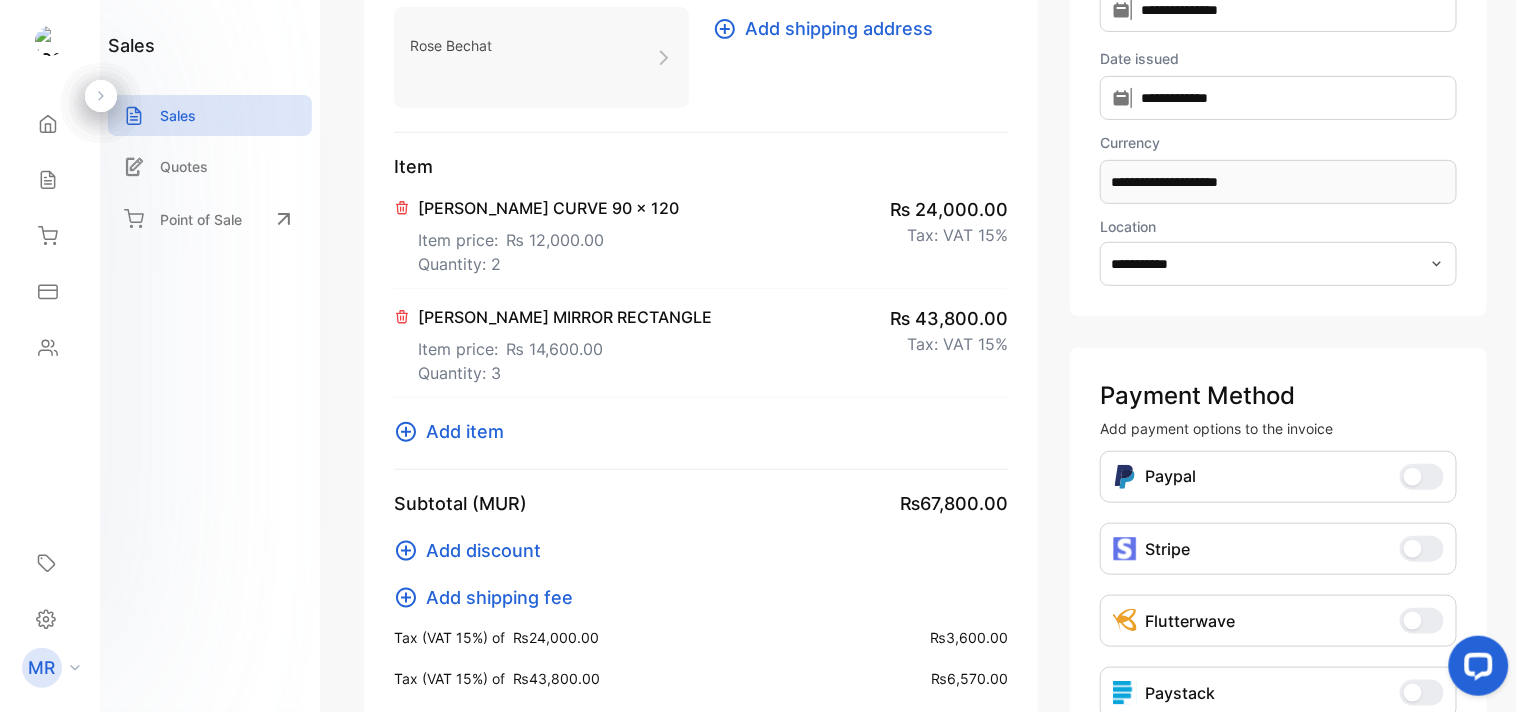 click 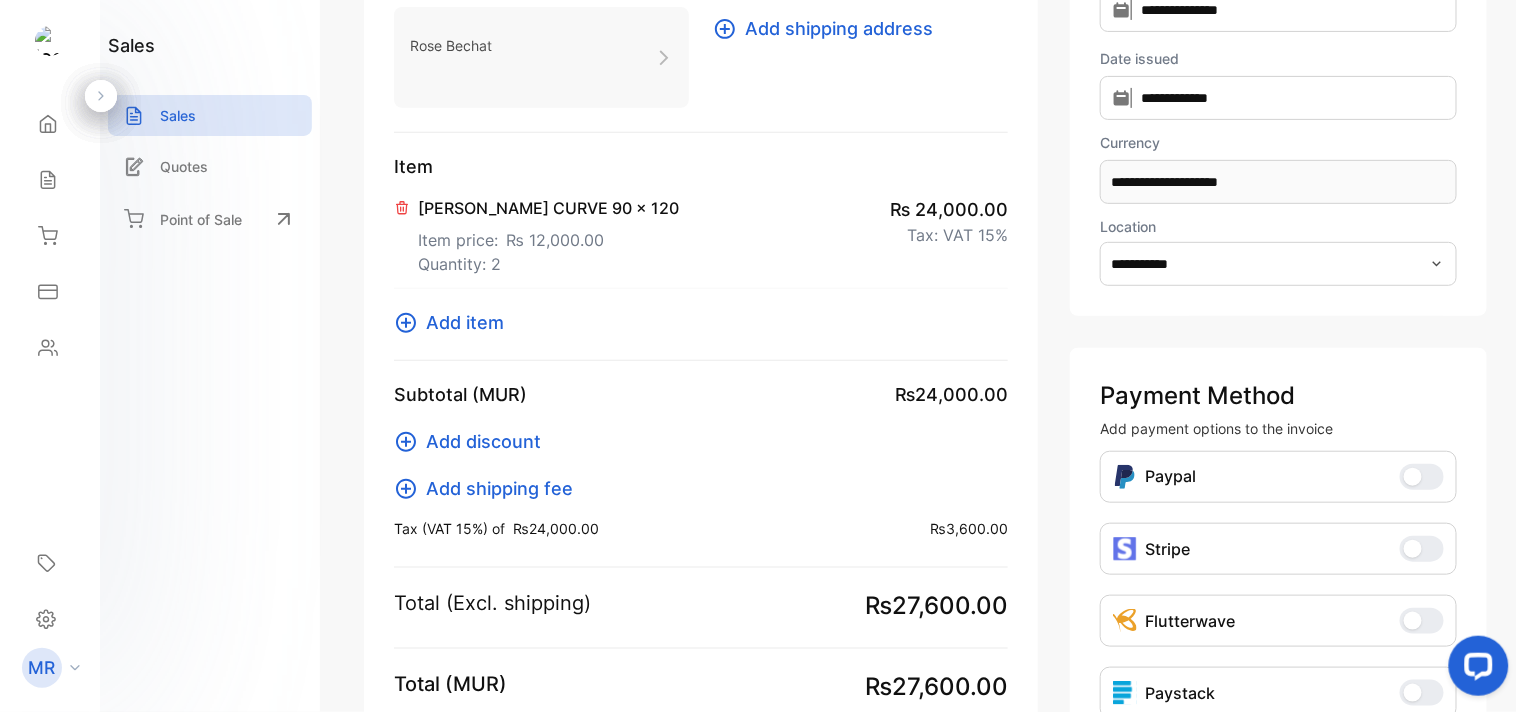 click on "Add item" at bounding box center [465, 322] 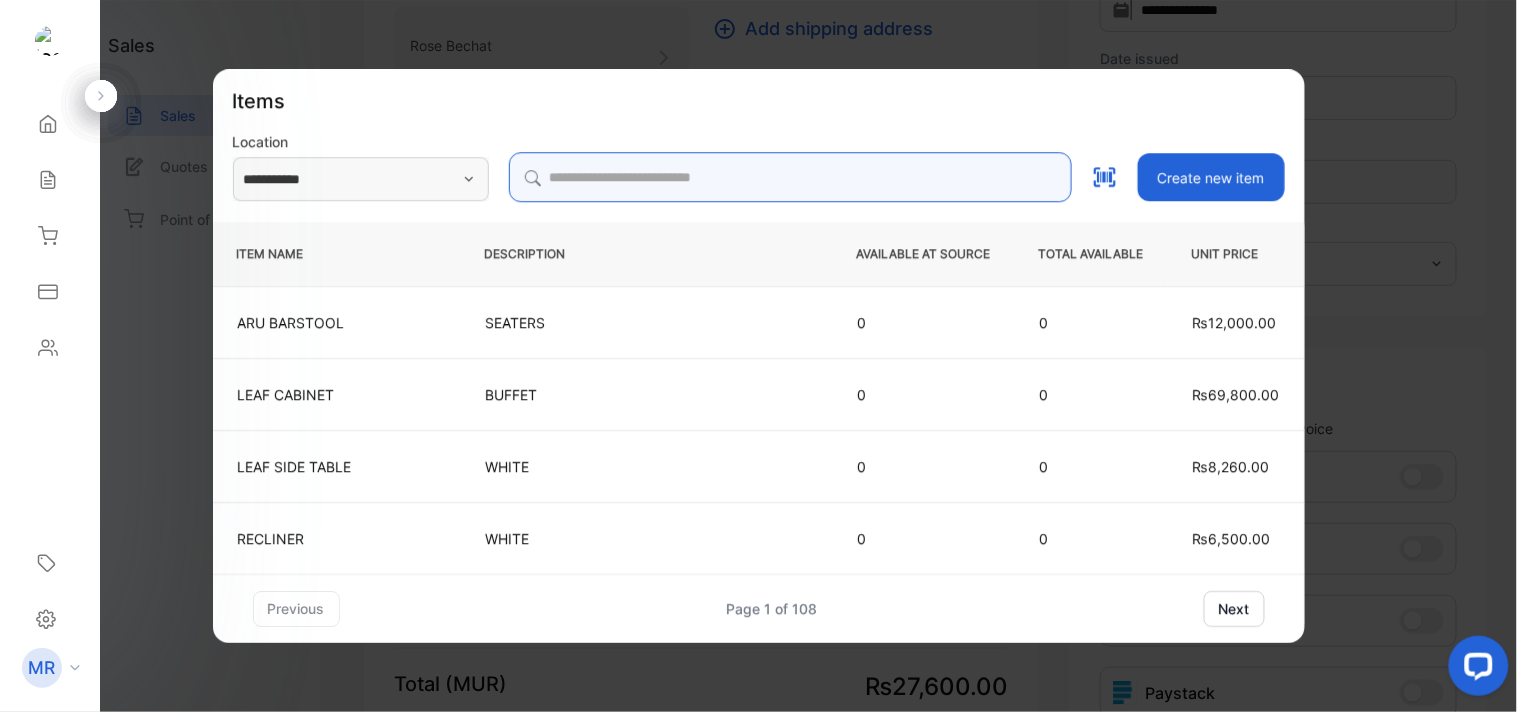 click at bounding box center [790, 177] 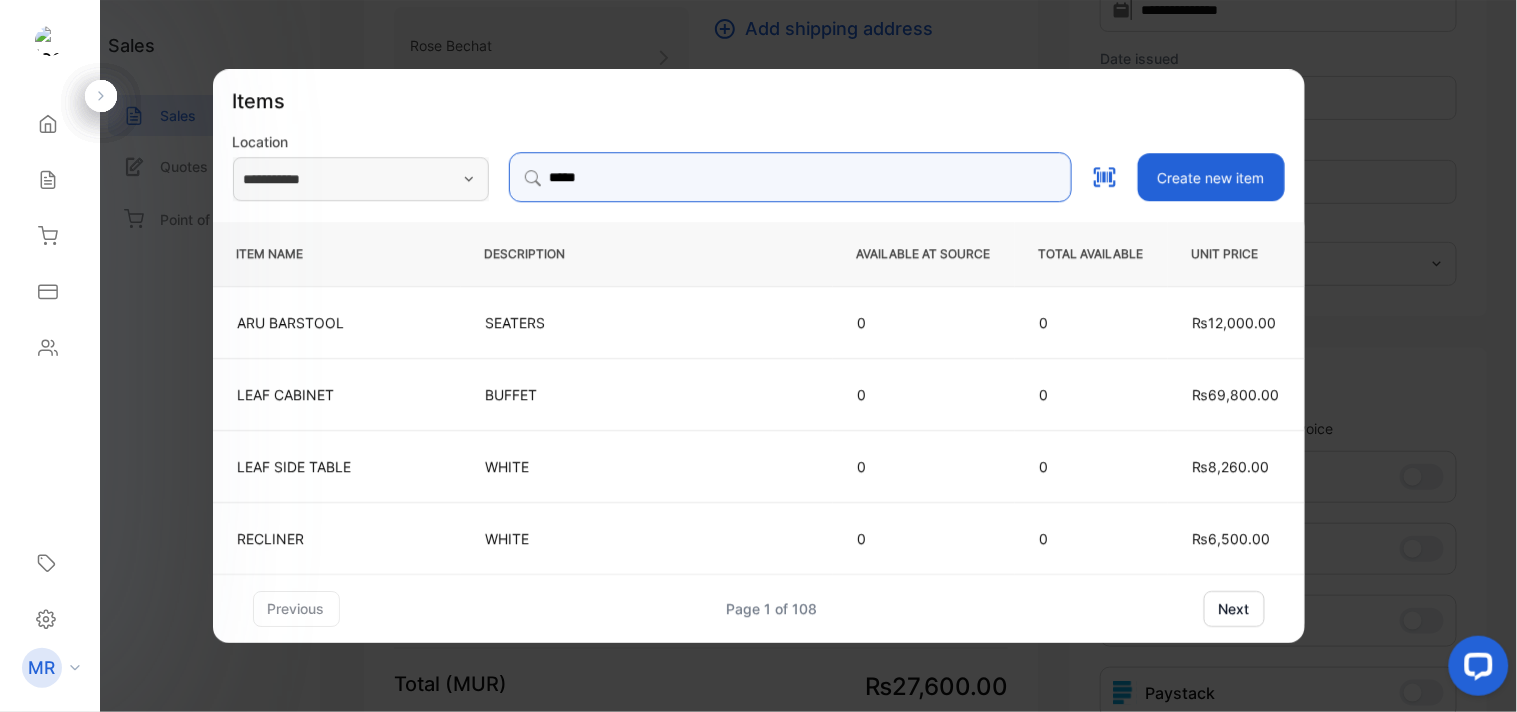type on "**********" 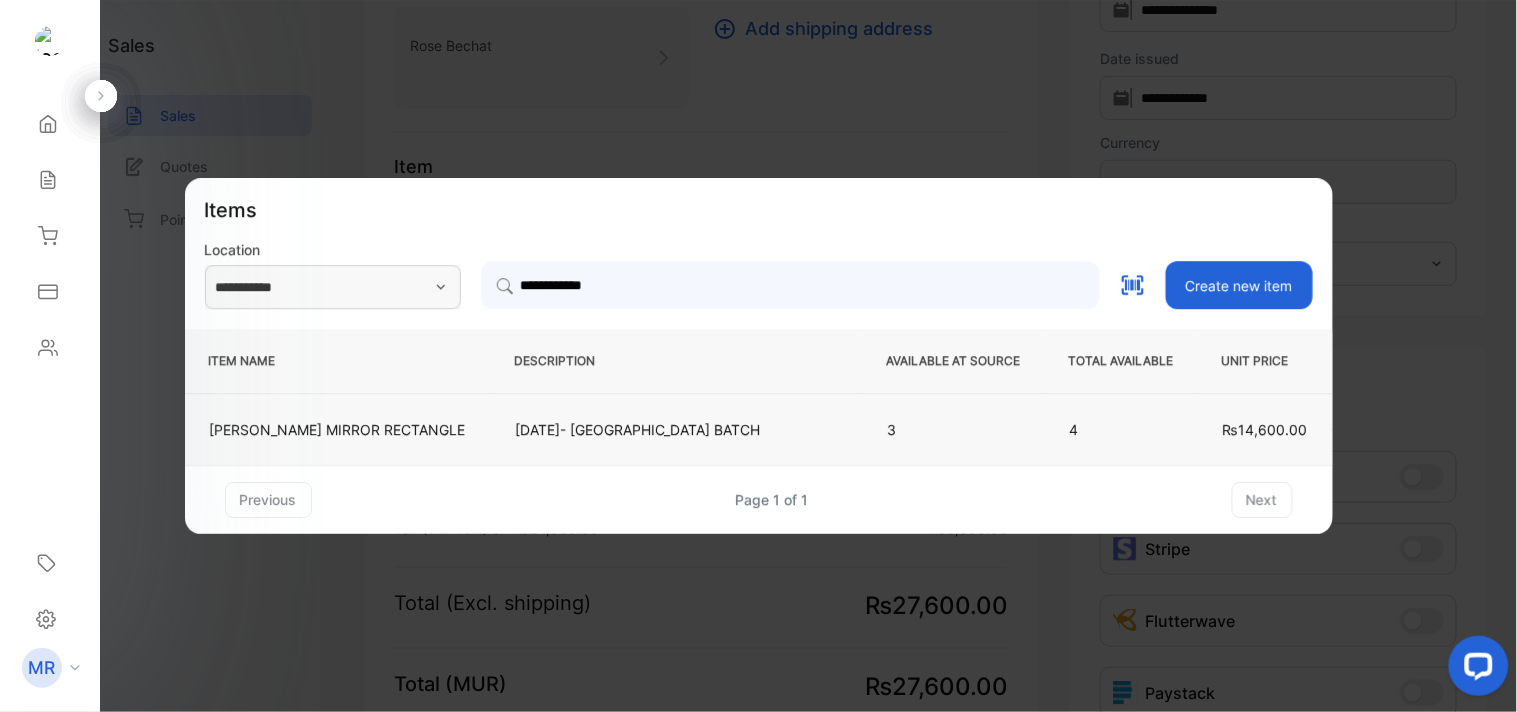 click on "[DATE]- [GEOGRAPHIC_DATA] BATCH" at bounding box center [677, 429] 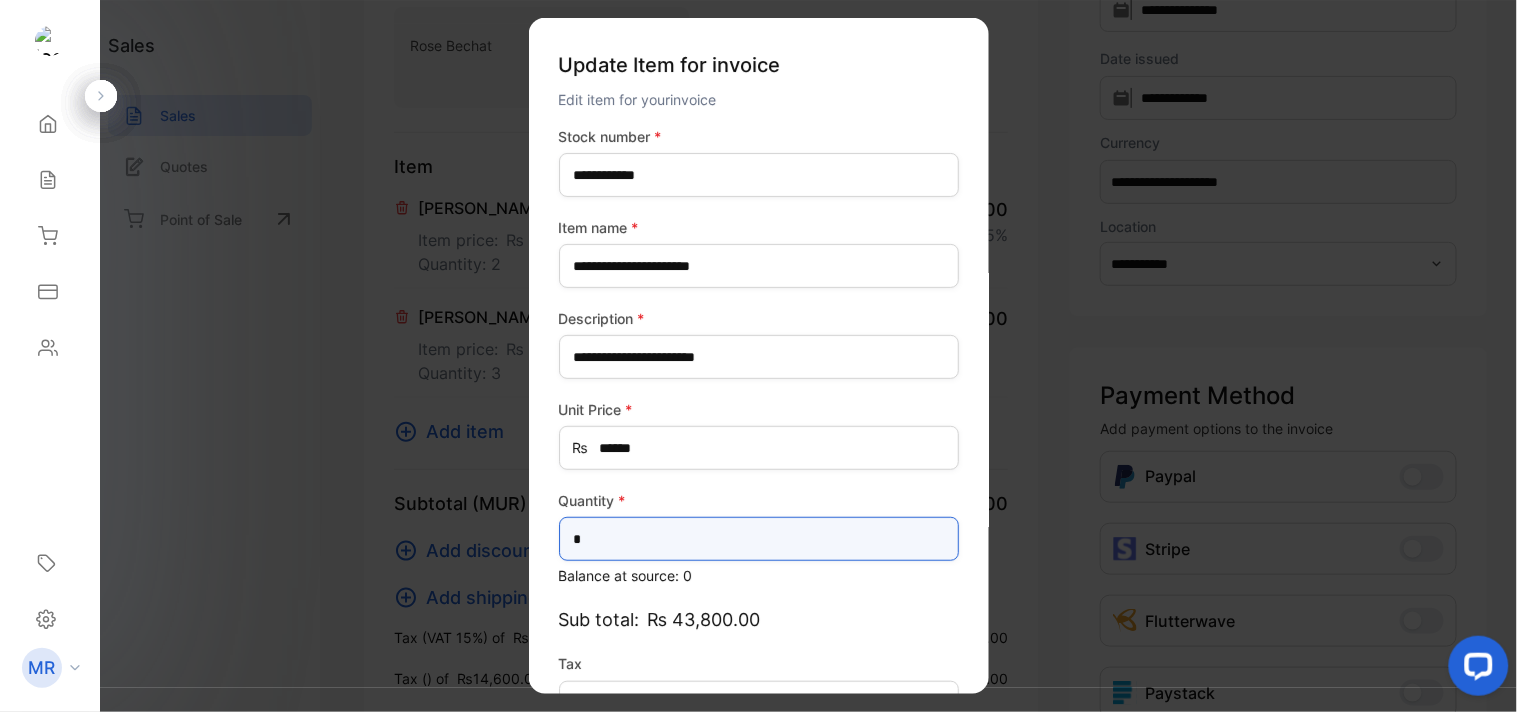 click on "*" at bounding box center (759, 539) 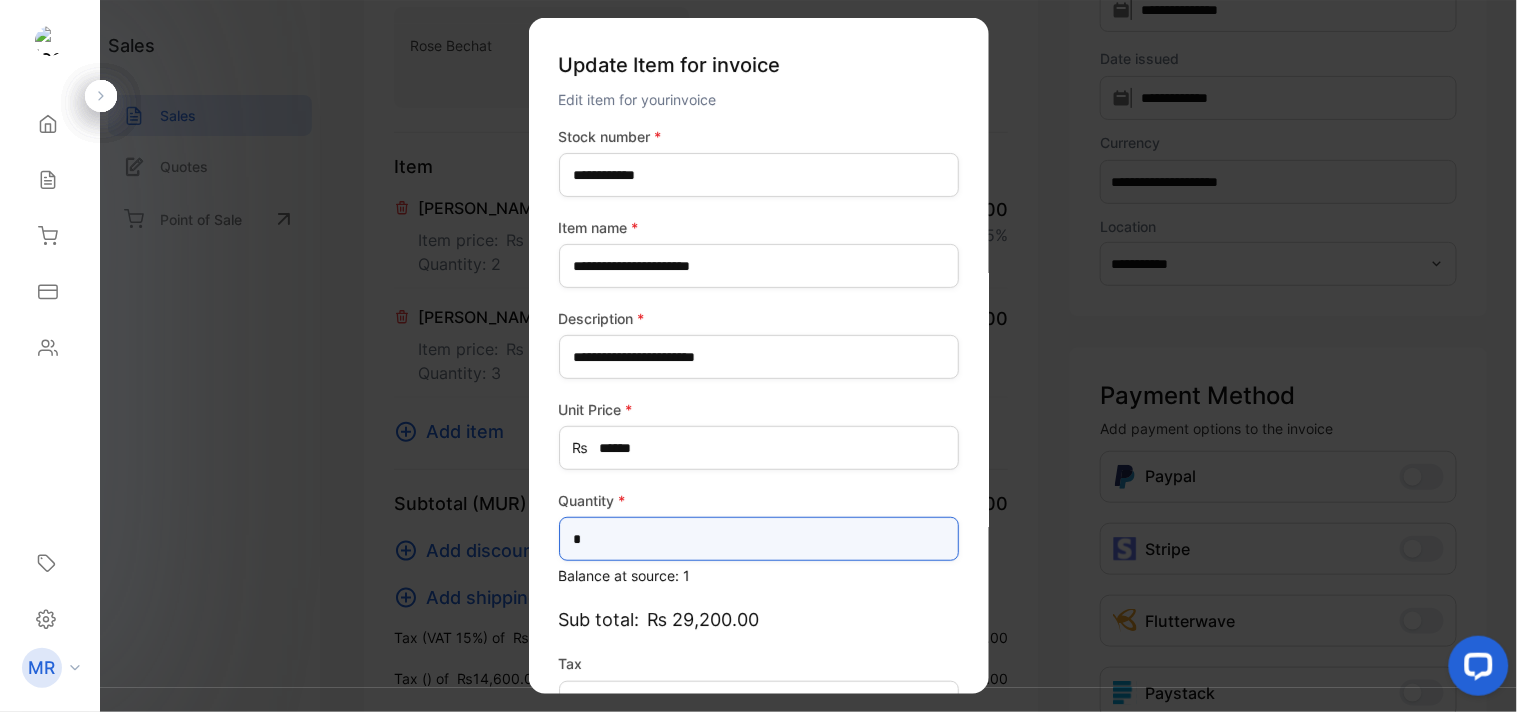 scroll, scrollTop: 130, scrollLeft: 0, axis: vertical 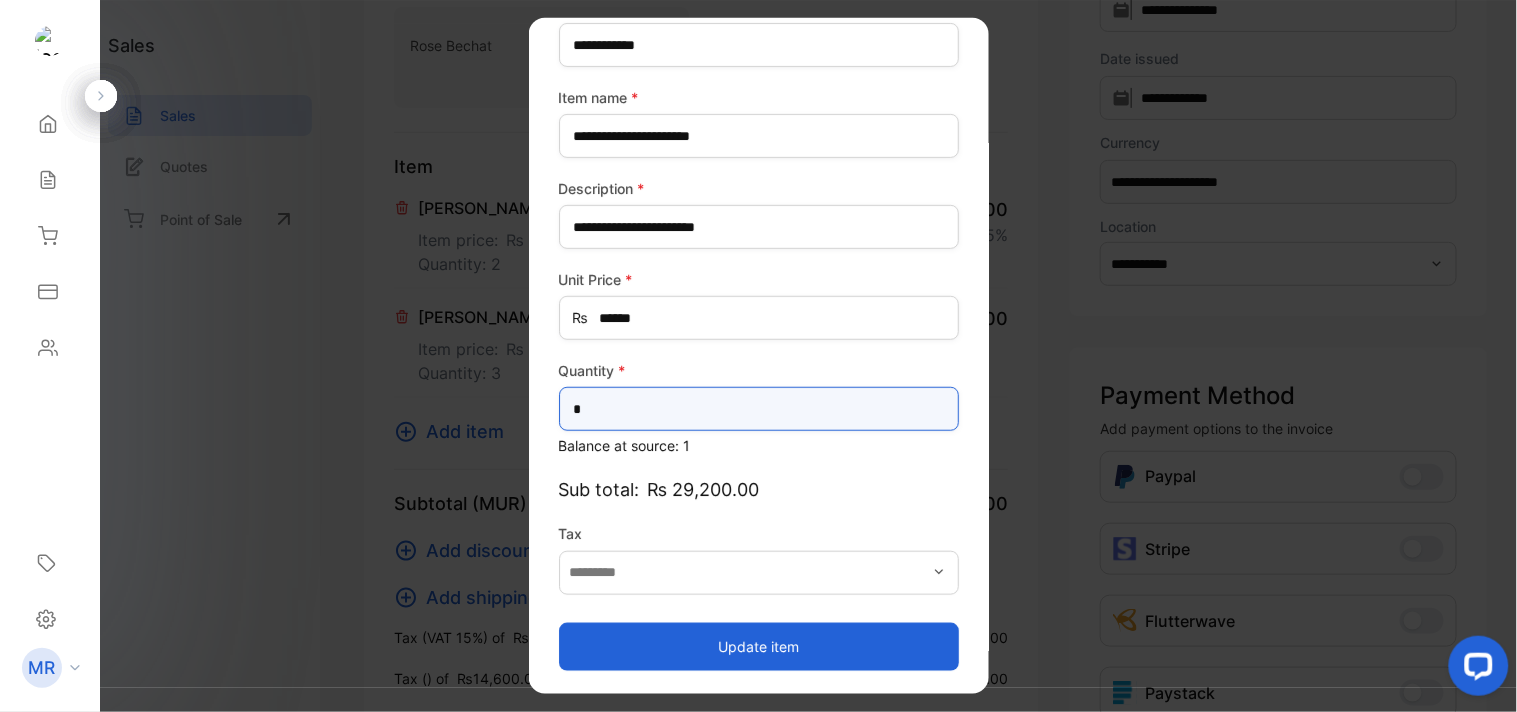 type on "*" 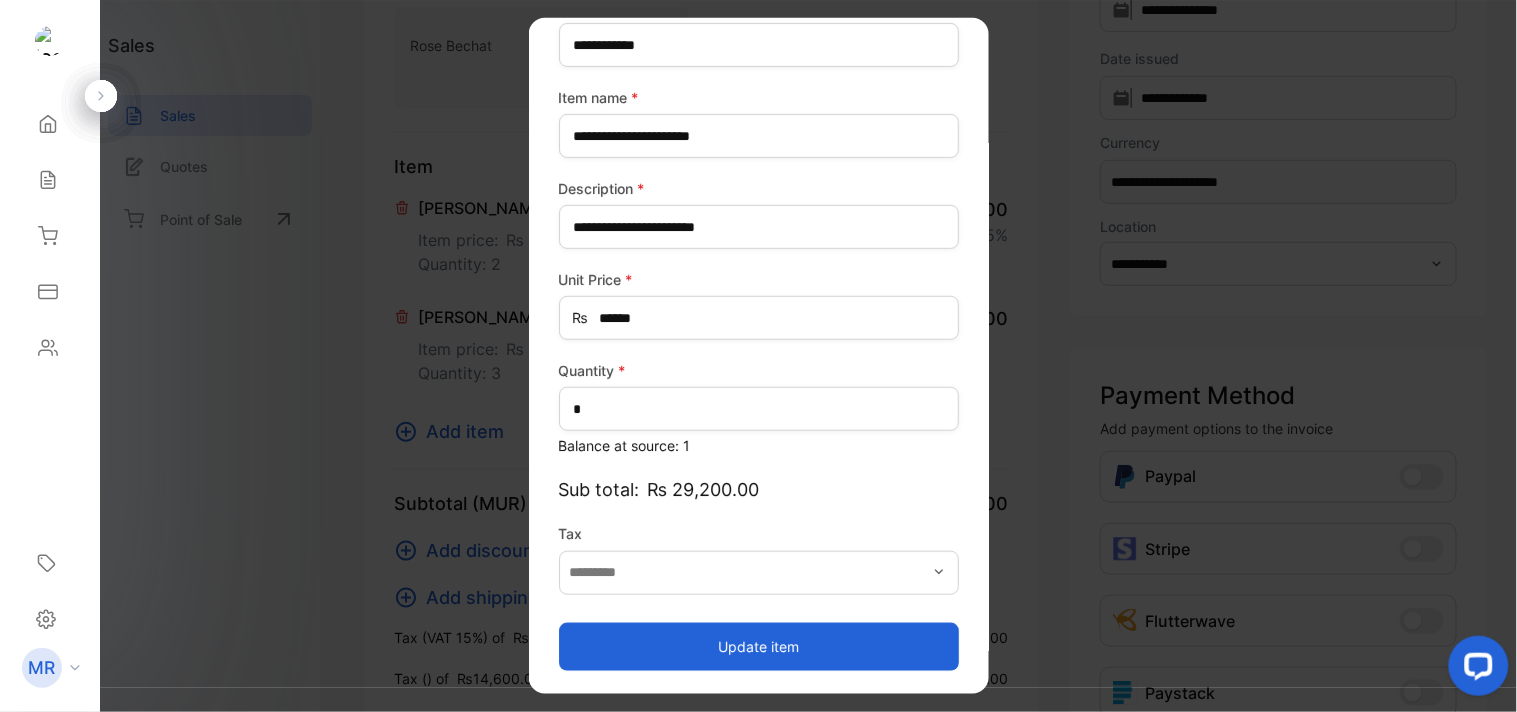 click 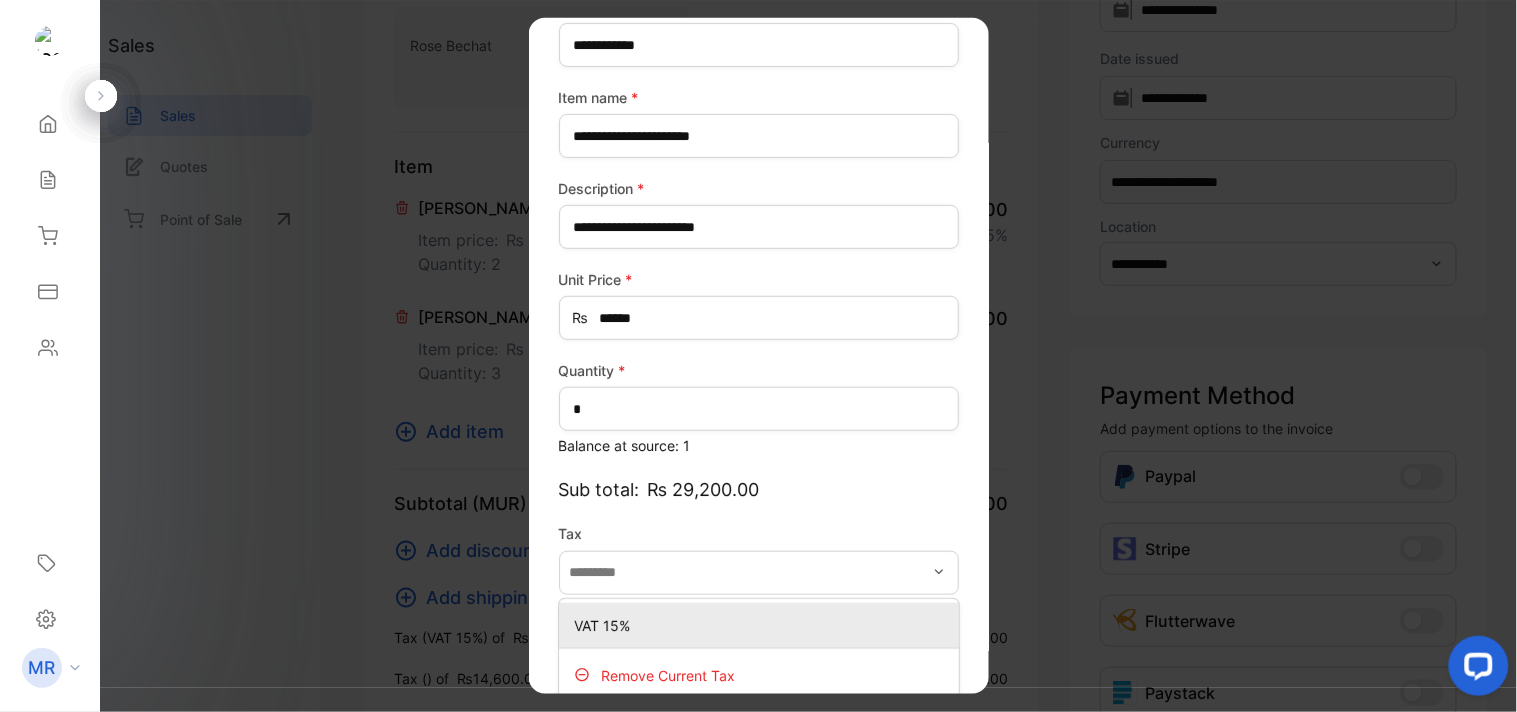 click on "VAT 15%" at bounding box center (763, 624) 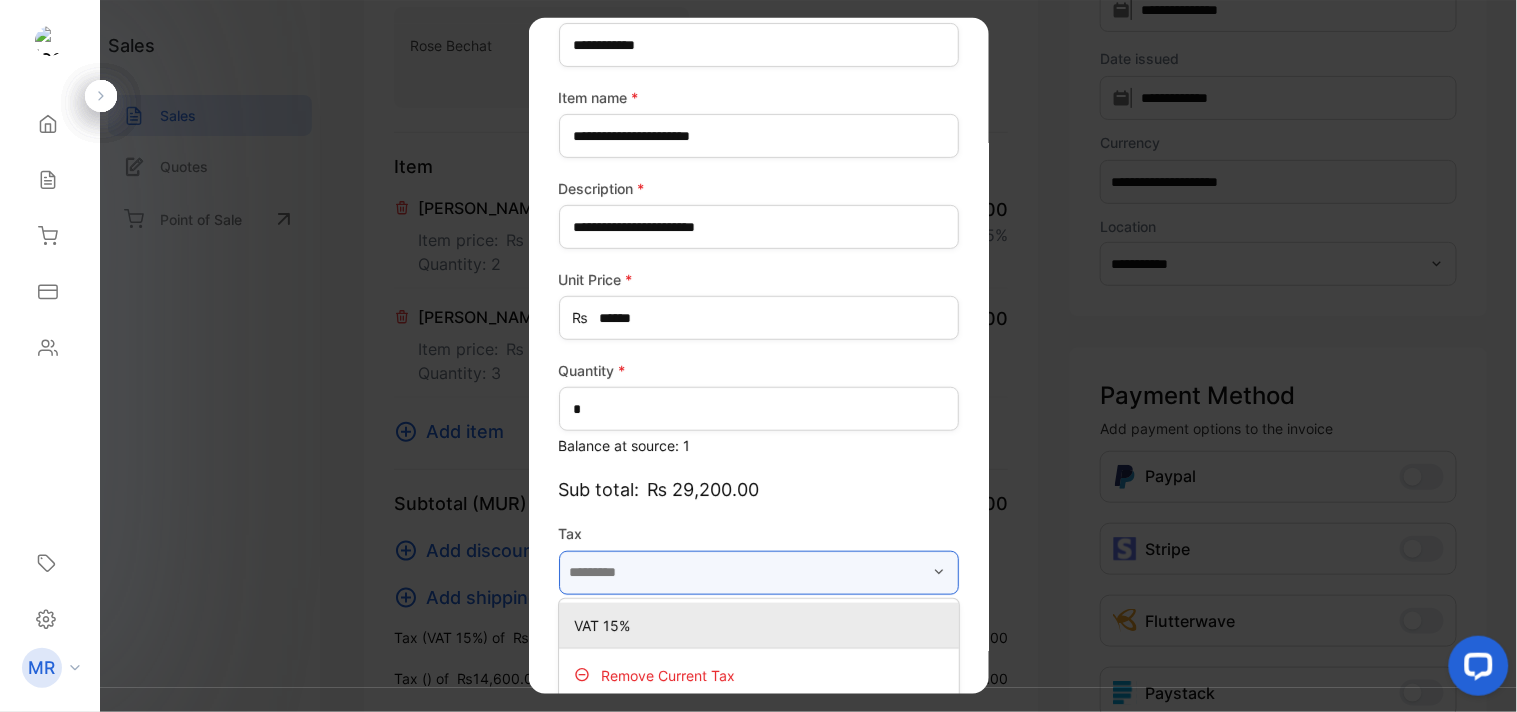 type on "*******" 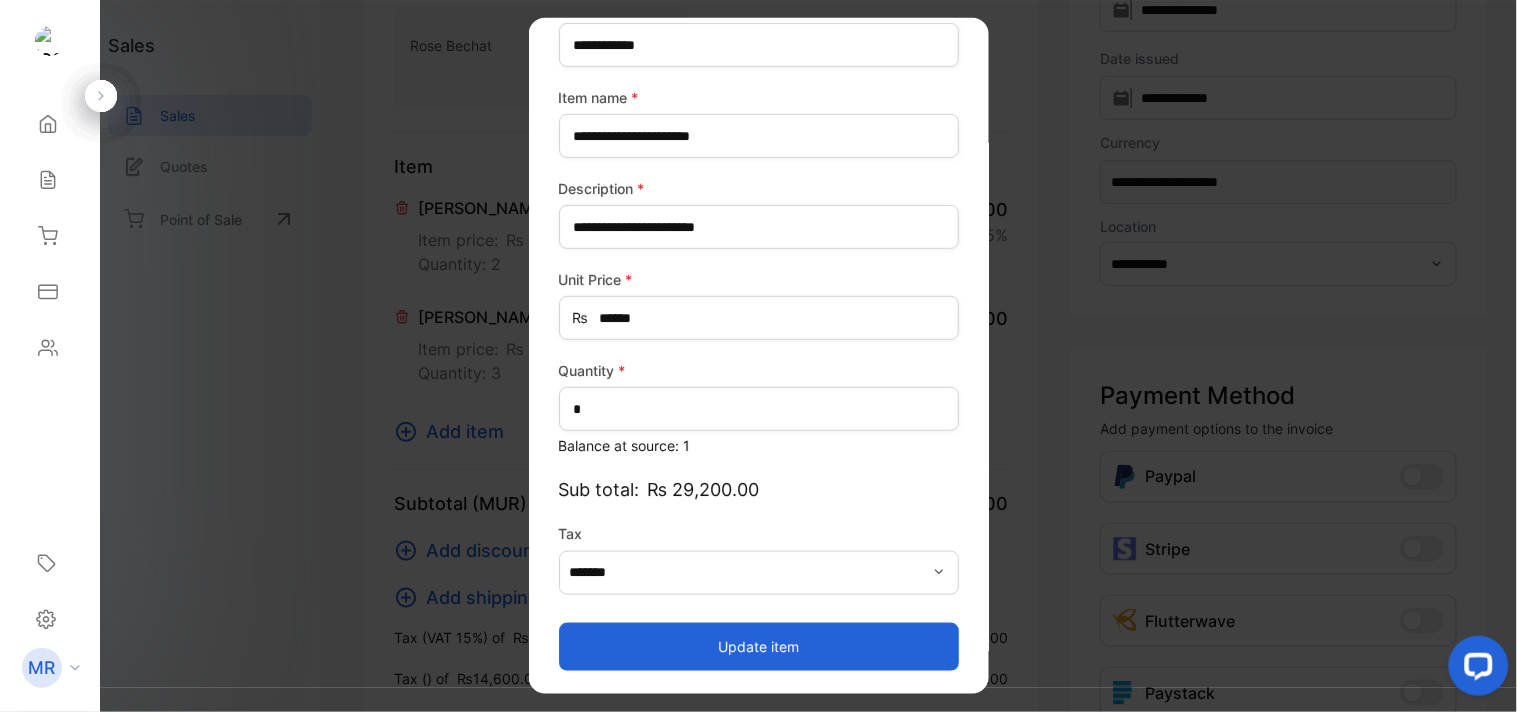 click on "Update item" at bounding box center (759, 646) 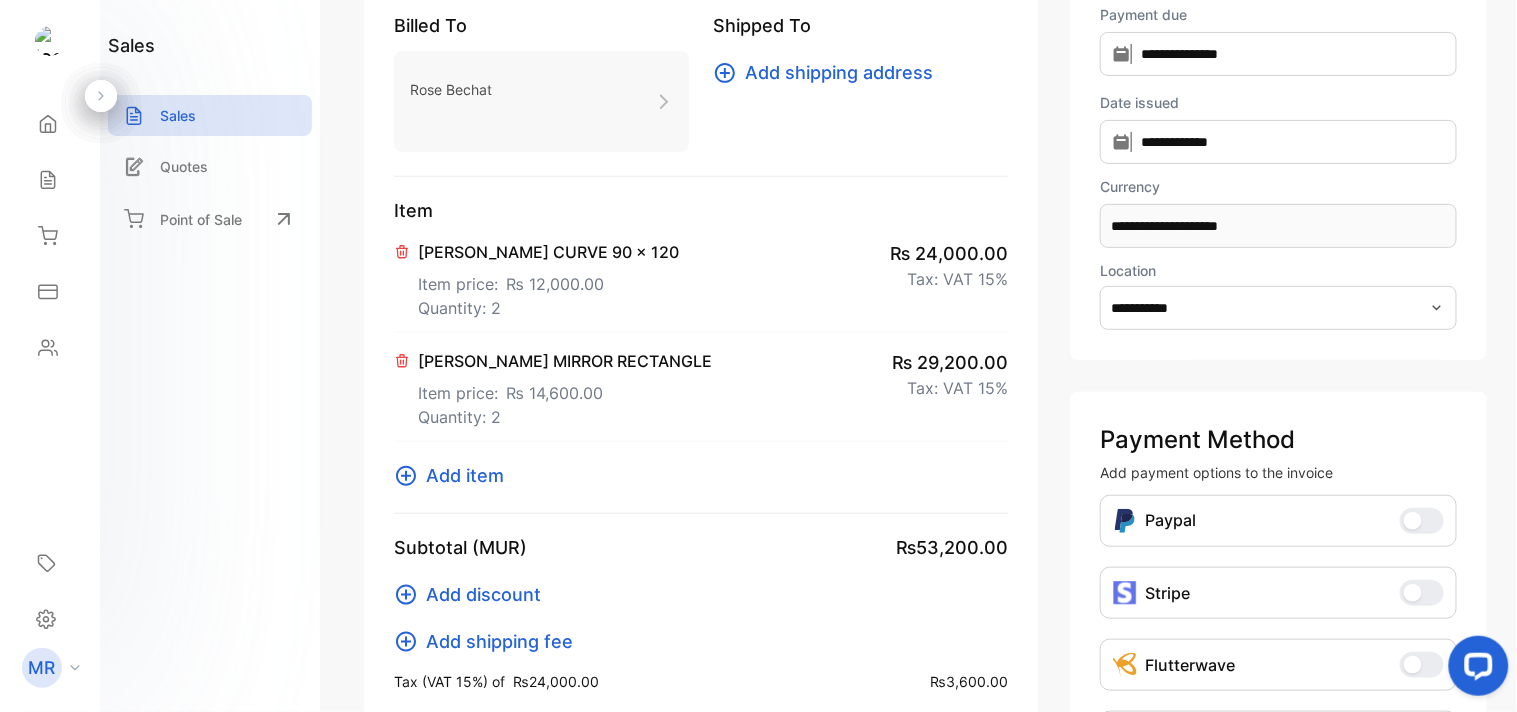 scroll, scrollTop: 0, scrollLeft: 0, axis: both 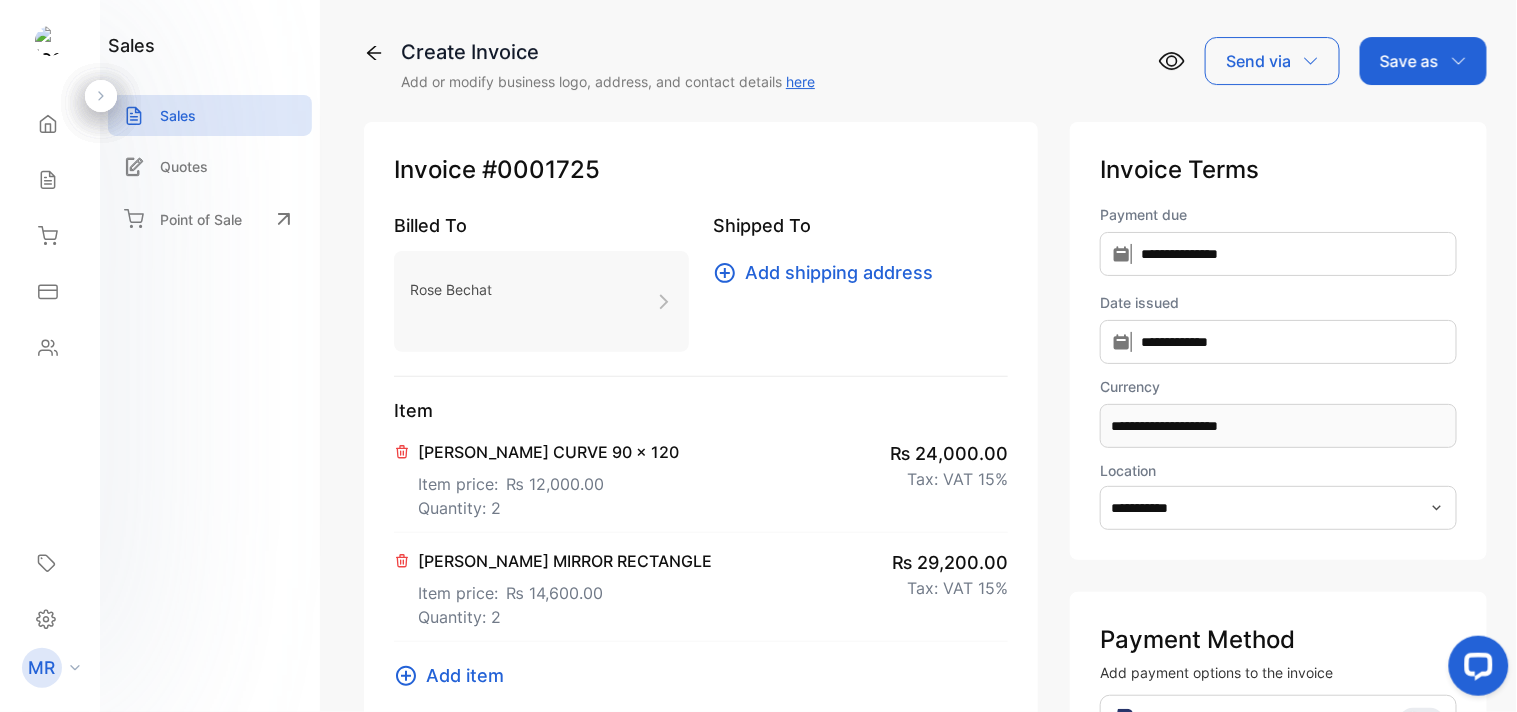 click on "Save as" at bounding box center (1423, 61) 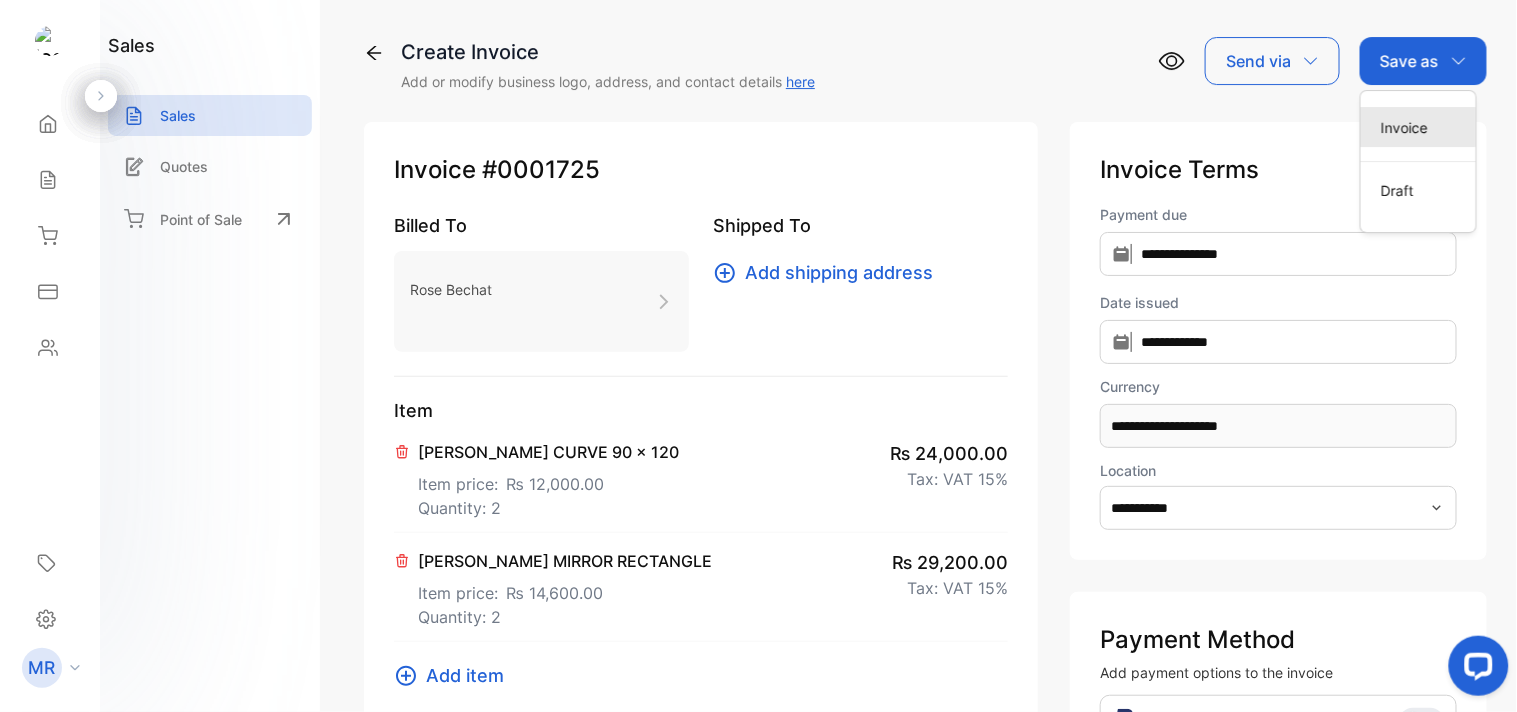 click on "Invoice" at bounding box center (1418, 127) 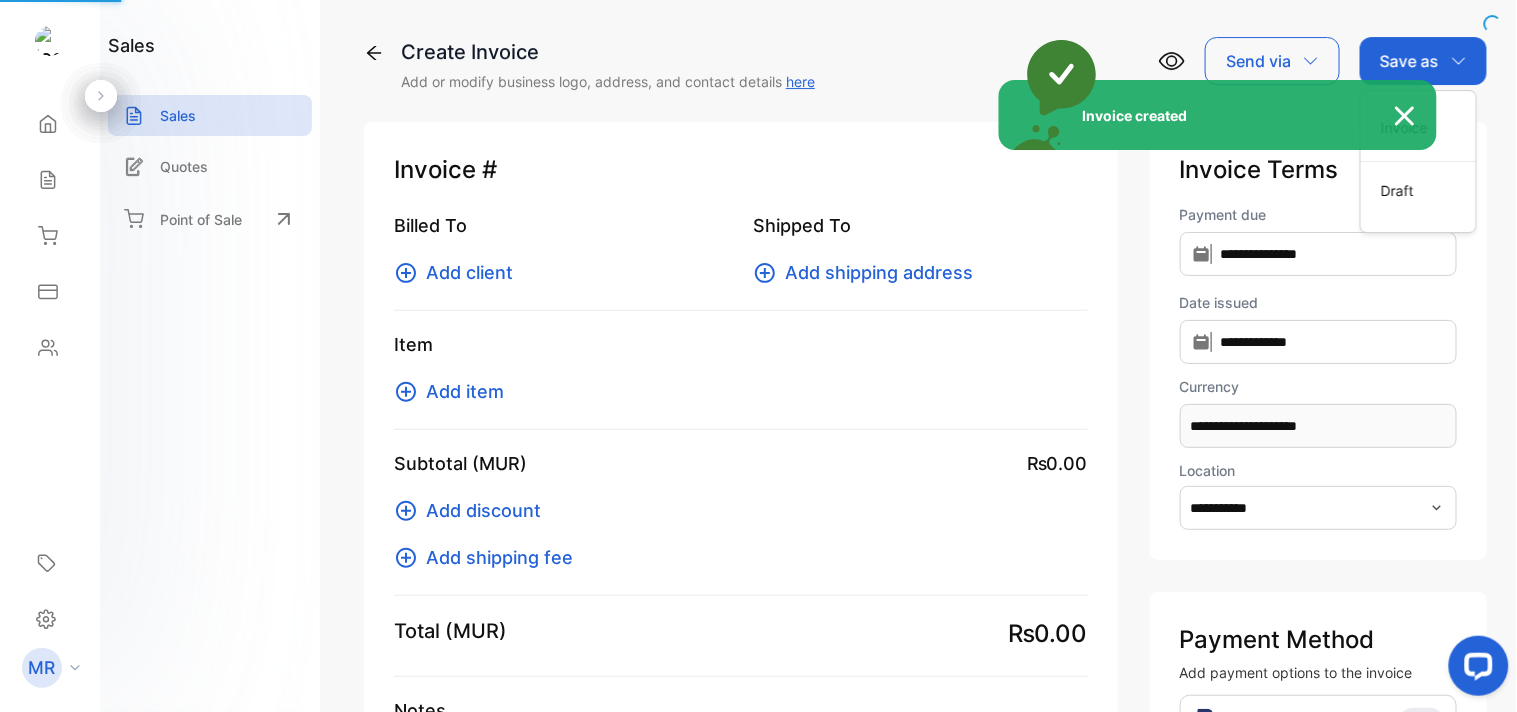 type 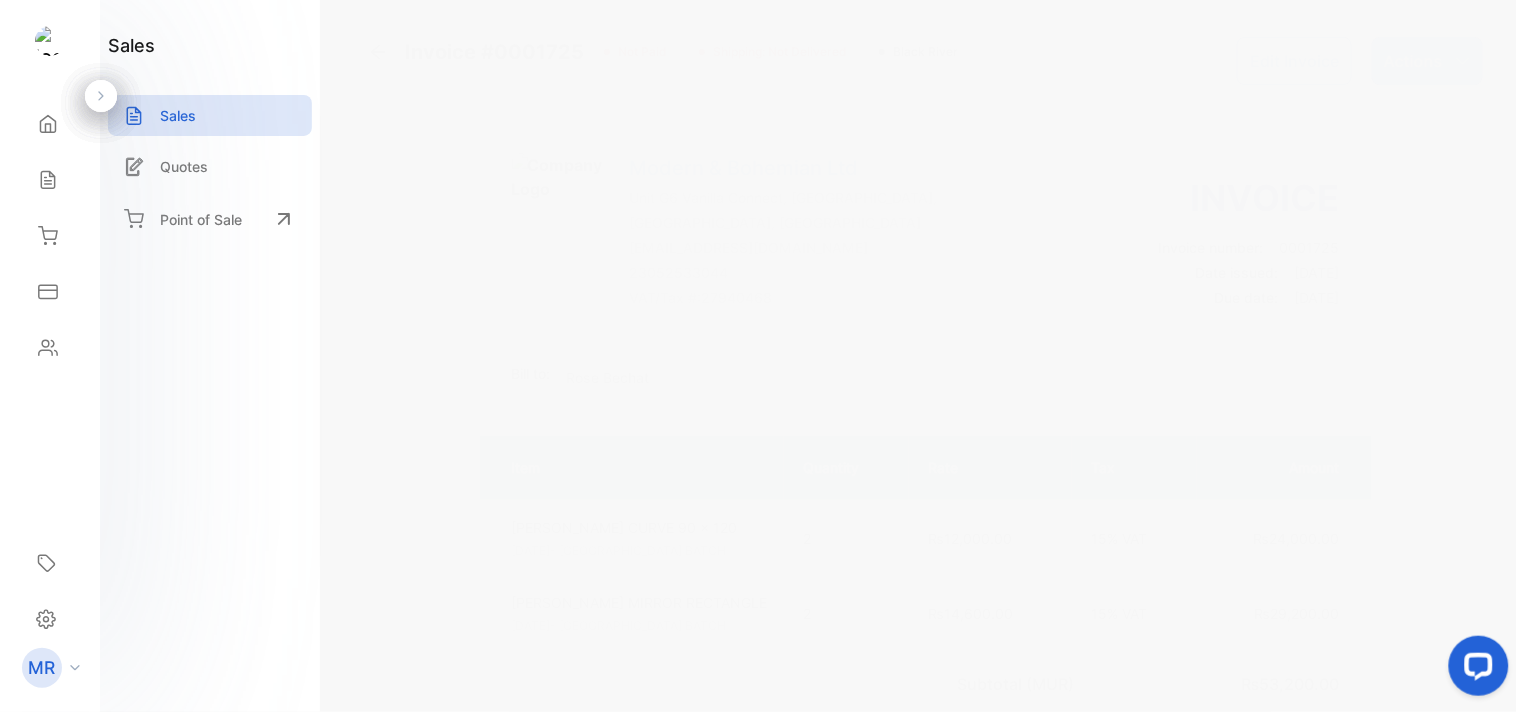 click 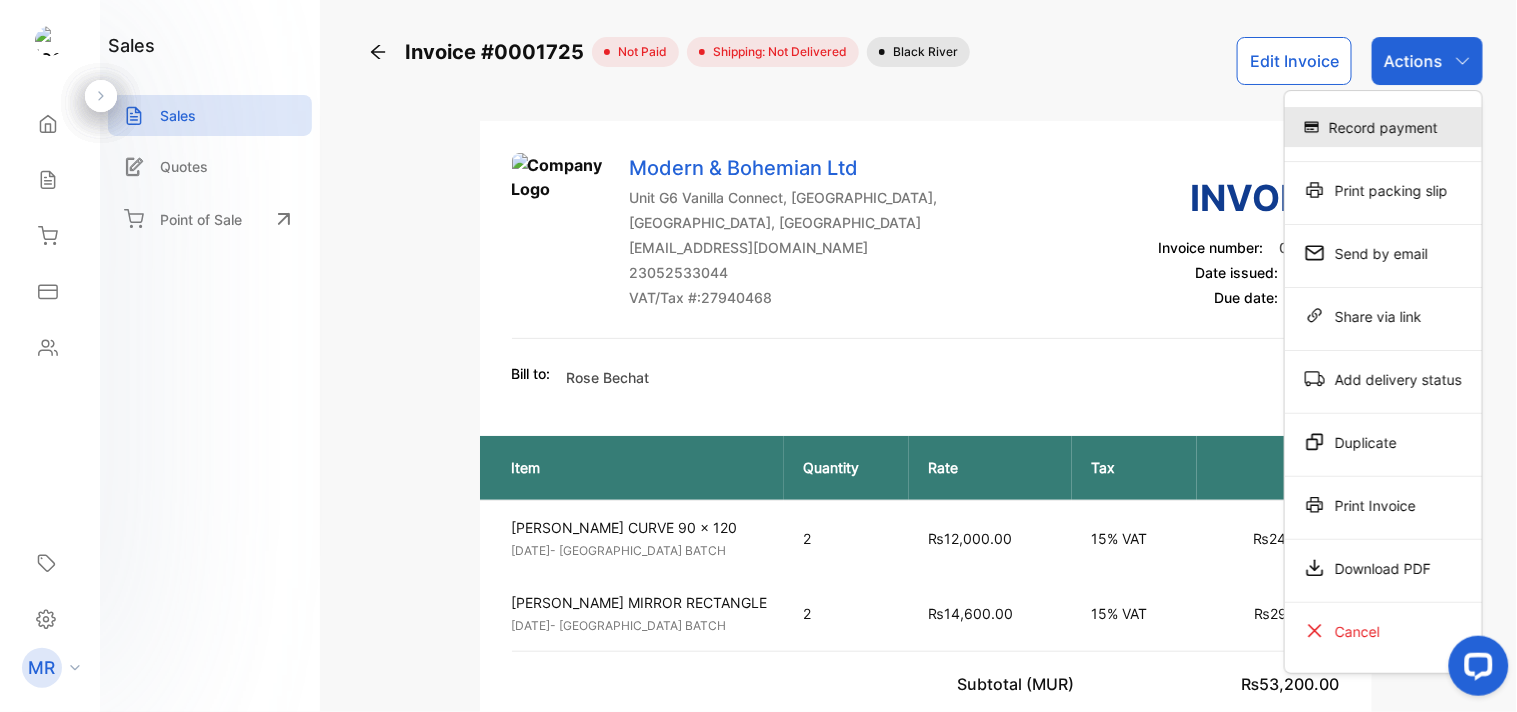 click on "Record payment" at bounding box center [1383, 127] 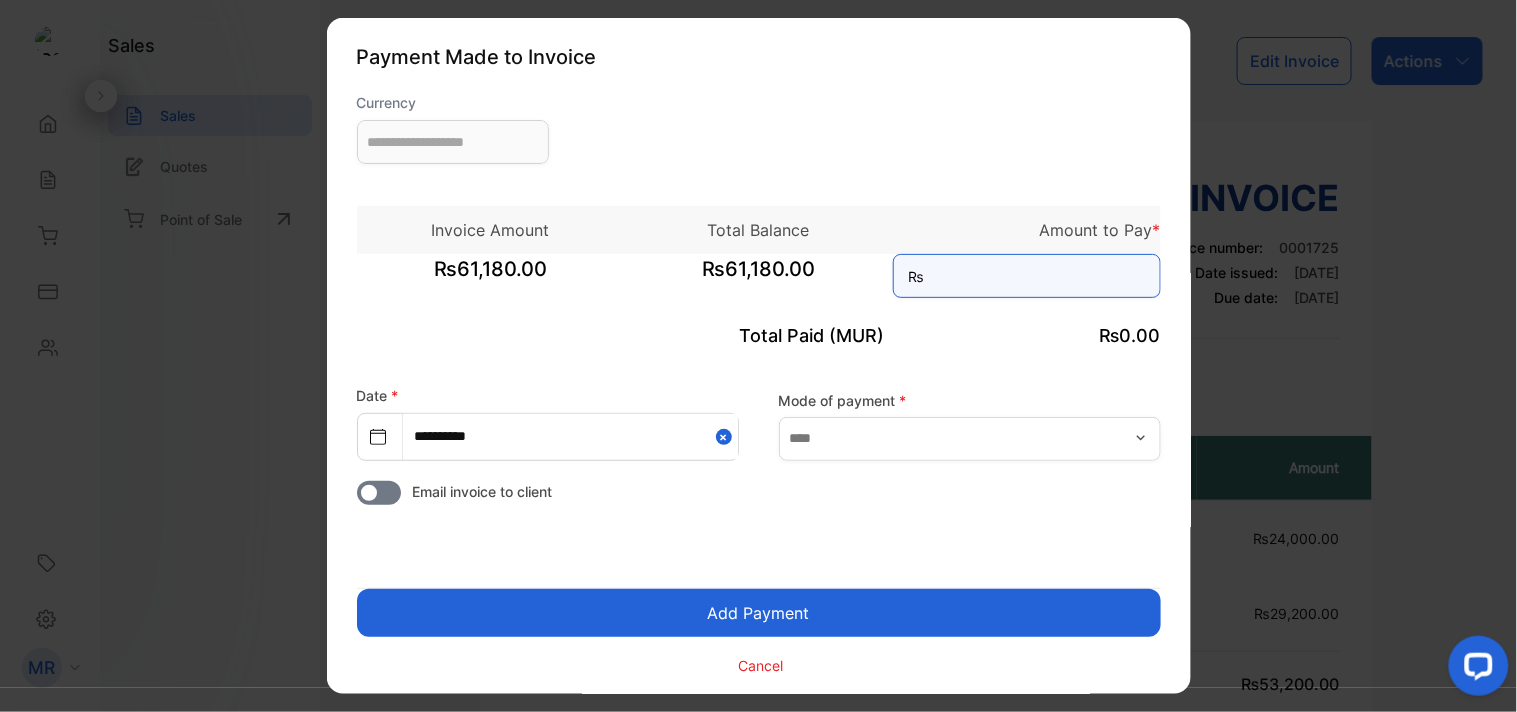 click at bounding box center (1027, 276) 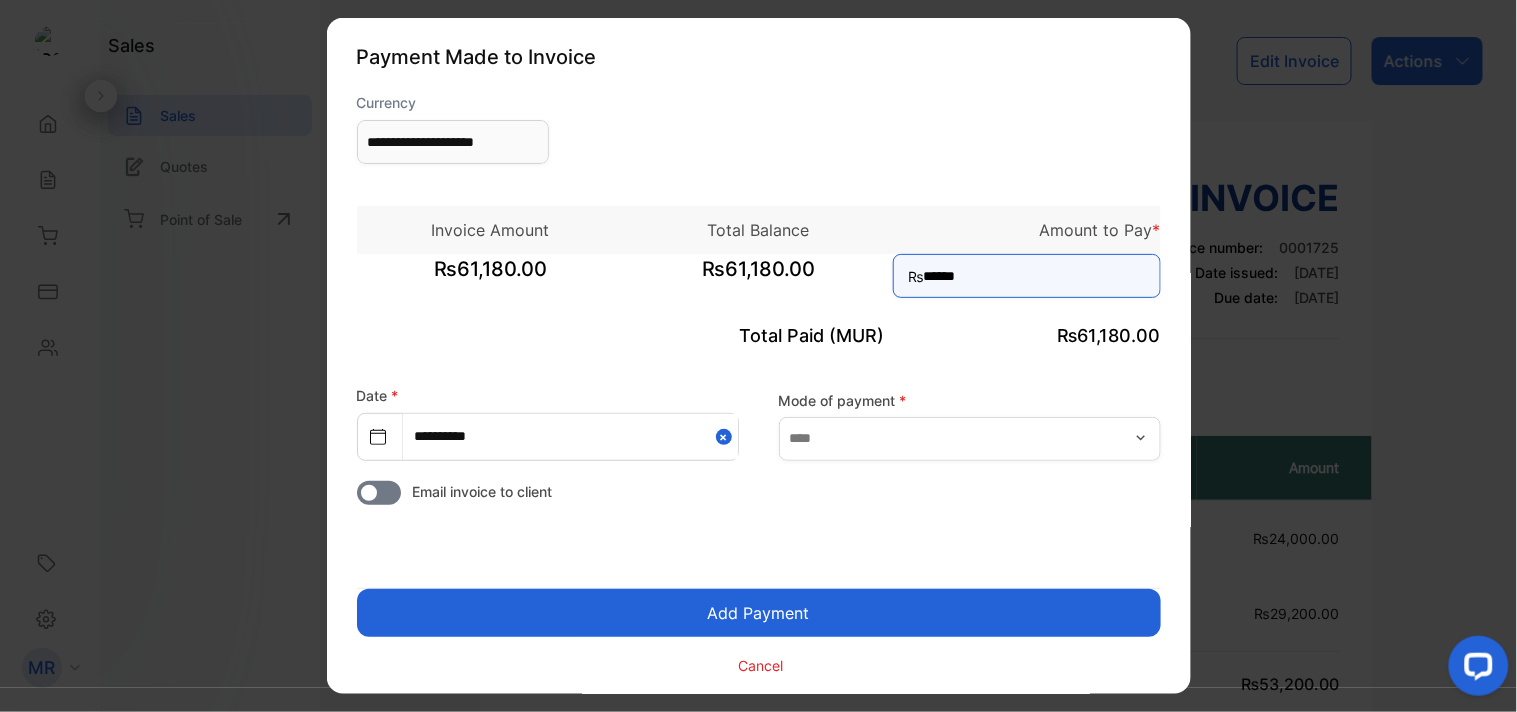 type on "******" 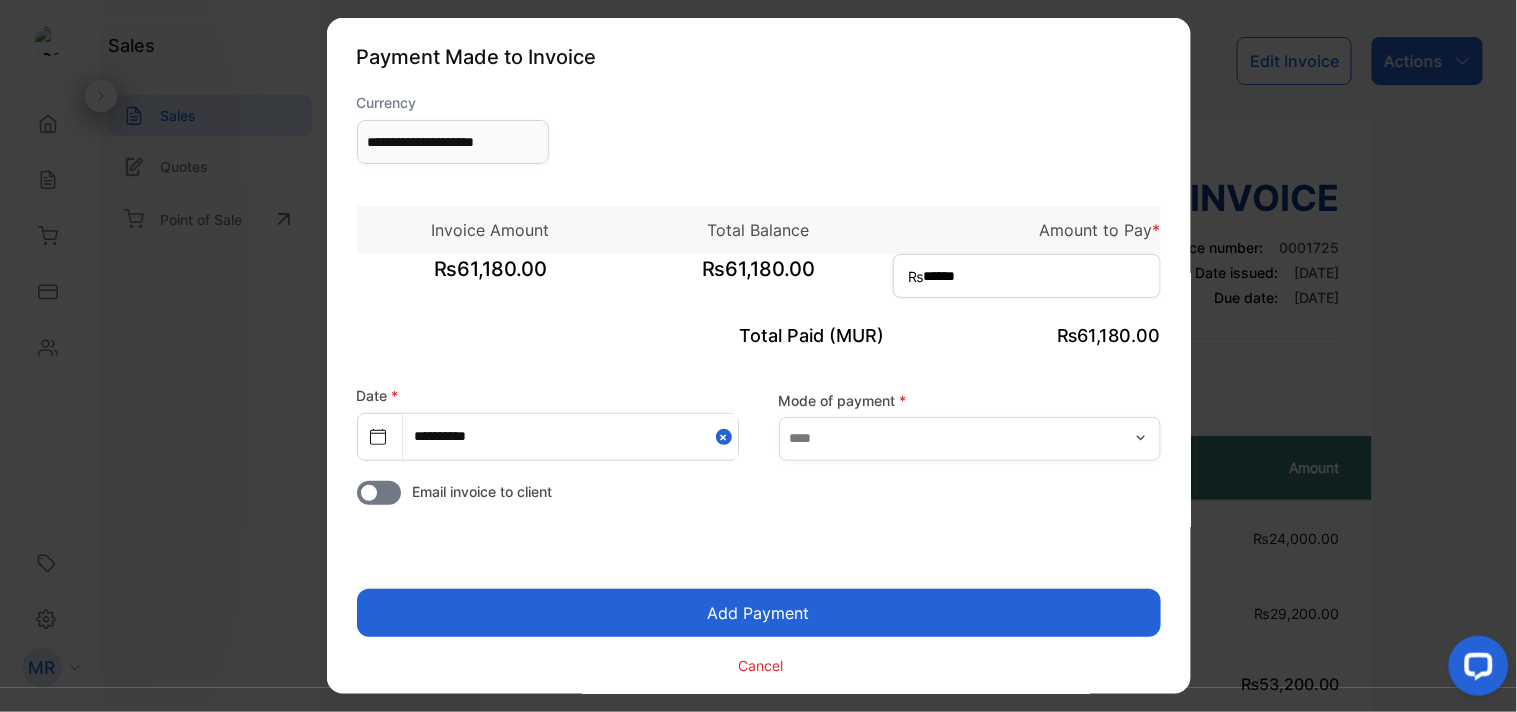 click 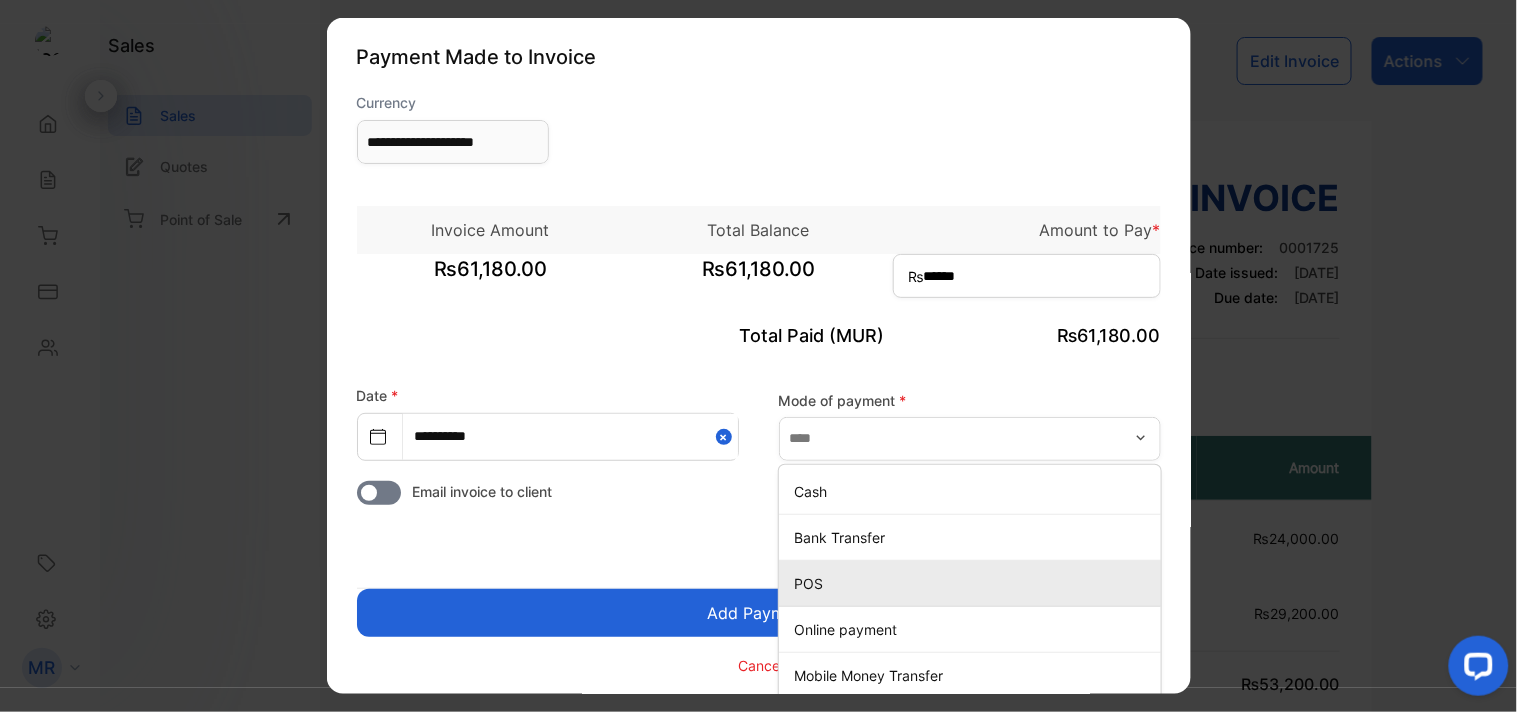 click on "POS" at bounding box center [974, 582] 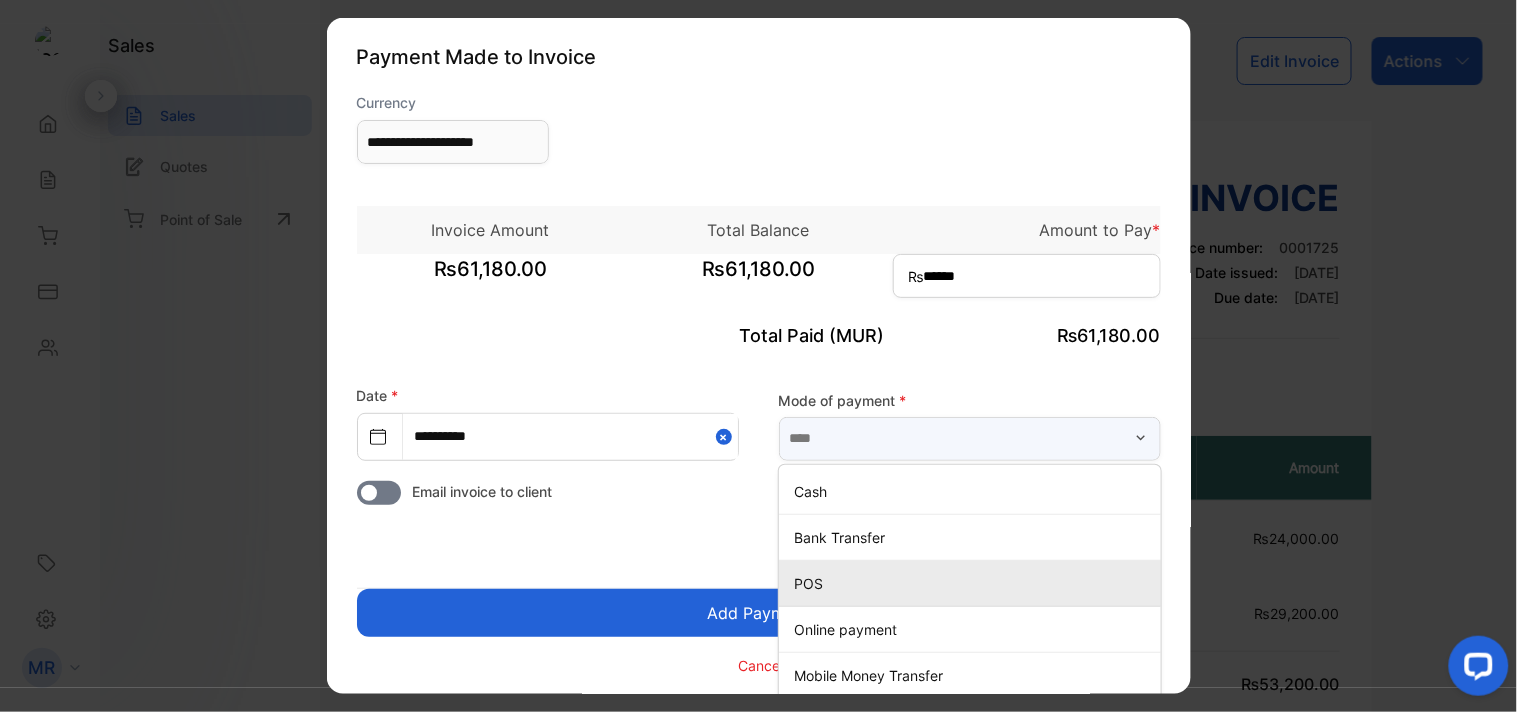 type on "***" 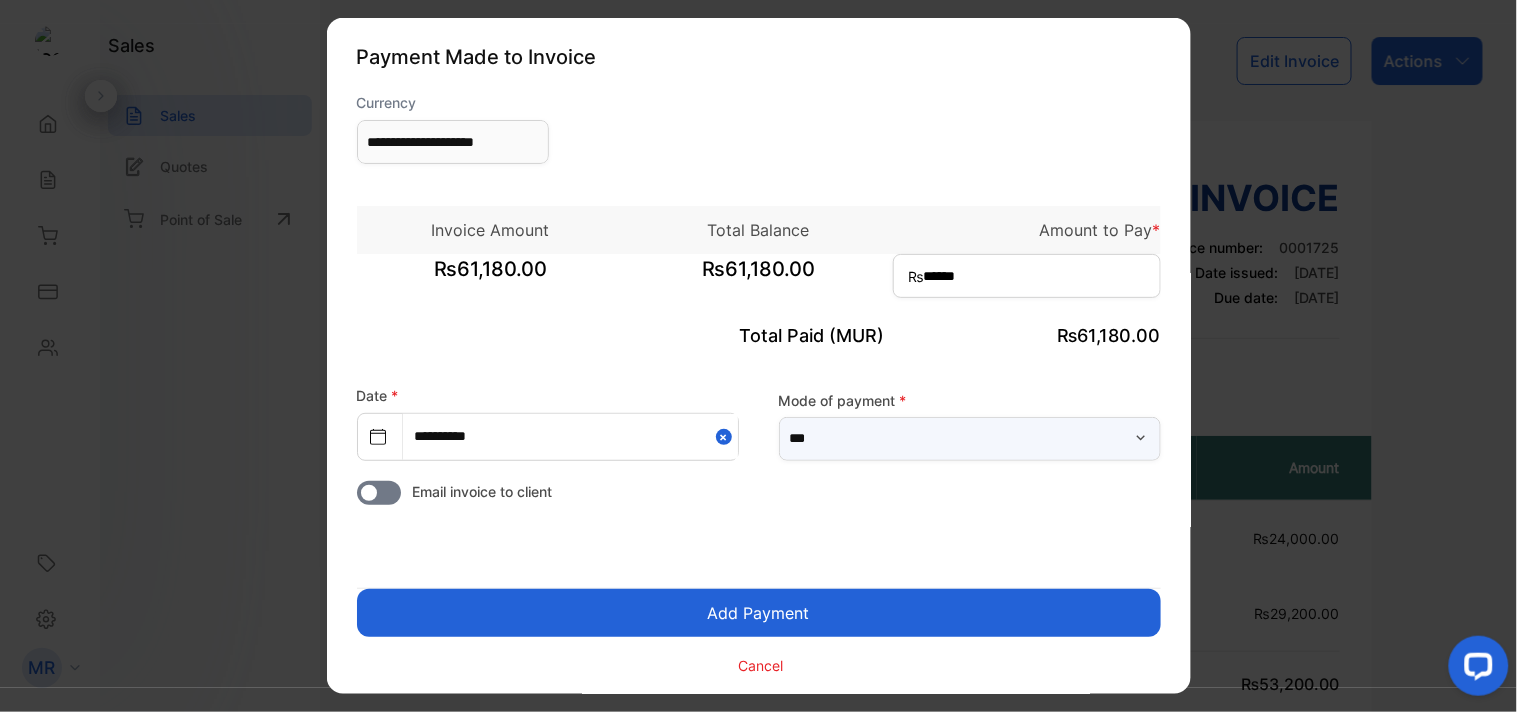 scroll, scrollTop: 6, scrollLeft: 0, axis: vertical 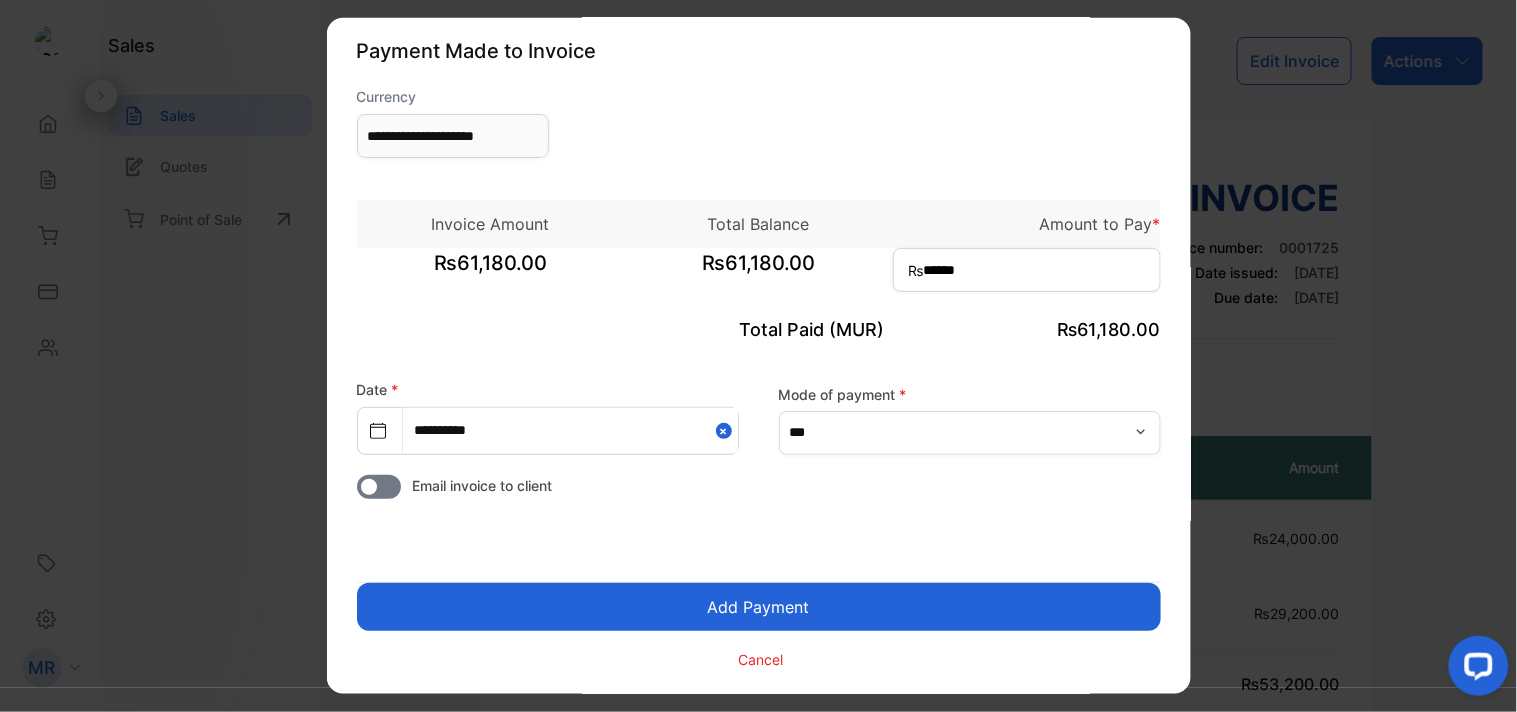 click on "Add Payment" at bounding box center (759, 607) 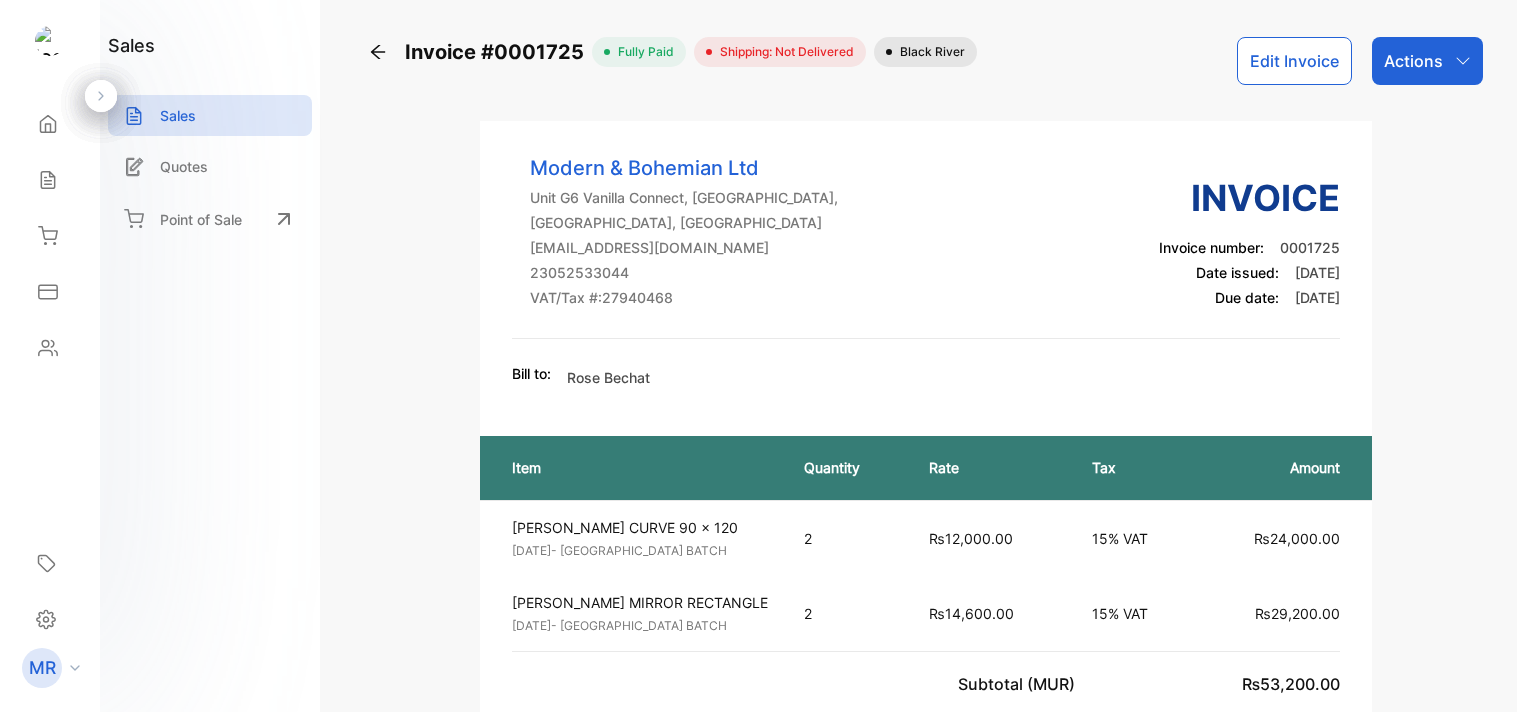 scroll, scrollTop: 0, scrollLeft: 0, axis: both 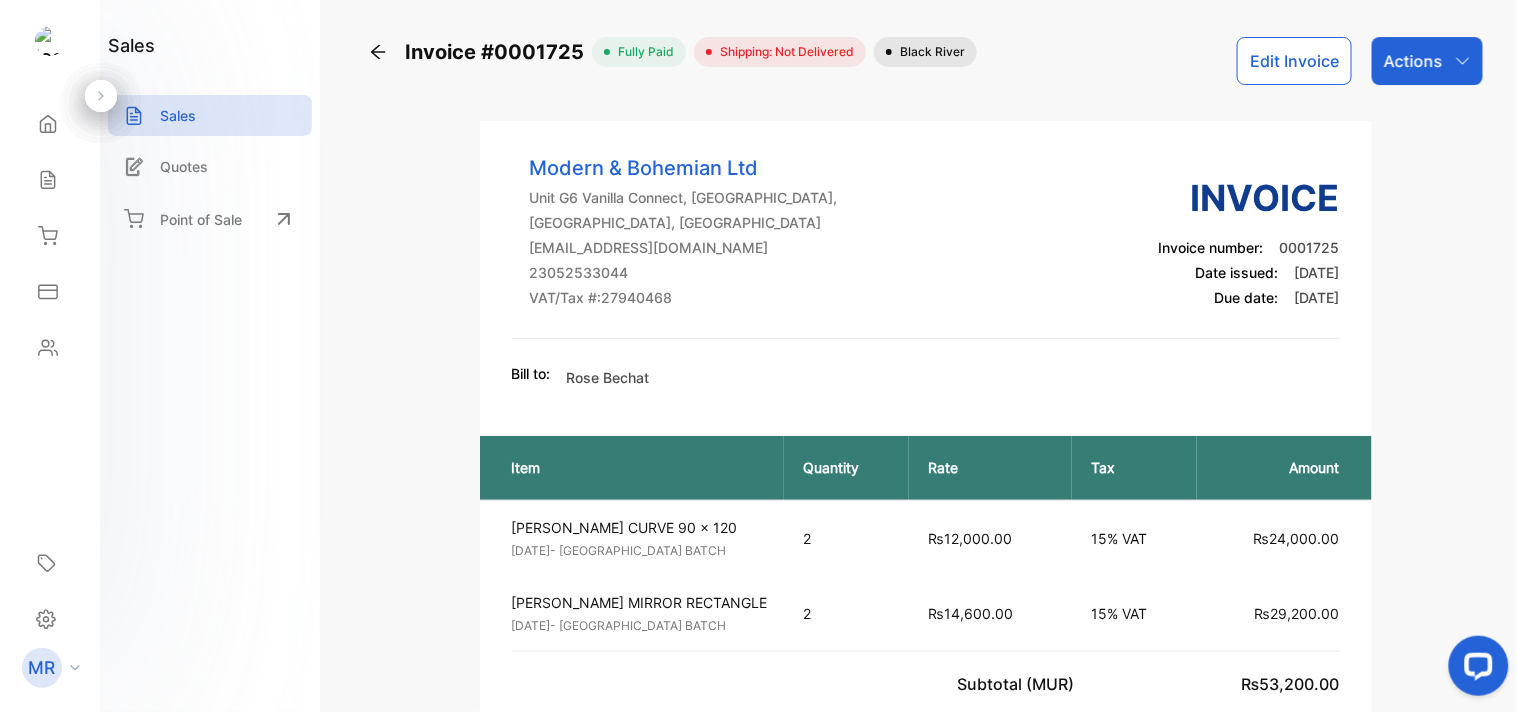 click on "Actions" at bounding box center (1413, 61) 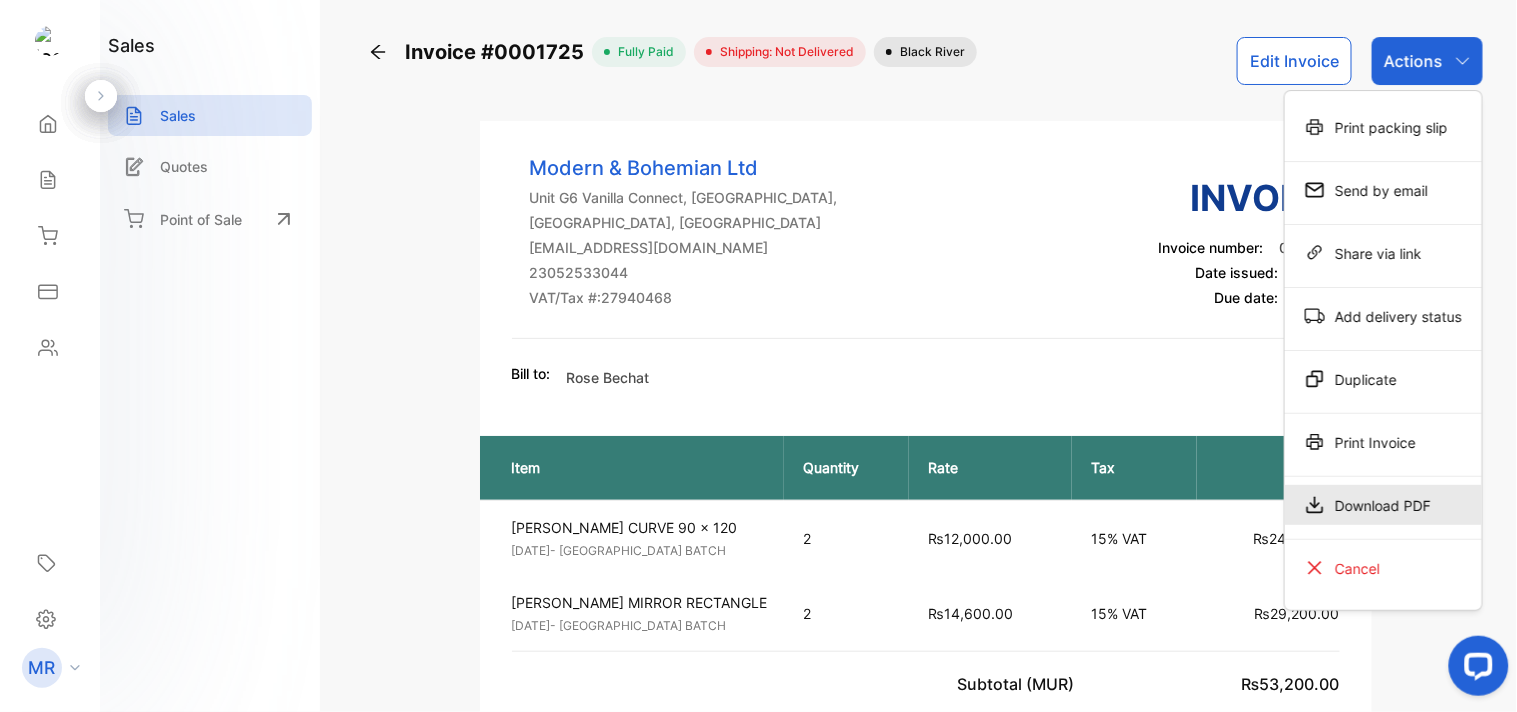 click on "Download PDF" at bounding box center (1383, 505) 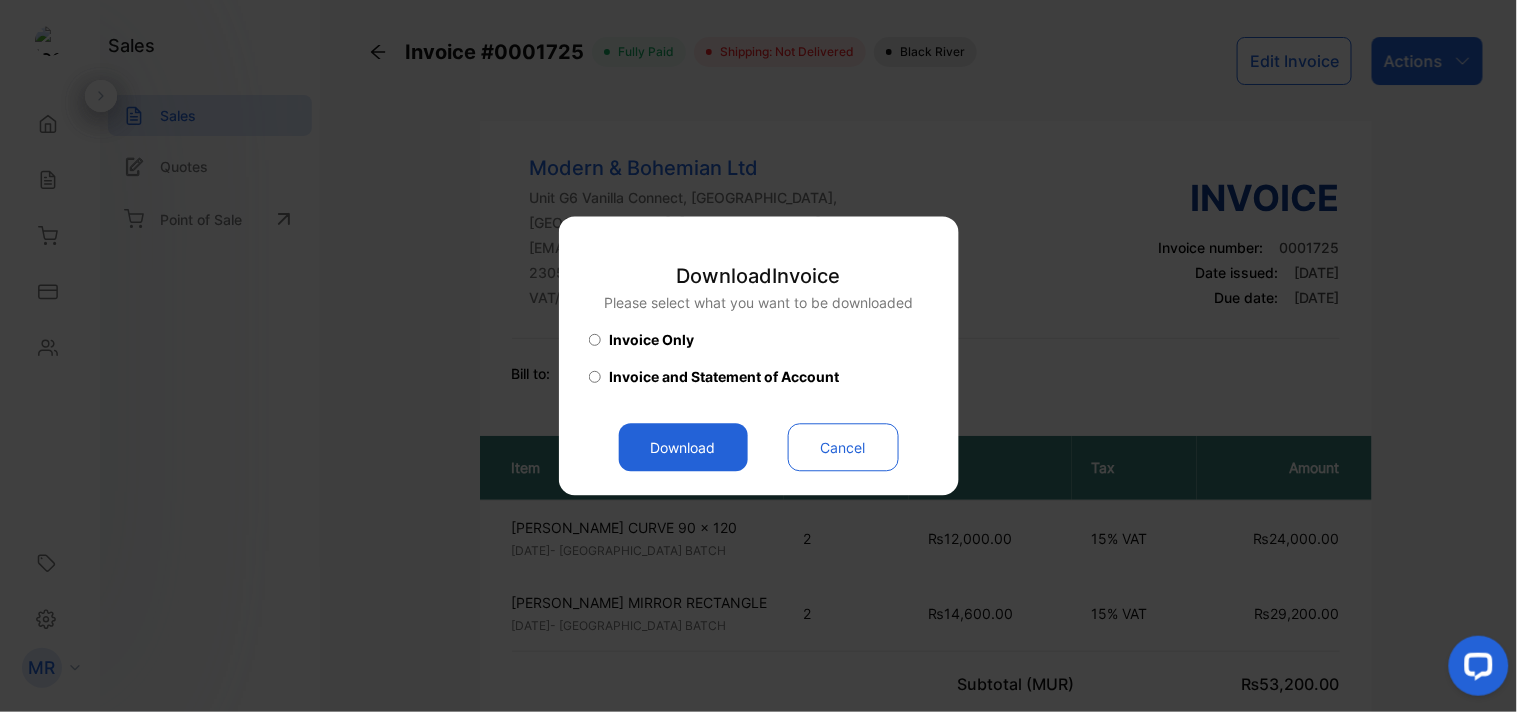 click on "Download" at bounding box center (683, 448) 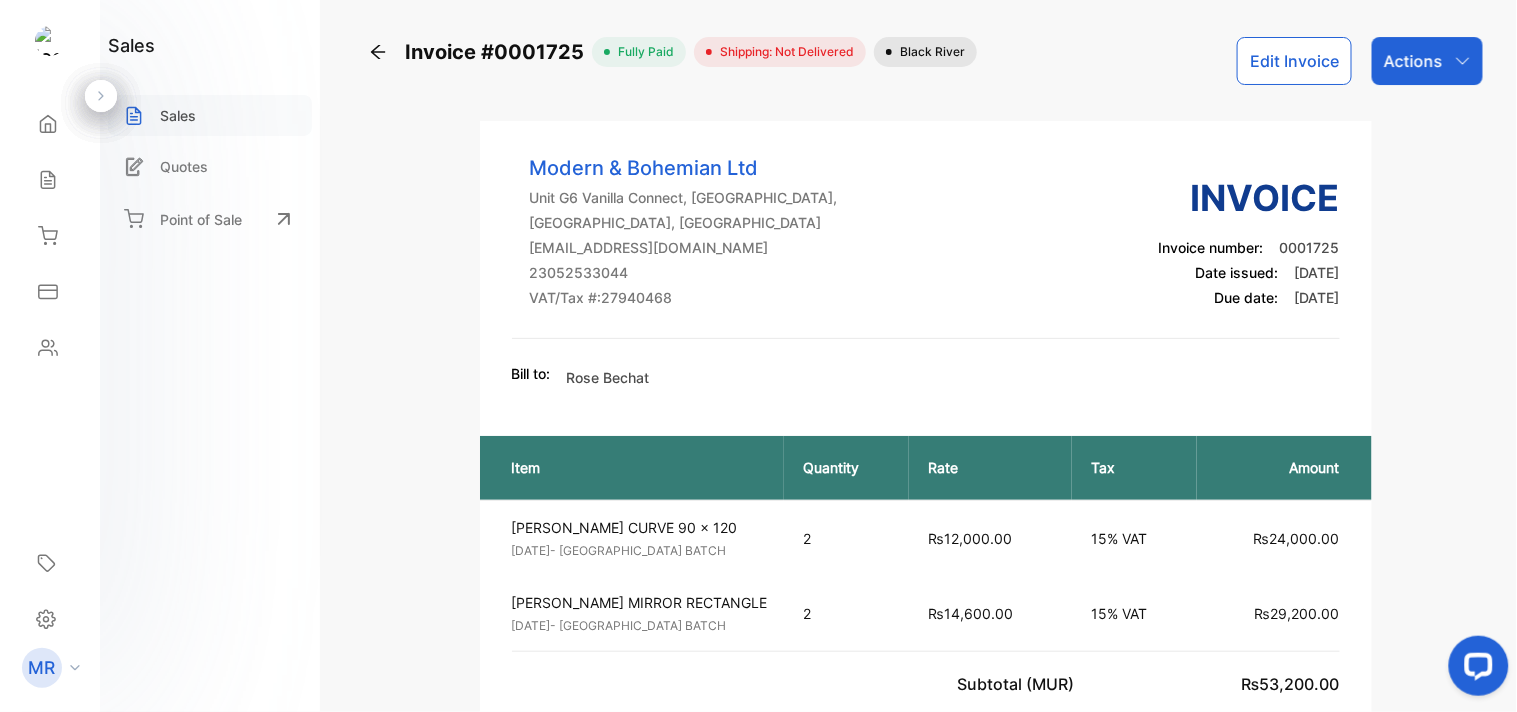 click on "Sales" at bounding box center (178, 115) 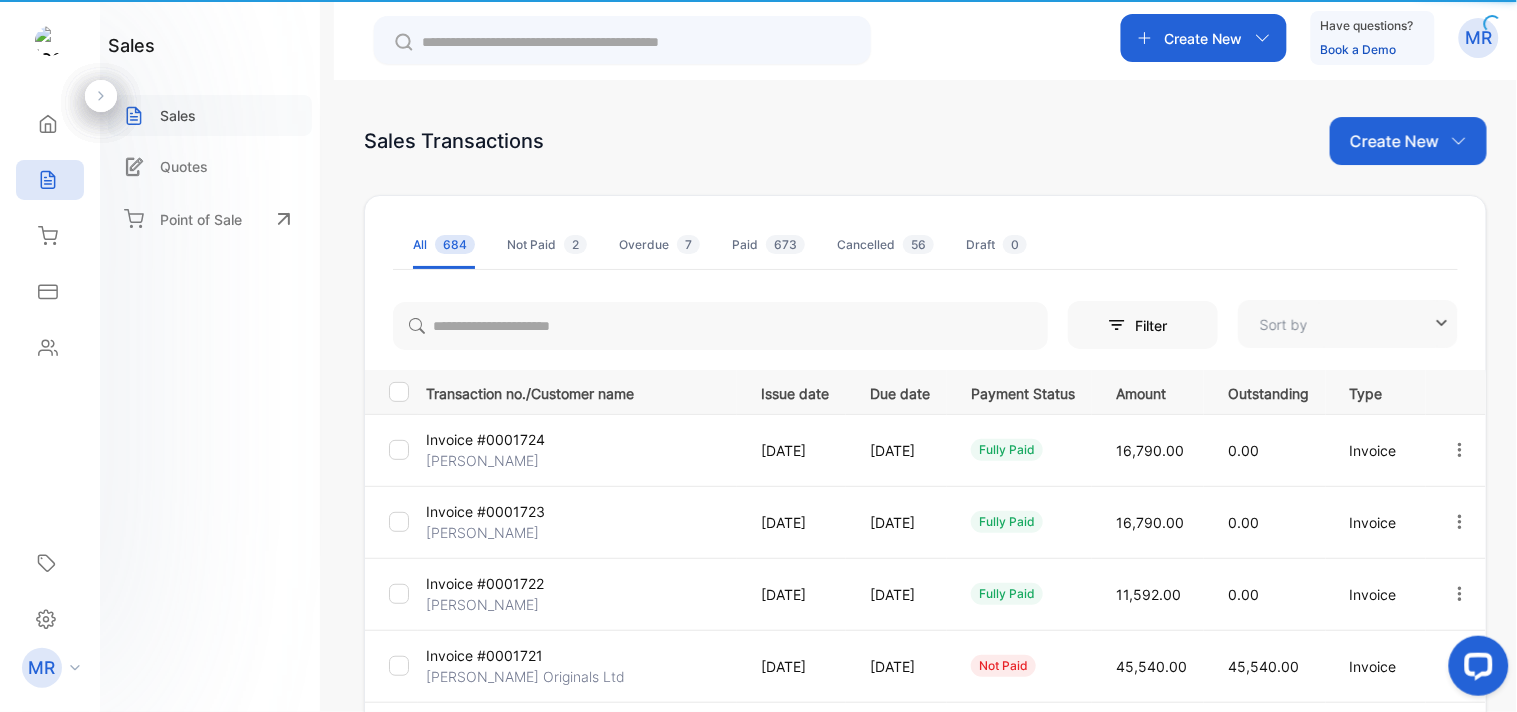 type on "**********" 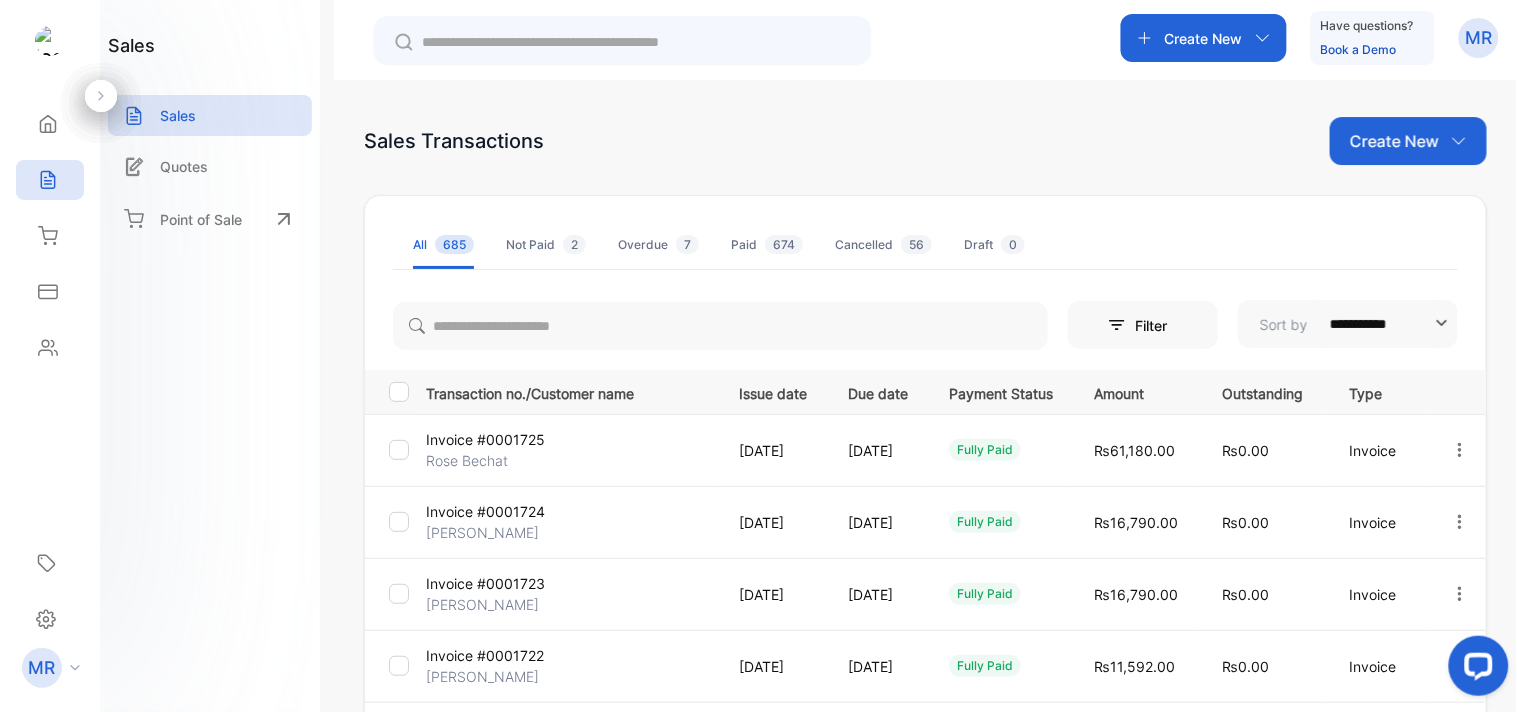 click 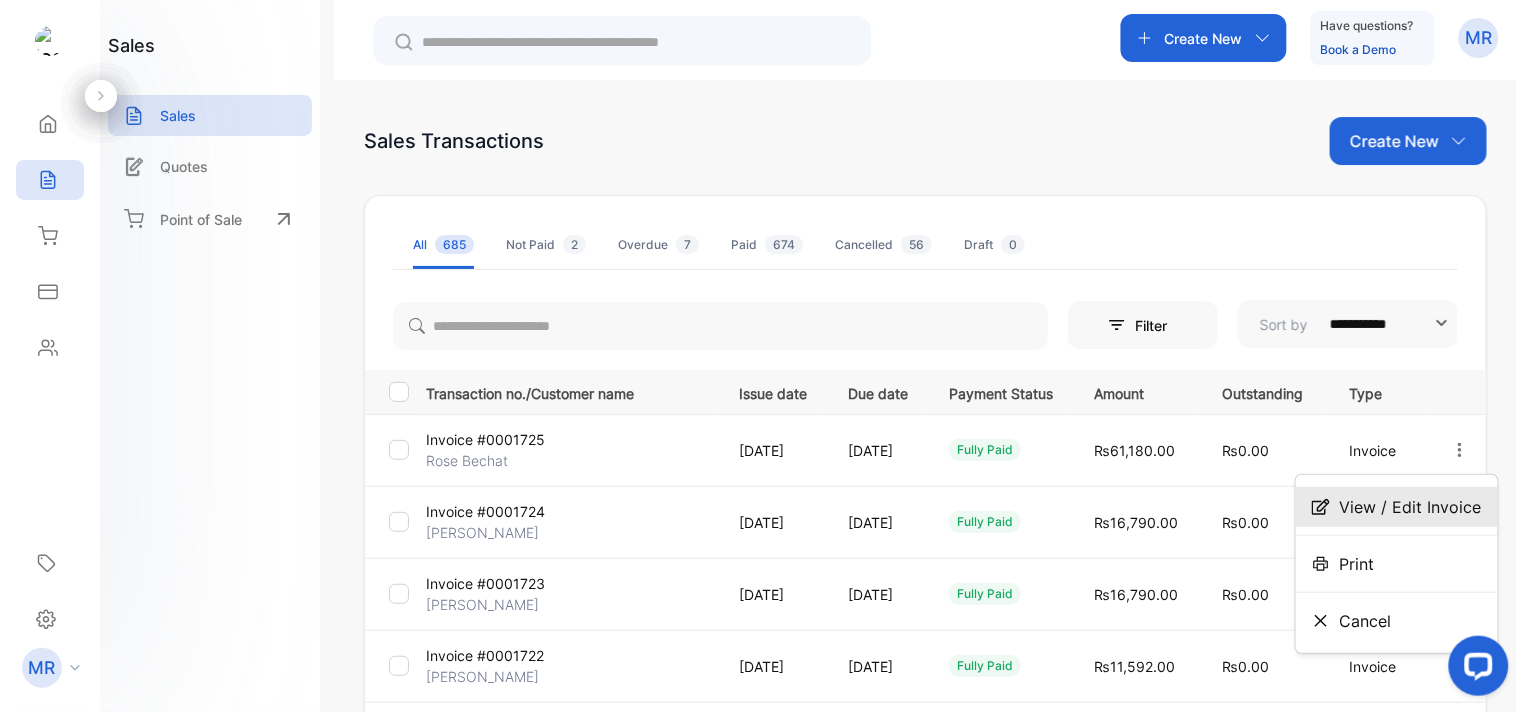 click on "View / Edit Invoice" at bounding box center (1411, 507) 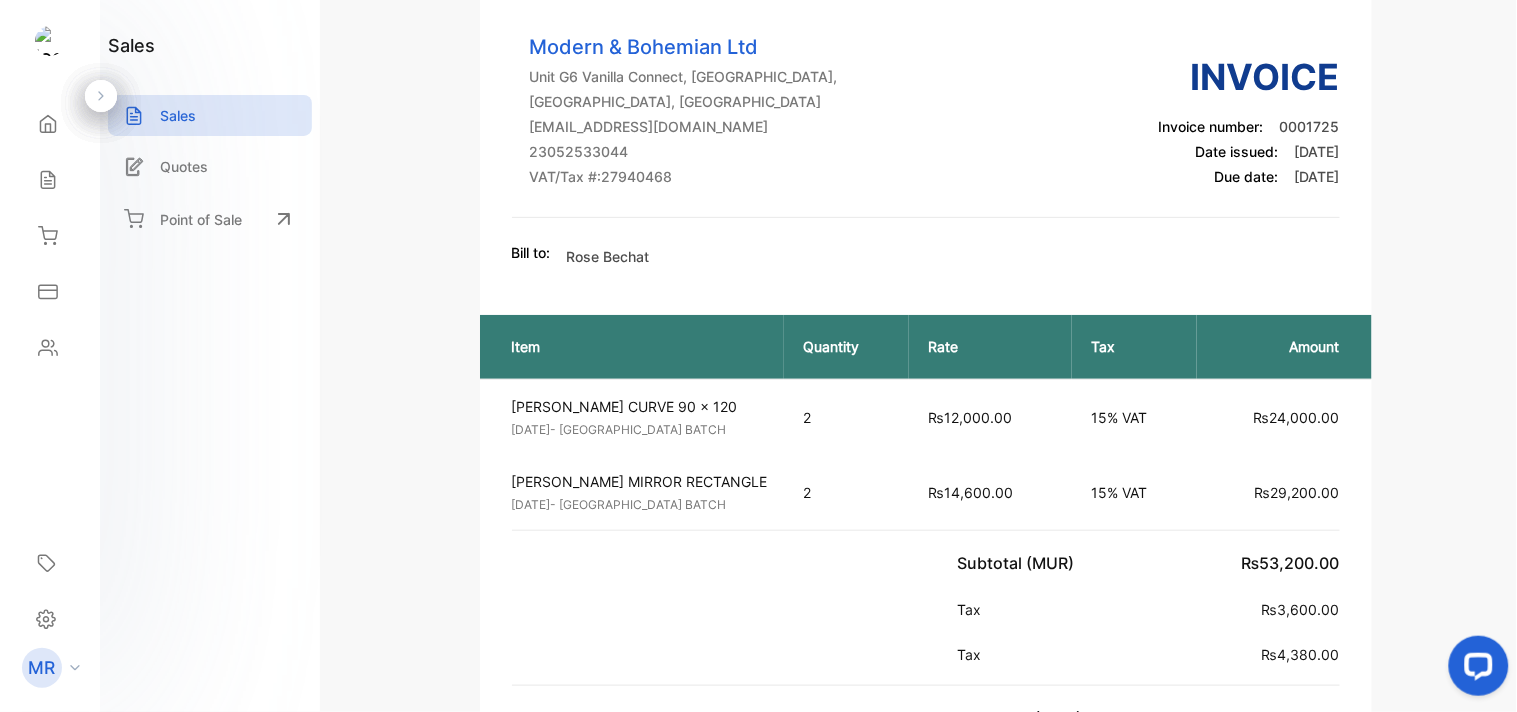 scroll, scrollTop: 0, scrollLeft: 0, axis: both 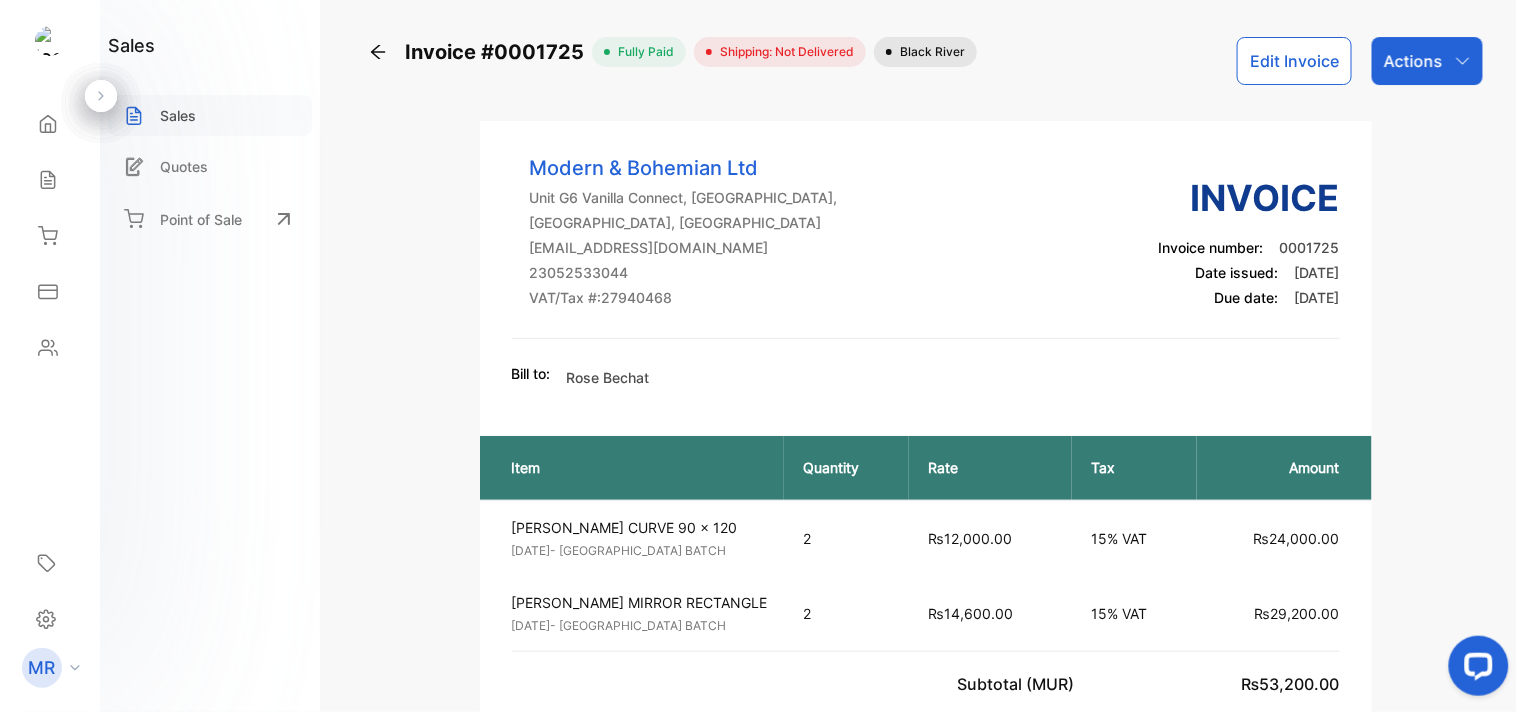 click on "Sales" at bounding box center (210, 115) 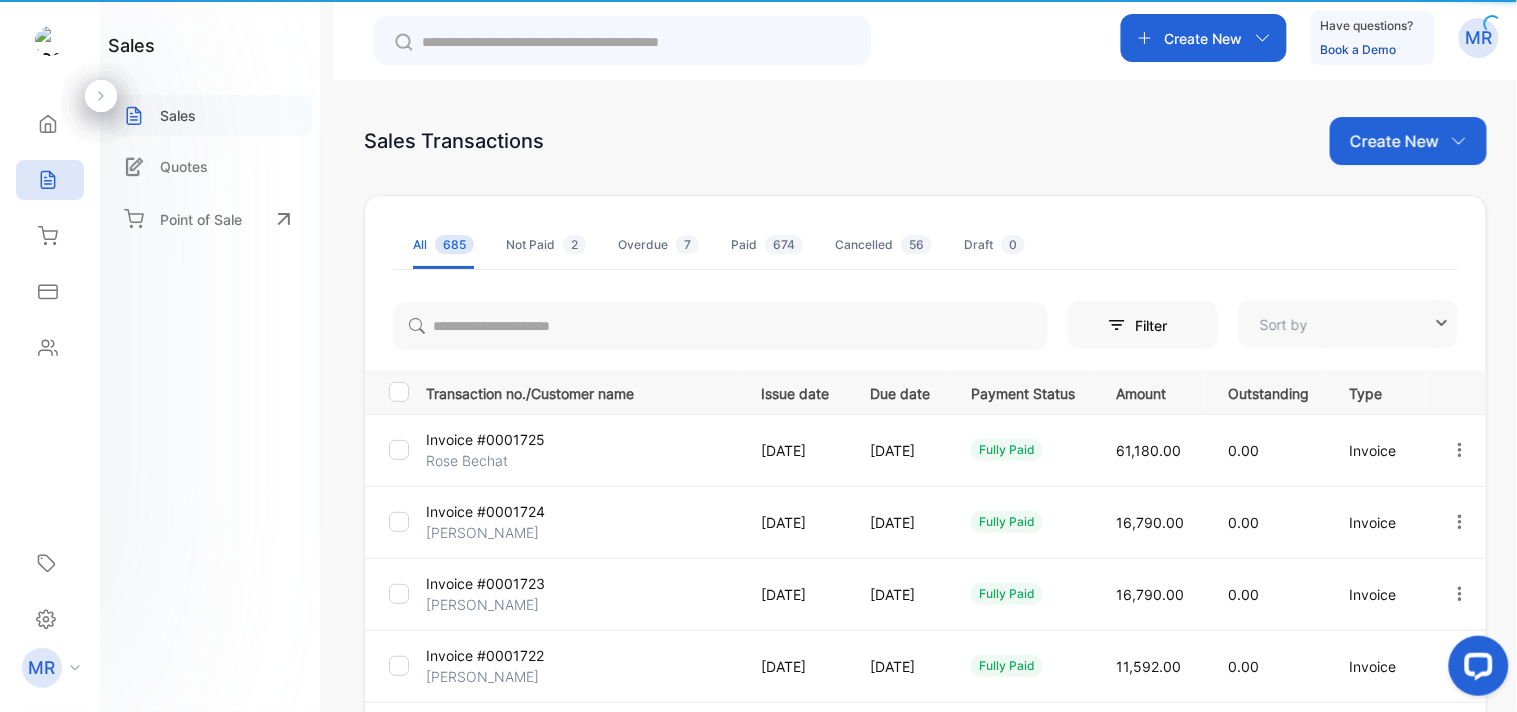 type on "**********" 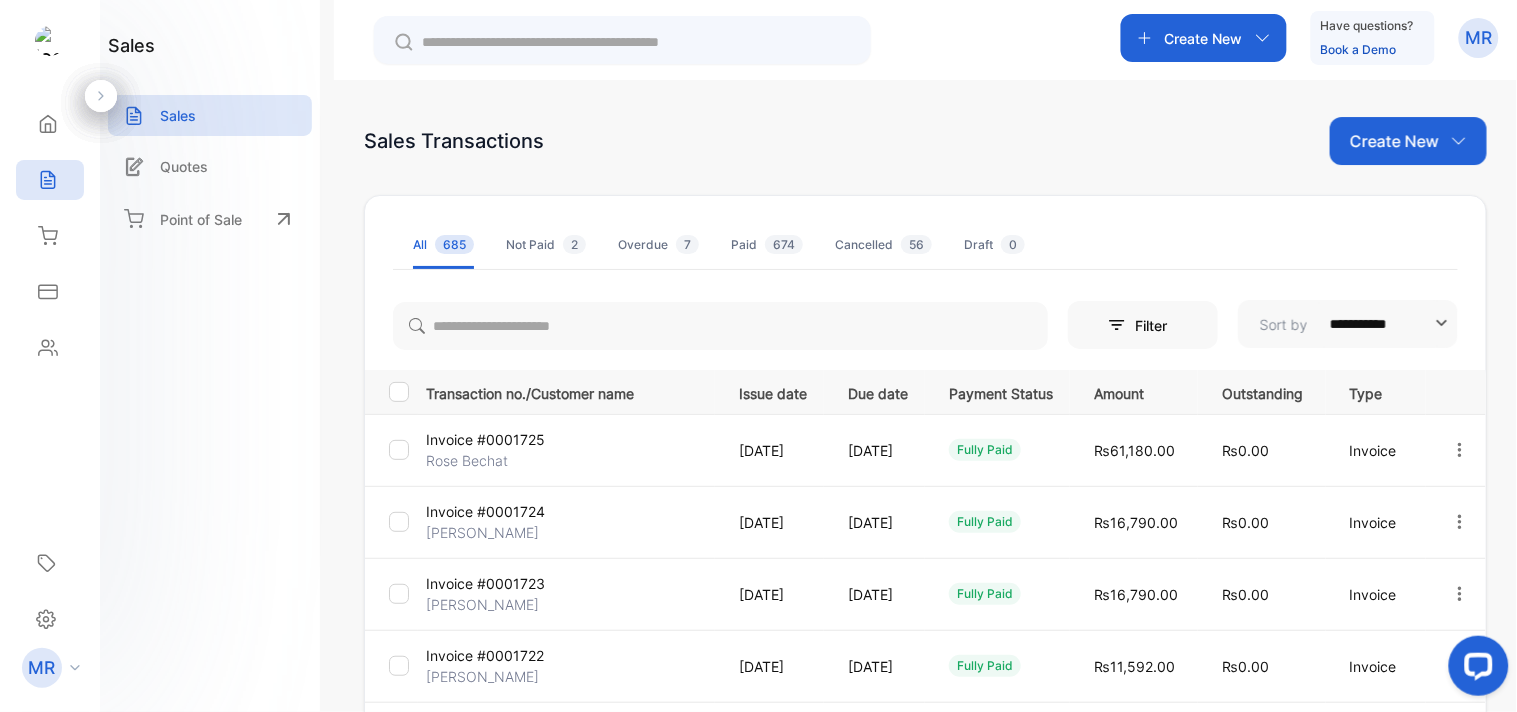 click 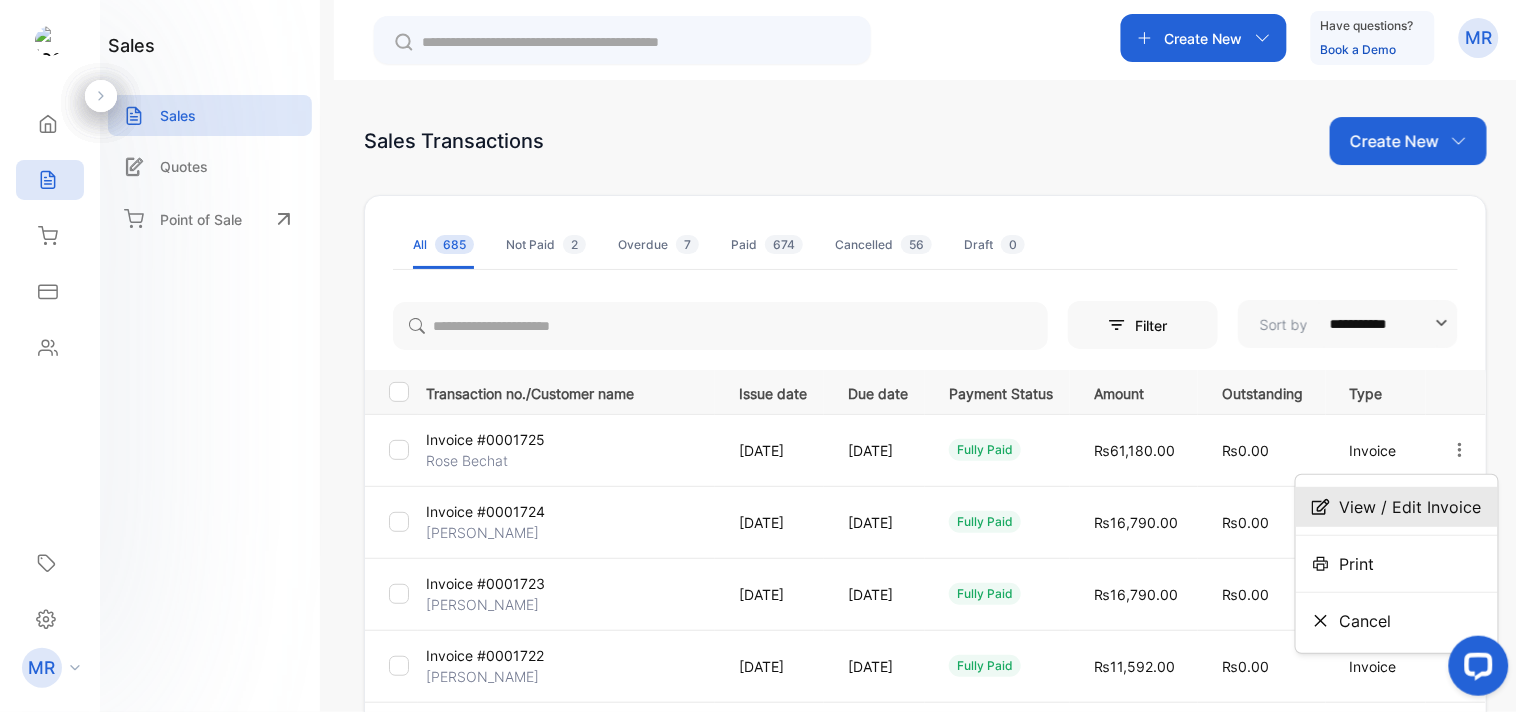 click on "View / Edit Invoice" at bounding box center (1411, 507) 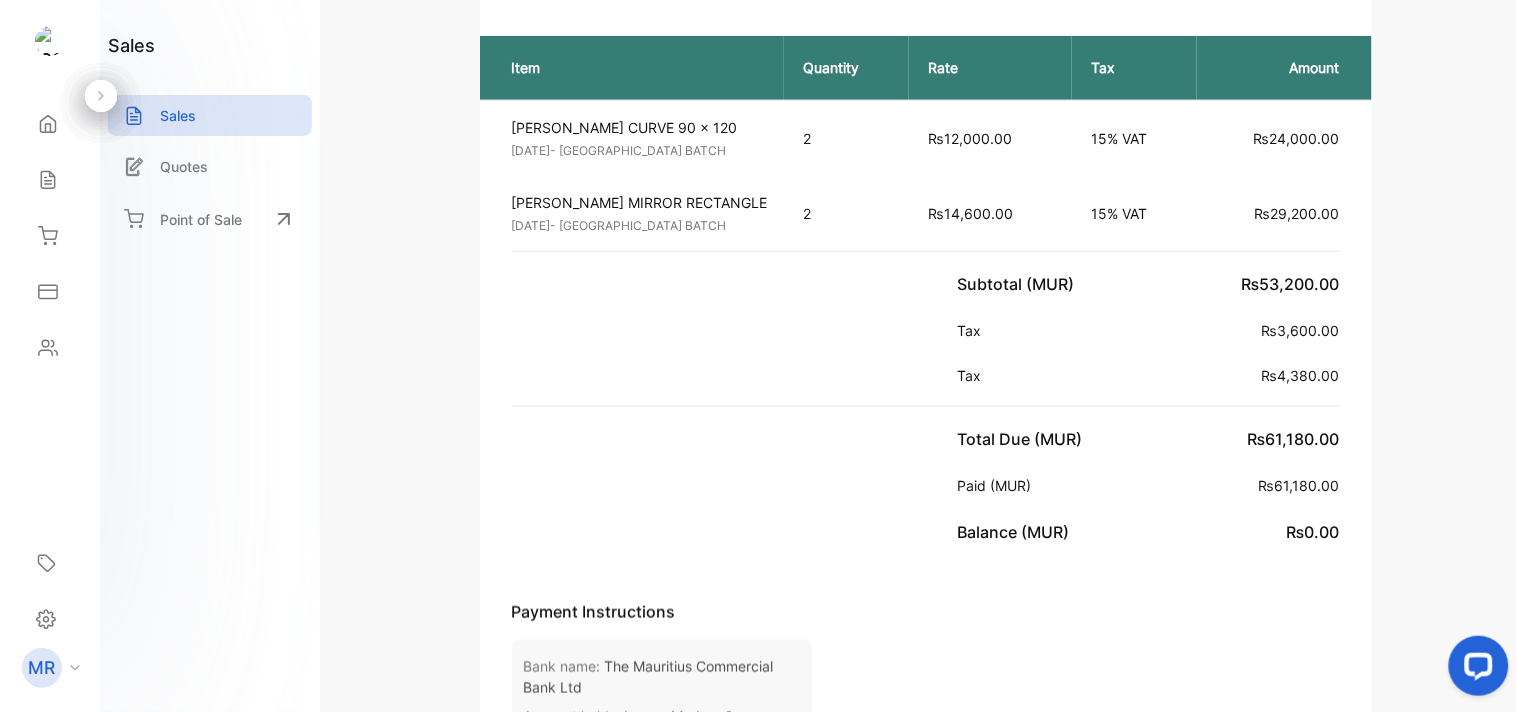 scroll, scrollTop: 0, scrollLeft: 0, axis: both 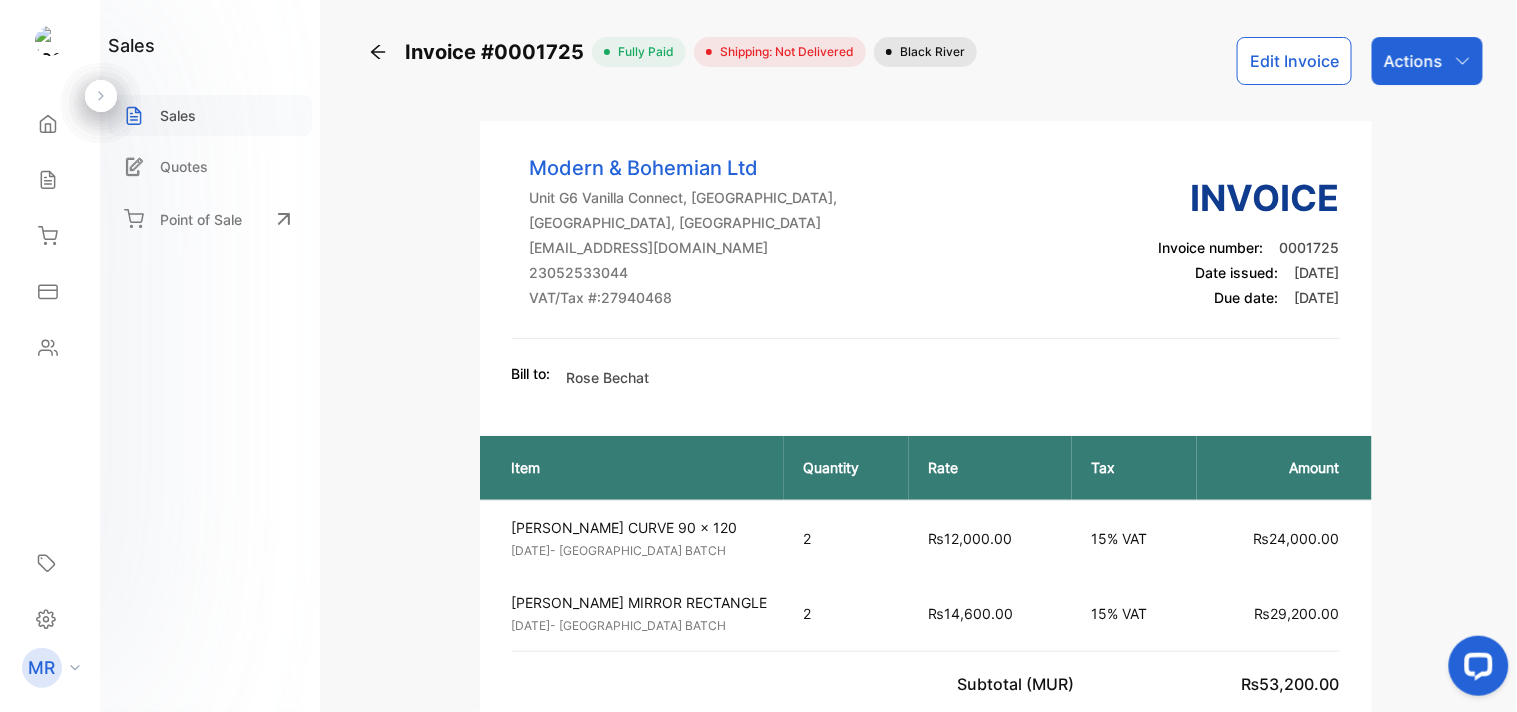click on "Sales" at bounding box center (210, 115) 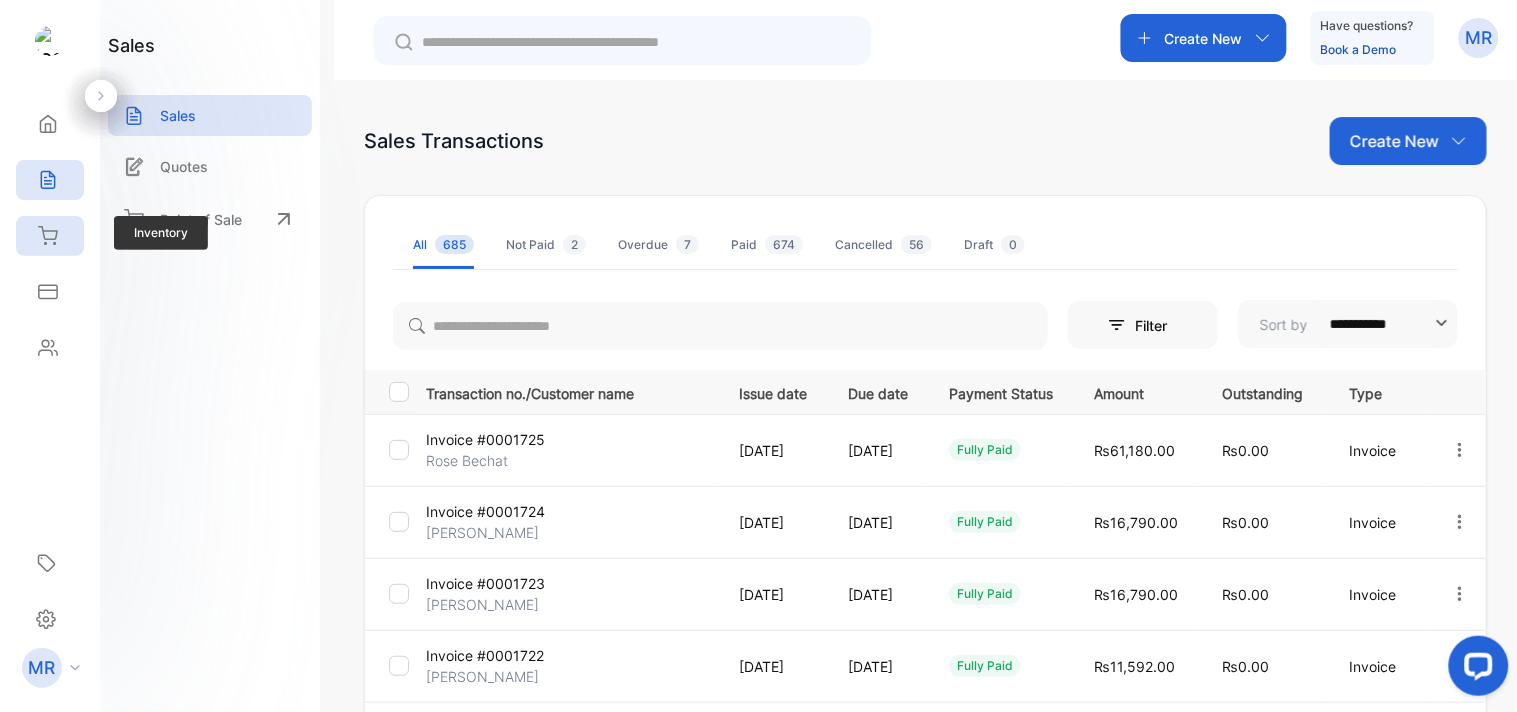 click 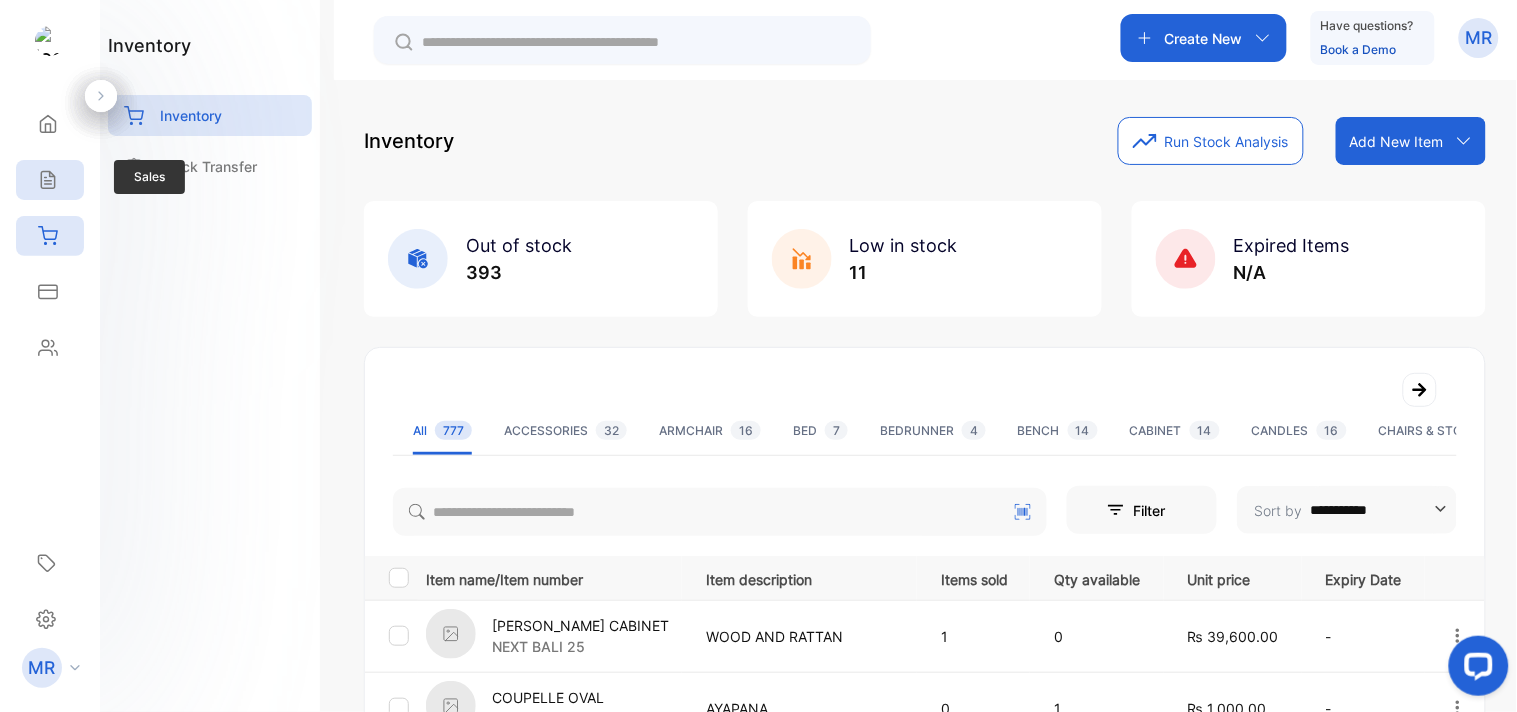 click 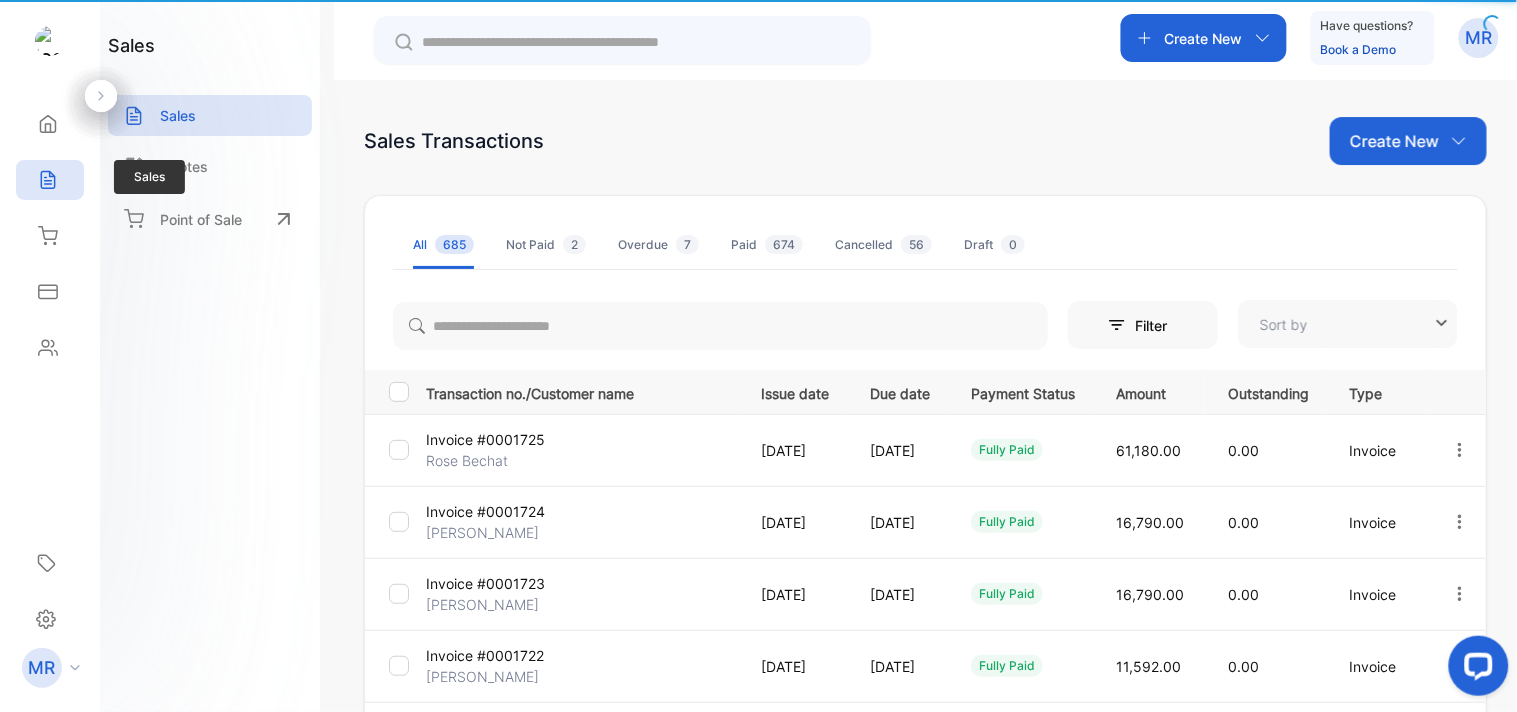 type on "**********" 